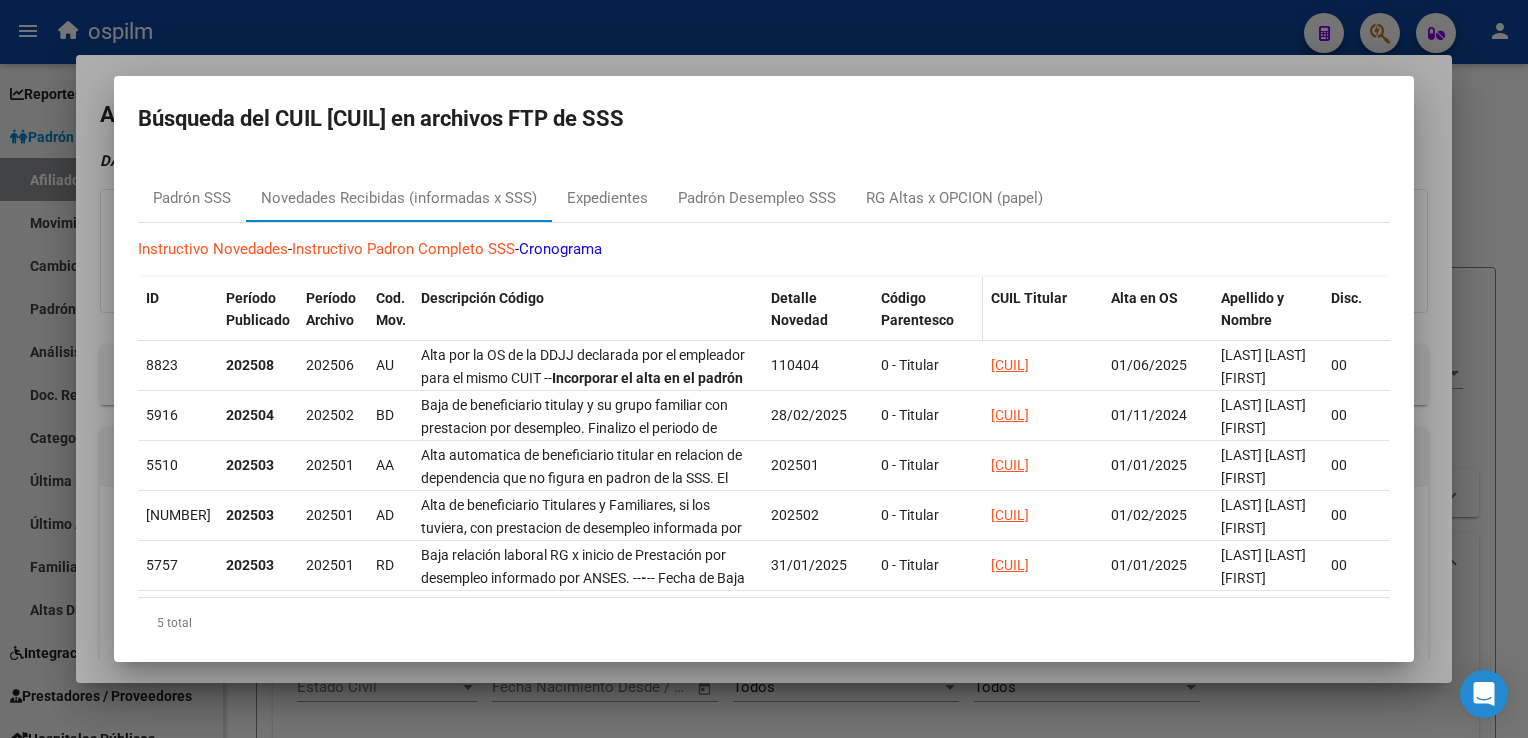 scroll, scrollTop: 0, scrollLeft: 0, axis: both 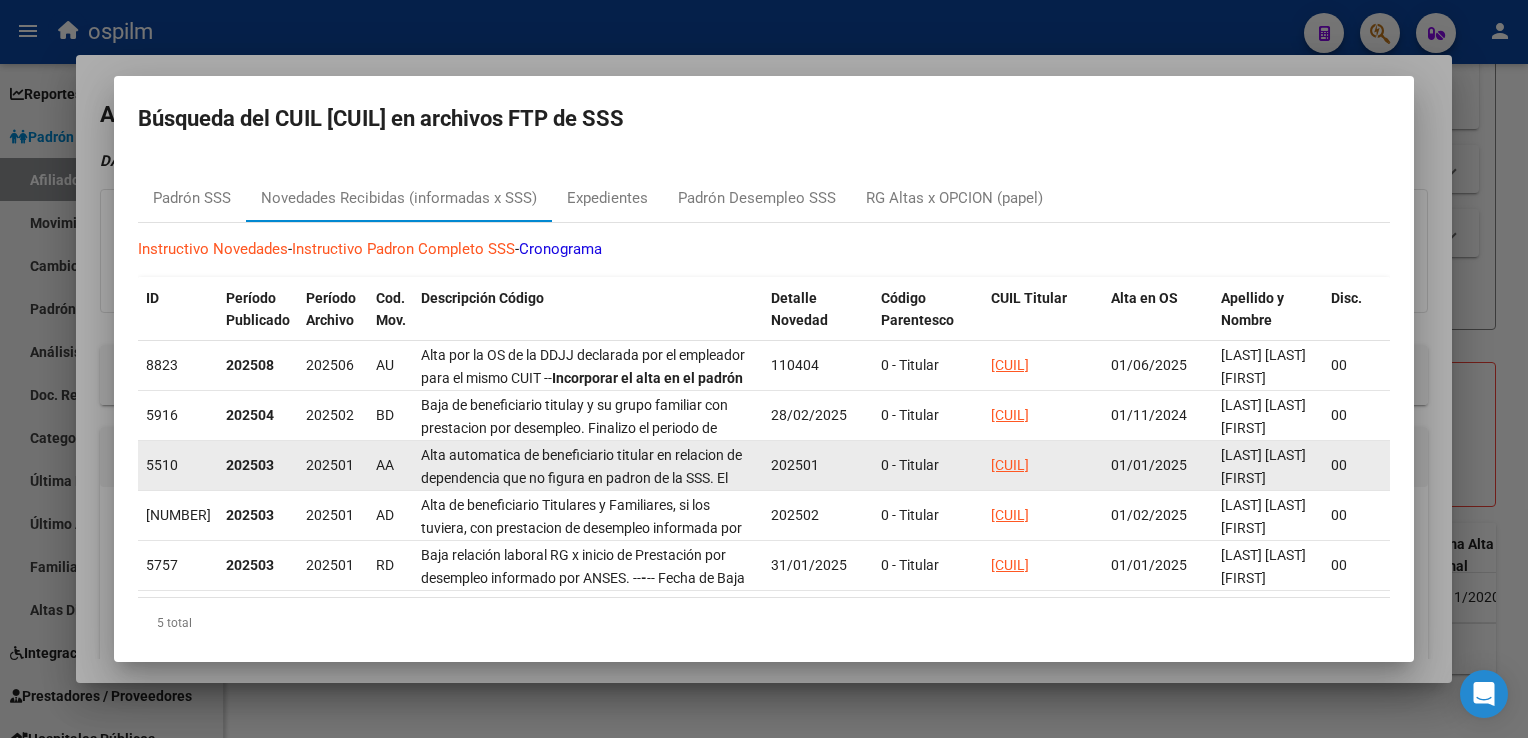 click on "202501" 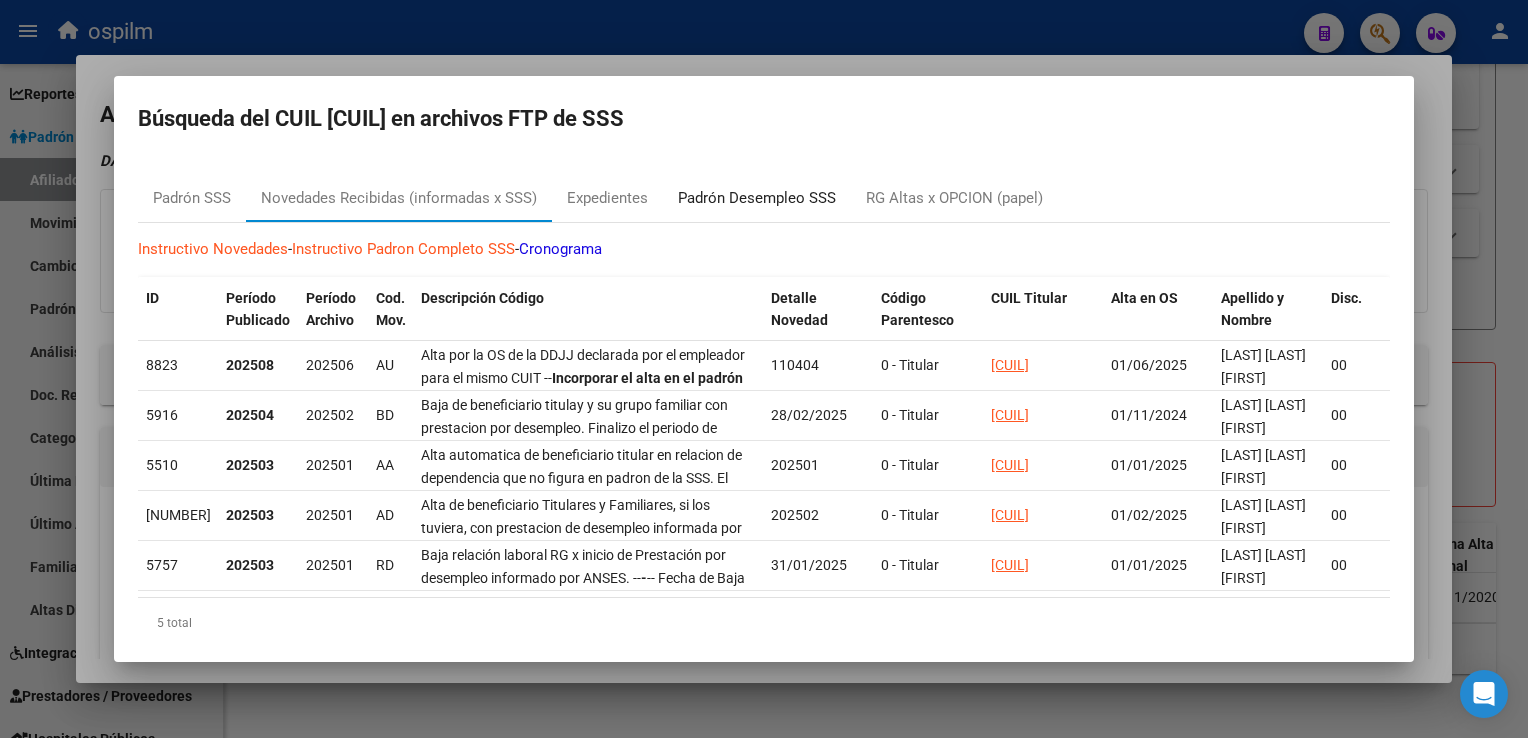 click on "Padrón Desempleo SSS" at bounding box center [757, 198] 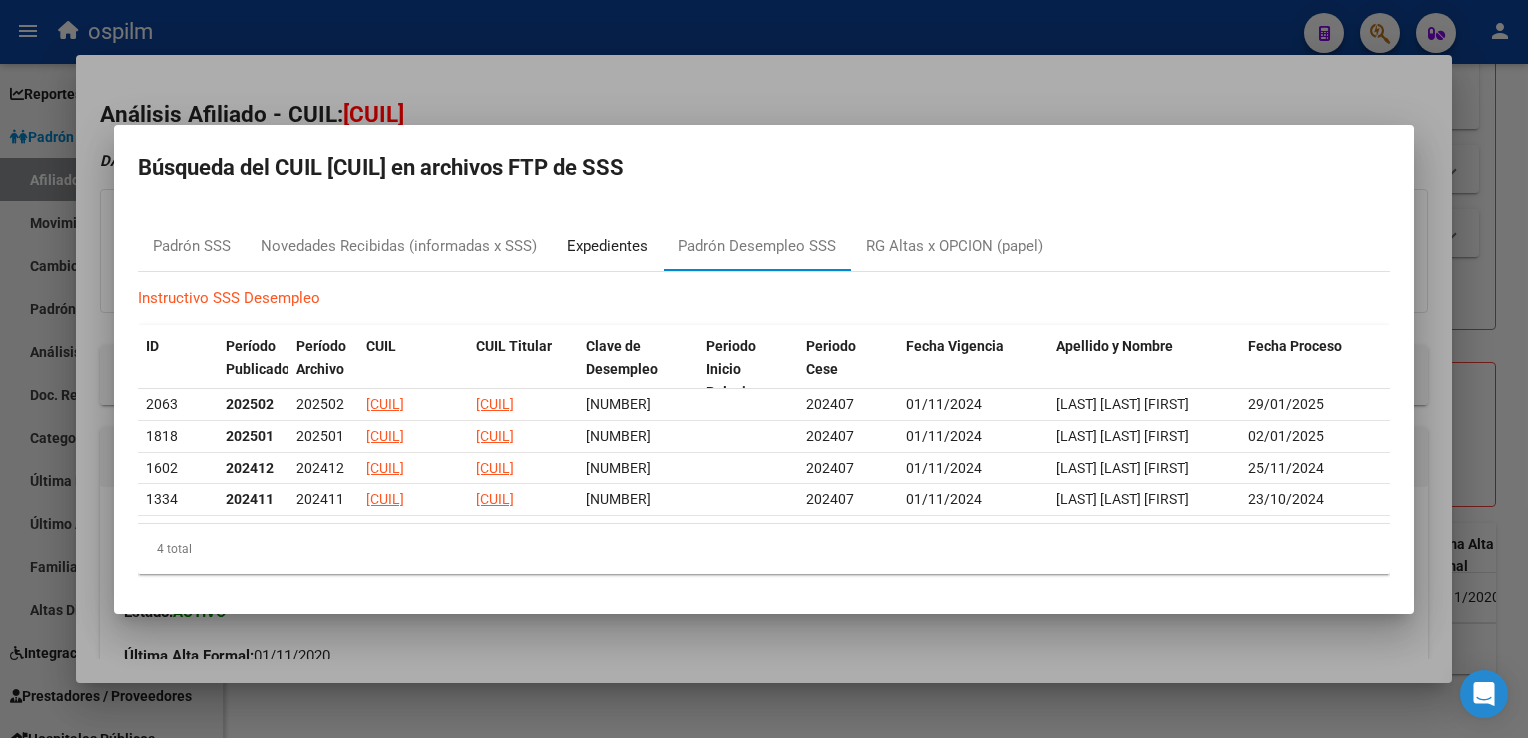 click on "Expedientes" at bounding box center (607, 246) 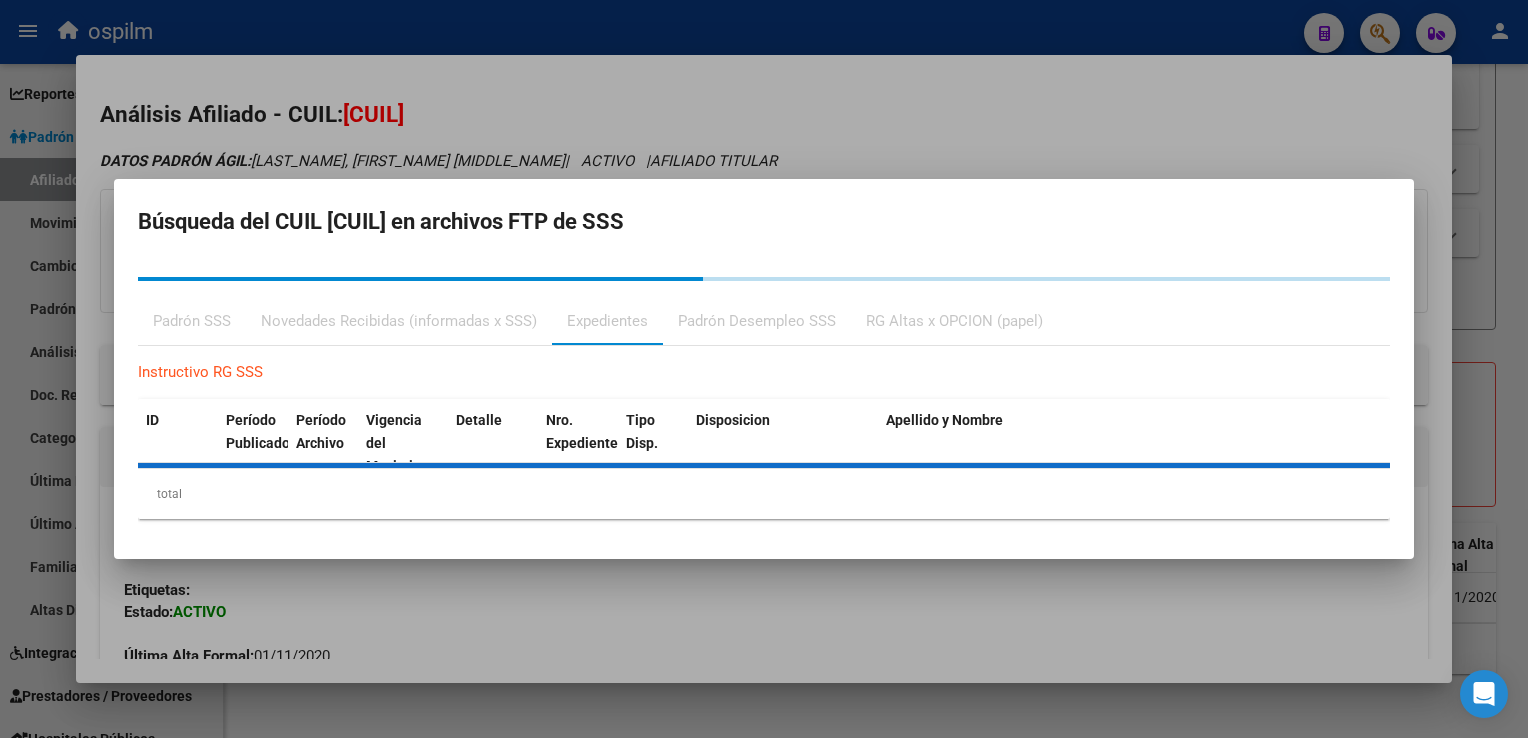click on "Novedades Recibidas (informadas x SSS)" at bounding box center [399, 321] 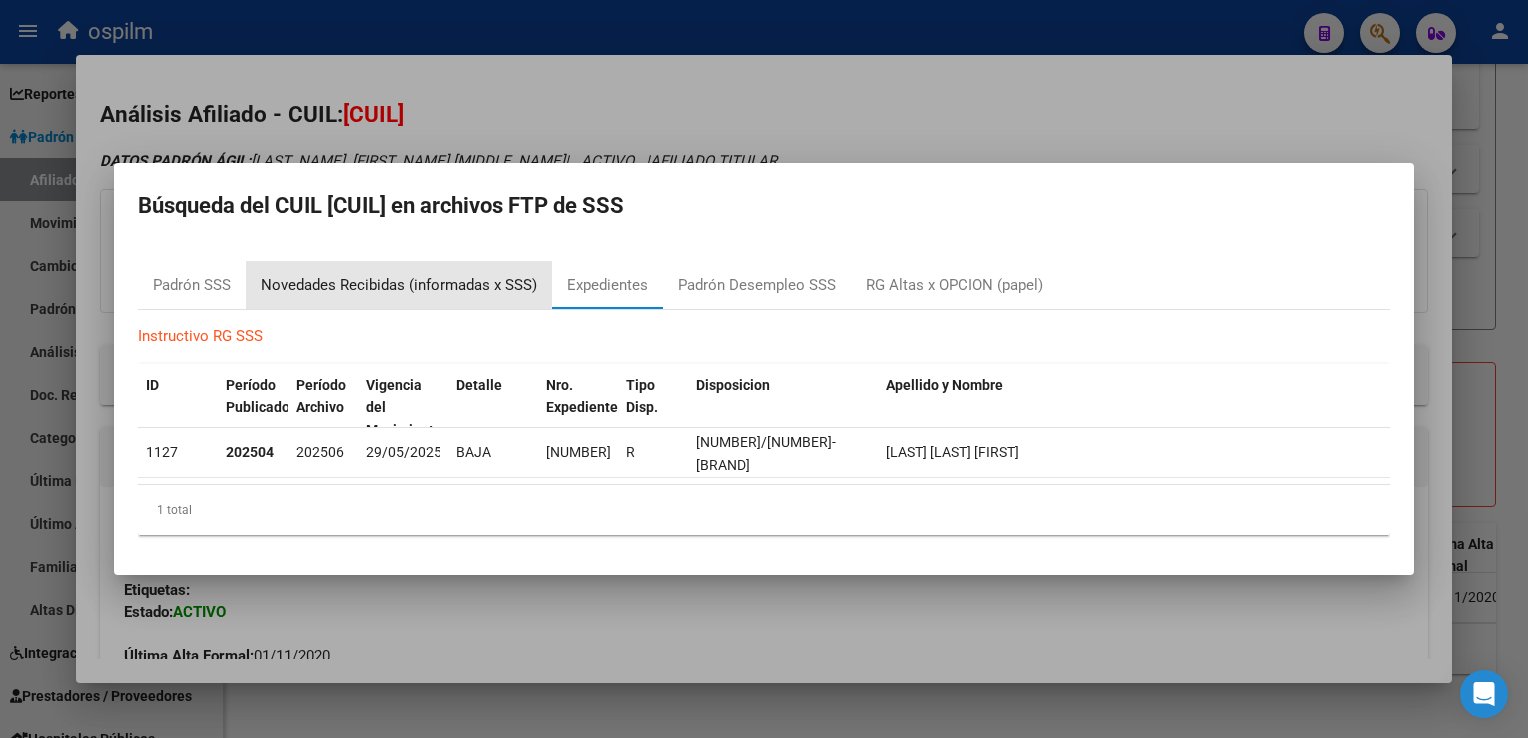 click on "Novedades Recibidas (informadas x SSS)" at bounding box center [399, 285] 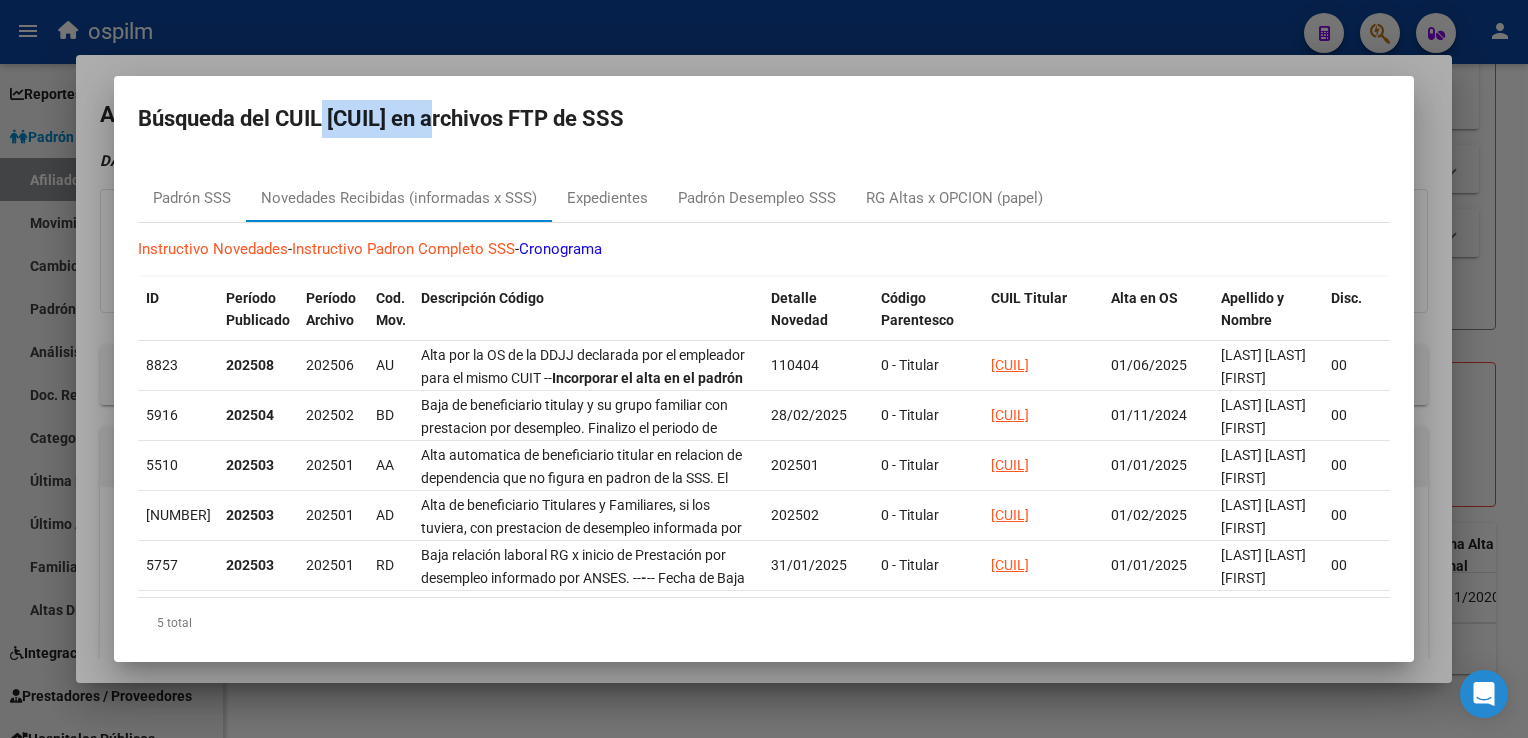 drag, startPoint x: 471, startPoint y: 111, endPoint x: 327, endPoint y: 126, distance: 144.77914 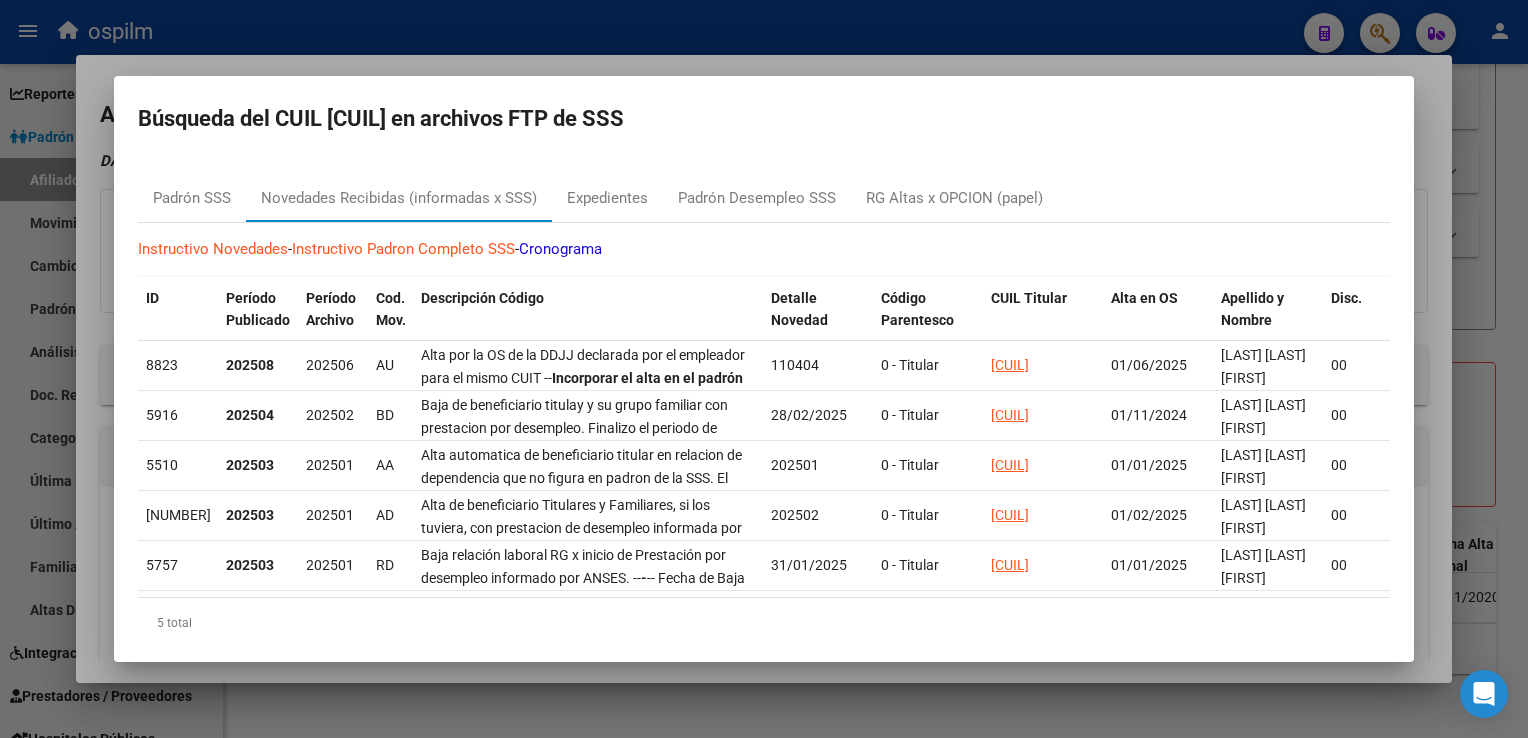 click at bounding box center [764, 369] 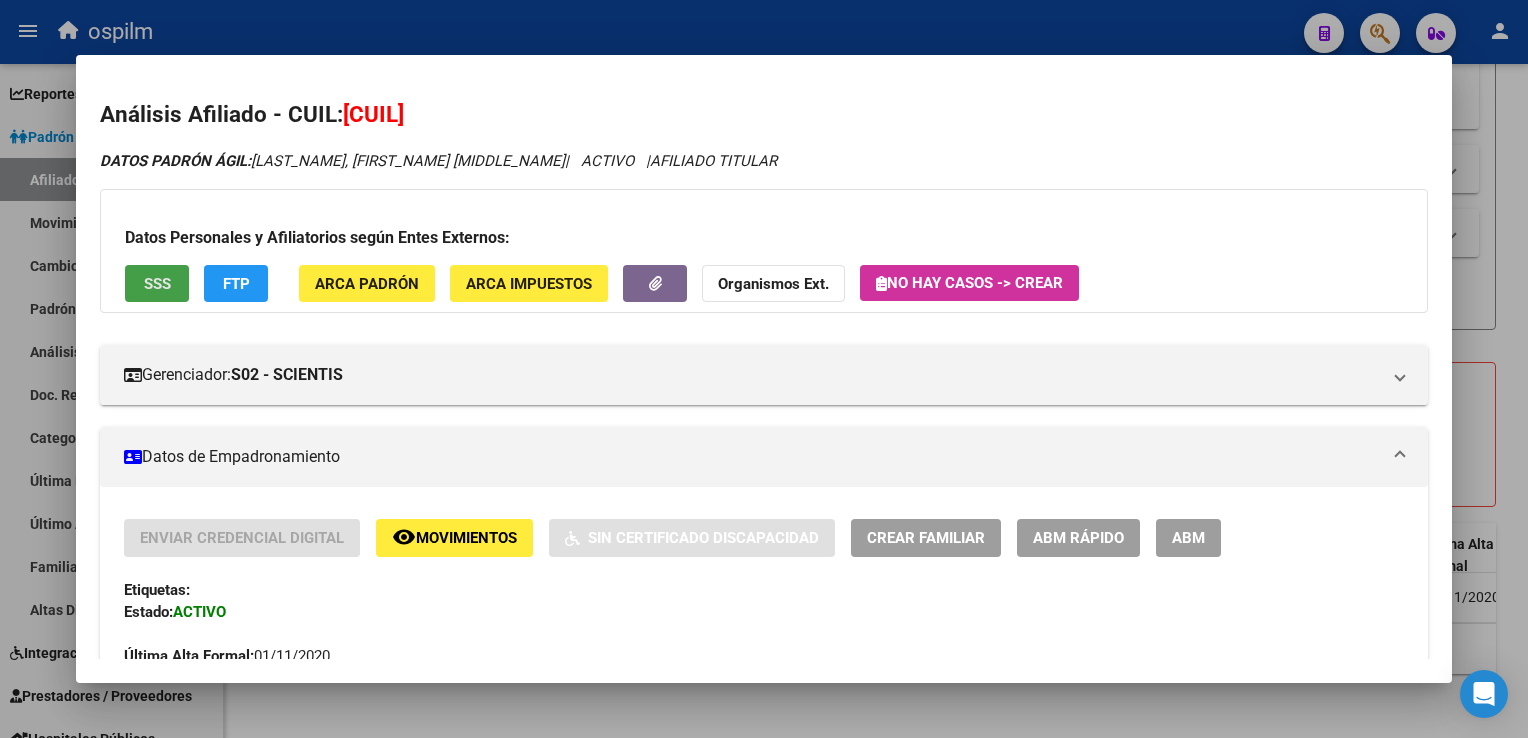 click on "SSS" at bounding box center [157, 284] 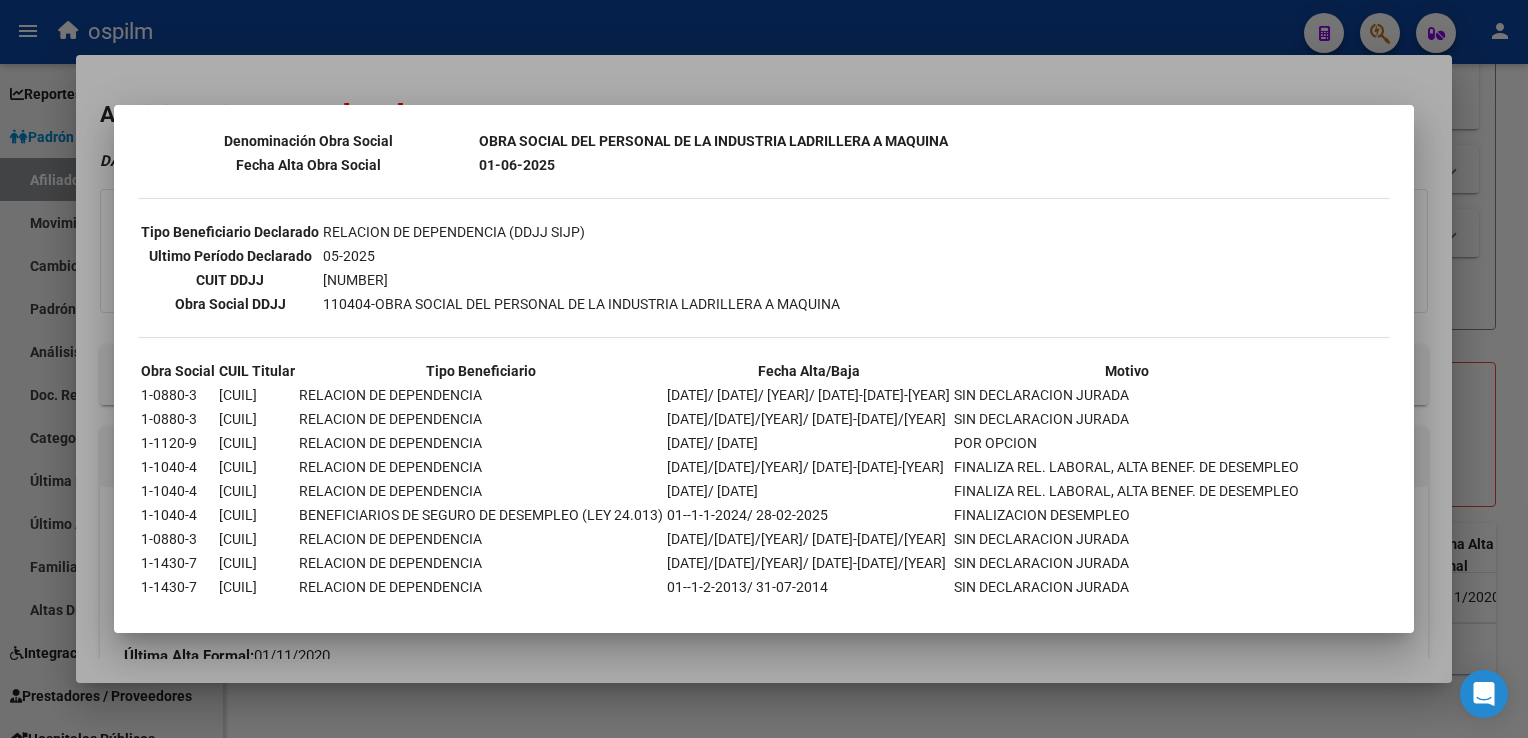 scroll, scrollTop: 474, scrollLeft: 0, axis: vertical 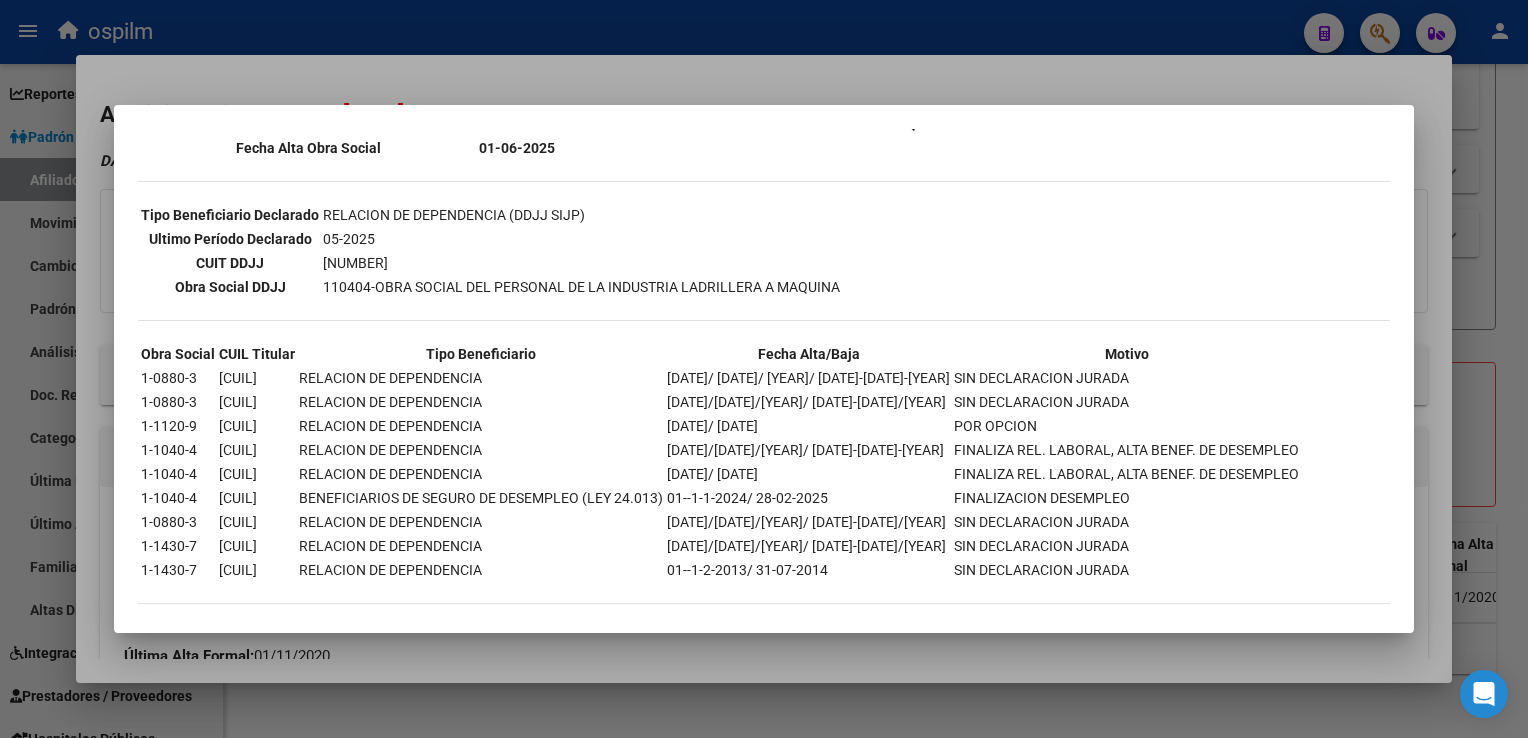 click at bounding box center [764, 369] 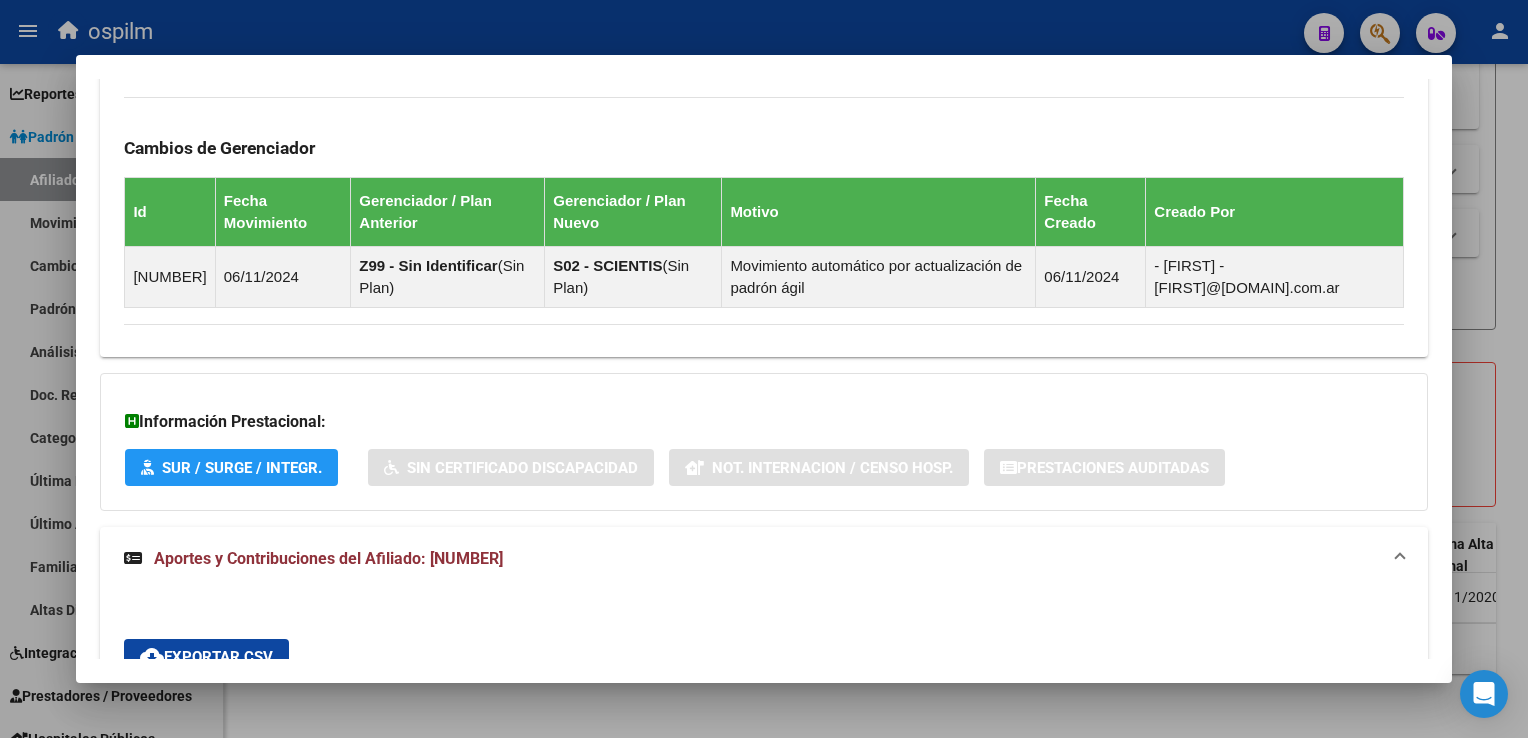 scroll, scrollTop: 216, scrollLeft: 0, axis: vertical 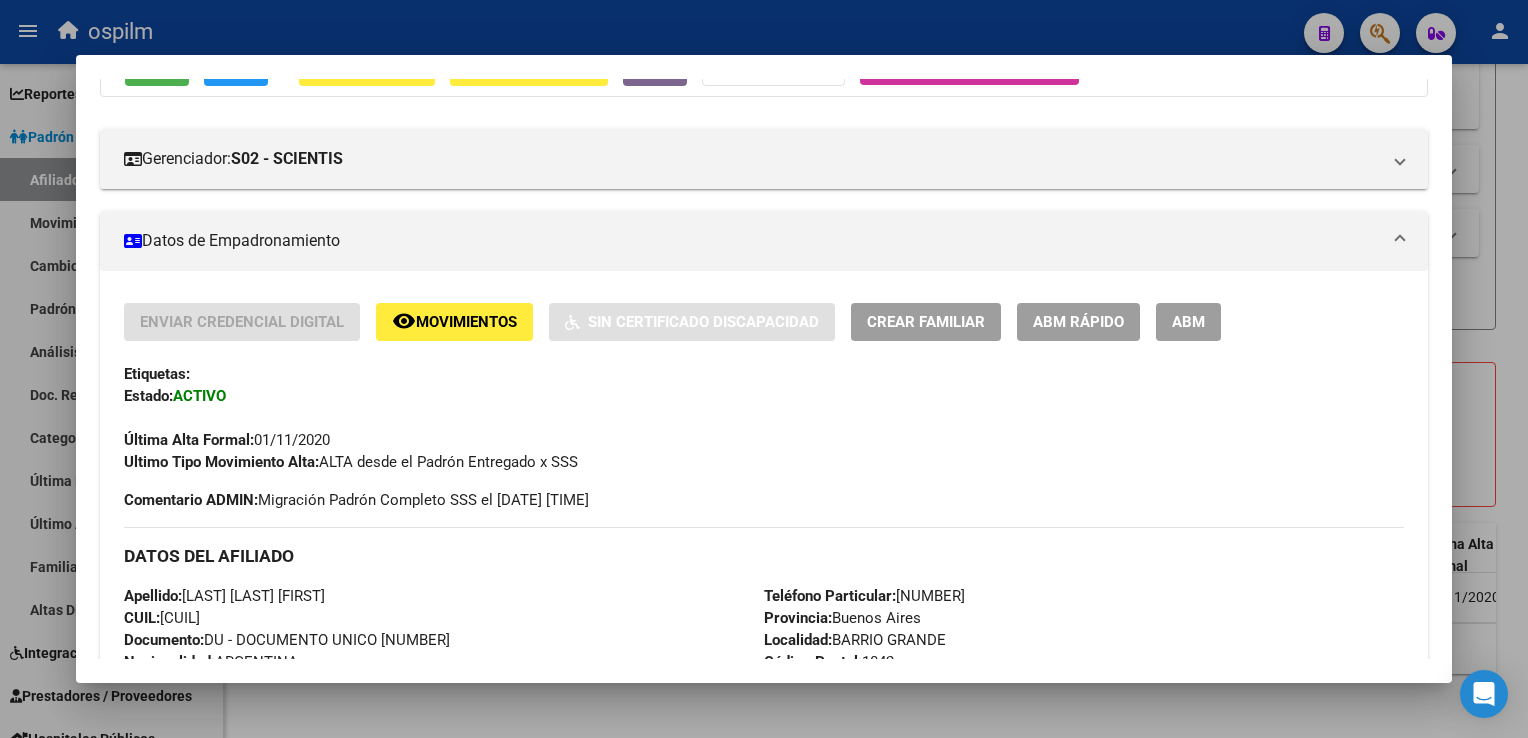 click on "Movimientos" 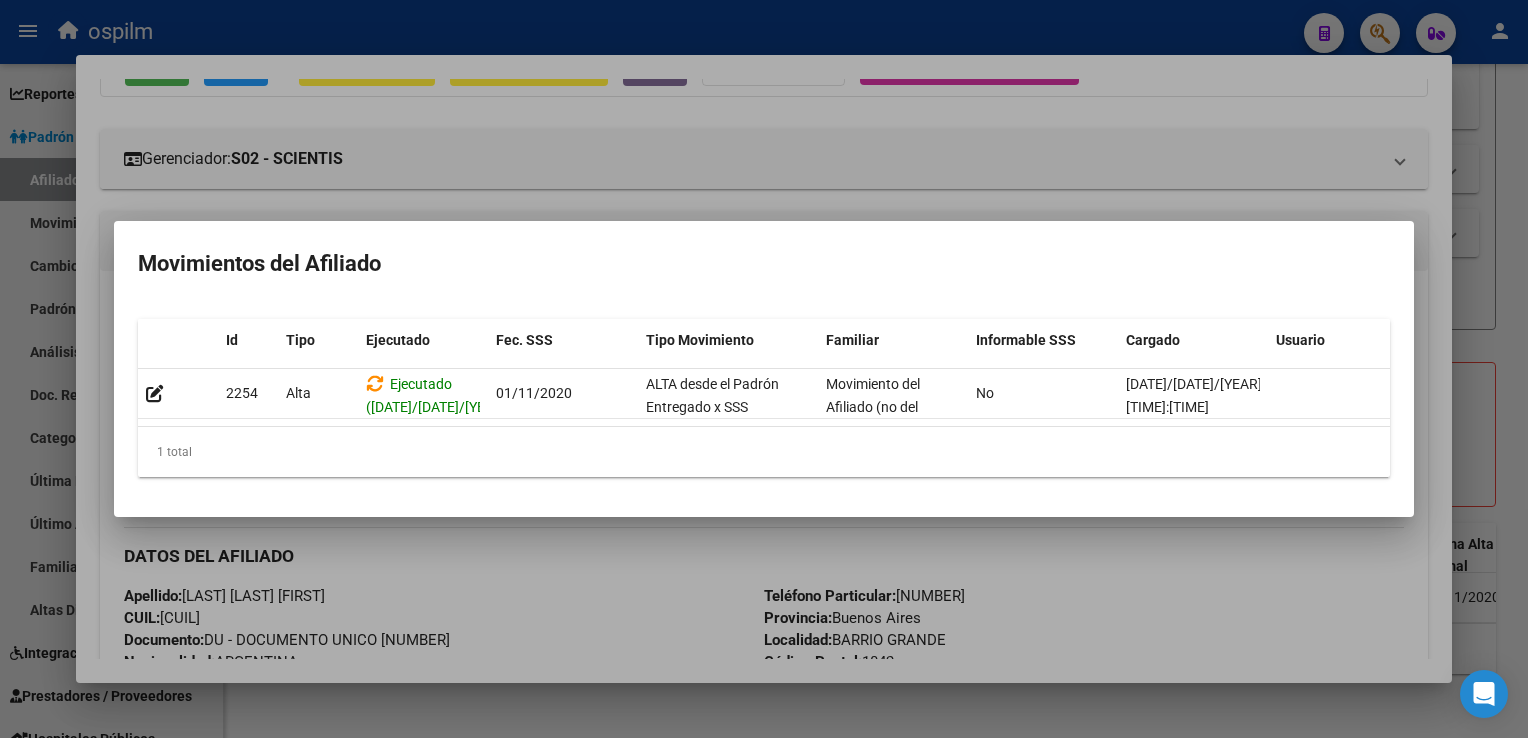 click at bounding box center (764, 369) 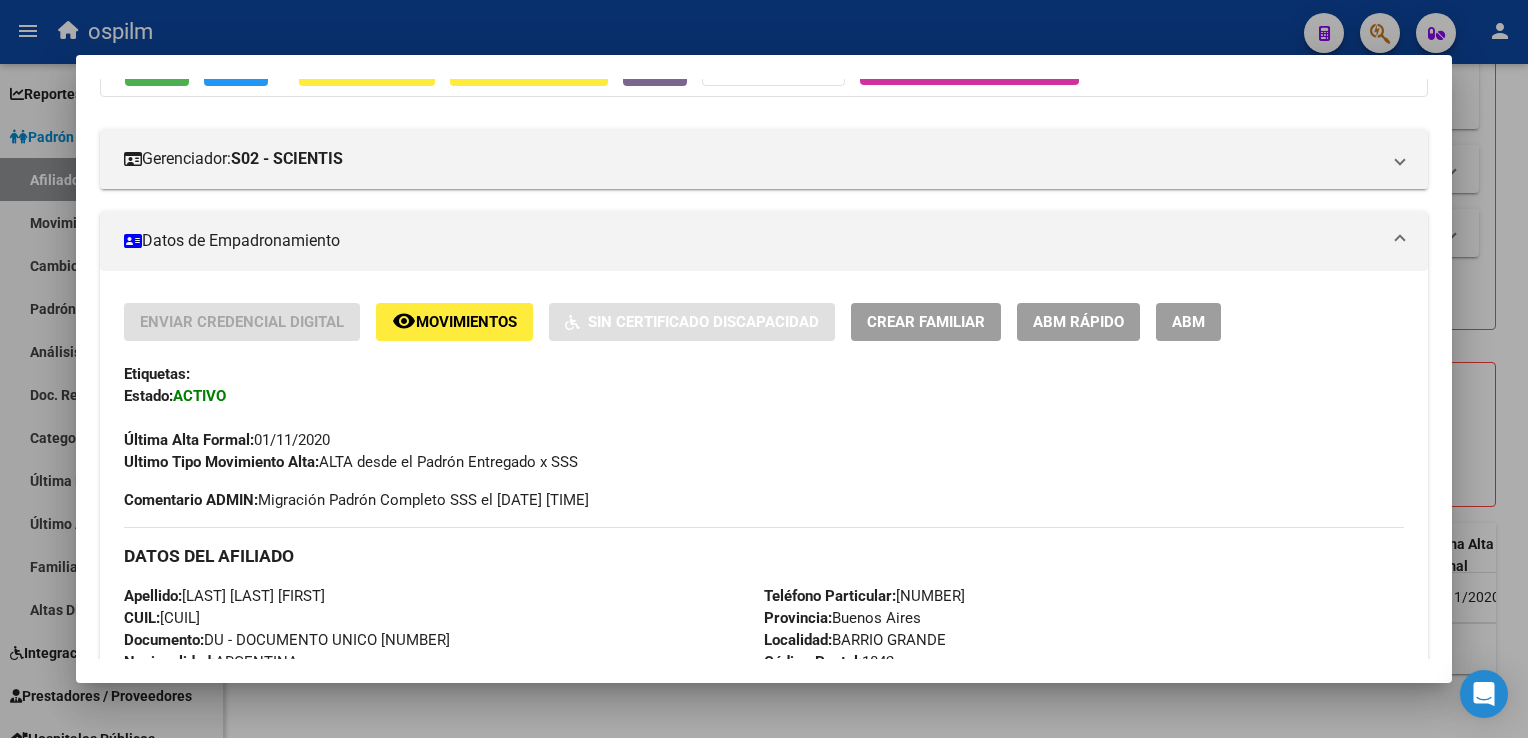 scroll, scrollTop: 0, scrollLeft: 0, axis: both 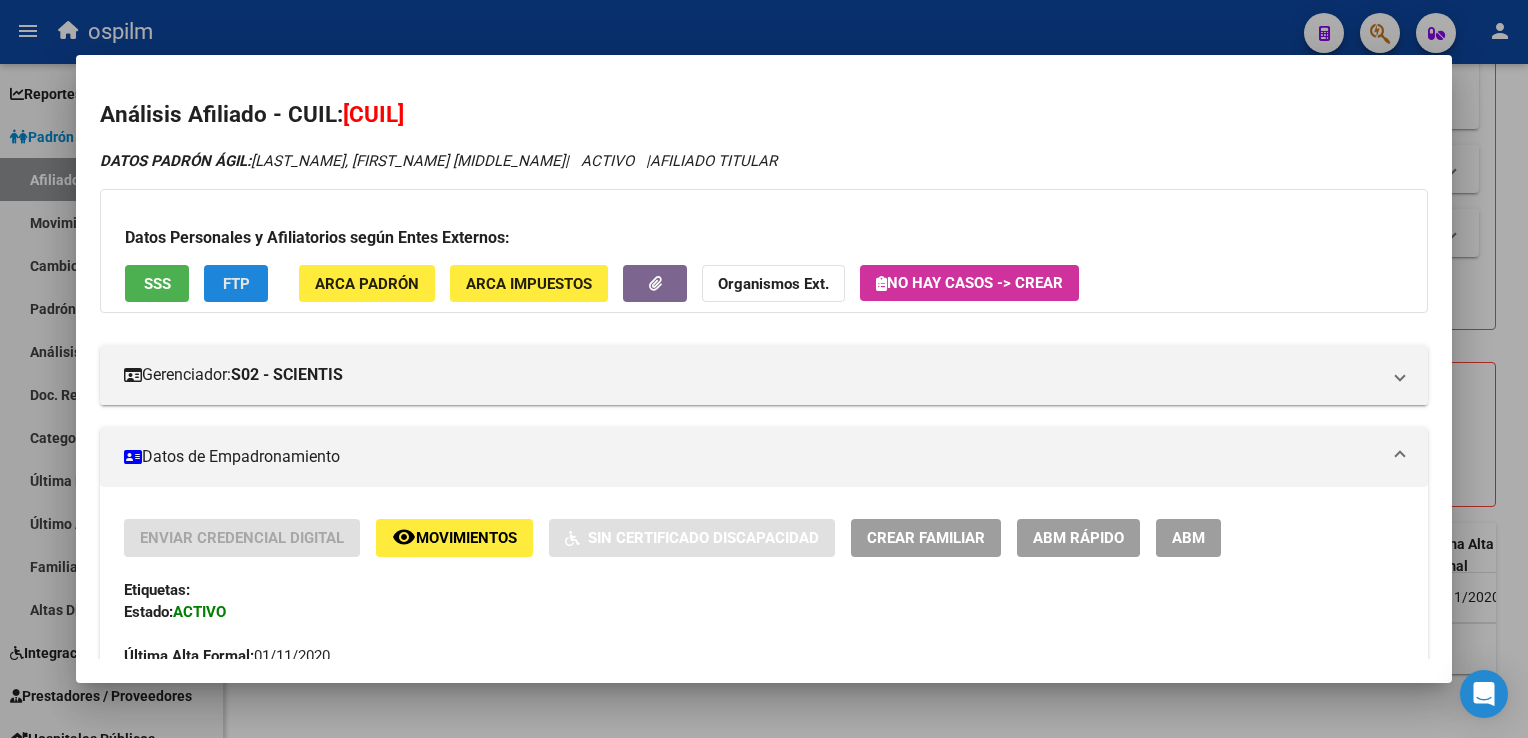 click on "FTP" 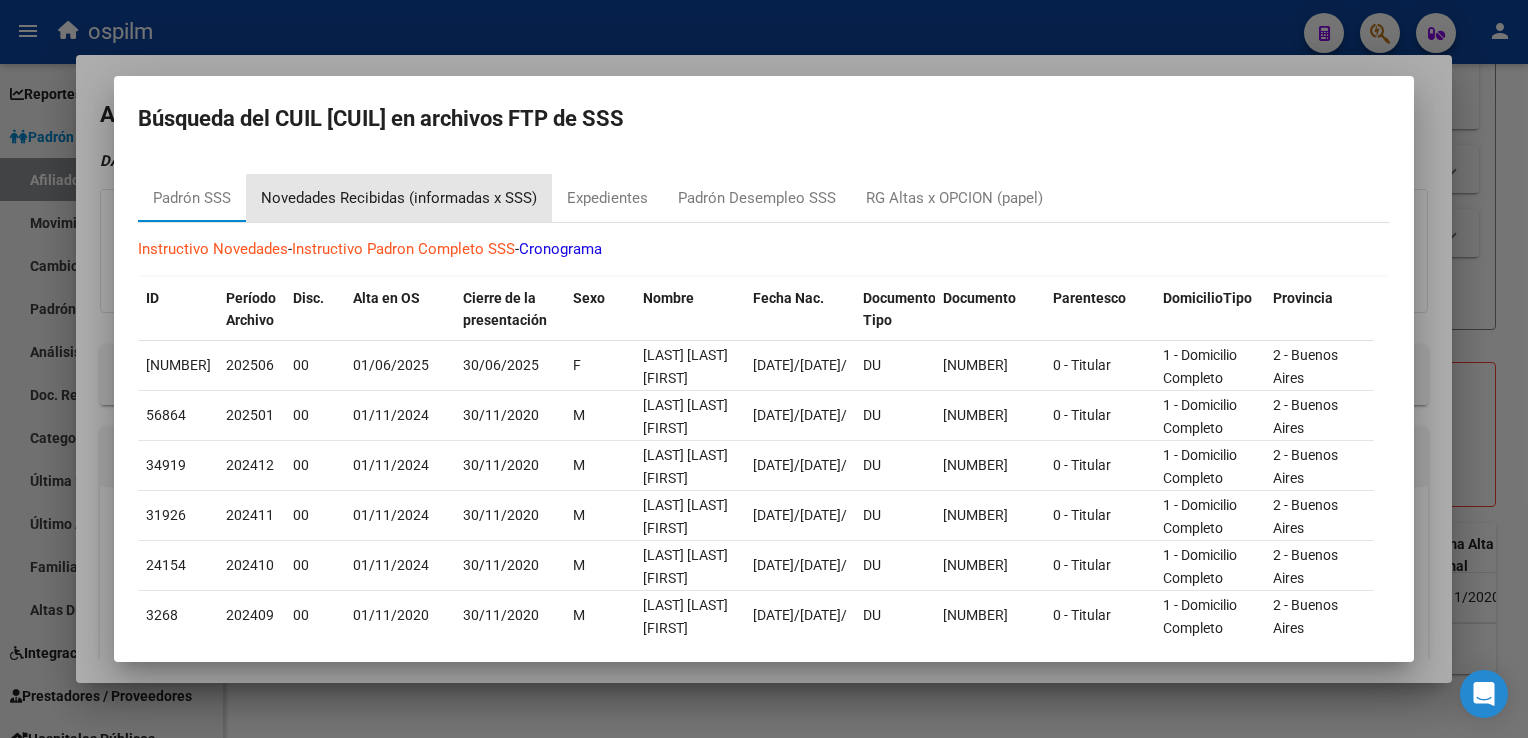 click on "Novedades Recibidas (informadas x SSS)" at bounding box center [399, 198] 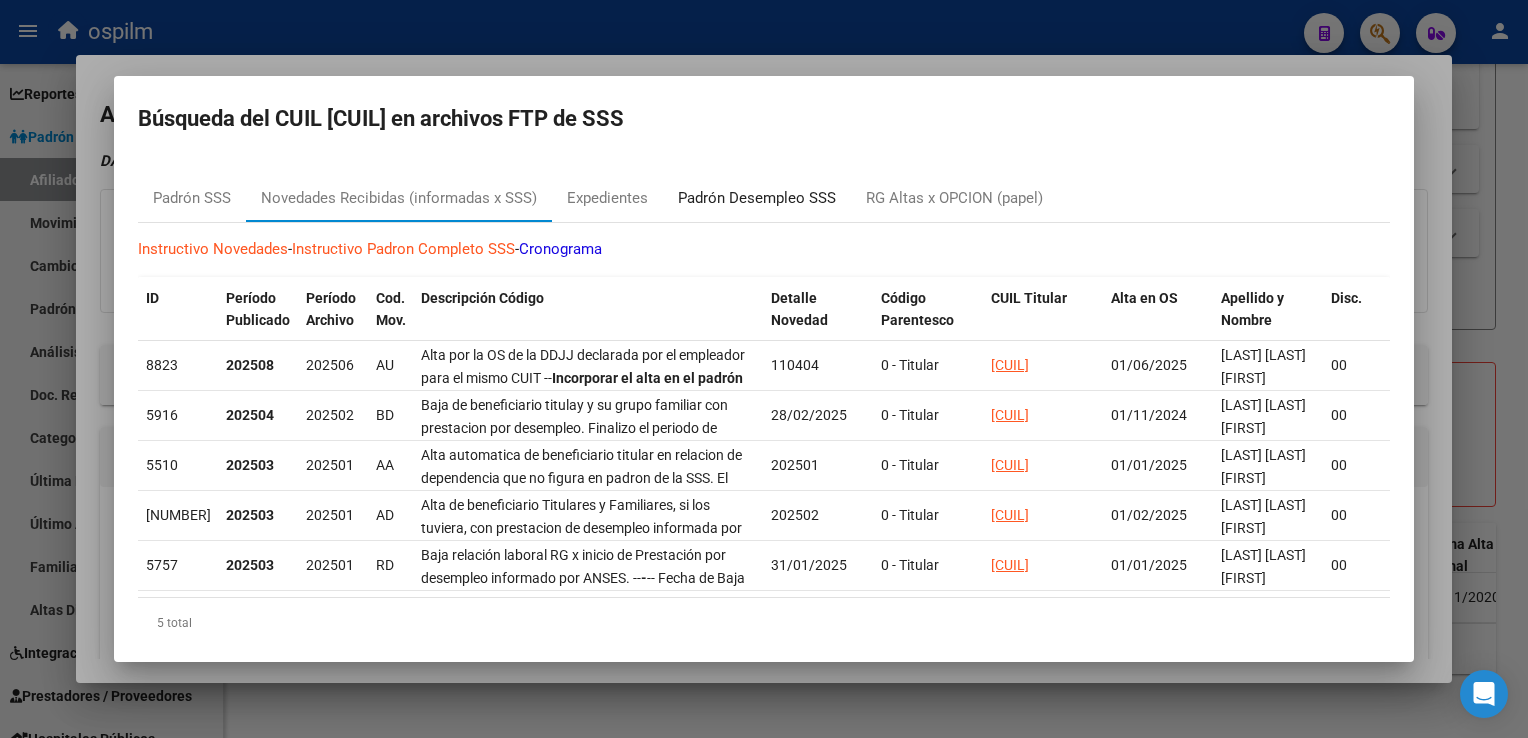 click on "Padrón Desempleo SSS" at bounding box center [757, 198] 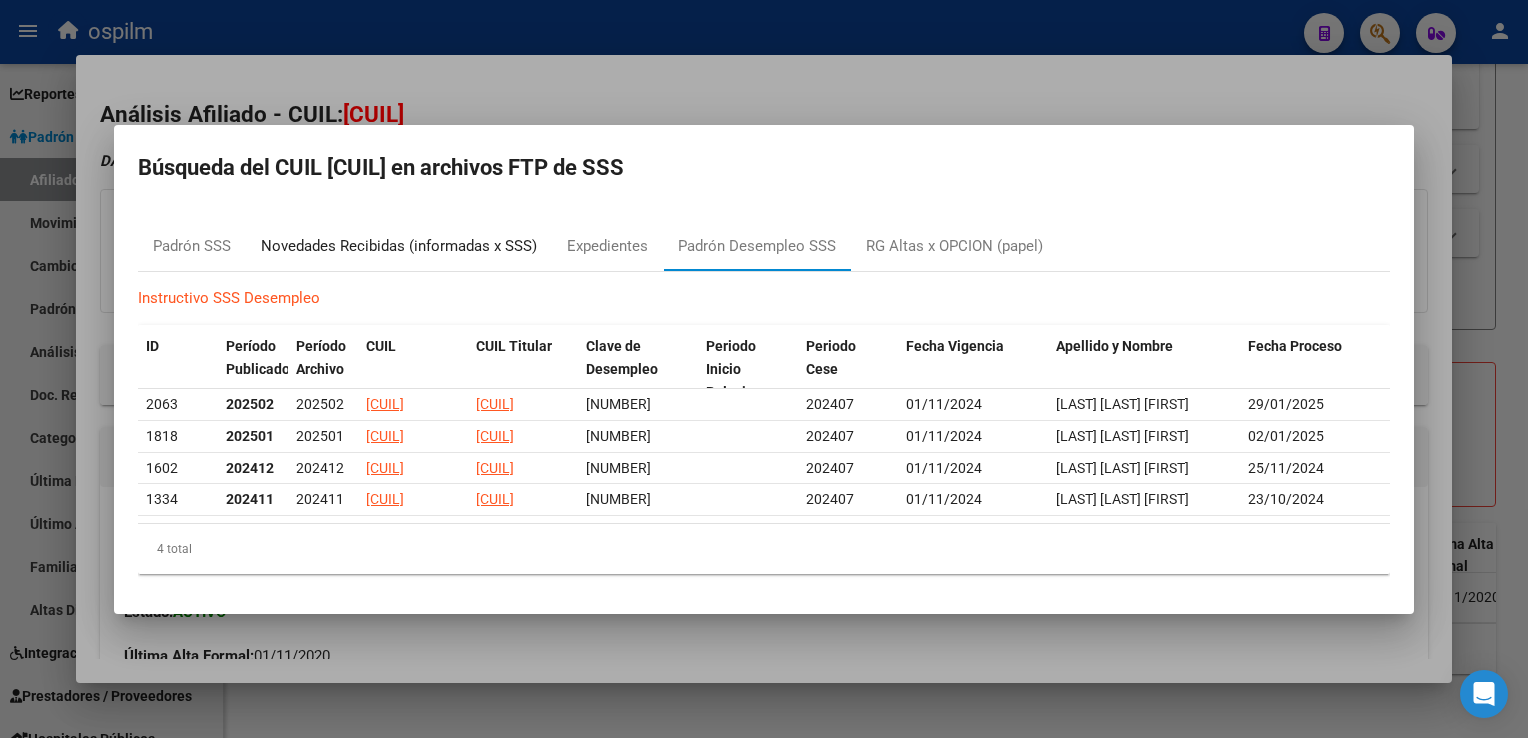 click on "Novedades Recibidas (informadas x SSS)" at bounding box center [399, 246] 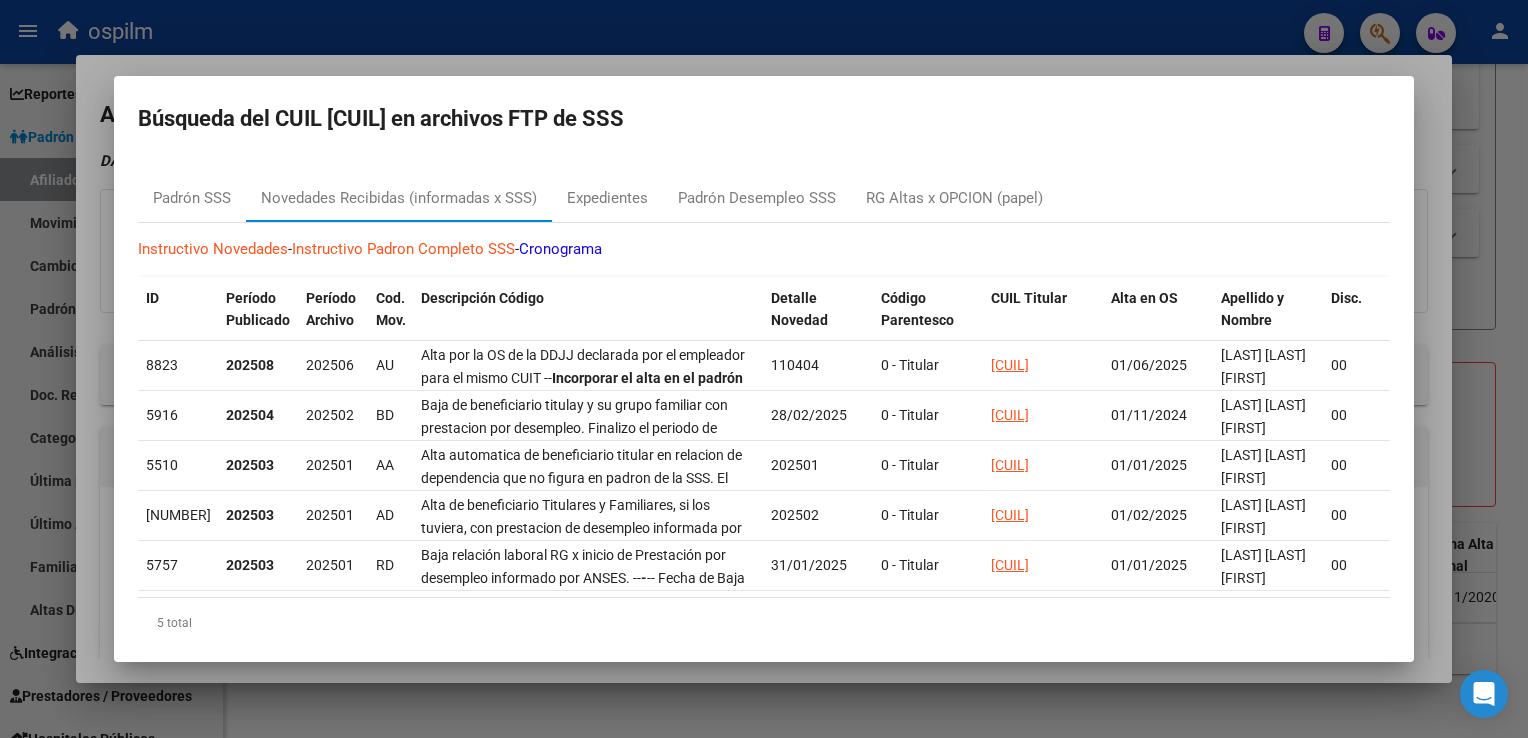 click at bounding box center (764, 369) 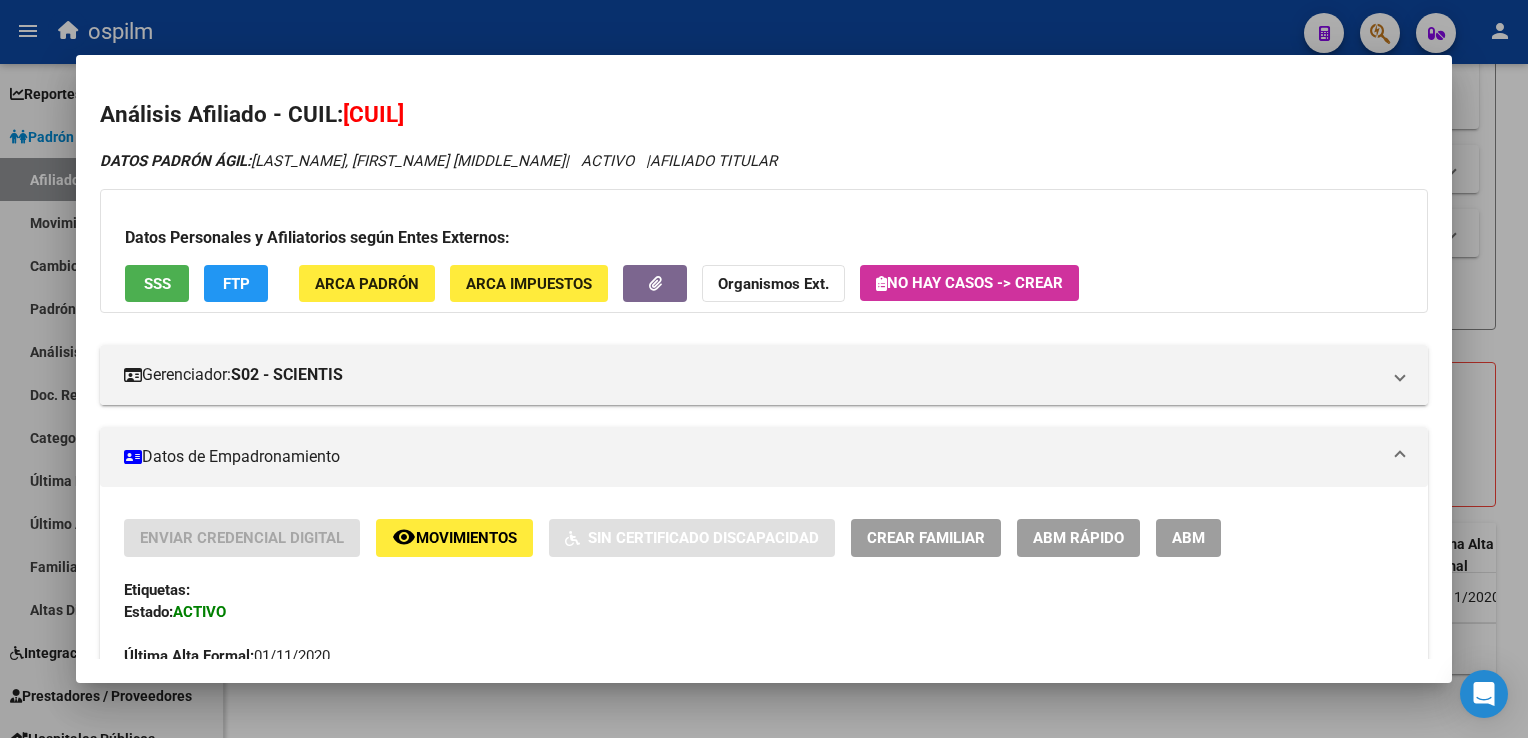 drag, startPoint x: 500, startPoint y: 108, endPoint x: 340, endPoint y: 117, distance: 160.25293 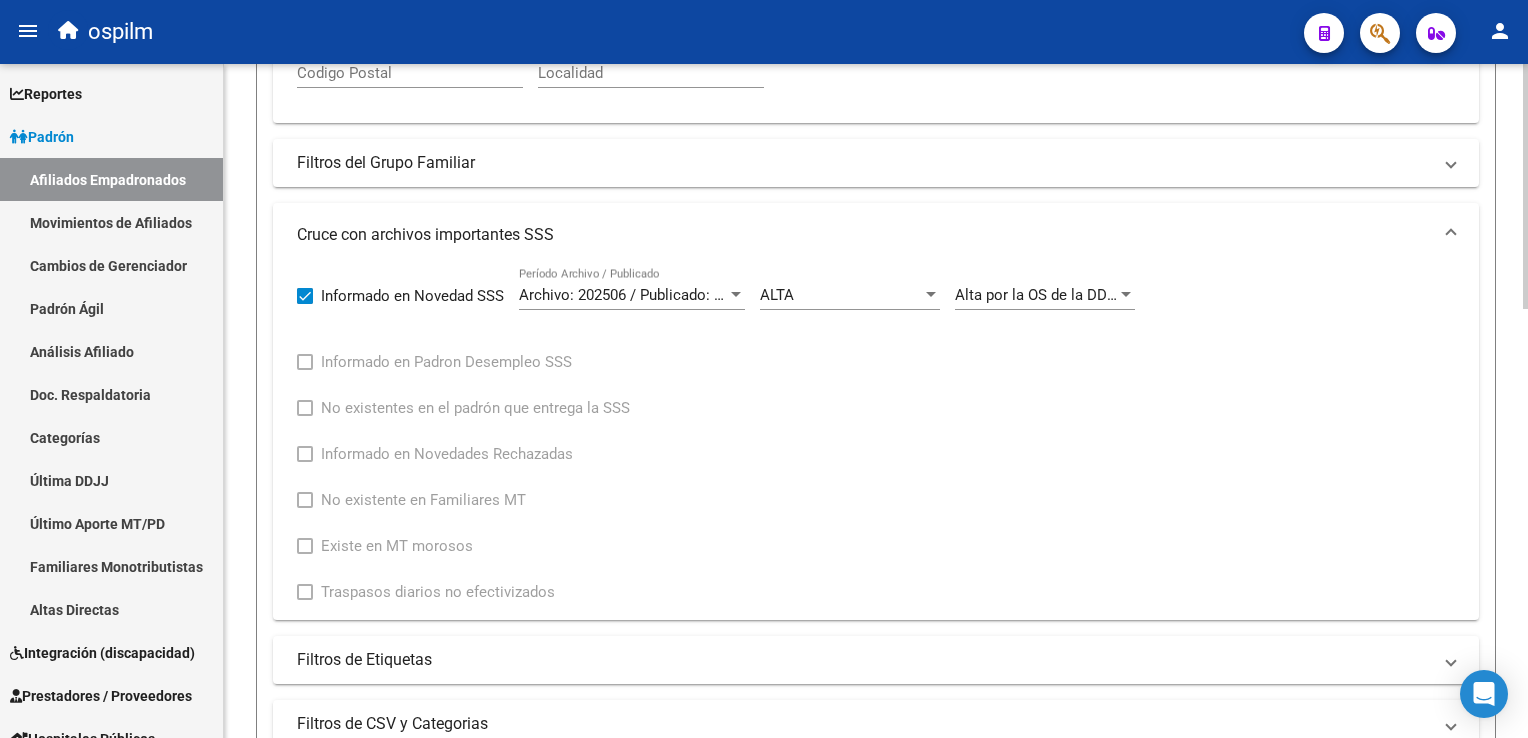 scroll, scrollTop: 672, scrollLeft: 0, axis: vertical 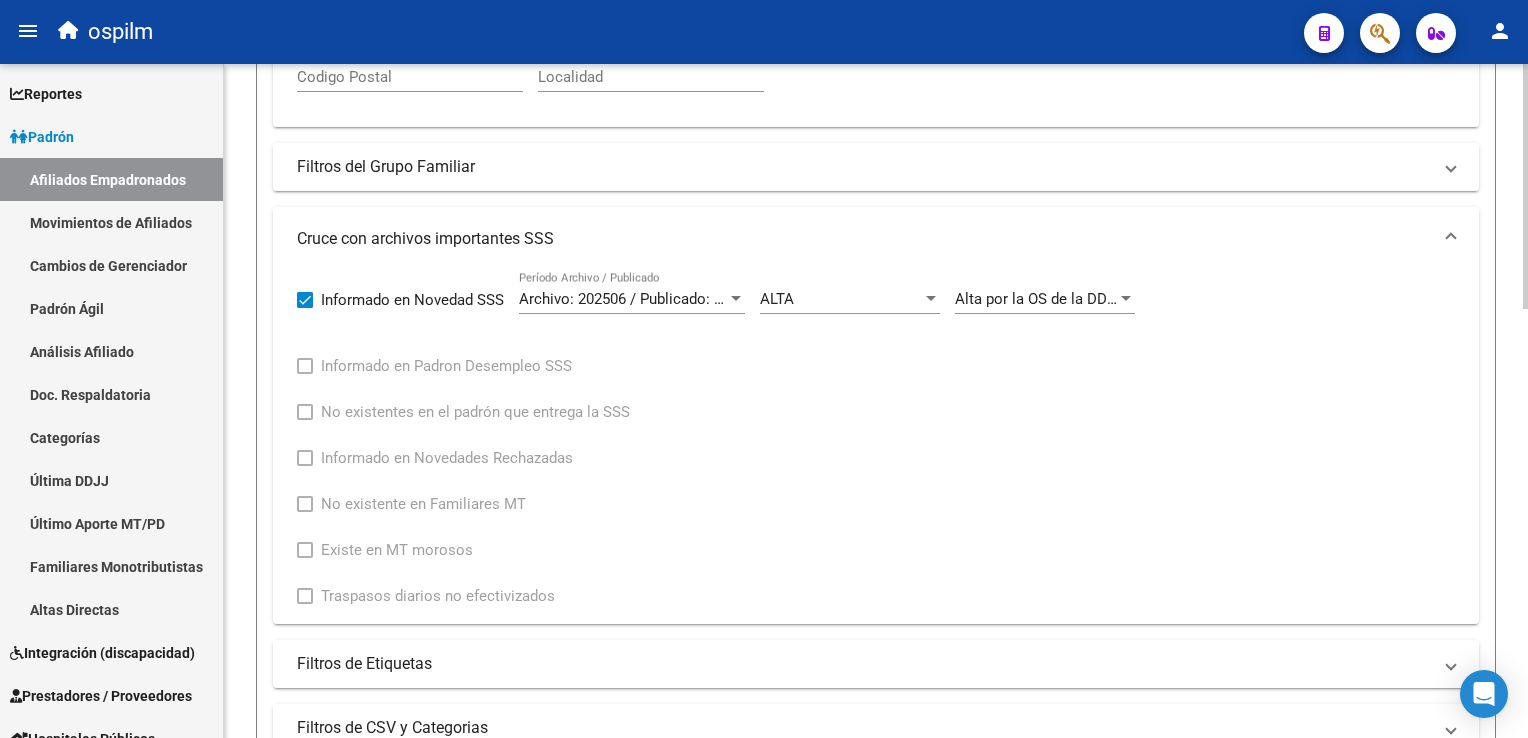 click 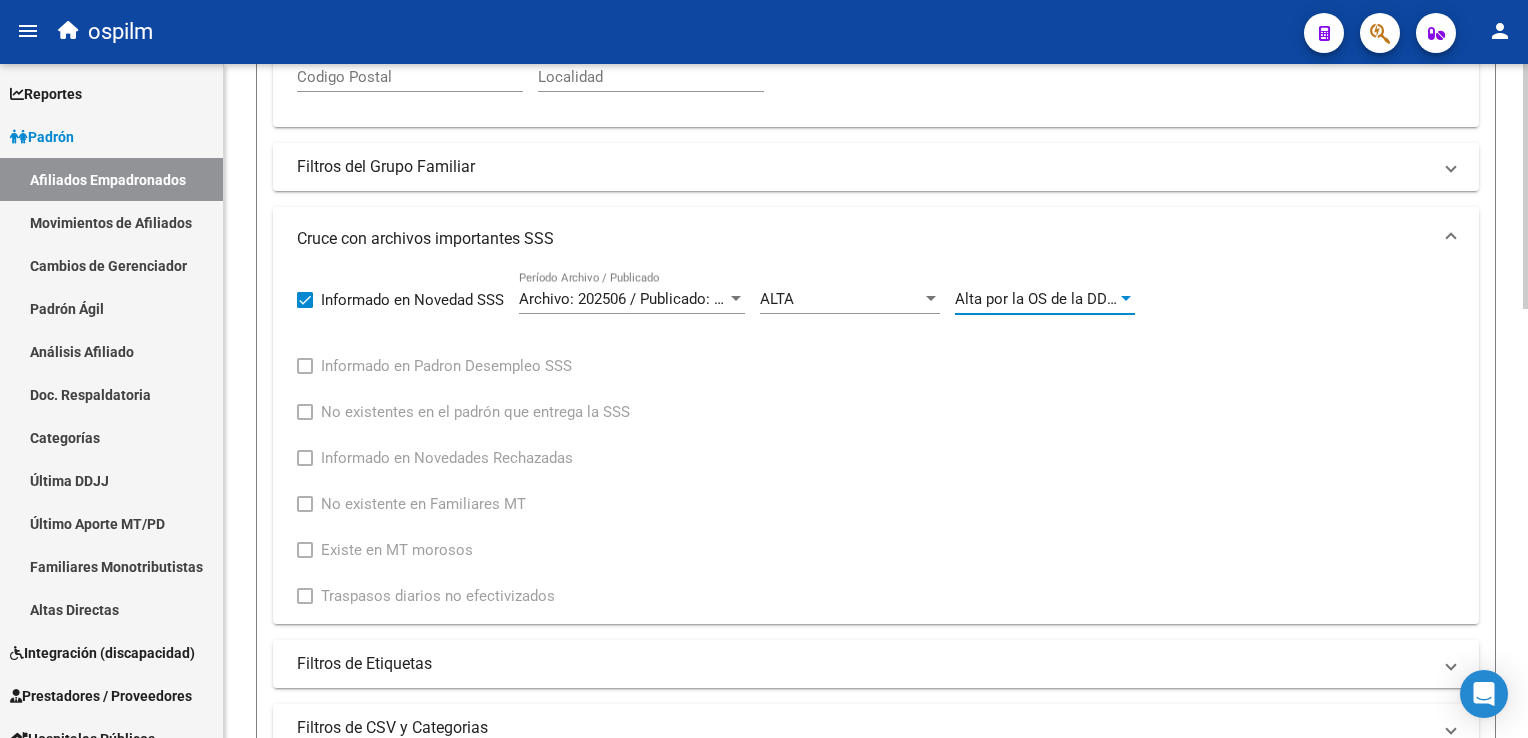 click on "Alta por la OS de la DDJJ declarada por el empleador para el mismo CUIT" at bounding box center [1200, 299] 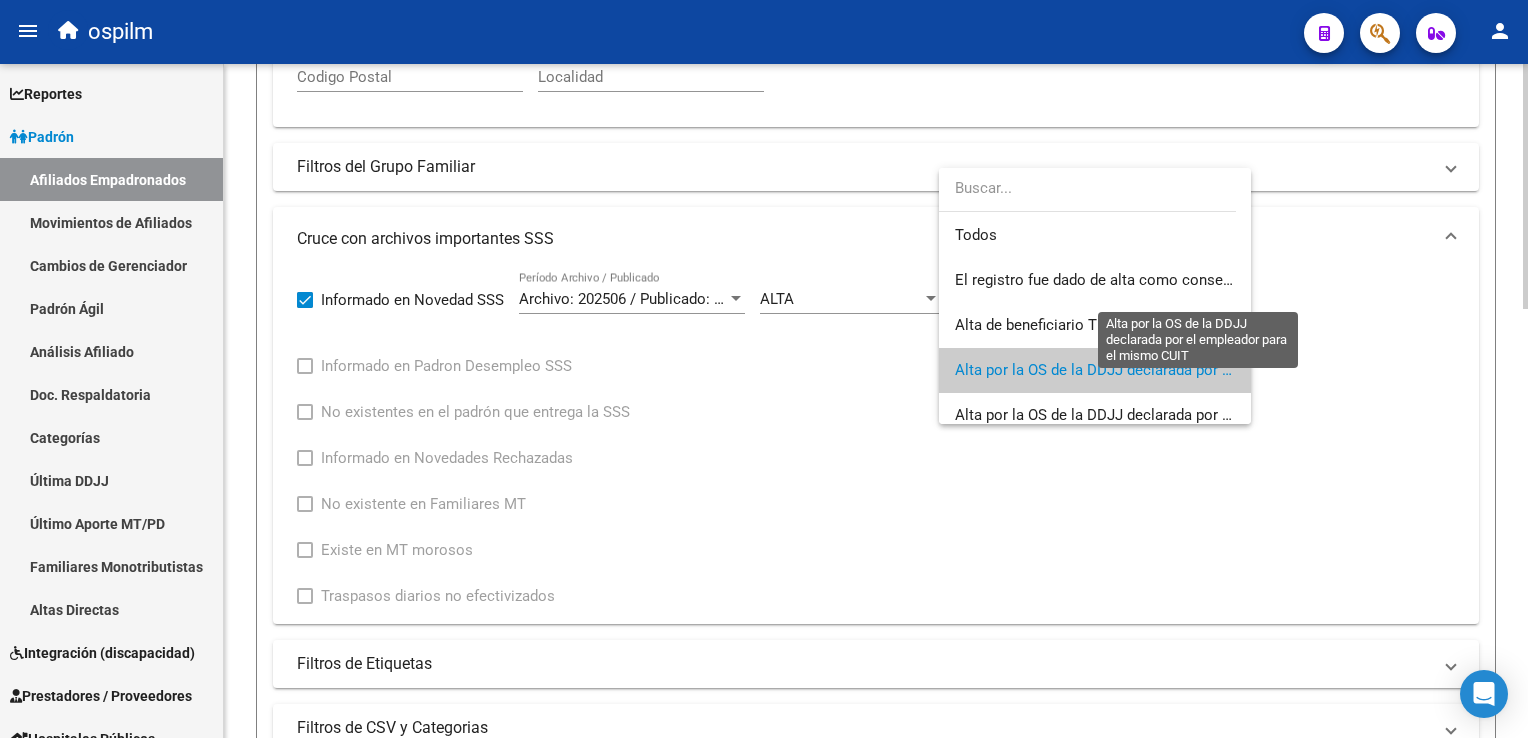 scroll, scrollTop: 74, scrollLeft: 0, axis: vertical 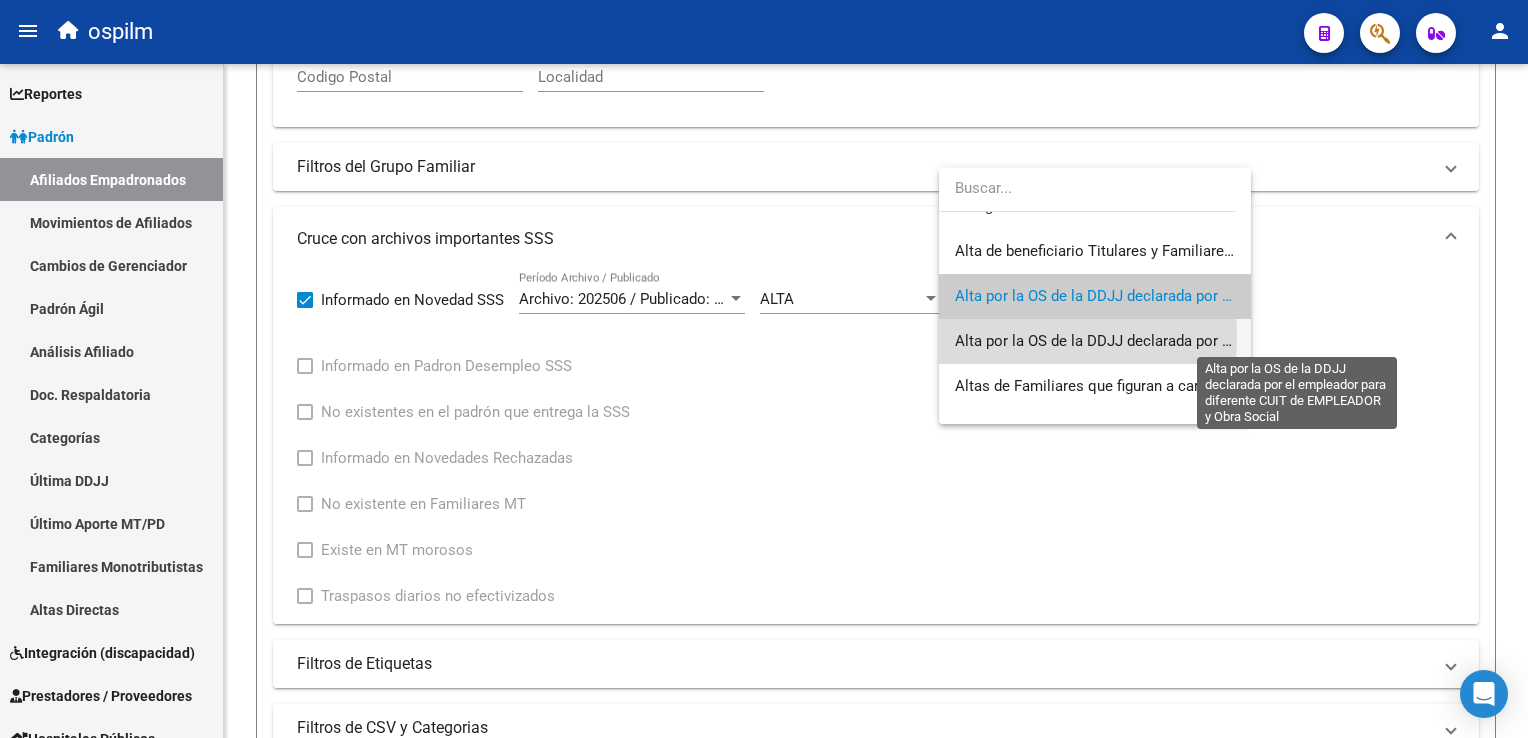 click on "Alta por la OS de la DDJJ declarada por el empleador para diferente CUIT de EMPLEADOR y Obra Social" at bounding box center [1300, 341] 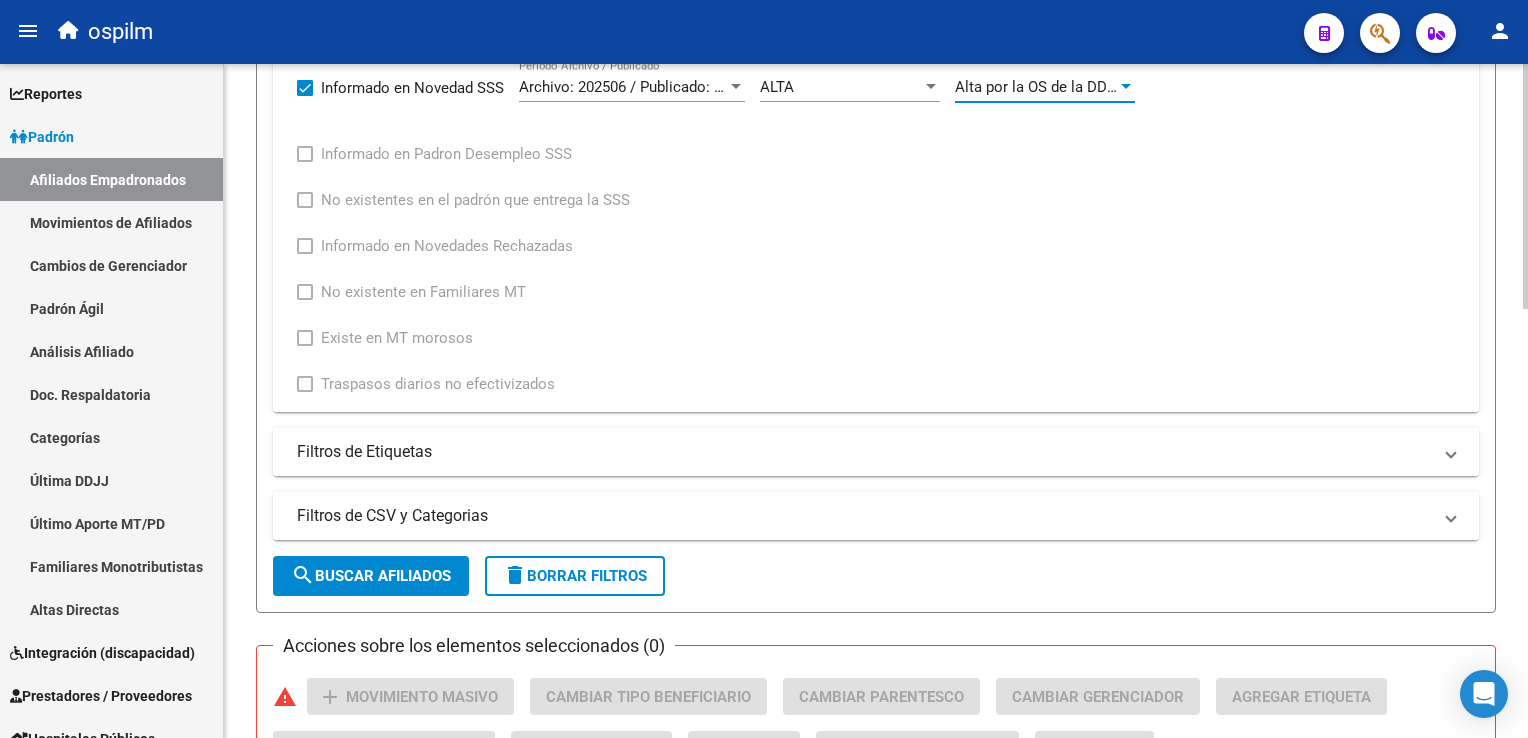 click on "PADRON -> Afiliados Empadronados  (alt+a) add  Crear Afiliado
file_download  Exportar CSV  cloud_download  Exportar CSV 2  cloud_download  Exportar GECROS  file_download  Exportar Bymovi  cloud_download  Actualizar ultimo Empleador  Filtros Id CUIL / Nombre / Apellido CUIL Titular Seleccionar Gerenciador Seleccionar Gerenciador Start date – End date Fecha Alta Desde / Hasta Start date – End date Fecha Baja Desde / Hasta Si Activo Si Titular Todos Con Alta Futura Todos Con Baja Futura Si Grupo Familiar Activo Ultimo Tipo Alta Ultimo Tipo Alta Ultimo Tipo Baja Ultimo Tipo Baja Filtros Del Titular Ultima DDJJ Ultima DDJJ Ultima DDJJ en Periodo Periodo Ultimo MtPd Sitcuil Con Sueldo Con Sueldo  Filtros del Afiliado  Edades Edades Sexo Sexo No incapacitado Discapacitado Nacionalidad Nacionalidad Provincia Provincia Estado Civil Estado Civil Start date – End date Fecha Nacimiento Desde / Hasta Todos Tiene PMI Todos Certificado Estudio Codigo Postal Localidad  Filtros del Grupo Familiar  CUIT Empleador" 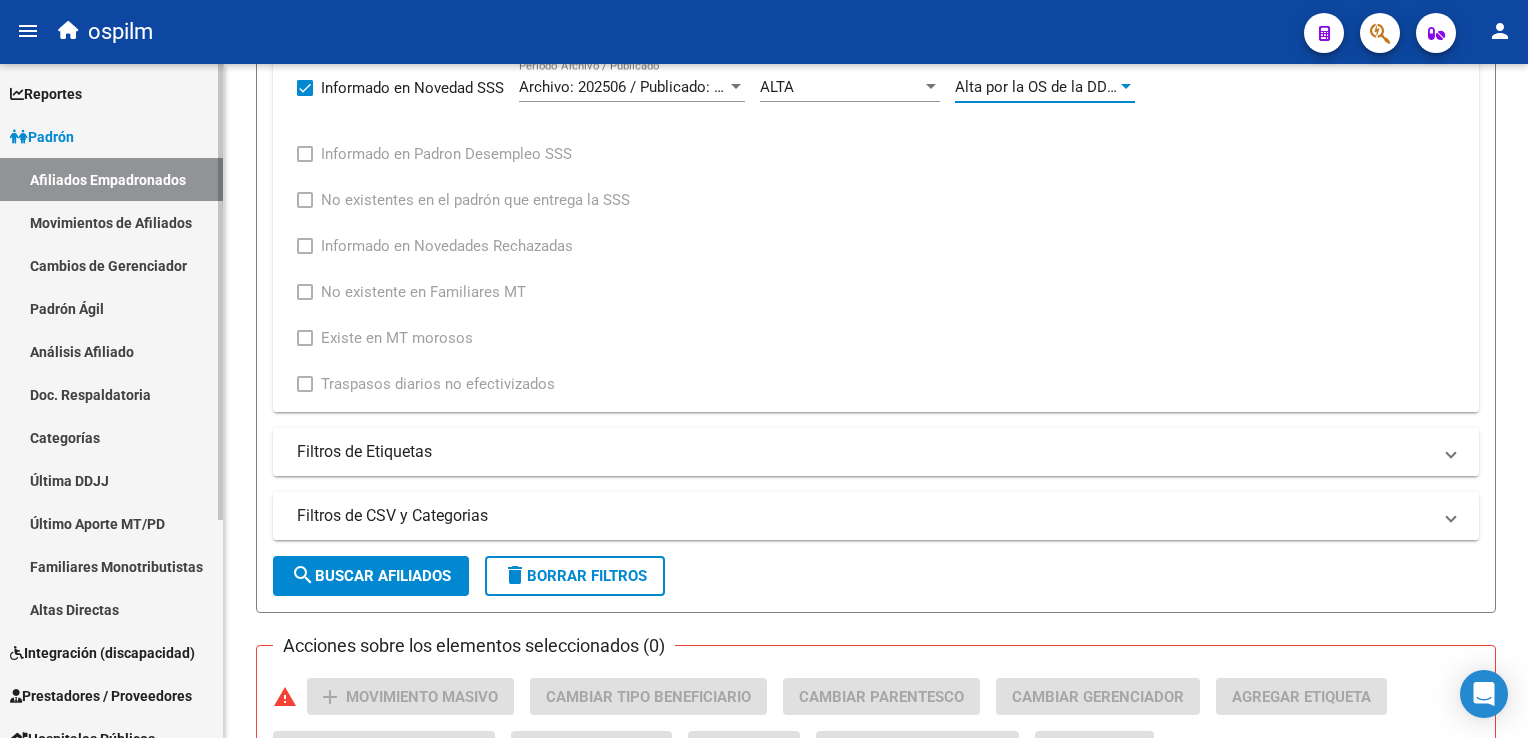 scroll, scrollTop: 912, scrollLeft: 0, axis: vertical 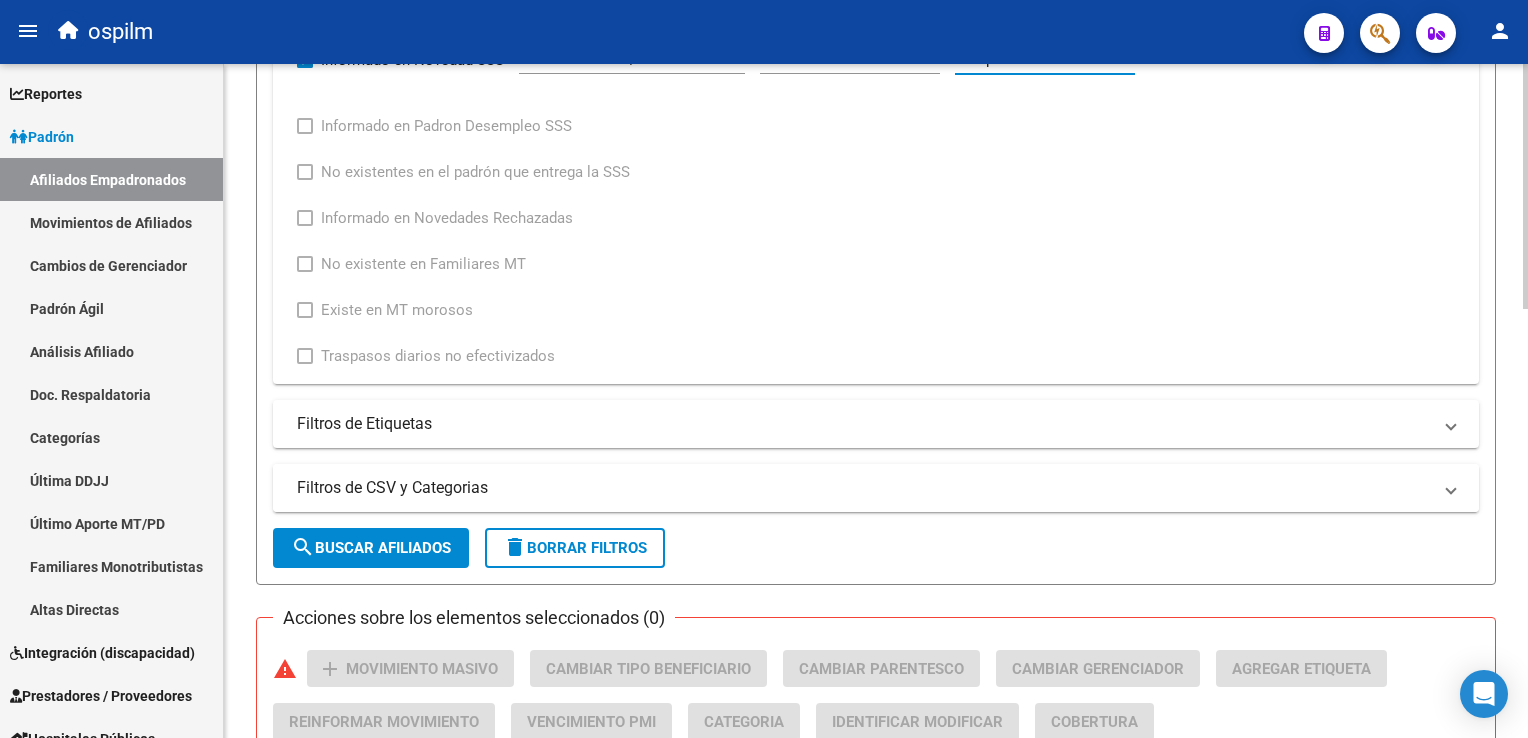 drag, startPoint x: 339, startPoint y: 542, endPoint x: 397, endPoint y: 498, distance: 72.8011 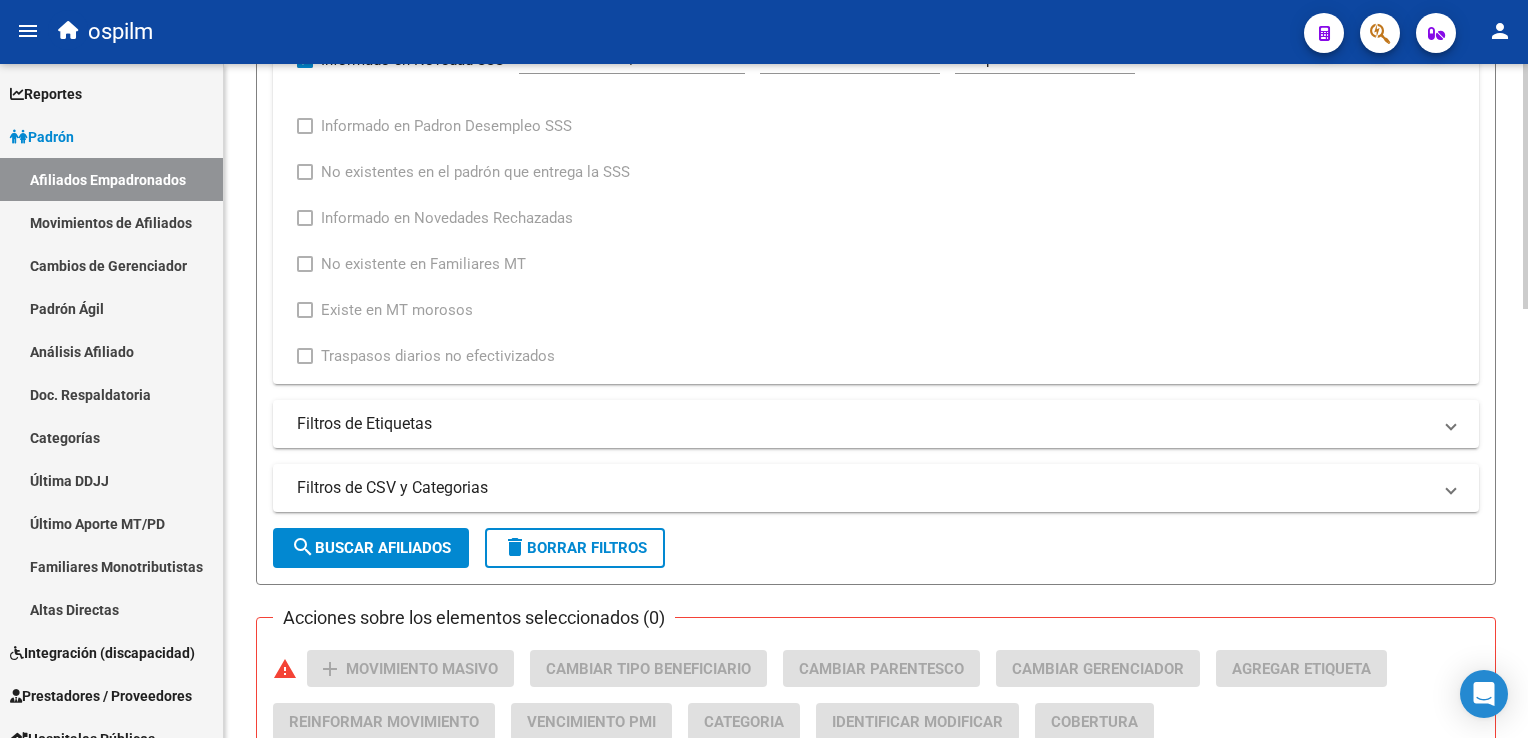 scroll, scrollTop: 0, scrollLeft: 0, axis: both 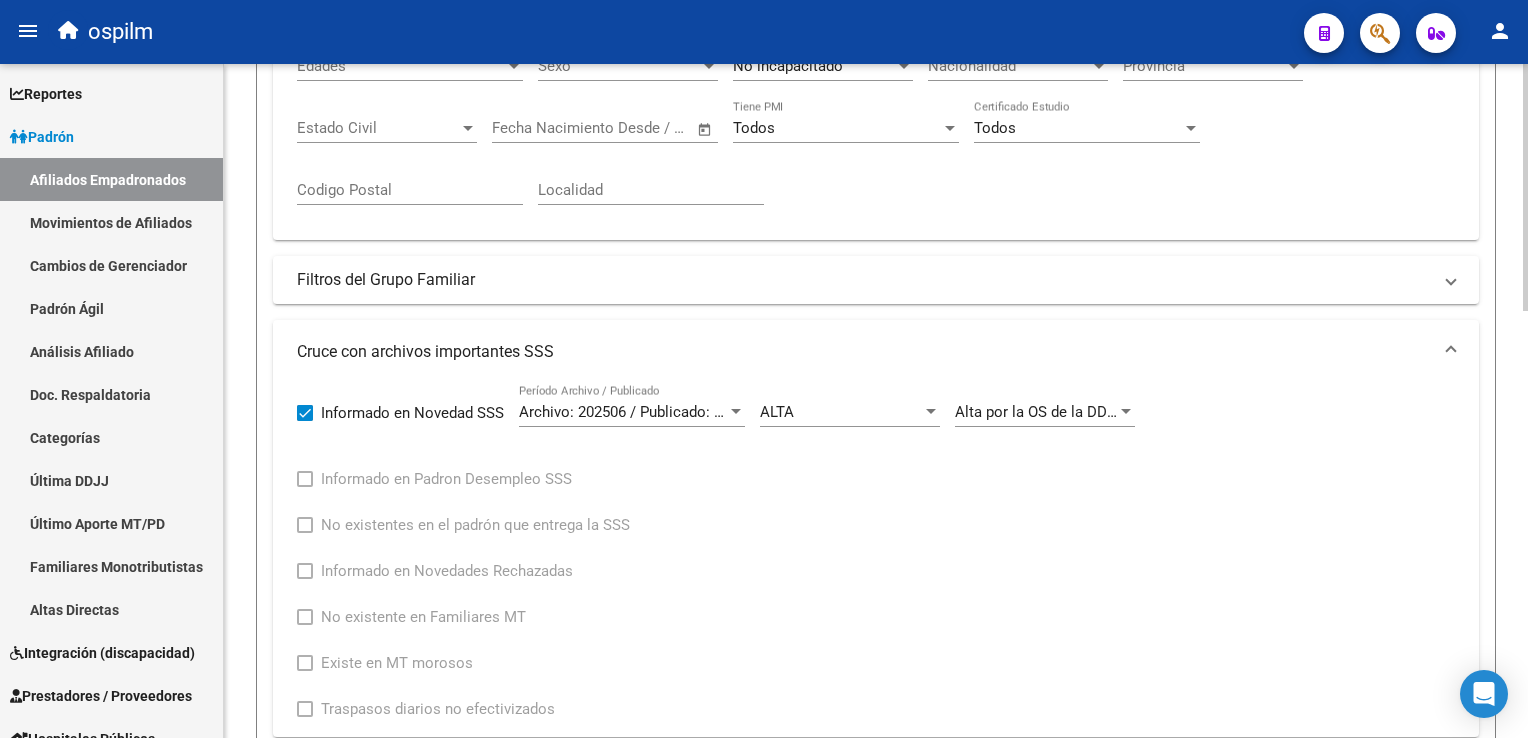 click on "PADRON -> Afiliados Empadronados  (alt+a) add  Crear Afiliado
file_download  Exportar CSV  cloud_download  Exportar CSV 2  cloud_download  Exportar GECROS  file_download  Exportar Bymovi  cloud_download  Actualizar ultimo Empleador  Filtros Id CUIL / Nombre / Apellido CUIL Titular Seleccionar Gerenciador Seleccionar Gerenciador Start date – End date Fecha Alta Desde / Hasta Start date – End date Fecha Baja Desde / Hasta Si Activo Si Titular Todos Con Alta Futura Todos Con Baja Futura Si Grupo Familiar Activo Ultimo Tipo Alta Ultimo Tipo Alta Ultimo Tipo Baja Ultimo Tipo Baja Filtros Del Titular Ultima DDJJ Ultima DDJJ Ultima DDJJ en Periodo Periodo Ultimo MtPd Sitcuil Con Sueldo Con Sueldo  Filtros del Afiliado  Edades Edades Sexo Sexo No incapacitado Discapacitado Nacionalidad Nacionalidad Provincia Provincia Estado Civil Estado Civil Start date – End date Fecha Nacimiento Desde / Hasta Todos Tiene PMI Todos Certificado Estudio Codigo Postal Localidad  Filtros del Grupo Familiar  CUIT Empleador" 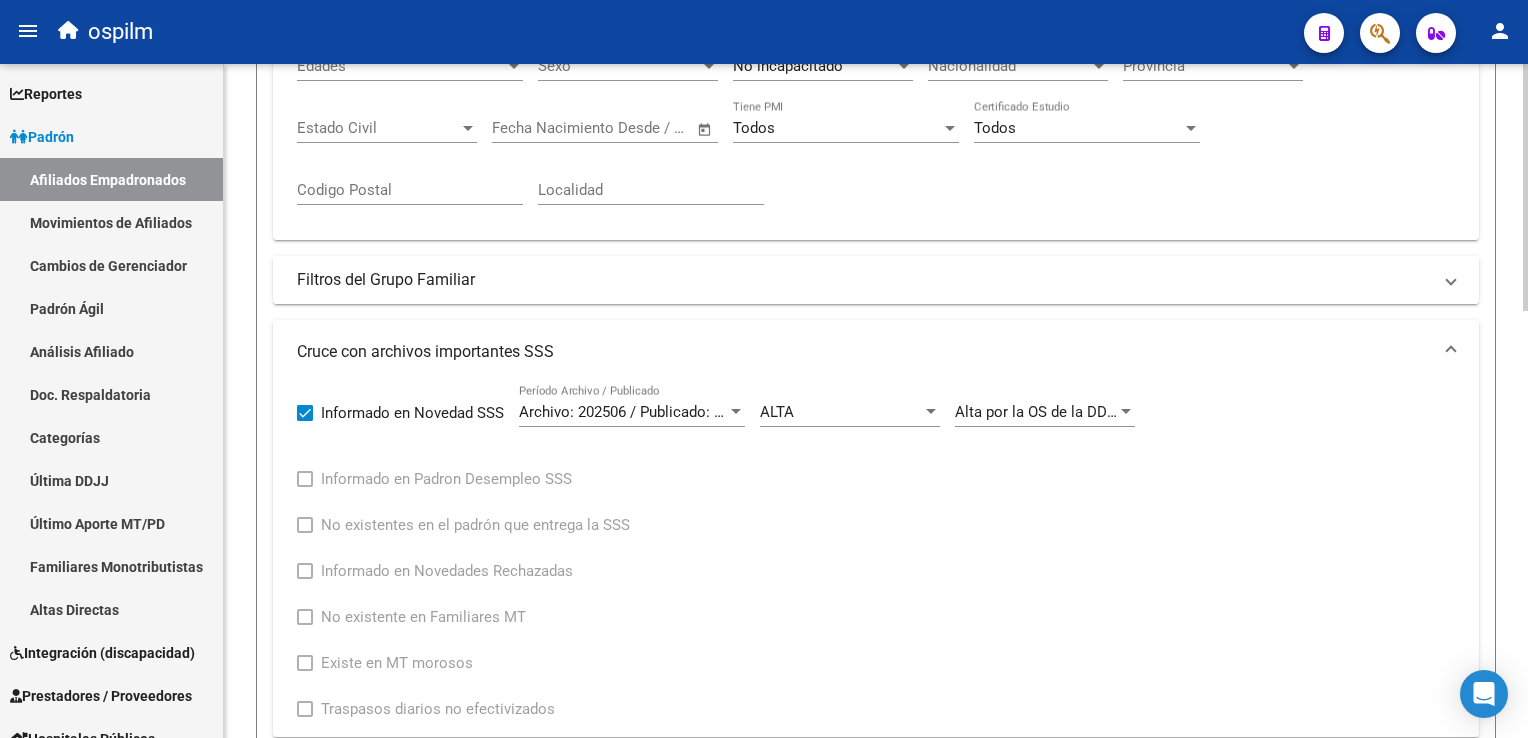 scroll, scrollTop: 556, scrollLeft: 0, axis: vertical 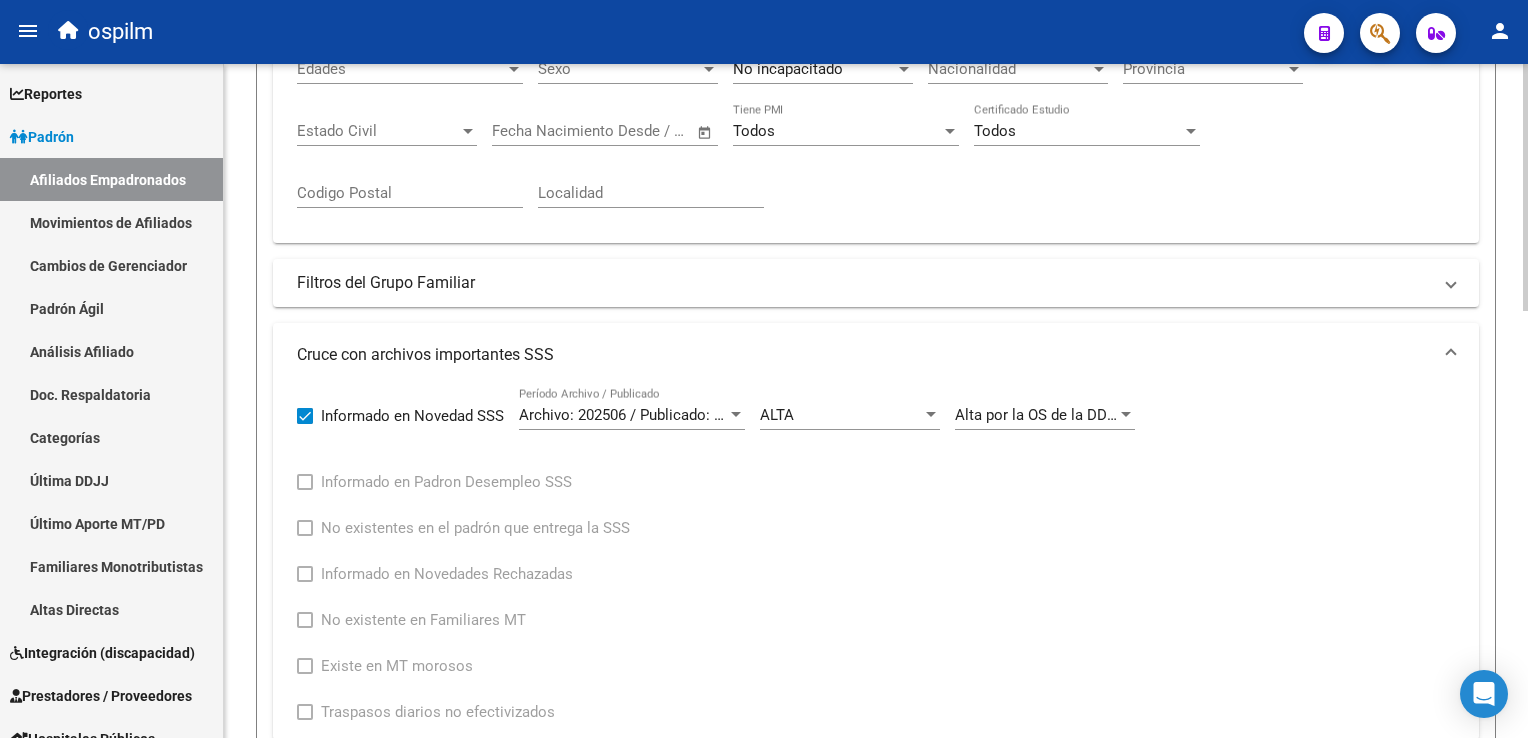 click on "Alta por la OS de la DDJJ declarada por el empleador para diferente CUIT de EMPLEADOR y Obra Social" at bounding box center [1300, 415] 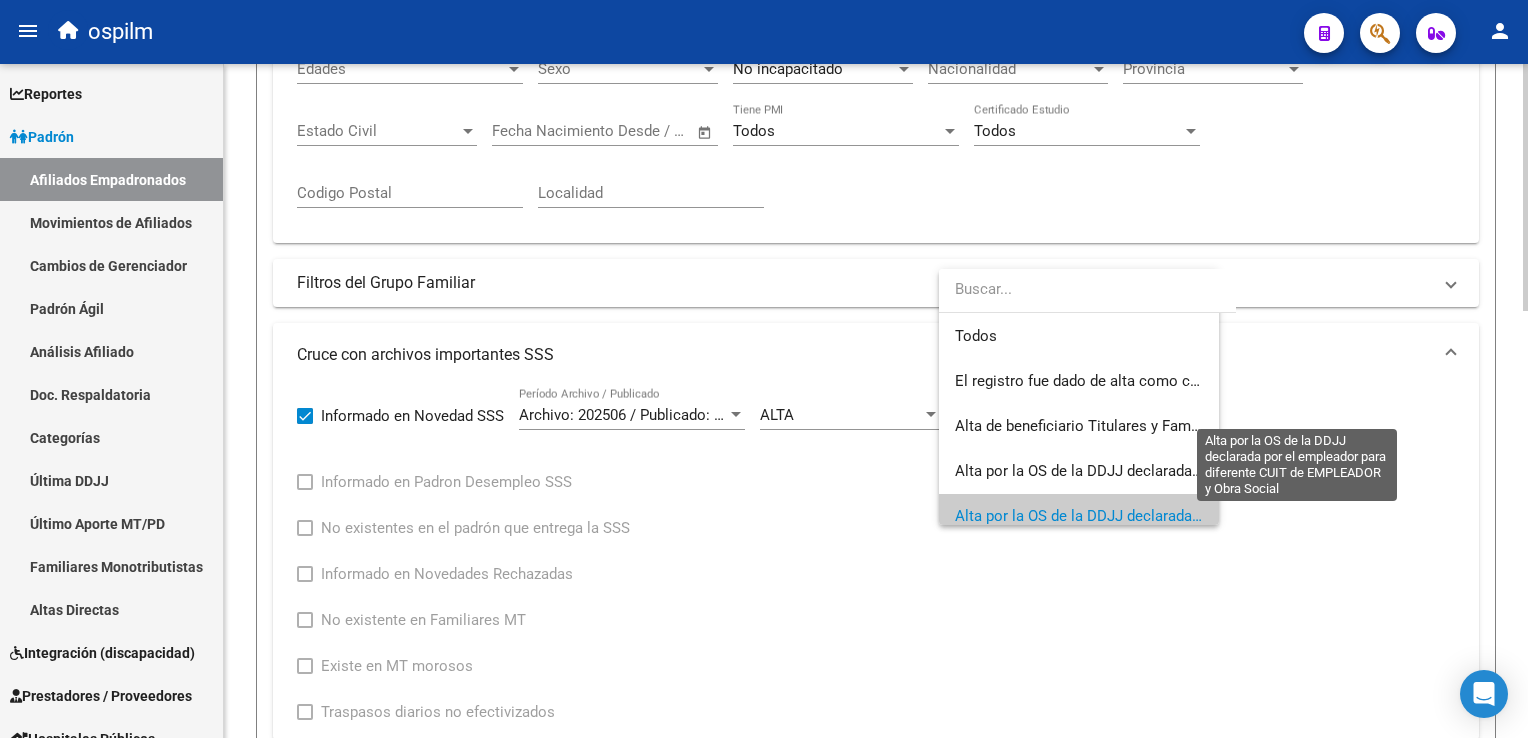 scroll, scrollTop: 104, scrollLeft: 0, axis: vertical 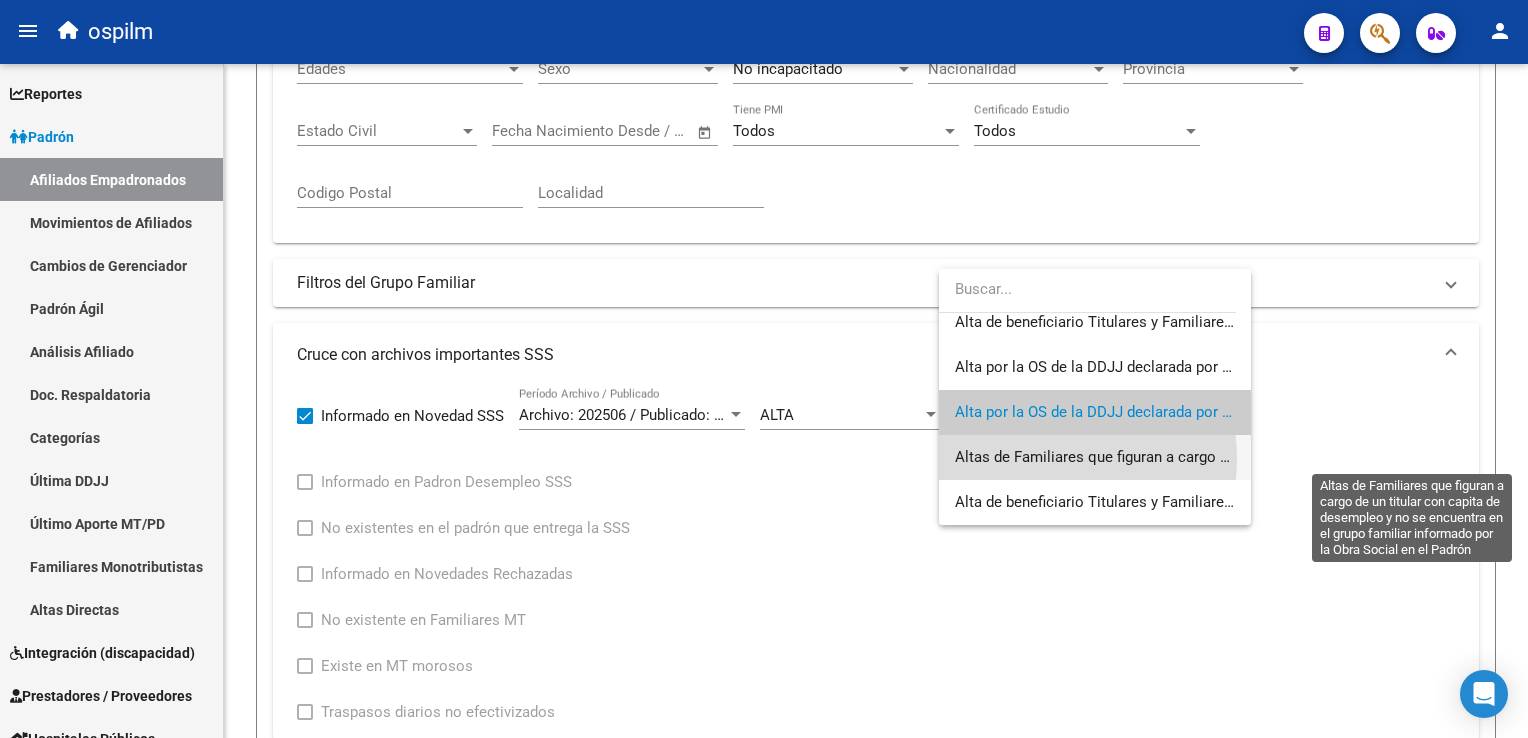 click on "Altas de Familiares que figuran a cargo de un titular con capita de
desempleo y no se encuentra en el grupo familiar informado por la
Obra Social en el Padrón" at bounding box center (1482, 457) 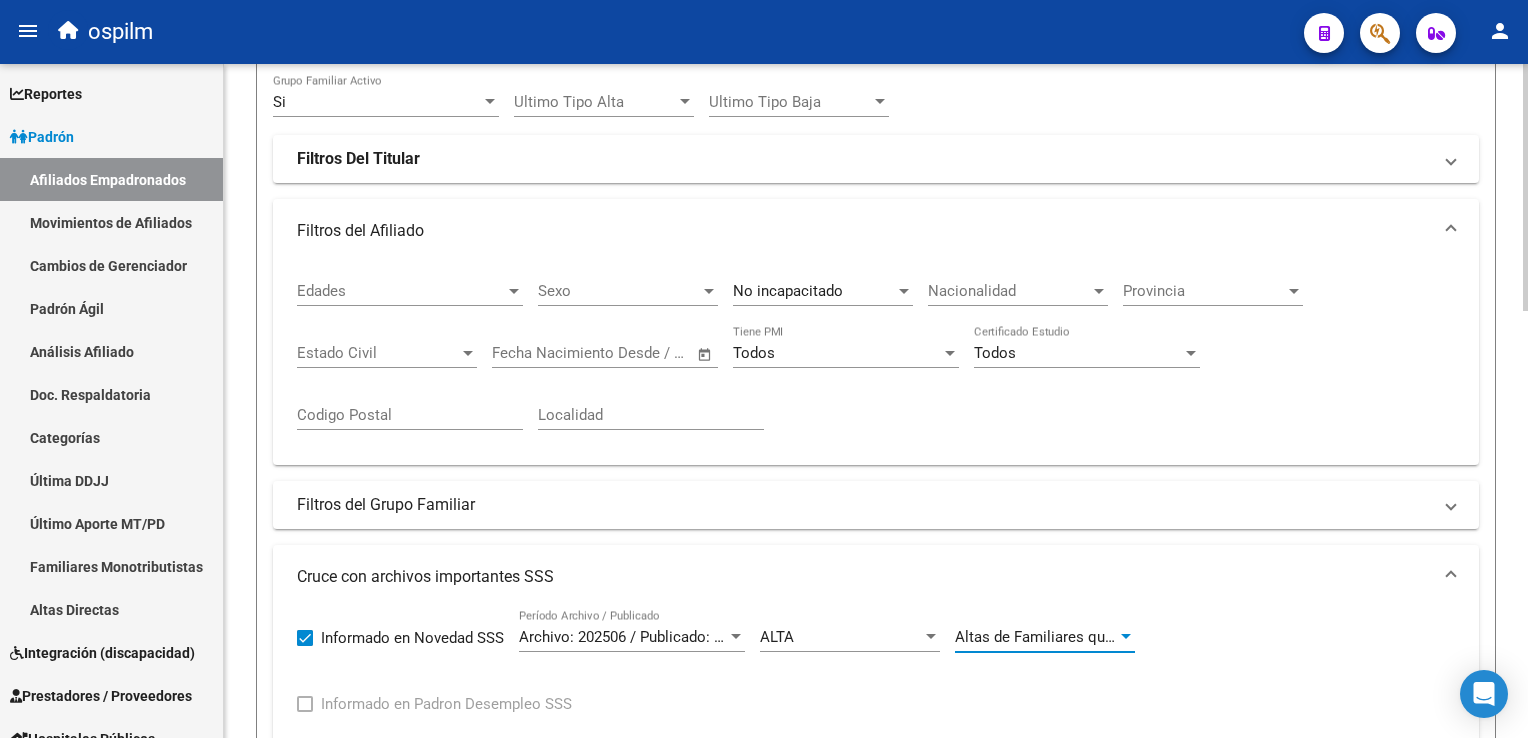 scroll, scrollTop: 328, scrollLeft: 0, axis: vertical 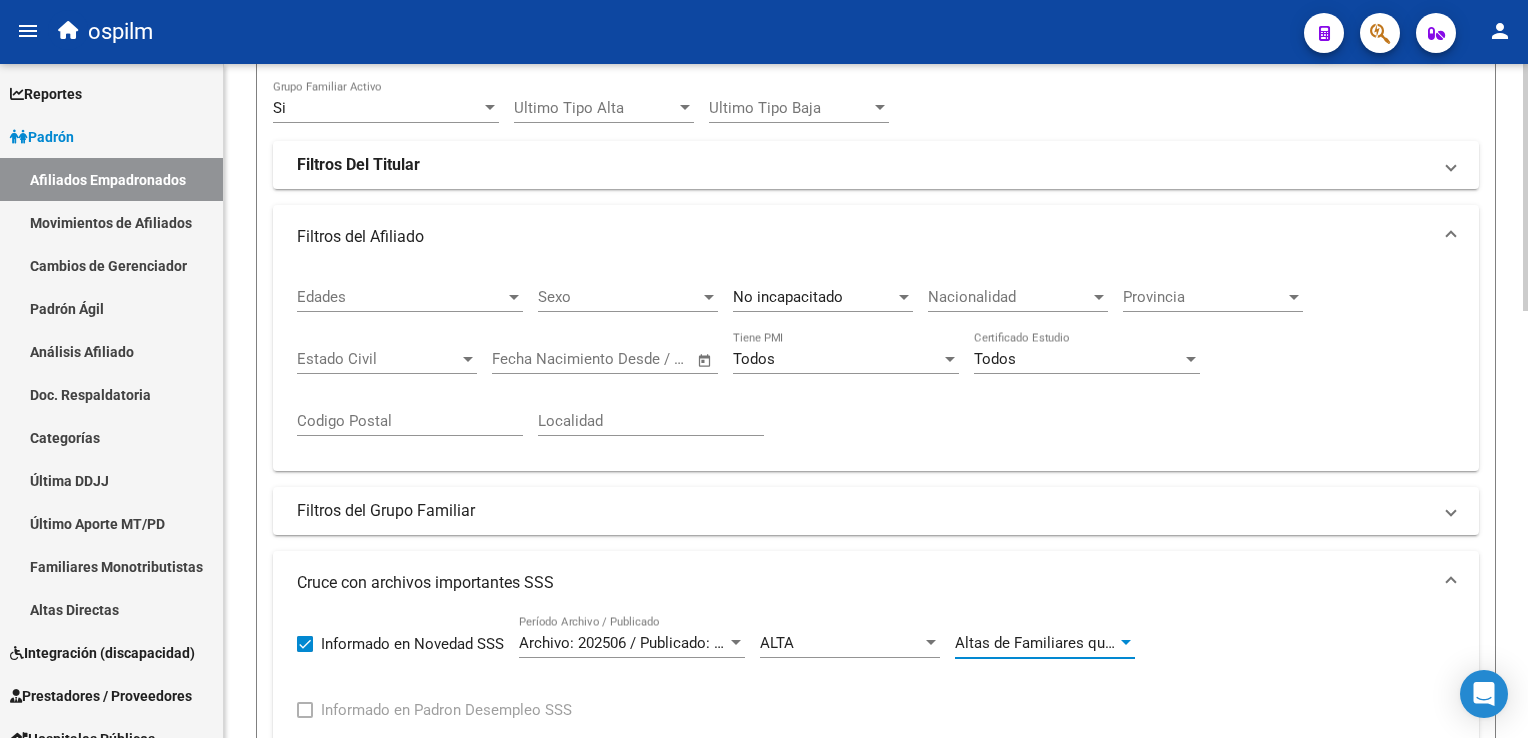 click 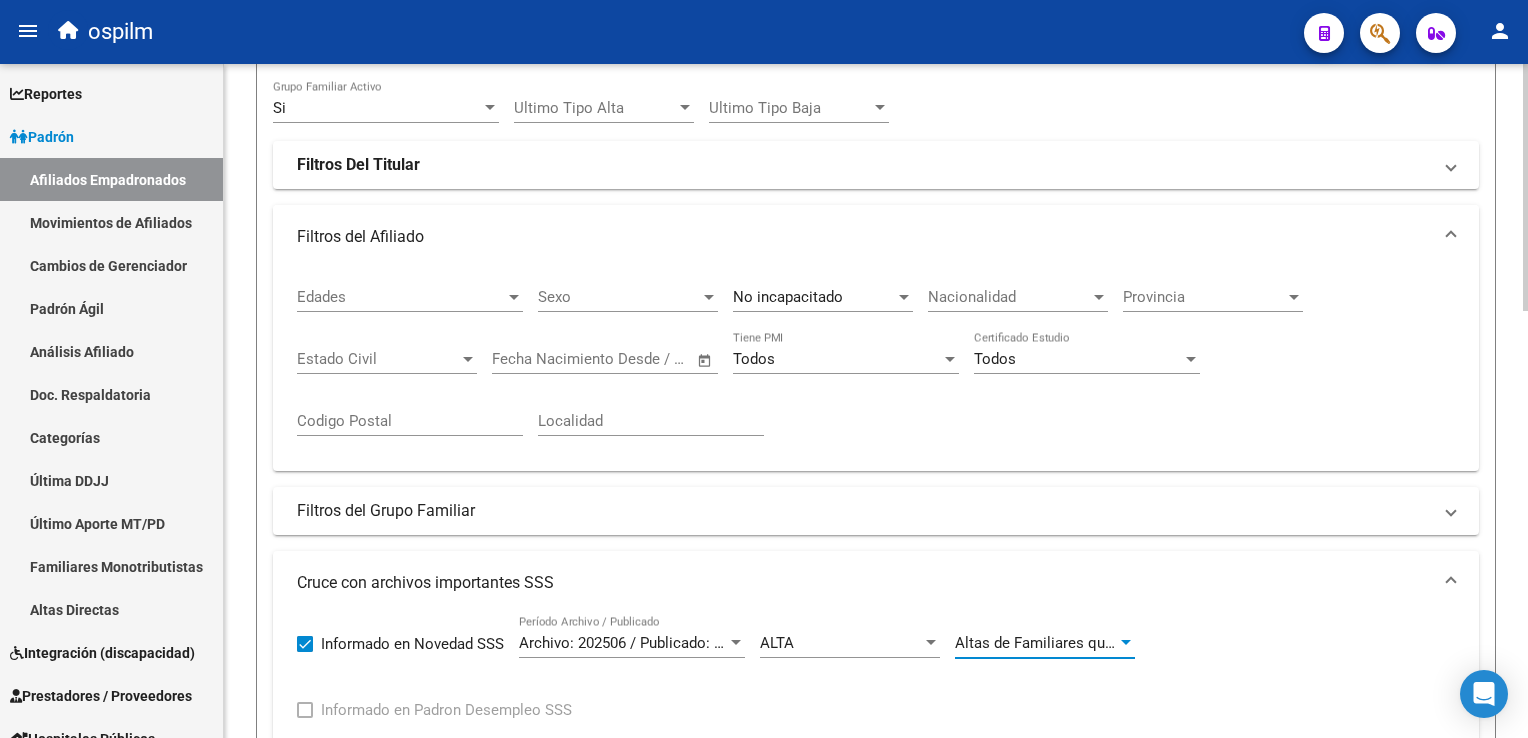 scroll, scrollTop: 0, scrollLeft: 0, axis: both 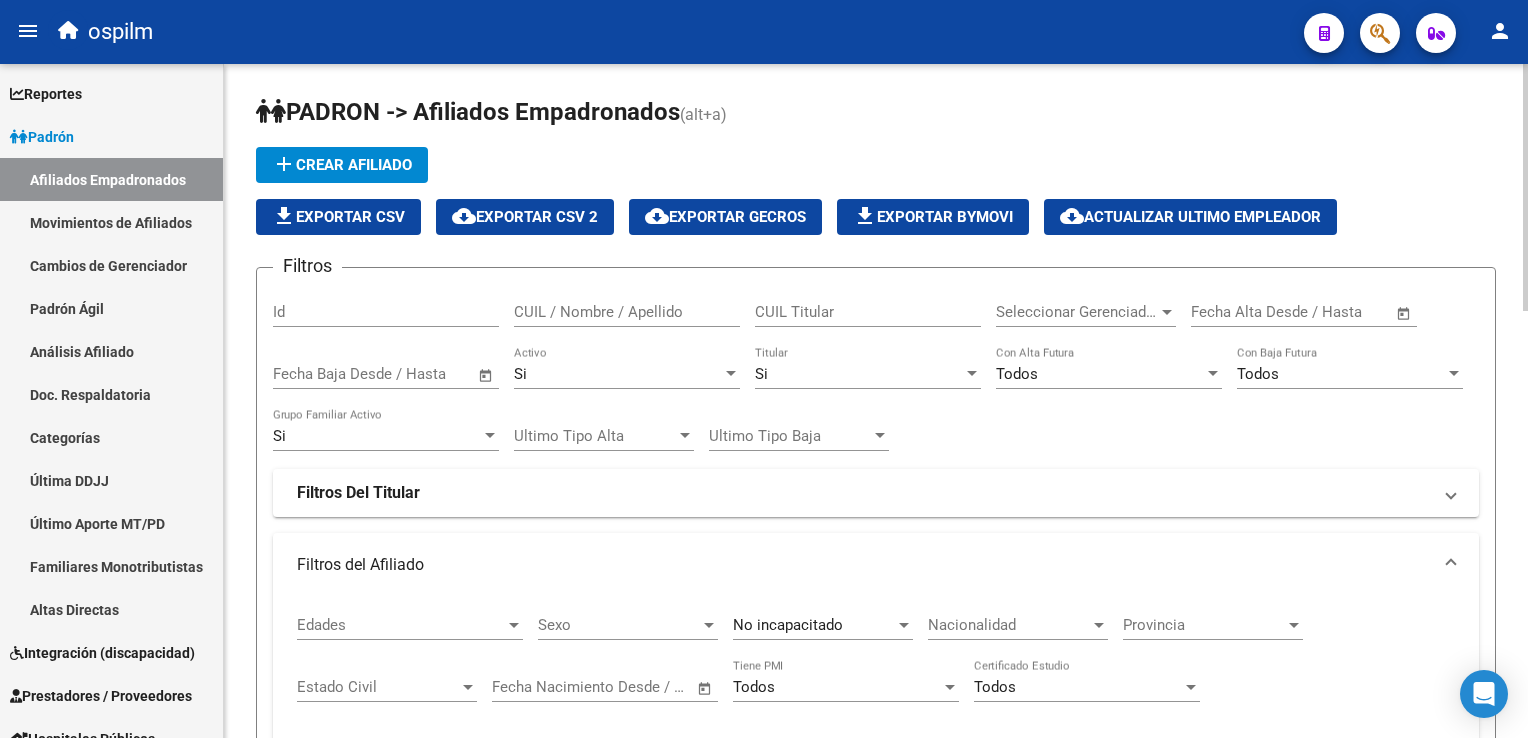 click on "Si Titular" 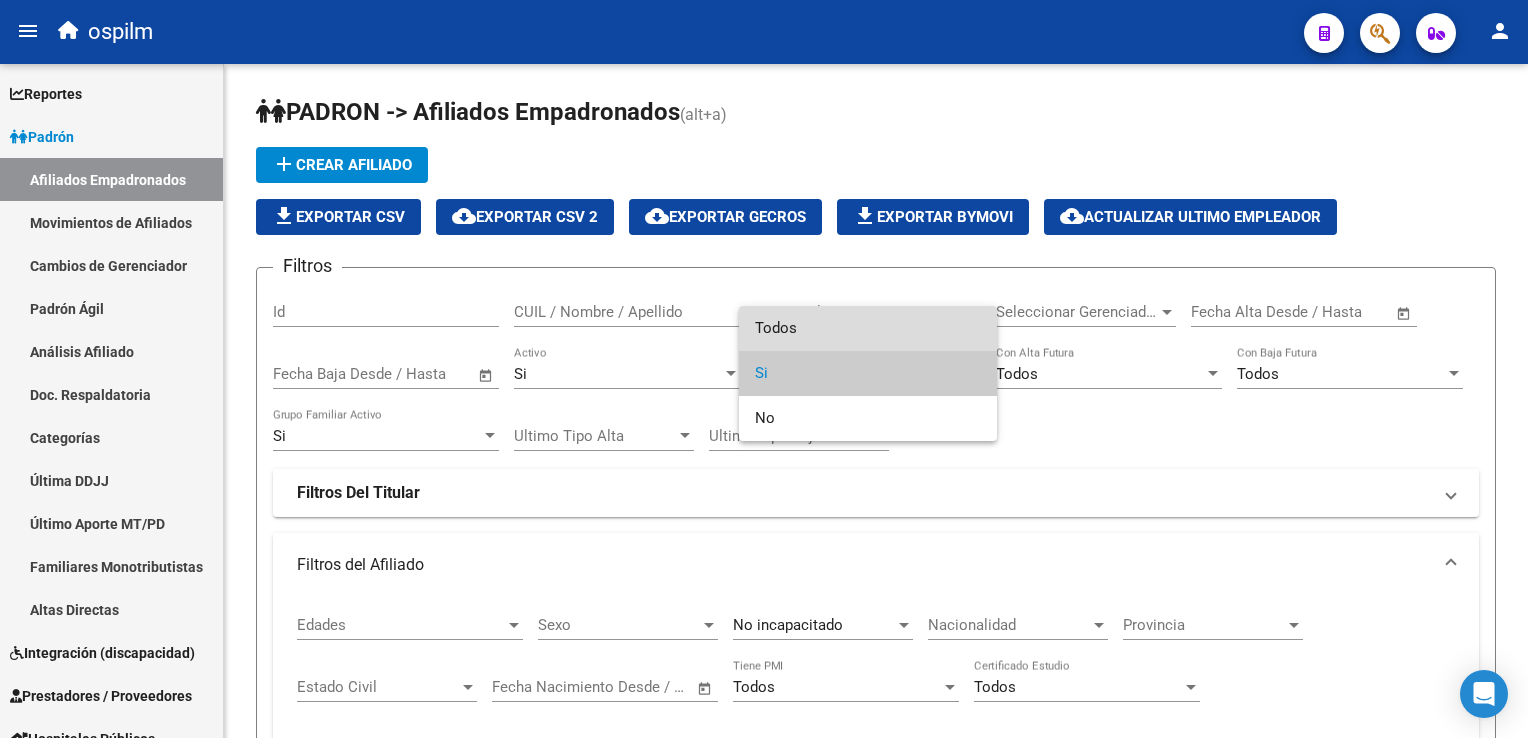 click on "Todos" at bounding box center (868, 328) 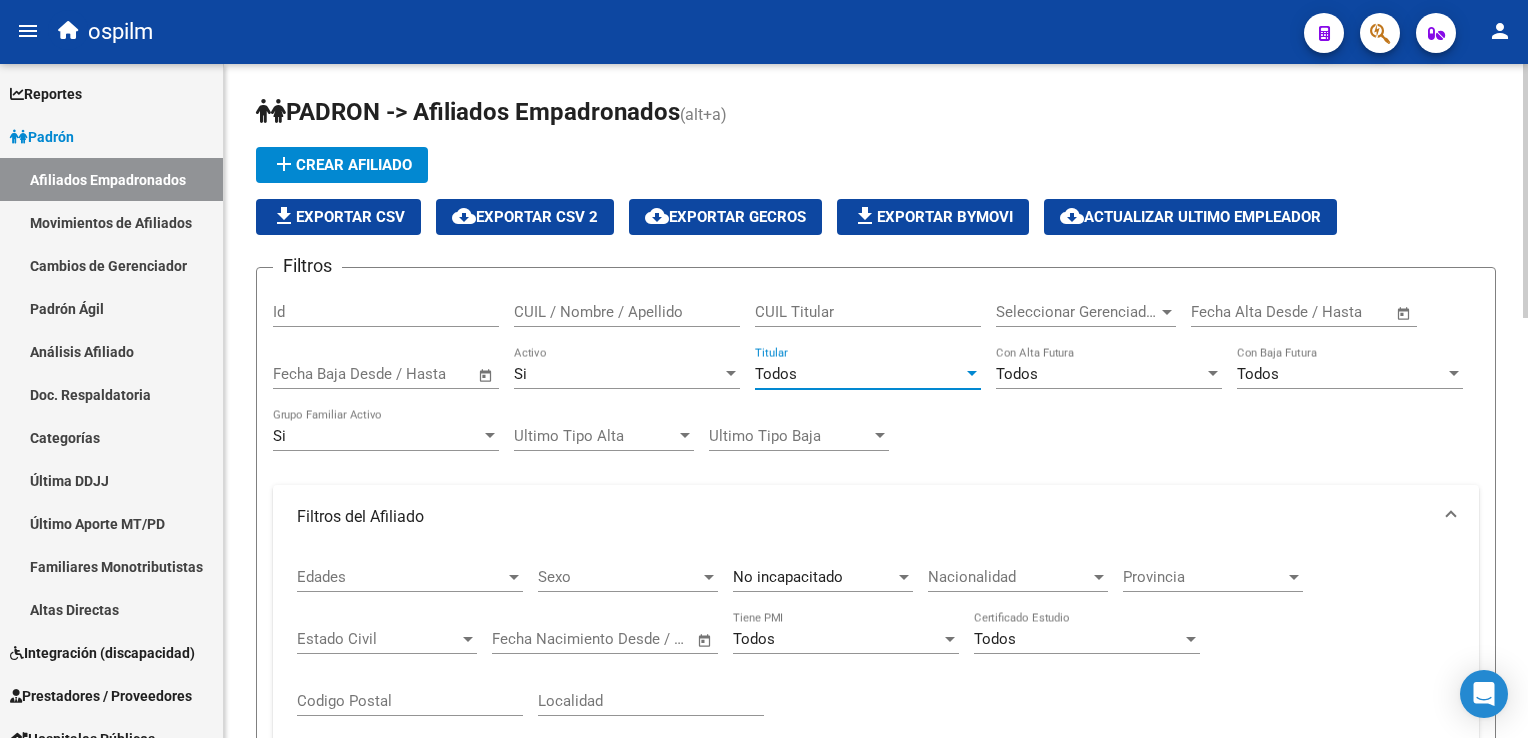 scroll, scrollTop: 933, scrollLeft: 0, axis: vertical 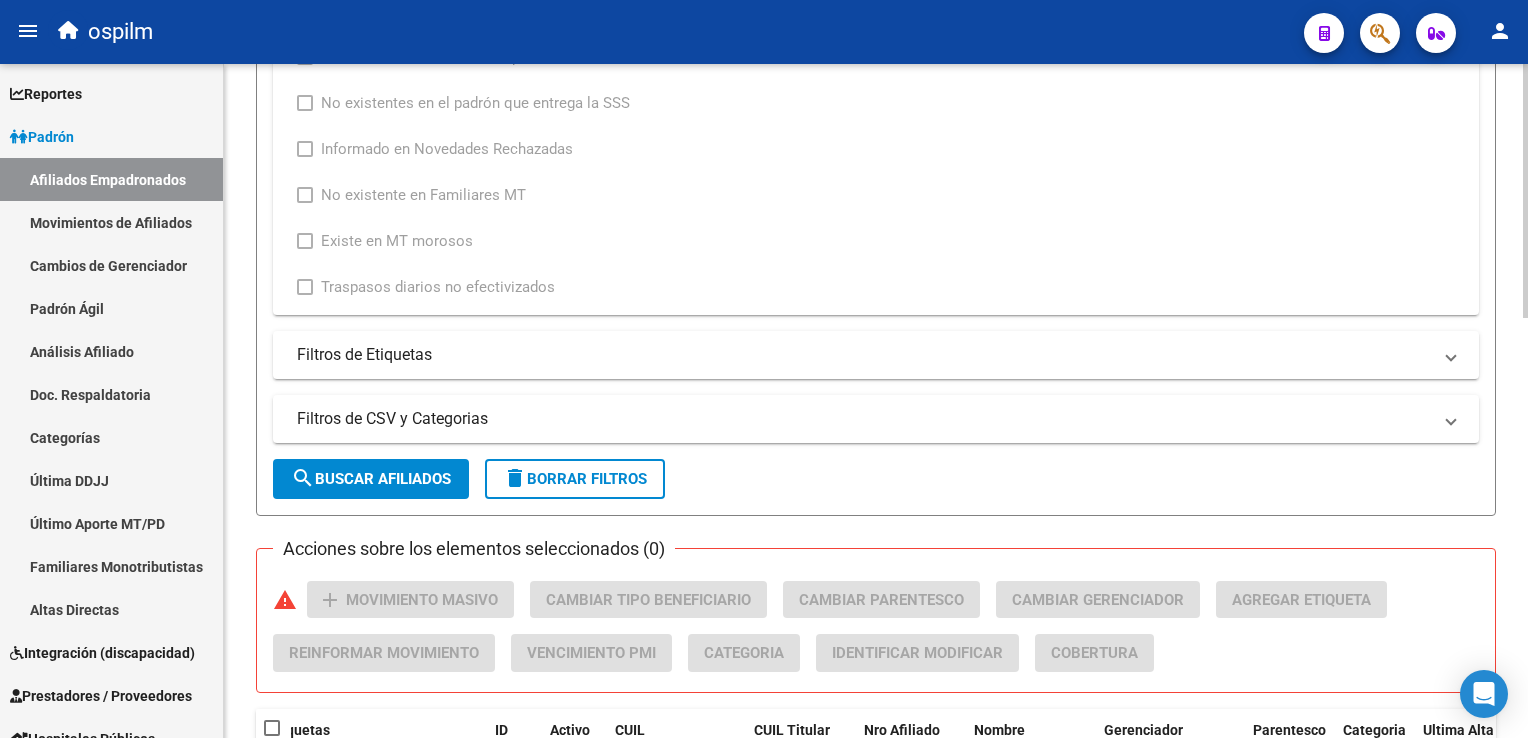 click on "search  Buscar Afiliados" 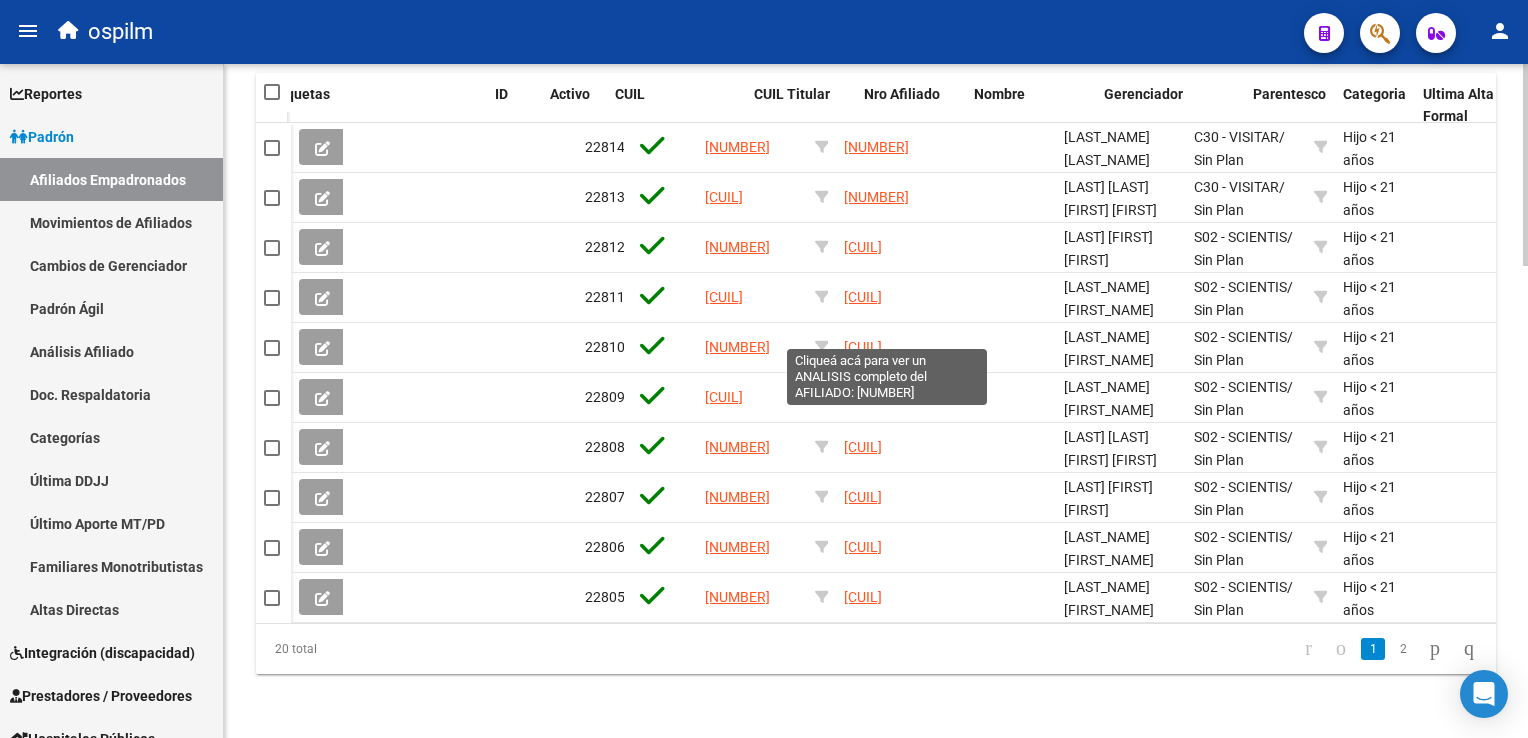 scroll, scrollTop: 646, scrollLeft: 0, axis: vertical 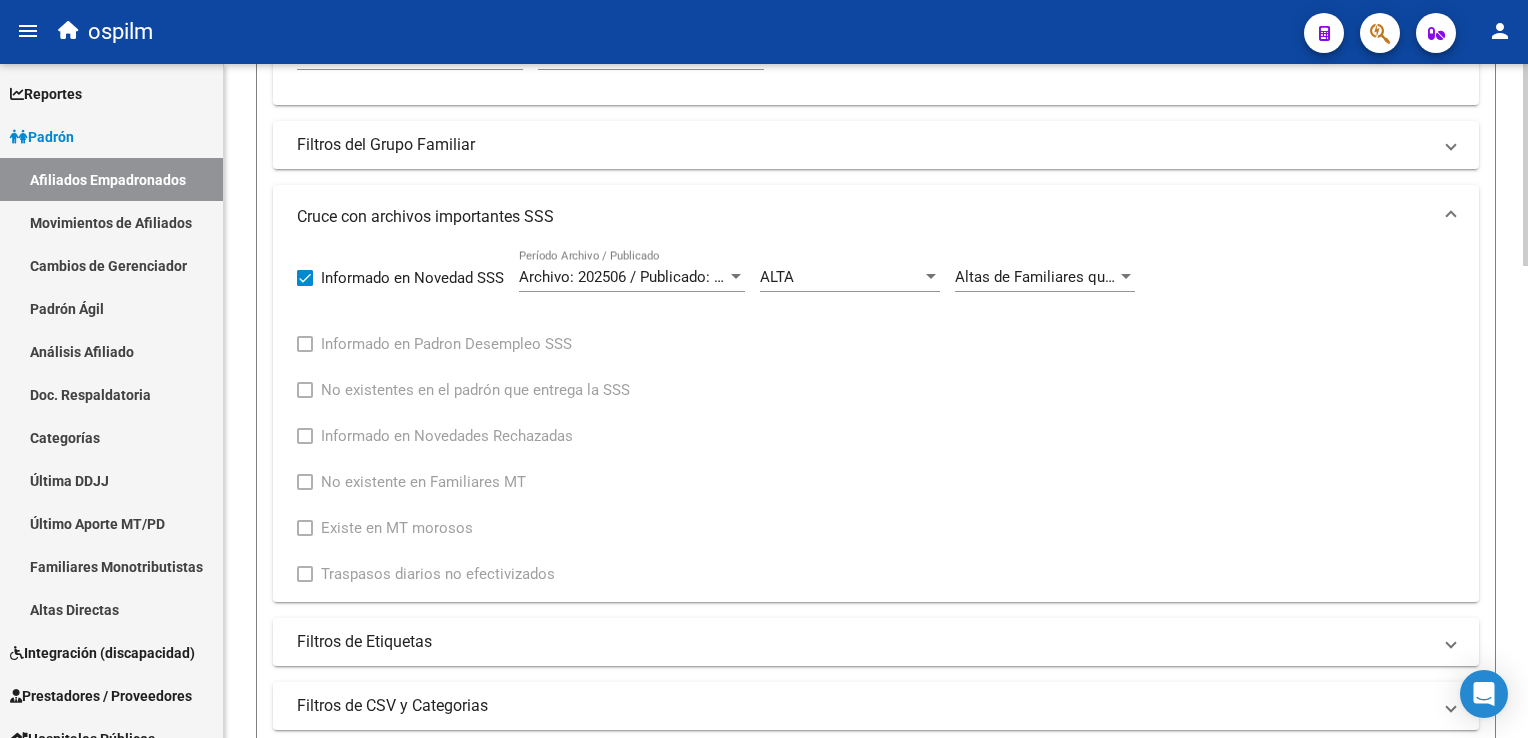 click on "Altas de Familiares que figuran a cargo de un titular con capita de
desempleo y no se encuentra en el grupo familiar informado por la
Obra Social en el Padrón" at bounding box center [1482, 277] 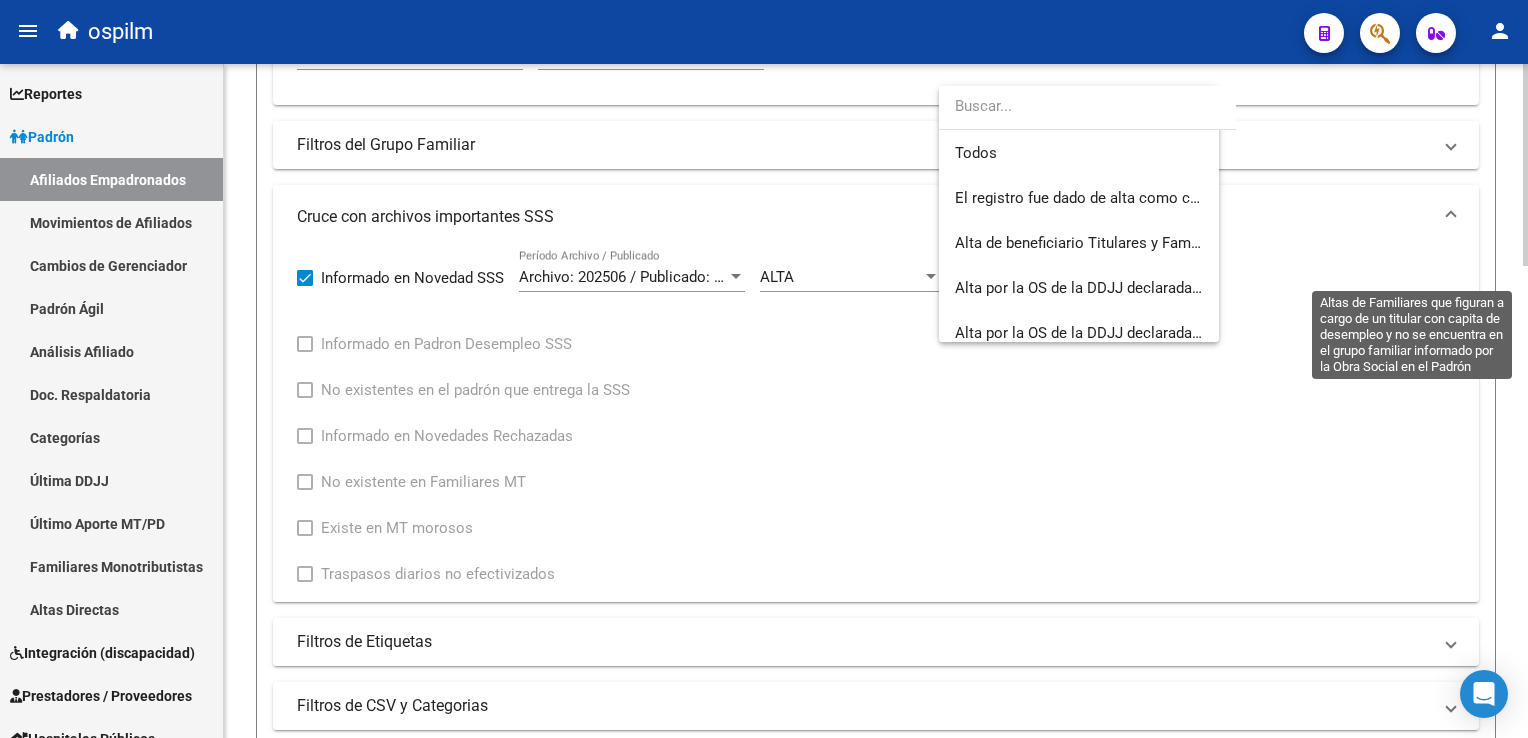scroll, scrollTop: 104, scrollLeft: 0, axis: vertical 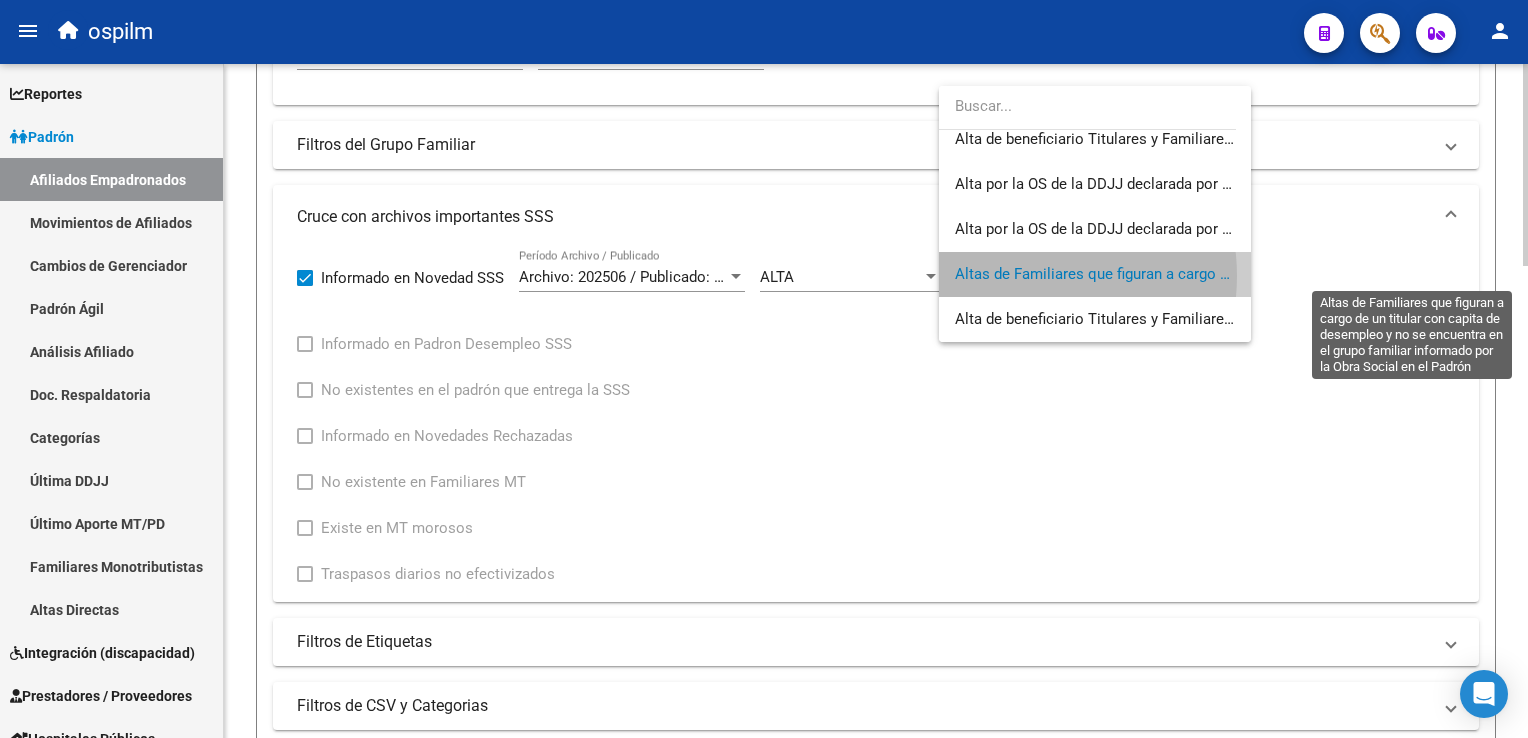 click on "Altas de Familiares que figuran a cargo de un titular con capita de
desempleo y no se encuentra en el grupo familiar informado por la
Obra Social en el Padrón" at bounding box center [1482, 274] 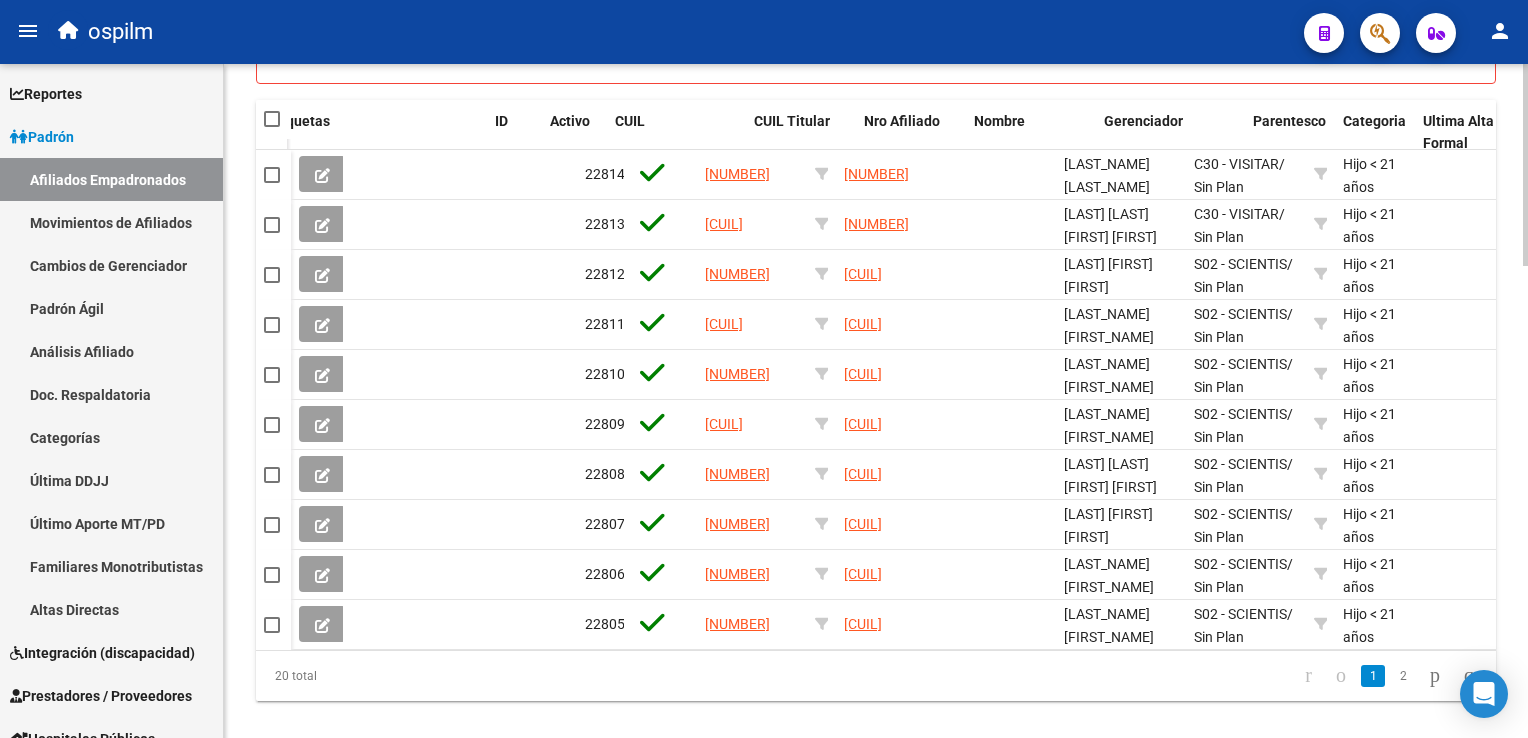 scroll, scrollTop: 1580, scrollLeft: 0, axis: vertical 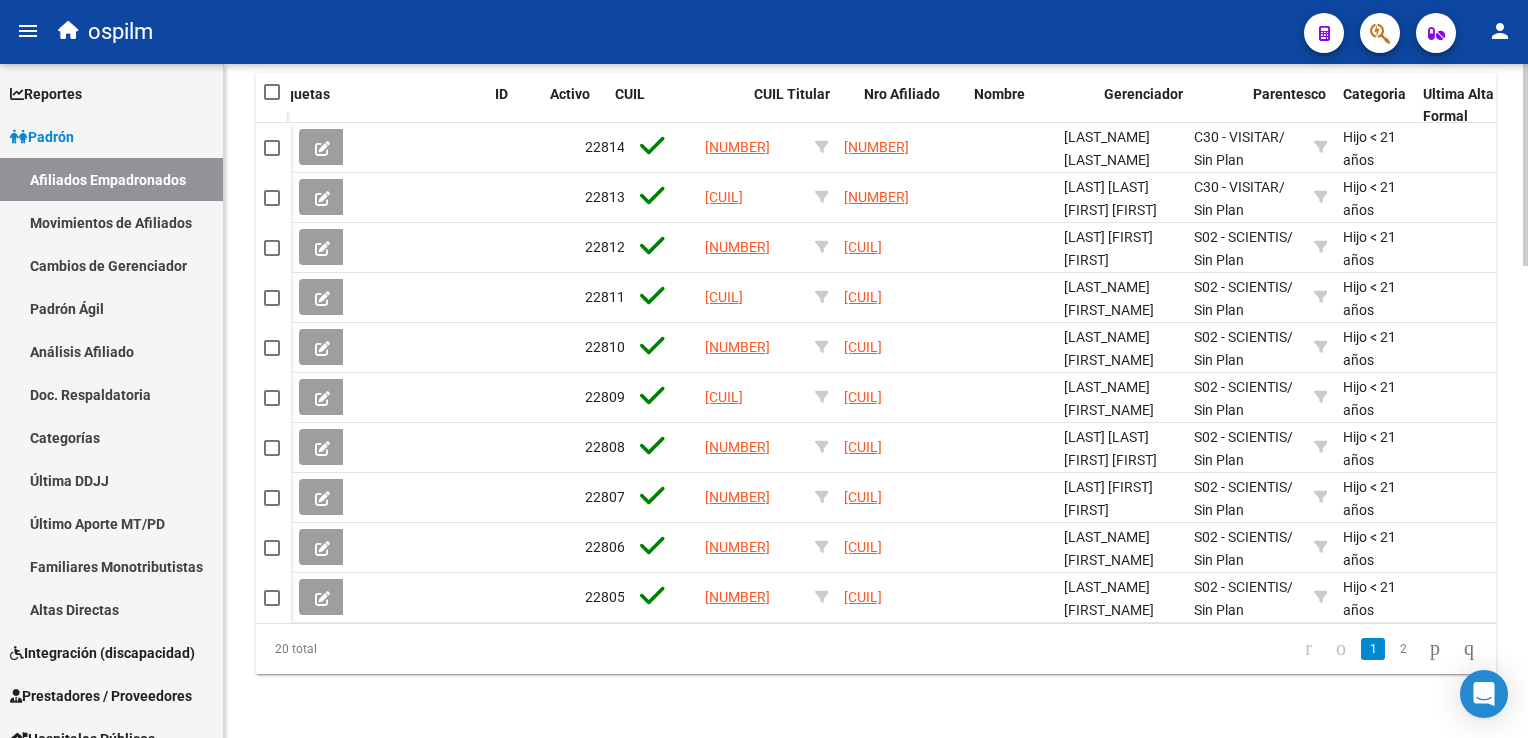 click on "menu   ospilm  person    Firma Express     Reportes Ingresos Devengados Análisis Histórico Detalles Transferencias RG sin DDJJ Detalles por CUIL RG Detalles - MT/PD MT morosos Egresos Devengados Comprobantes Recibidos Facturación Apócrifa Auditorías x Área Auditorías x Usuario Ítems de Auditorías x Usuario Padrón Traspasos x O.S. Traspasos x Gerenciador Traspasos x Provincia Nuevos Aportantes Métricas - Padrón SSS Métricas - Crecimiento Población    Padrón Afiliados Empadronados Movimientos de Afiliados Cambios de Gerenciador Padrón Ágil Análisis Afiliado Doc. Respaldatoria Categorías Última DDJJ Último Aporte MT/PD Familiares Monotributistas Altas Directas    Integración (discapacidad) Certificado Discapacidad    Prestadores / Proveedores Facturas - Listado/Carga Facturas Sin Auditar Facturas - Documentación Pagos x Transferencia Auditorías - Listado Auditorías - Comentarios Auditorías - Cambios Área Auditoría - Ítems Prestadores - Listado Prestadores - Docu. Actas 6" at bounding box center (764, 369) 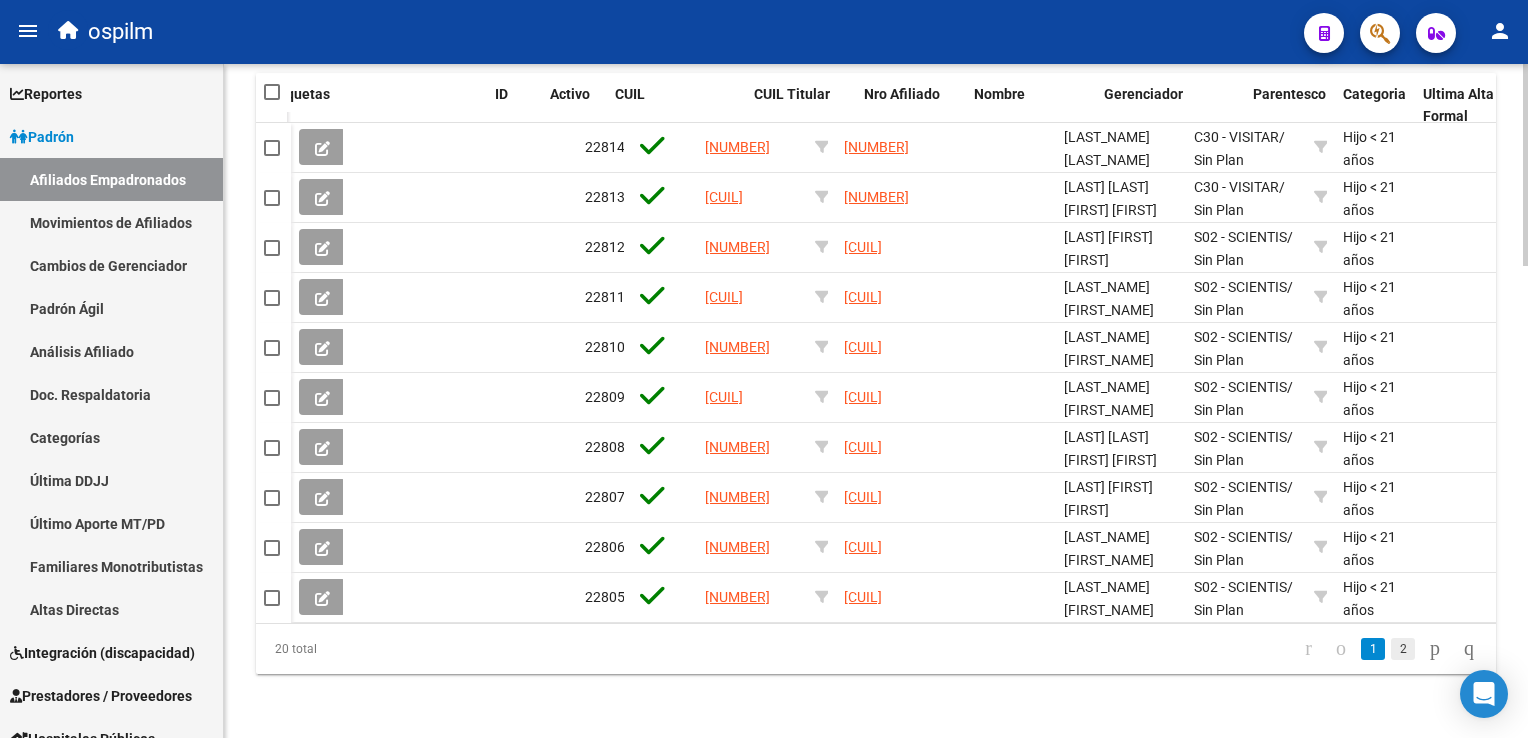 click on "2" 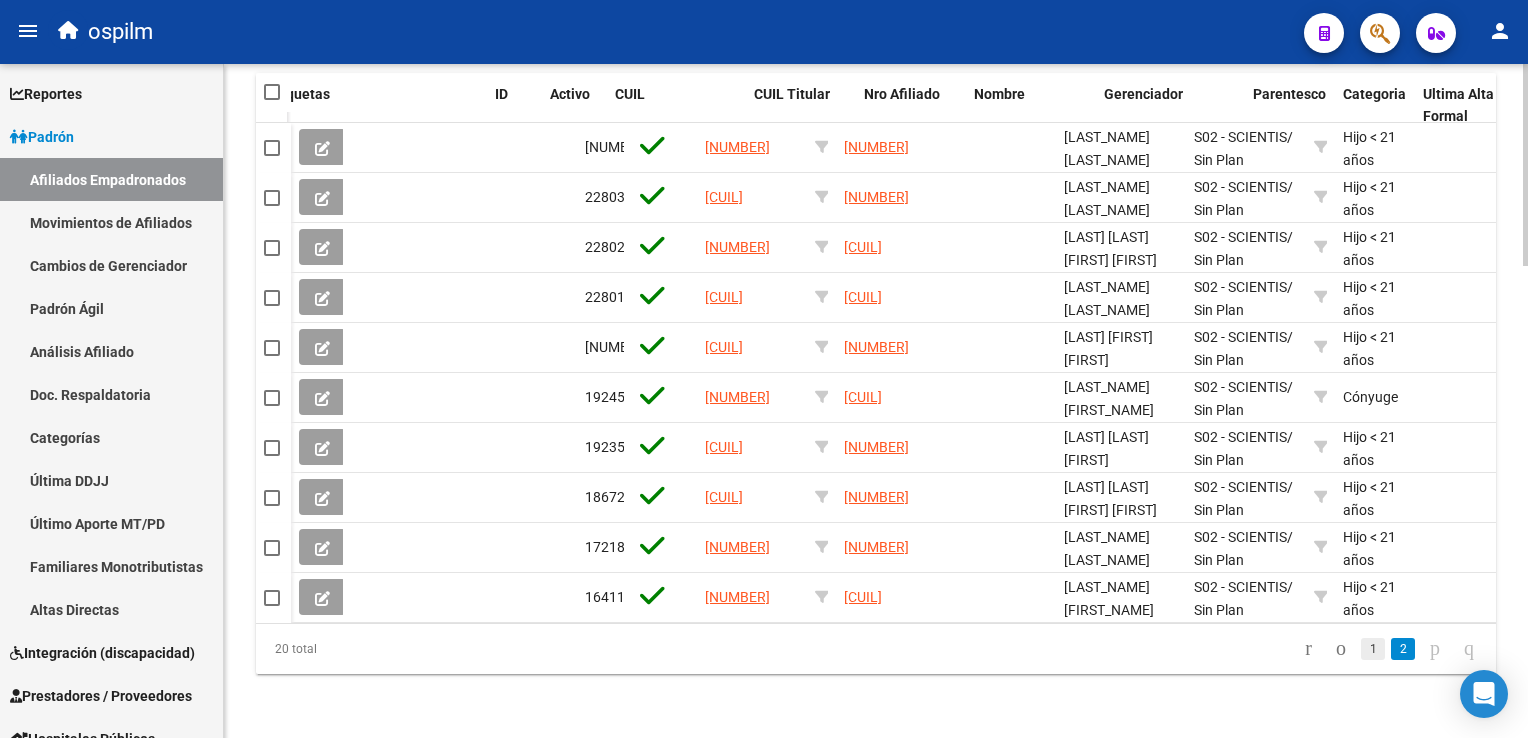 click on "1" 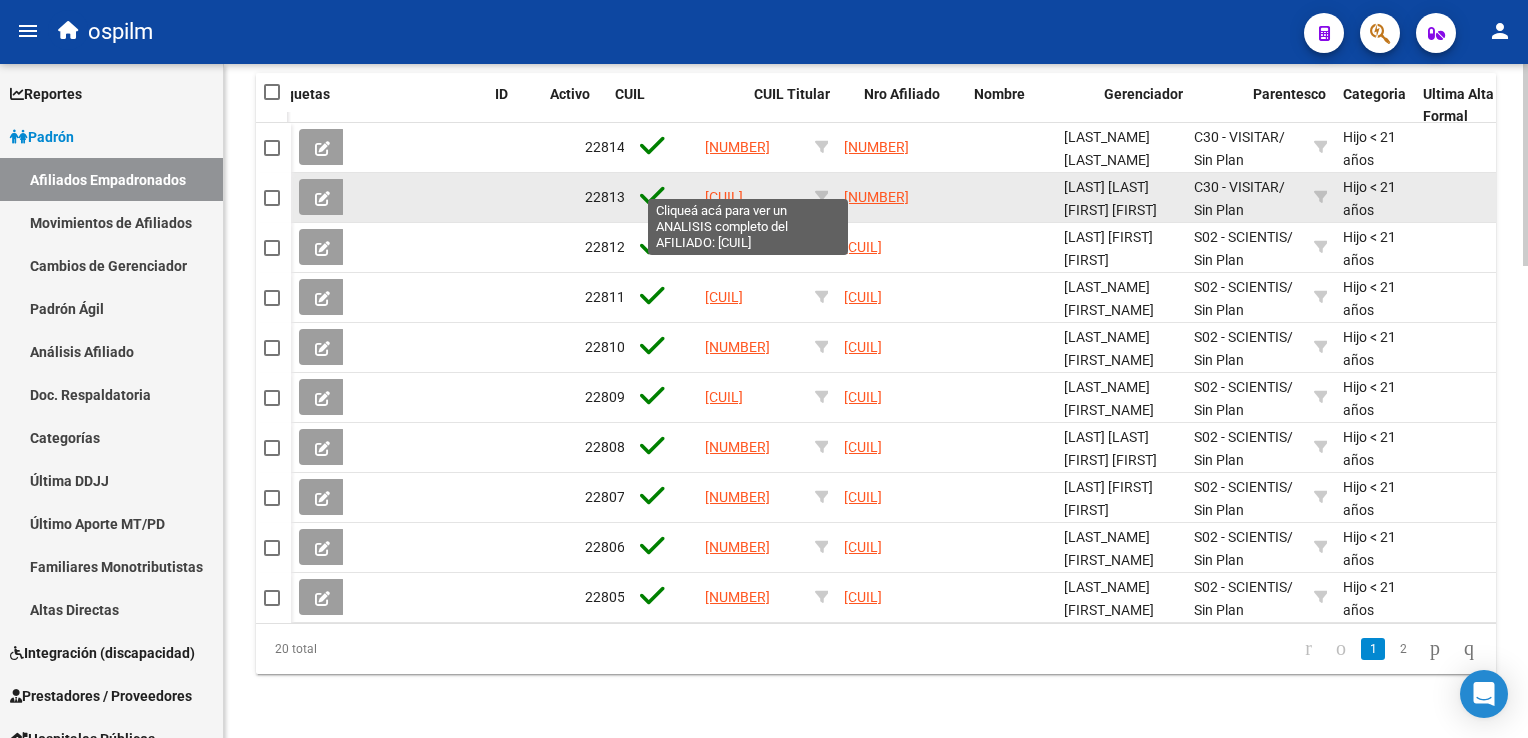 click on "[CUIL]" 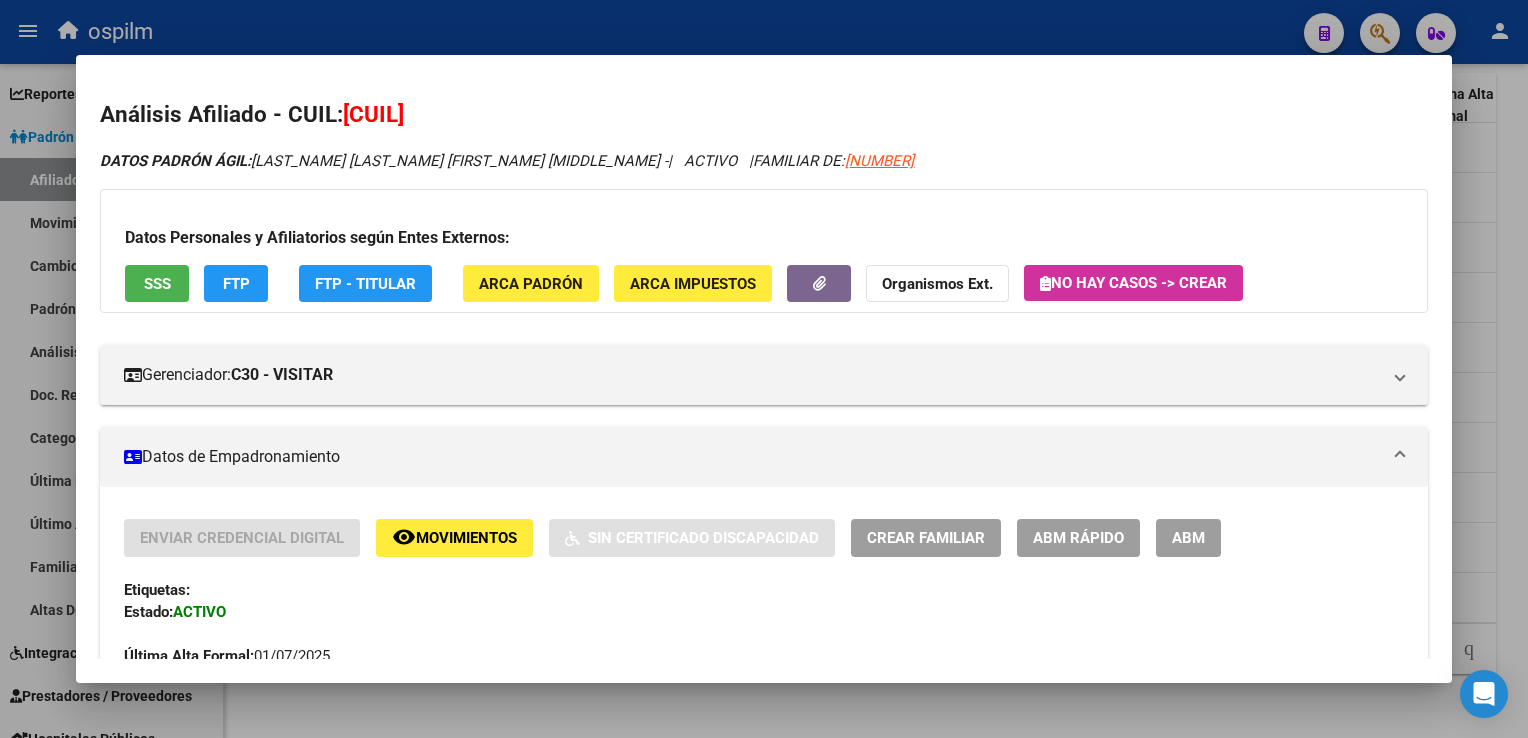 drag, startPoint x: 509, startPoint y: 114, endPoint x: 348, endPoint y: 127, distance: 161.52399 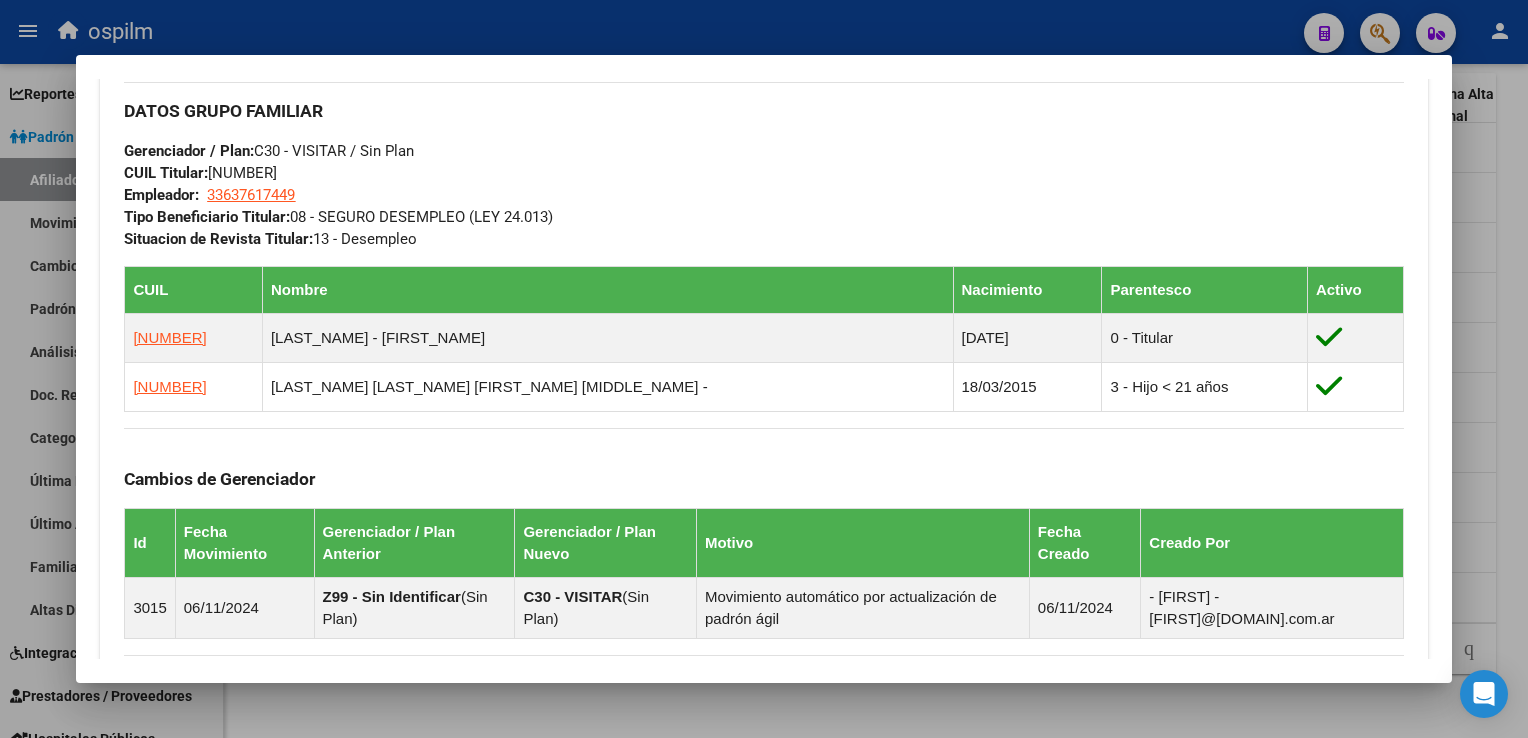 scroll, scrollTop: 0, scrollLeft: 0, axis: both 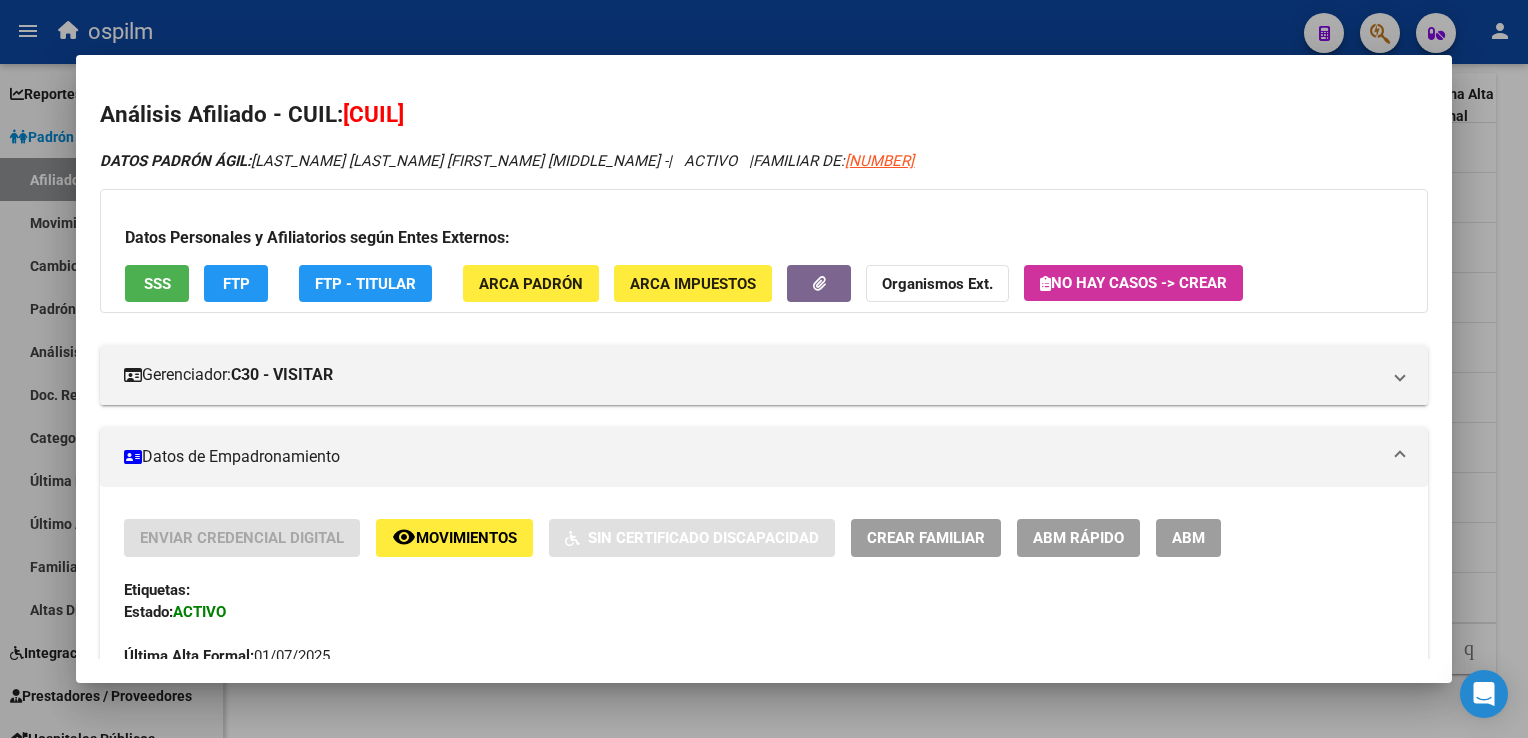 drag, startPoint x: 146, startPoint y: 287, endPoint x: 157, endPoint y: 288, distance: 11.045361 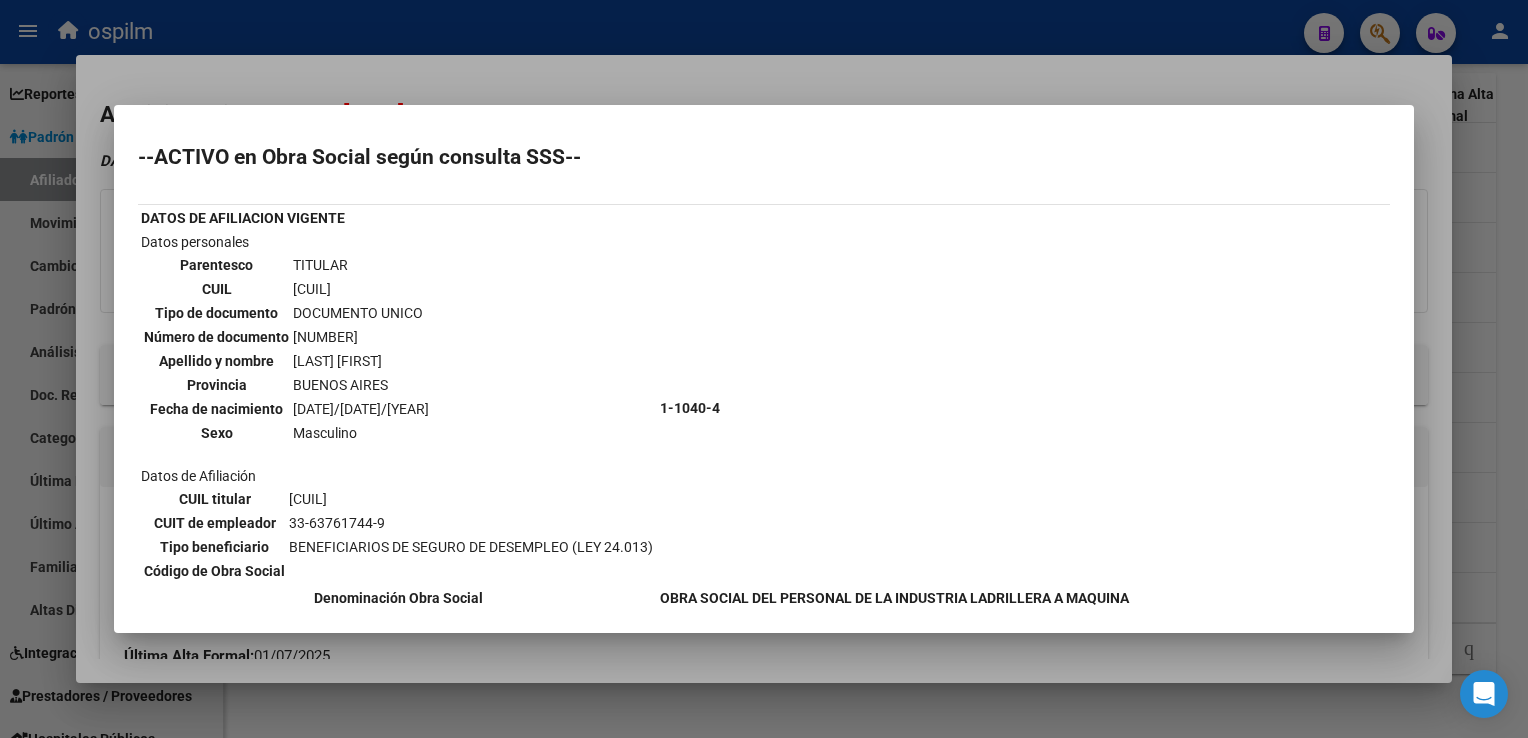 scroll, scrollTop: 933, scrollLeft: 0, axis: vertical 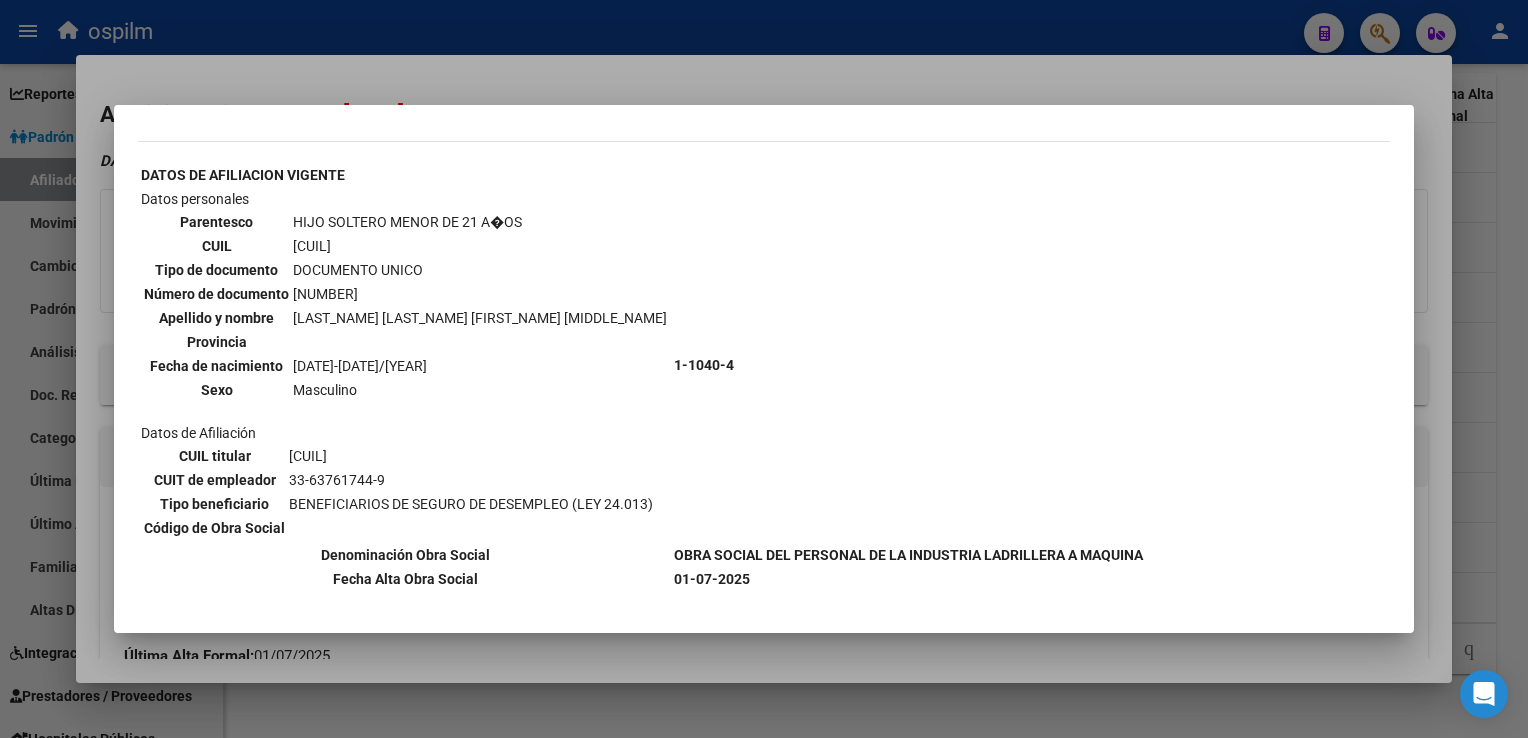 click at bounding box center (764, 369) 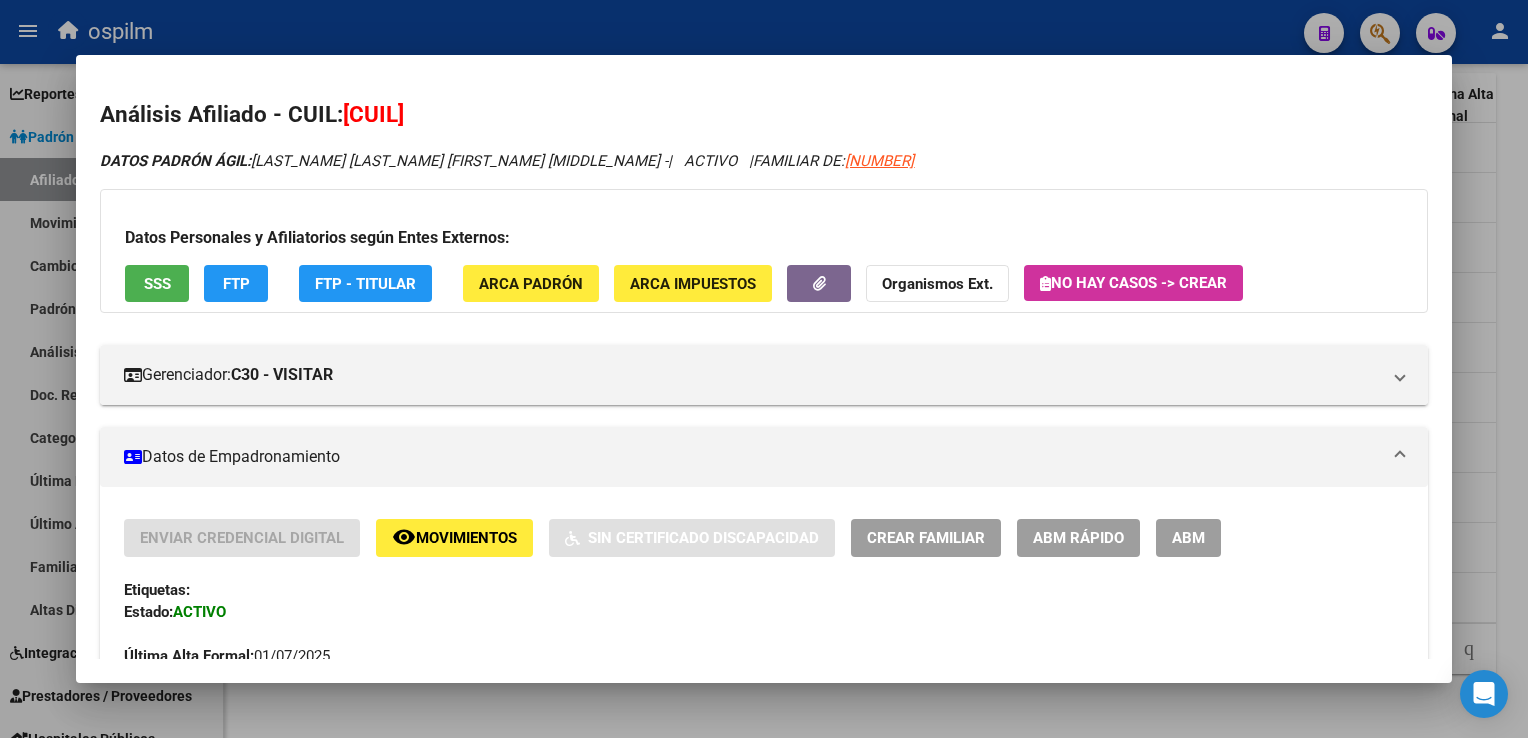 click on "FTP" at bounding box center [365, 284] 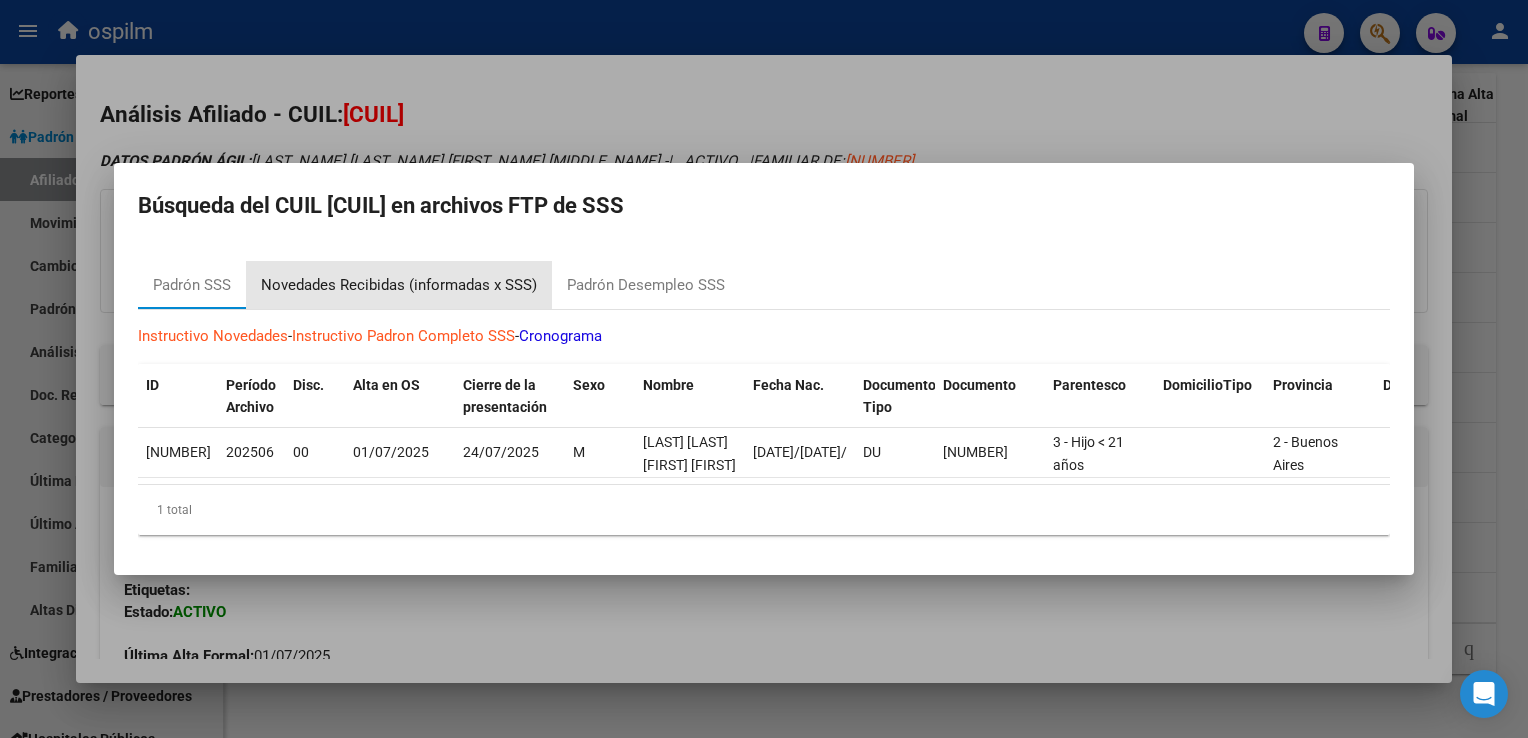 click on "Novedades Recibidas (informadas x SSS)" at bounding box center (399, 285) 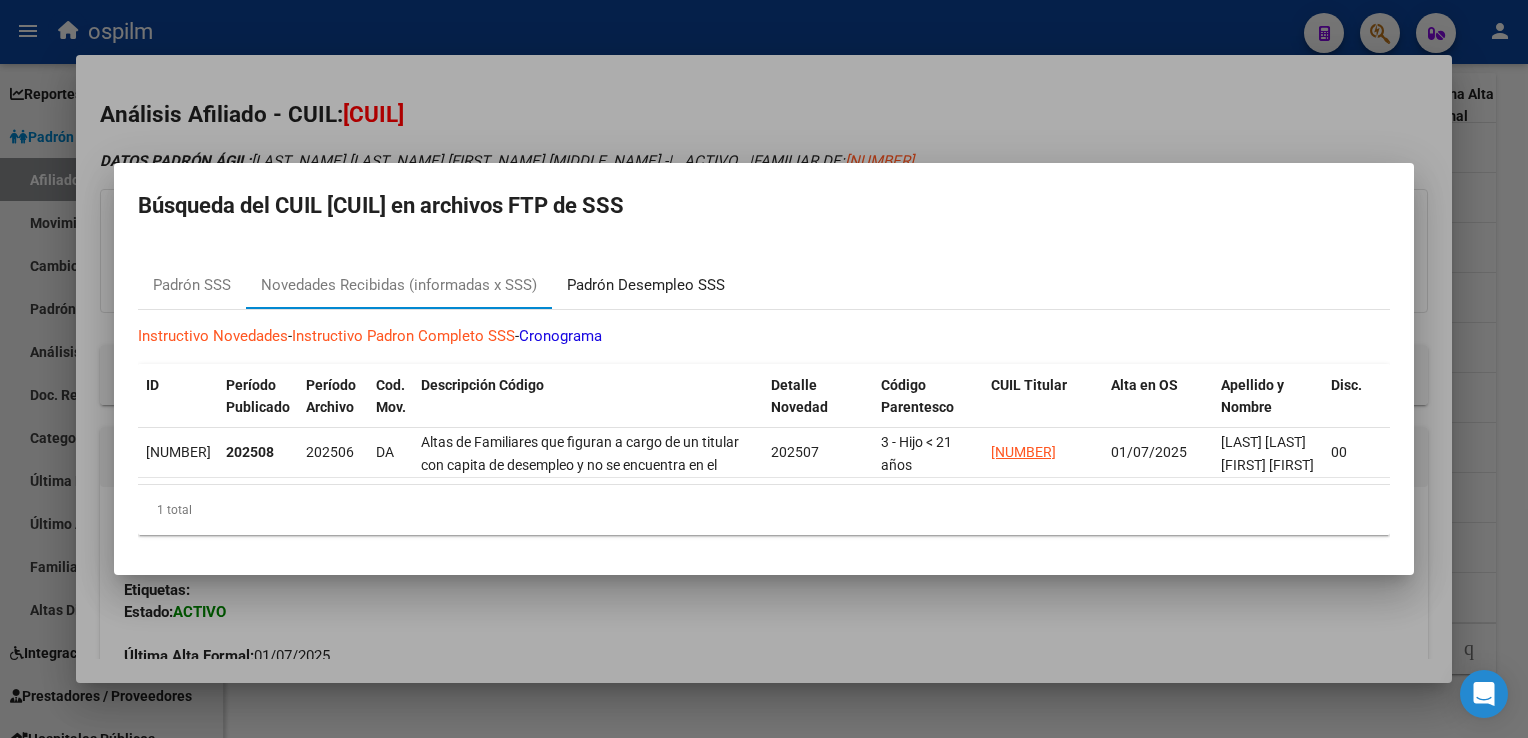 click on "Padrón Desempleo SSS" at bounding box center [646, 285] 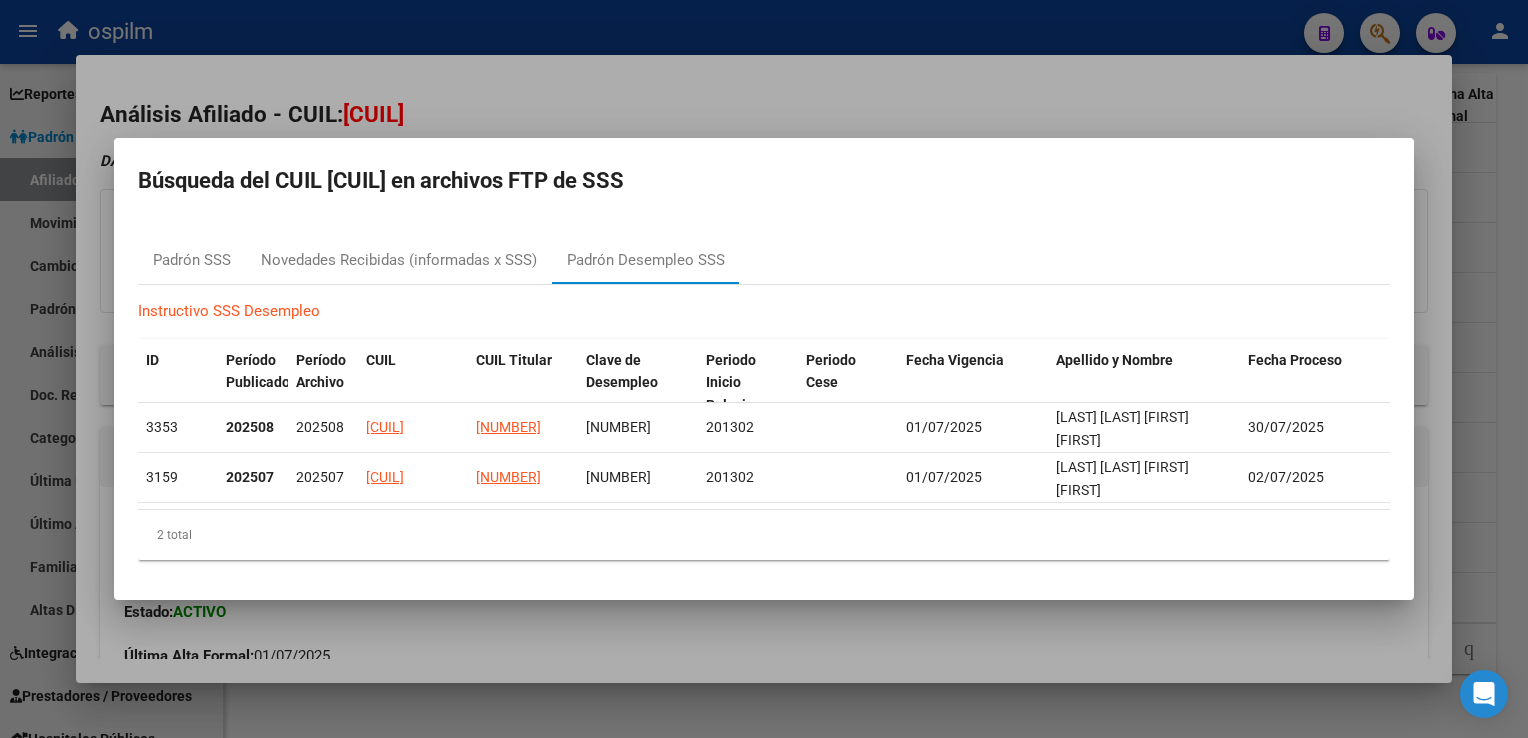 click at bounding box center (764, 369) 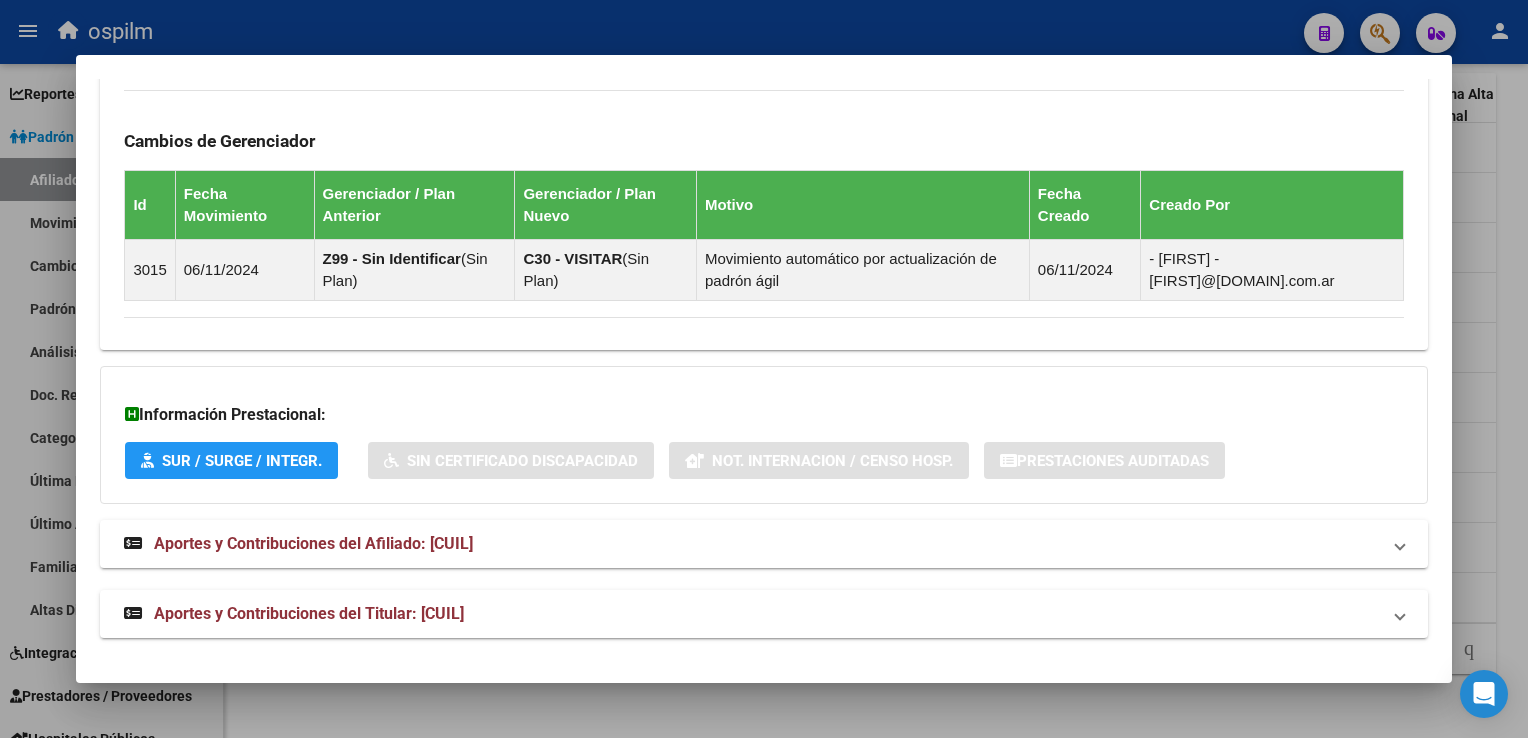 scroll, scrollTop: 0, scrollLeft: 0, axis: both 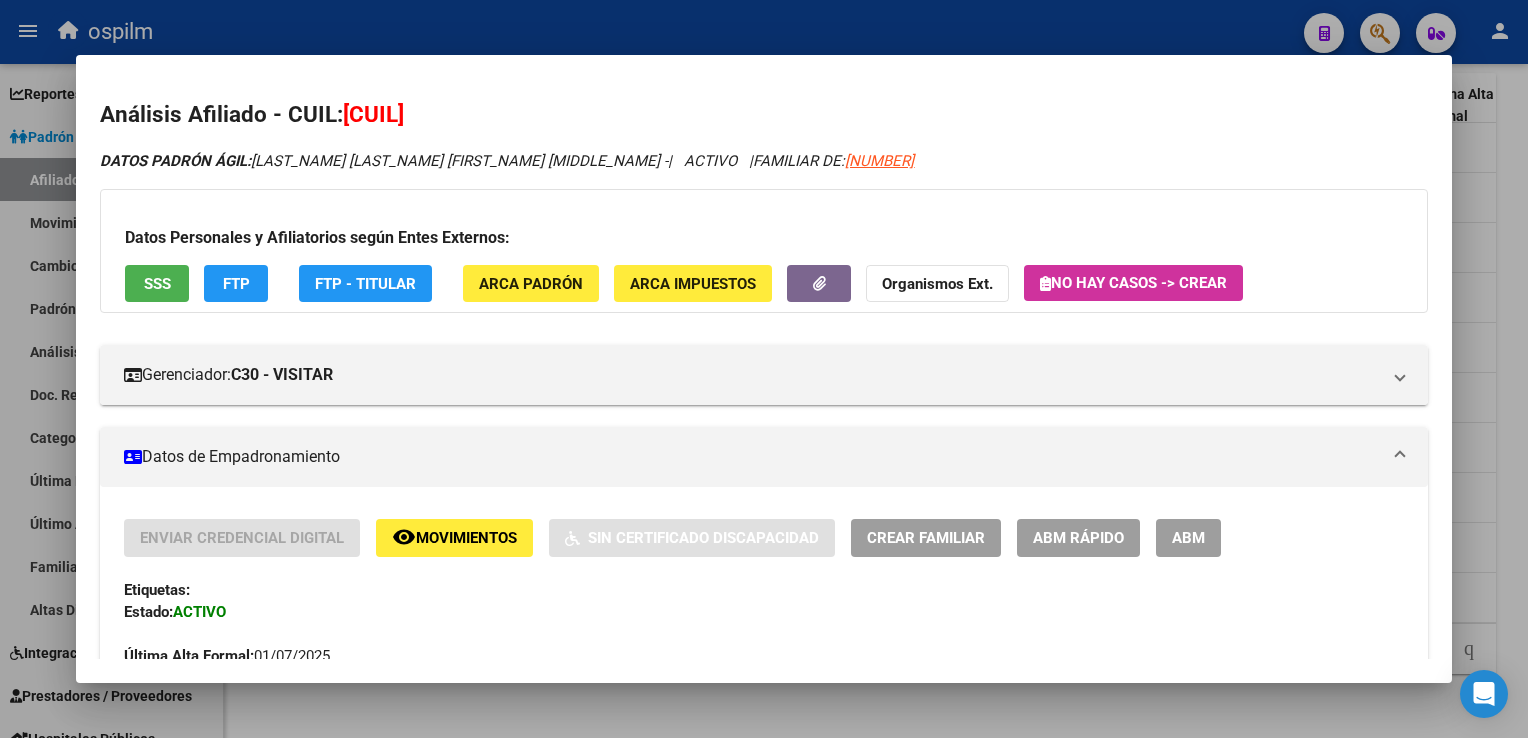 click at bounding box center [764, 369] 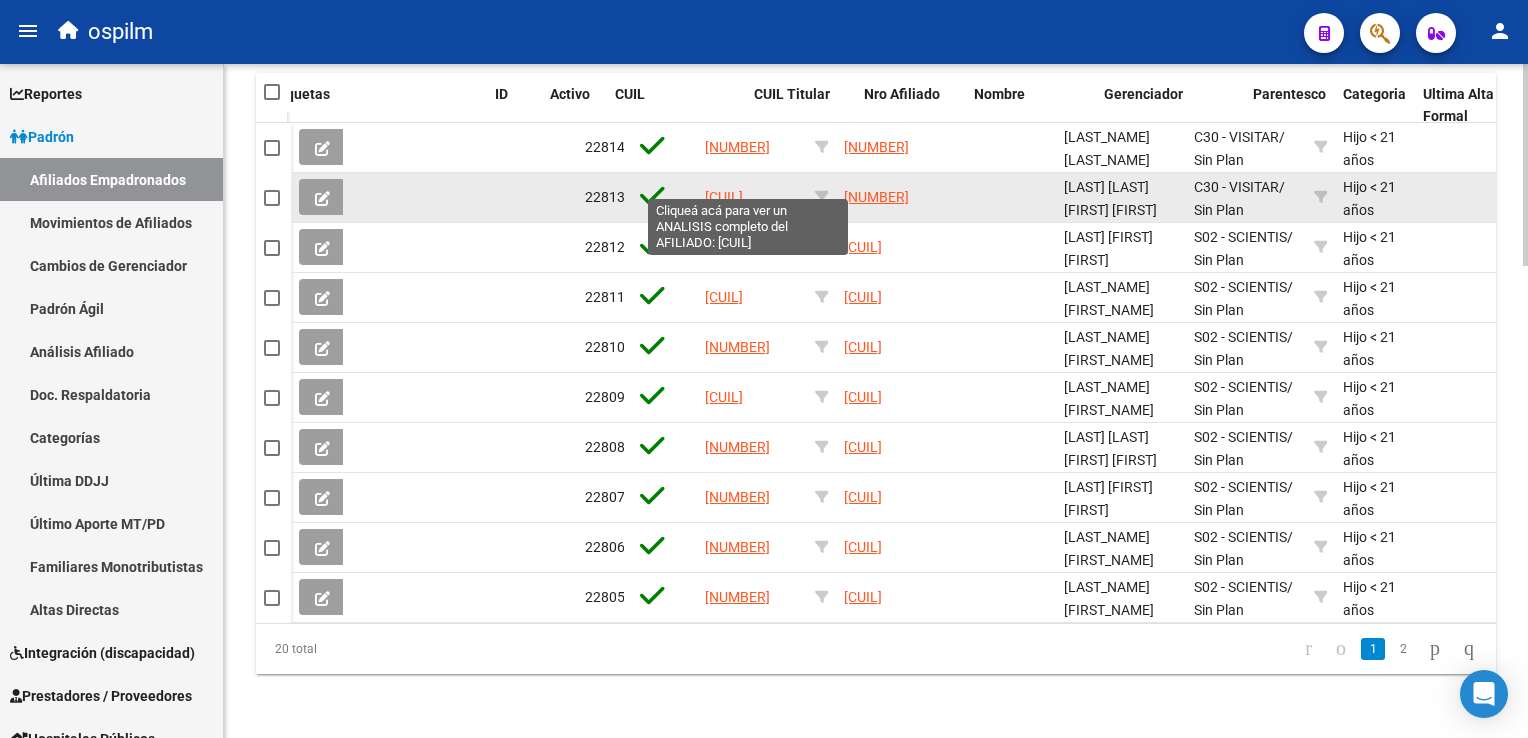 click on "[CUIL]" 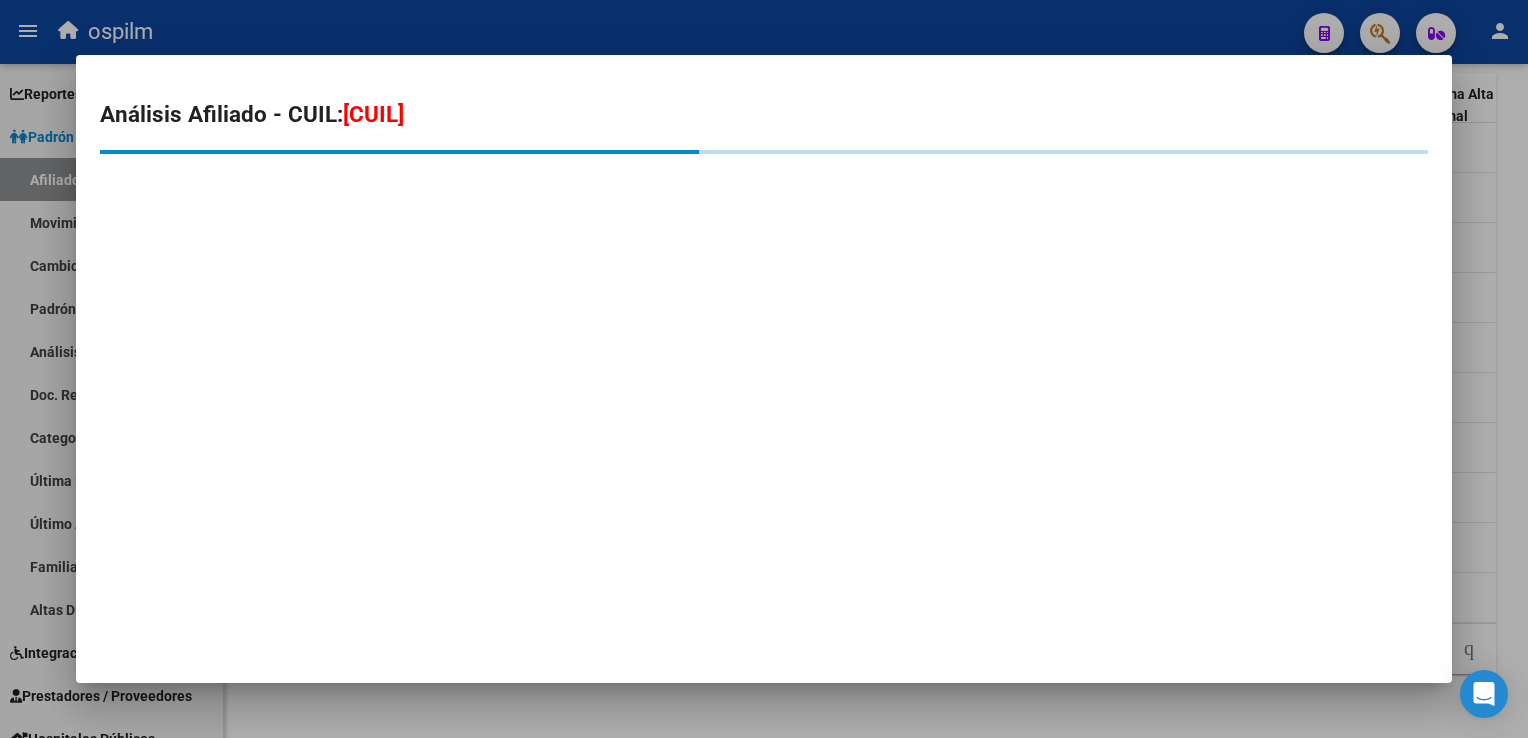 drag, startPoint x: 501, startPoint y: 114, endPoint x: 350, endPoint y: 130, distance: 151.84532 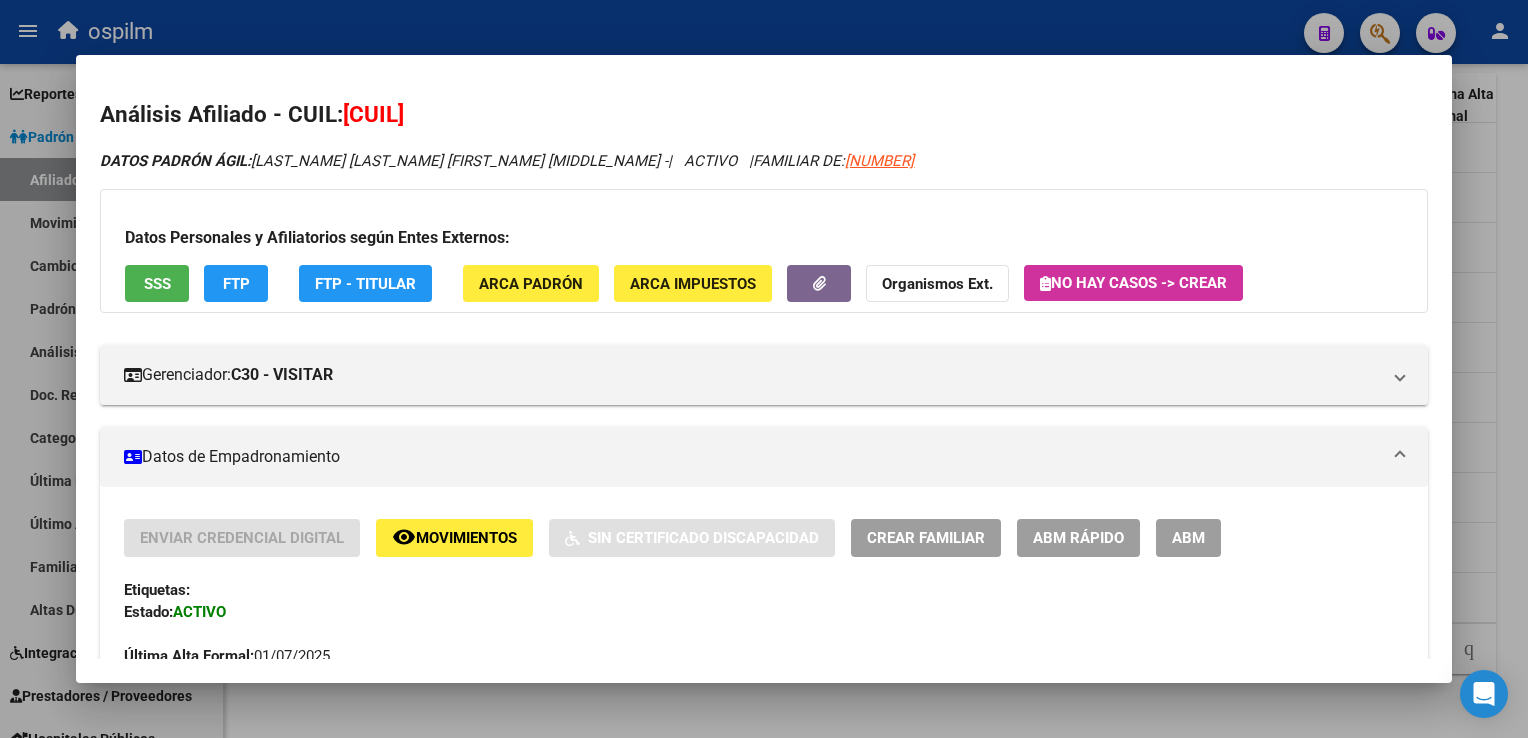 click on "SSS" at bounding box center (157, 284) 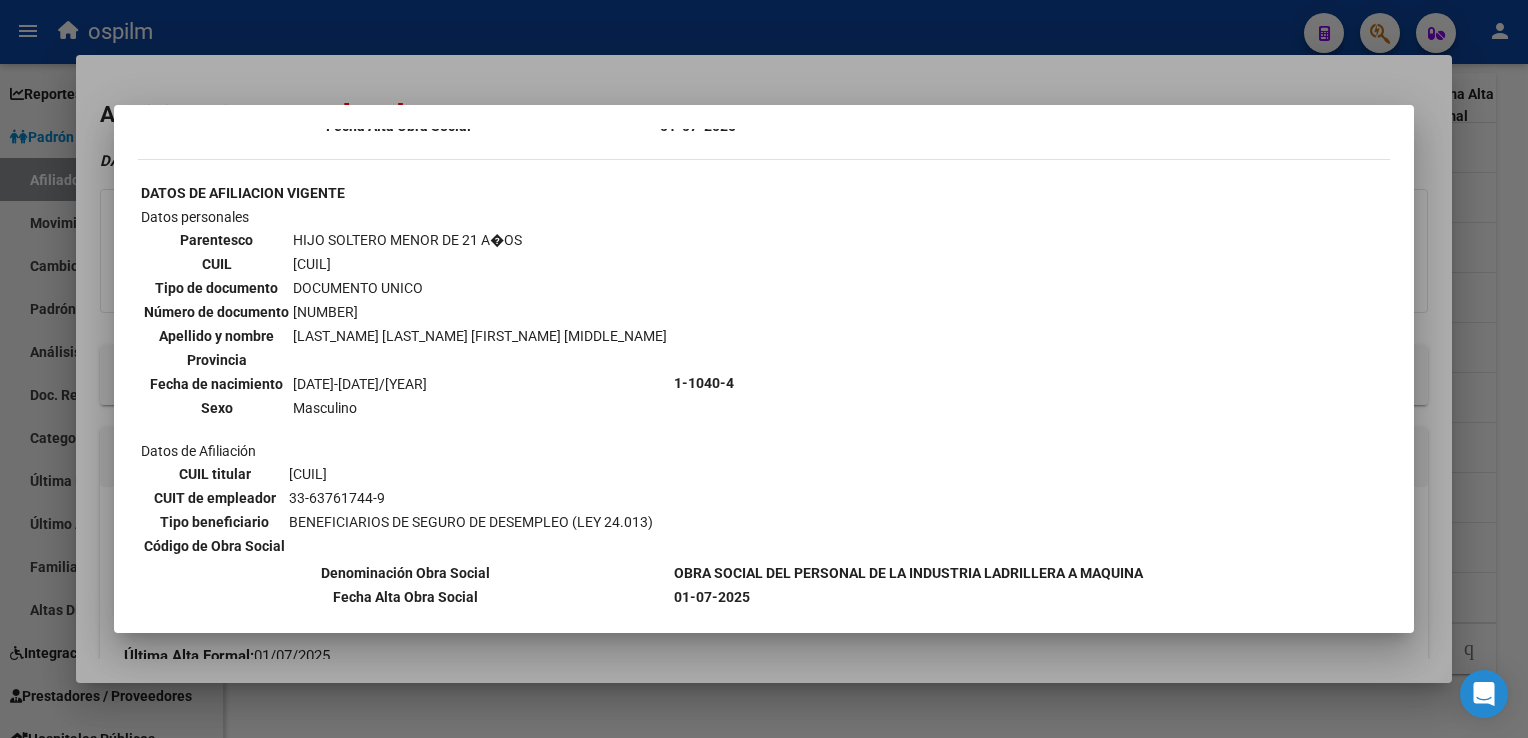 scroll, scrollTop: 985, scrollLeft: 0, axis: vertical 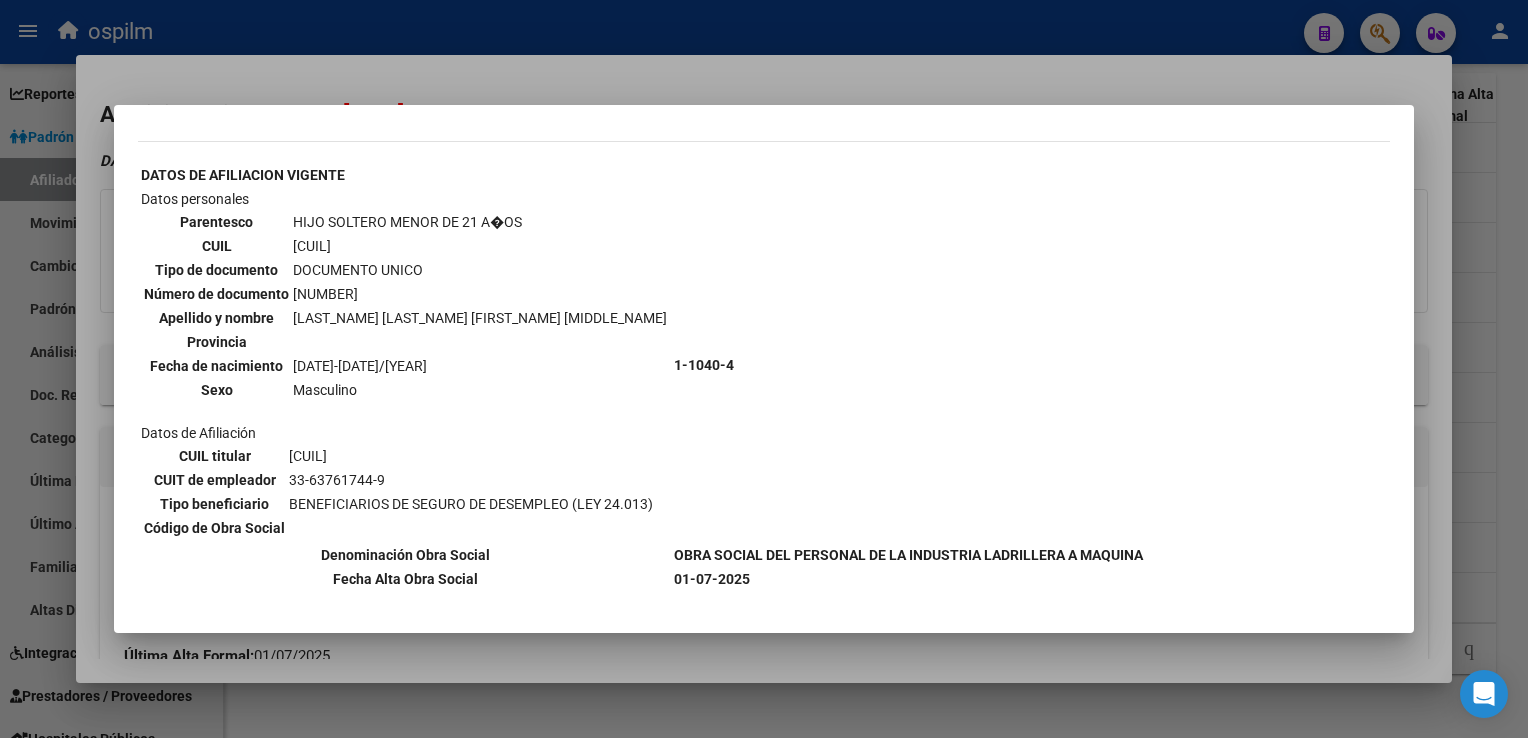 click at bounding box center [764, 369] 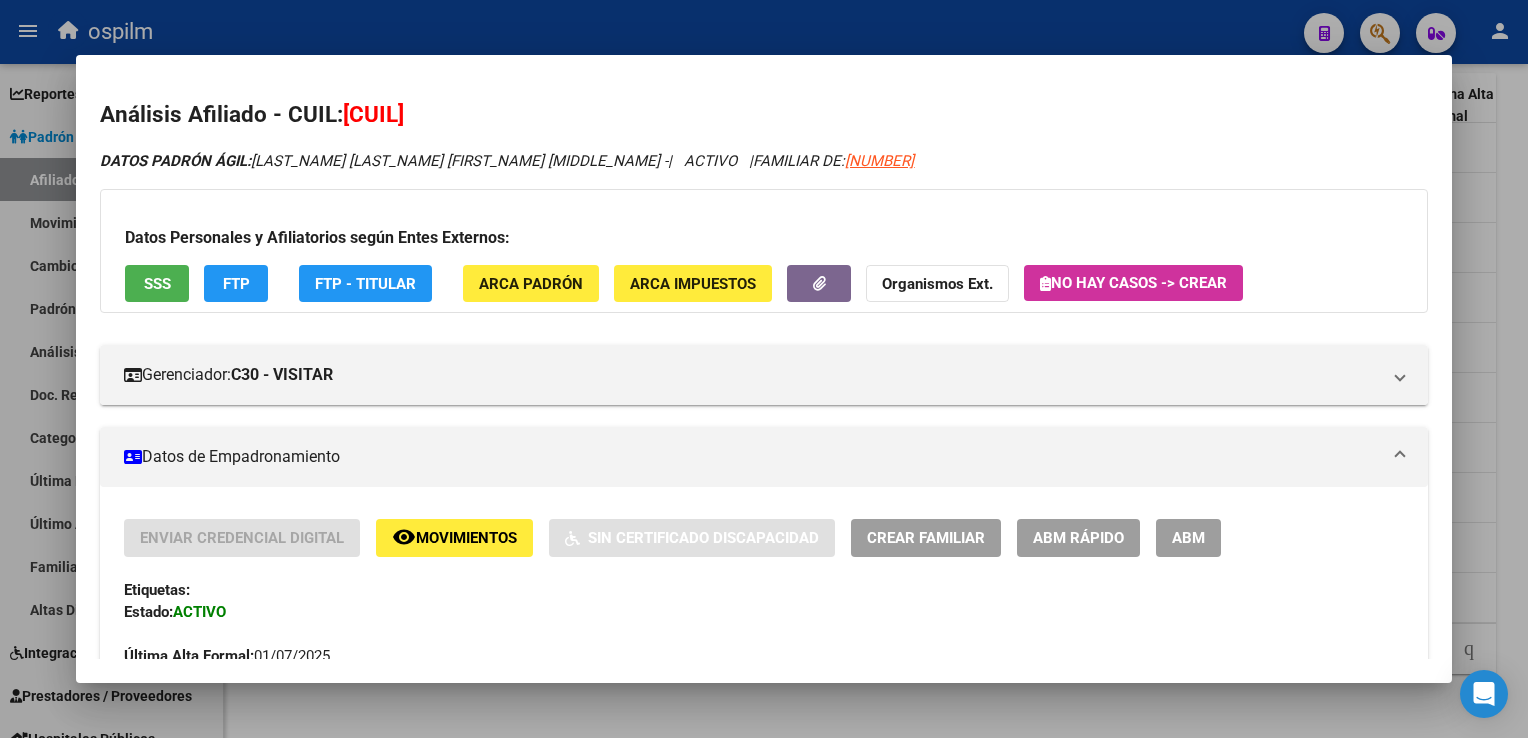 click at bounding box center (764, 369) 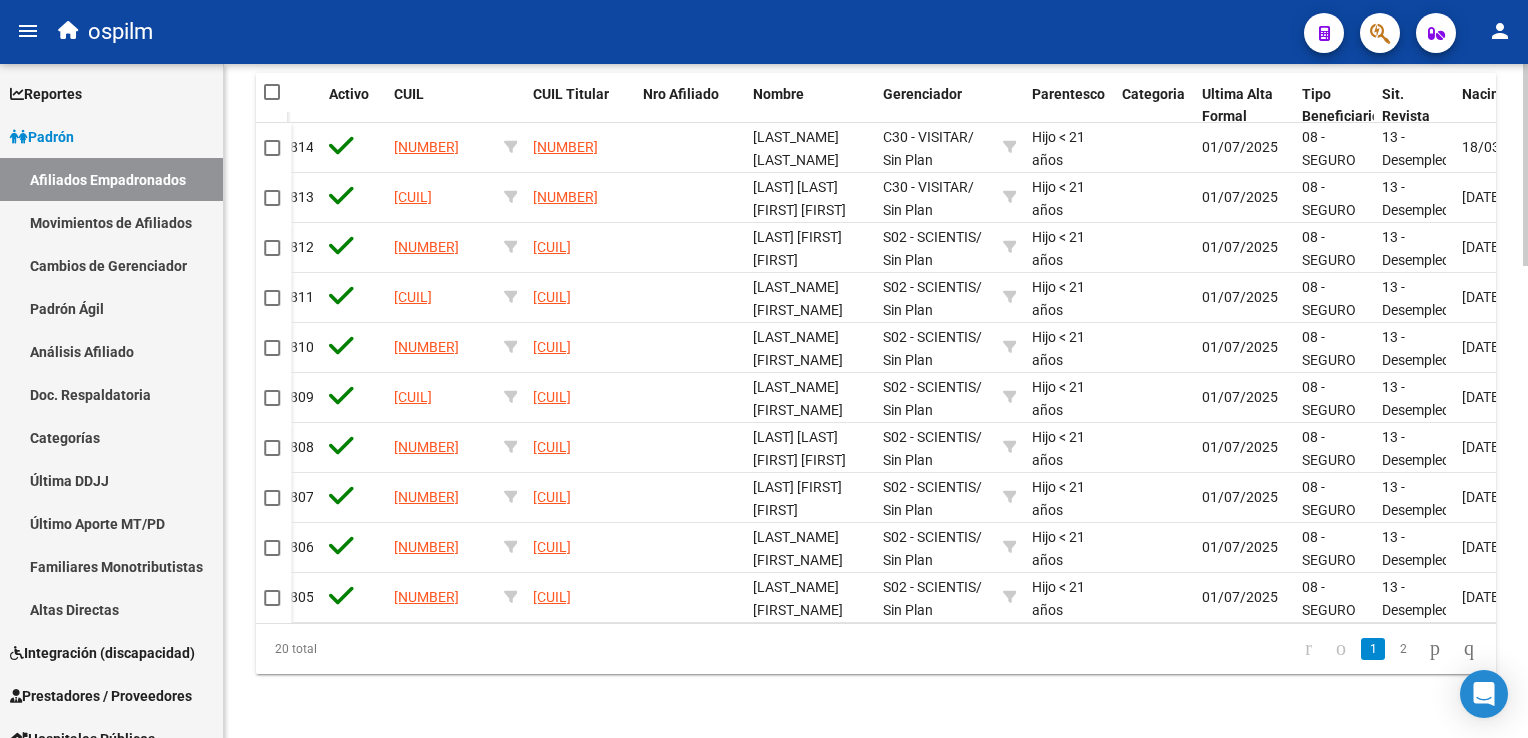 scroll, scrollTop: 0, scrollLeft: 338, axis: horizontal 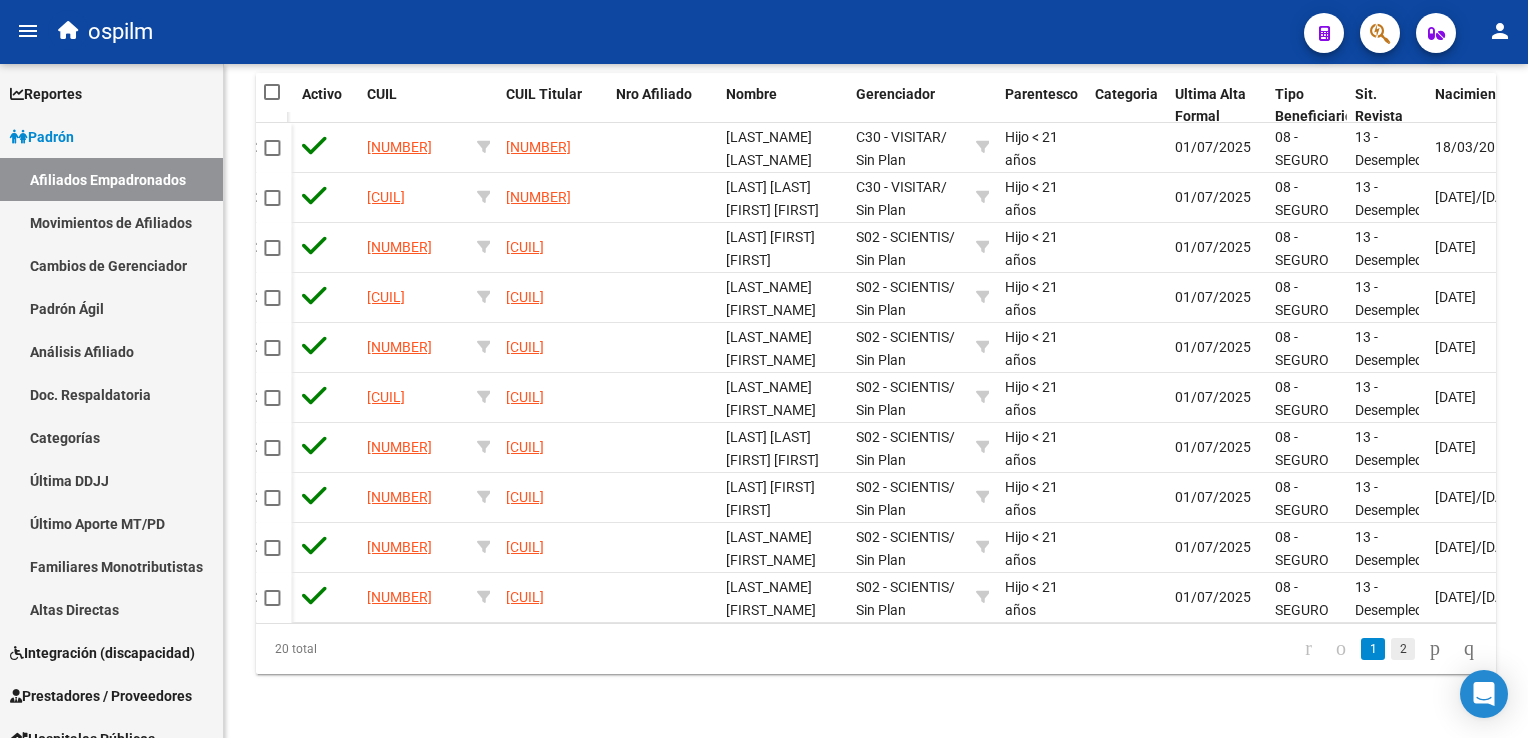 click on "2" 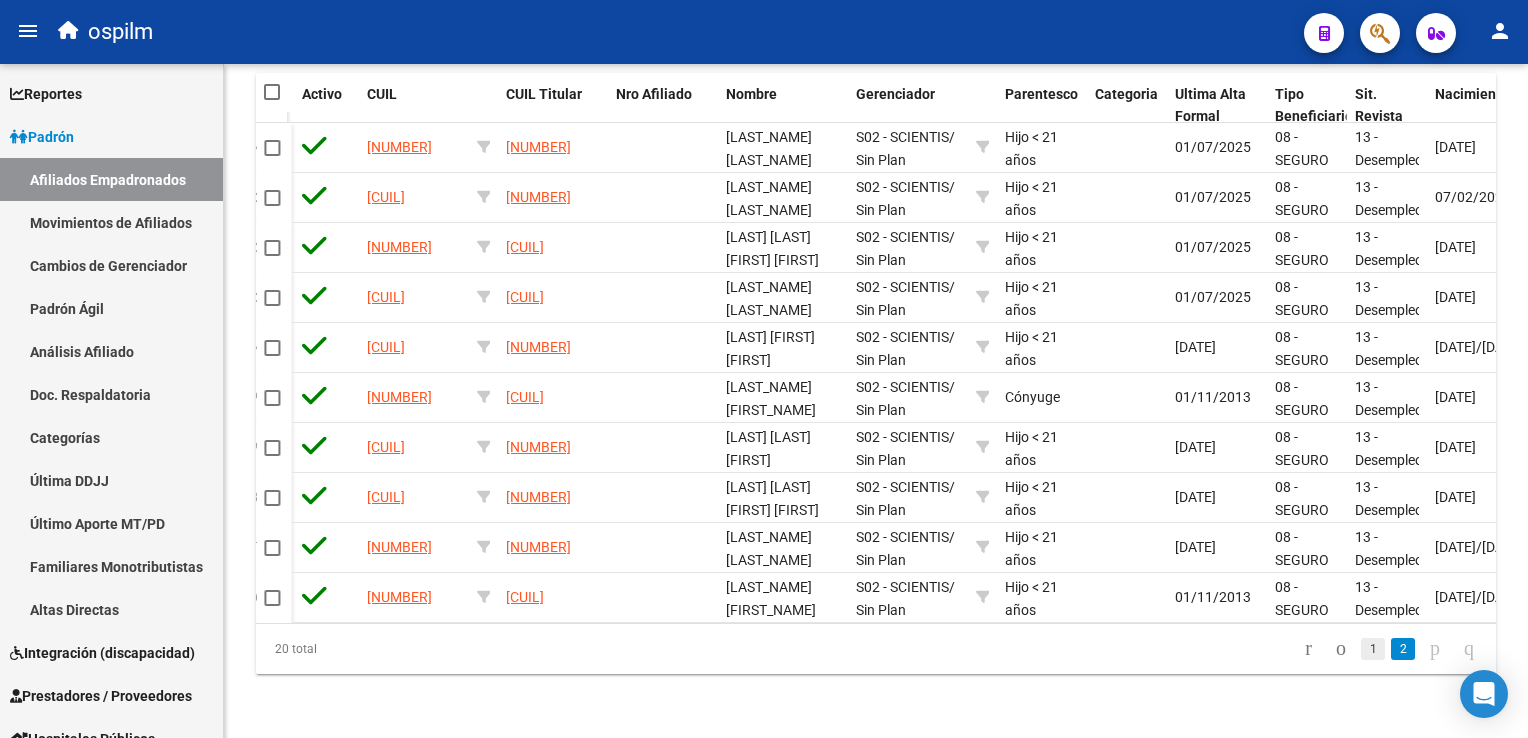 click on "1" 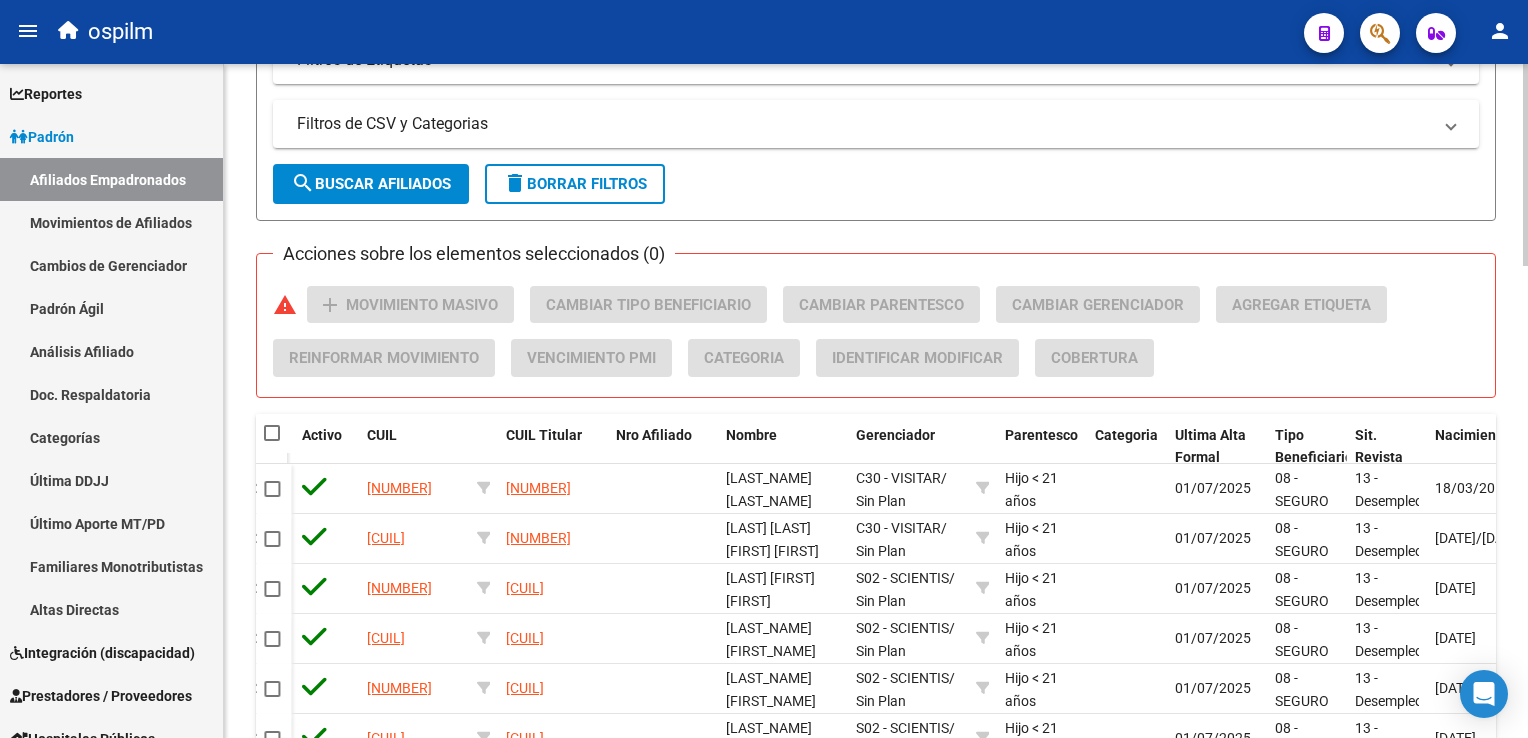 scroll, scrollTop: 1260, scrollLeft: 0, axis: vertical 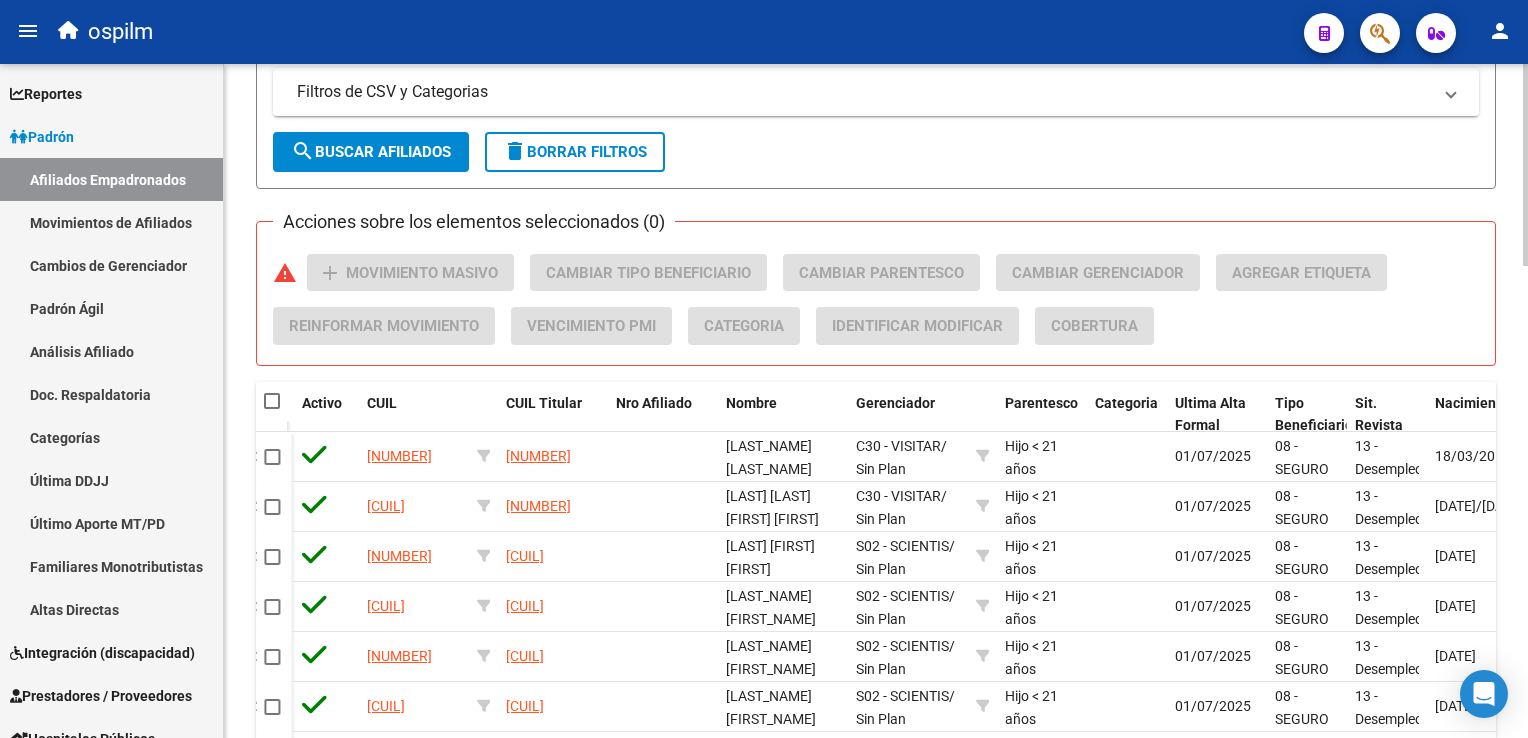 click on "menu   ospilm  person    Firma Express     Reportes Ingresos Devengados Análisis Histórico Detalles Transferencias RG sin DDJJ Detalles por CUIL RG Detalles - MT/PD MT morosos Egresos Devengados Comprobantes Recibidos Facturación Apócrifa Auditorías x Área Auditorías x Usuario Ítems de Auditorías x Usuario Padrón Traspasos x O.S. Traspasos x Gerenciador Traspasos x Provincia Nuevos Aportantes Métricas - Padrón SSS Métricas - Crecimiento Población    Padrón Afiliados Empadronados Movimientos de Afiliados Cambios de Gerenciador Padrón Ágil Análisis Afiliado Doc. Respaldatoria Categorías Última DDJJ Último Aporte MT/PD Familiares Monotributistas Altas Directas    Integración (discapacidad) Certificado Discapacidad    Prestadores / Proveedores Facturas - Listado/Carga Facturas Sin Auditar Facturas - Documentación Pagos x Transferencia Auditorías - Listado Auditorías - Comentarios Auditorías - Cambios Área Auditoría - Ítems Prestadores - Listado Prestadores - Docu. Actas 6" at bounding box center [764, 369] 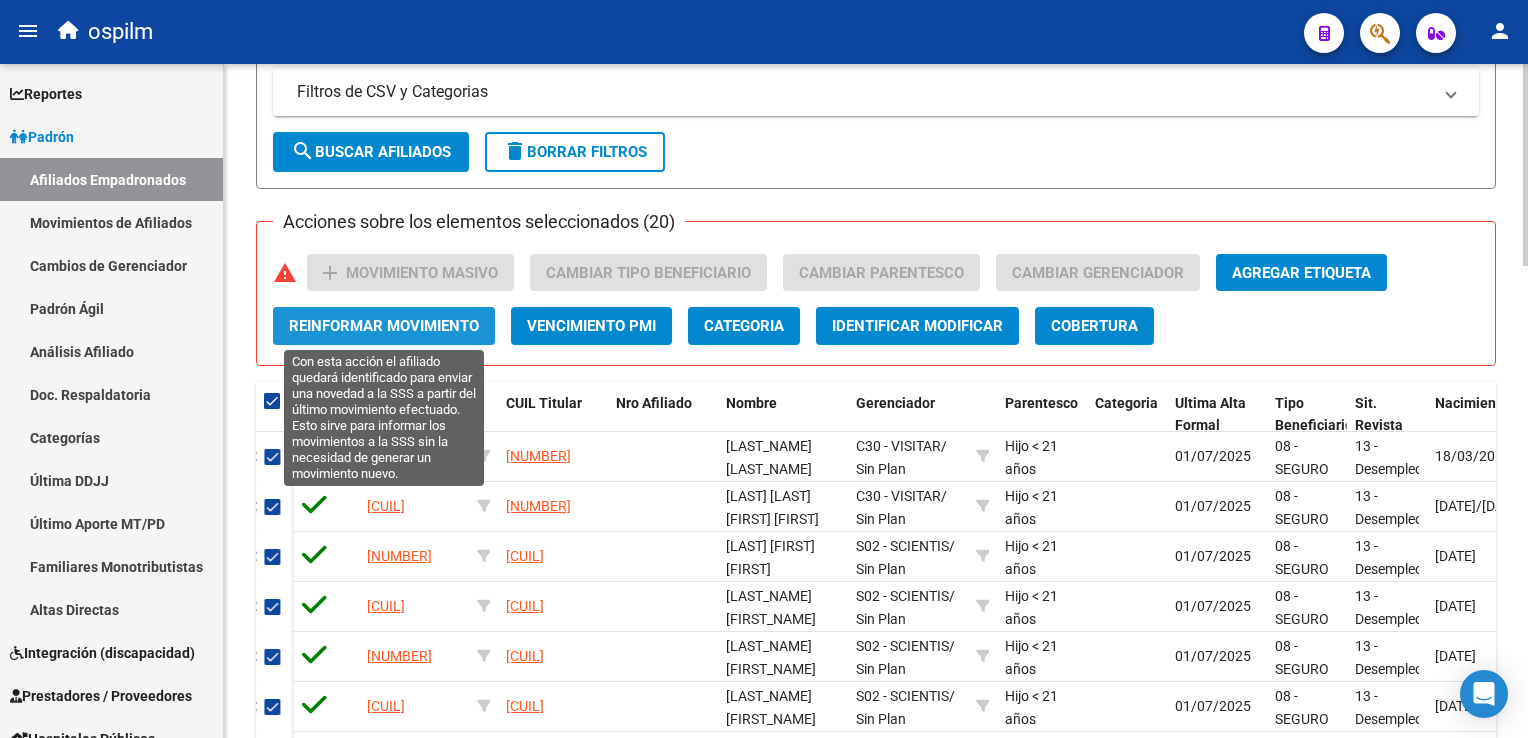 click on "Reinformar Movimiento" 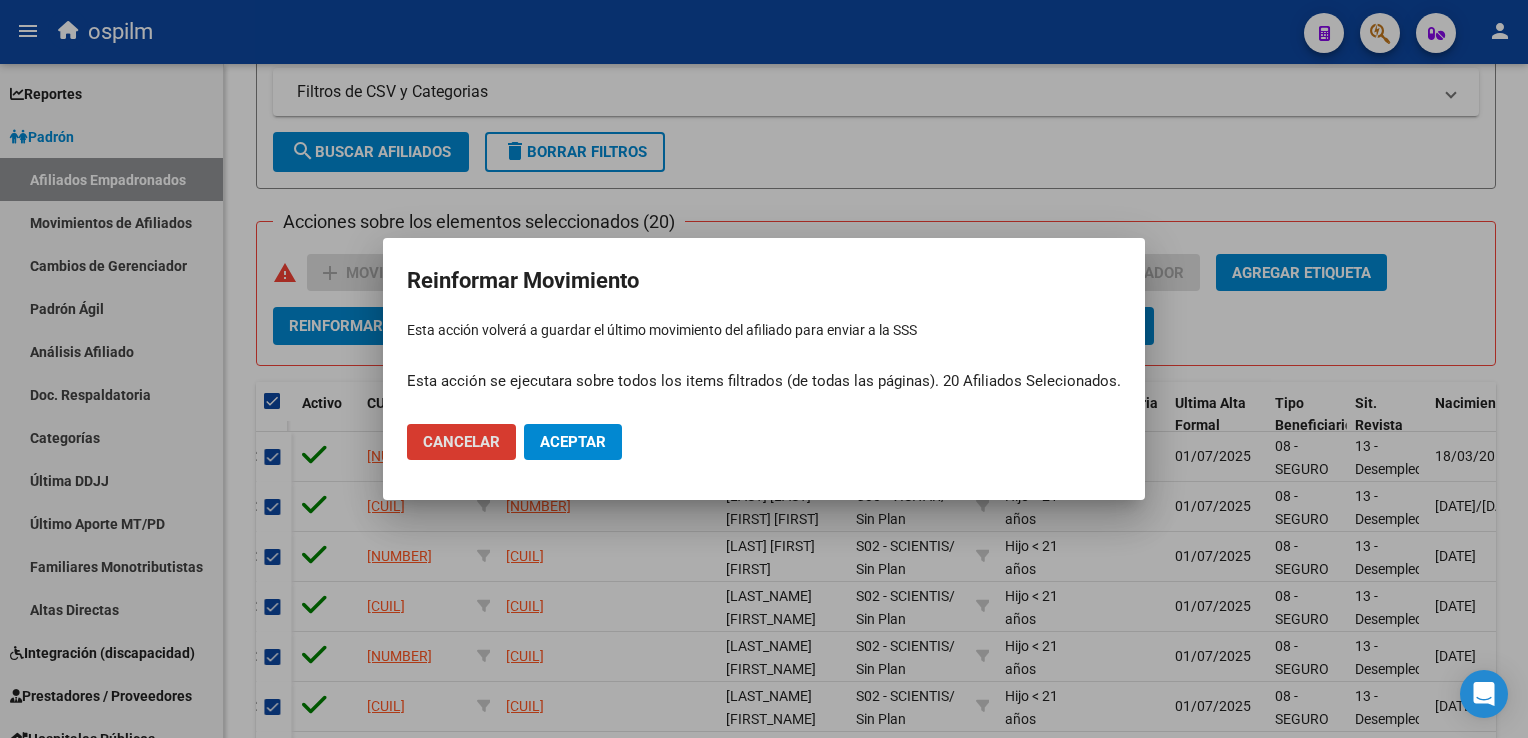 click on "Aceptar" at bounding box center [573, 442] 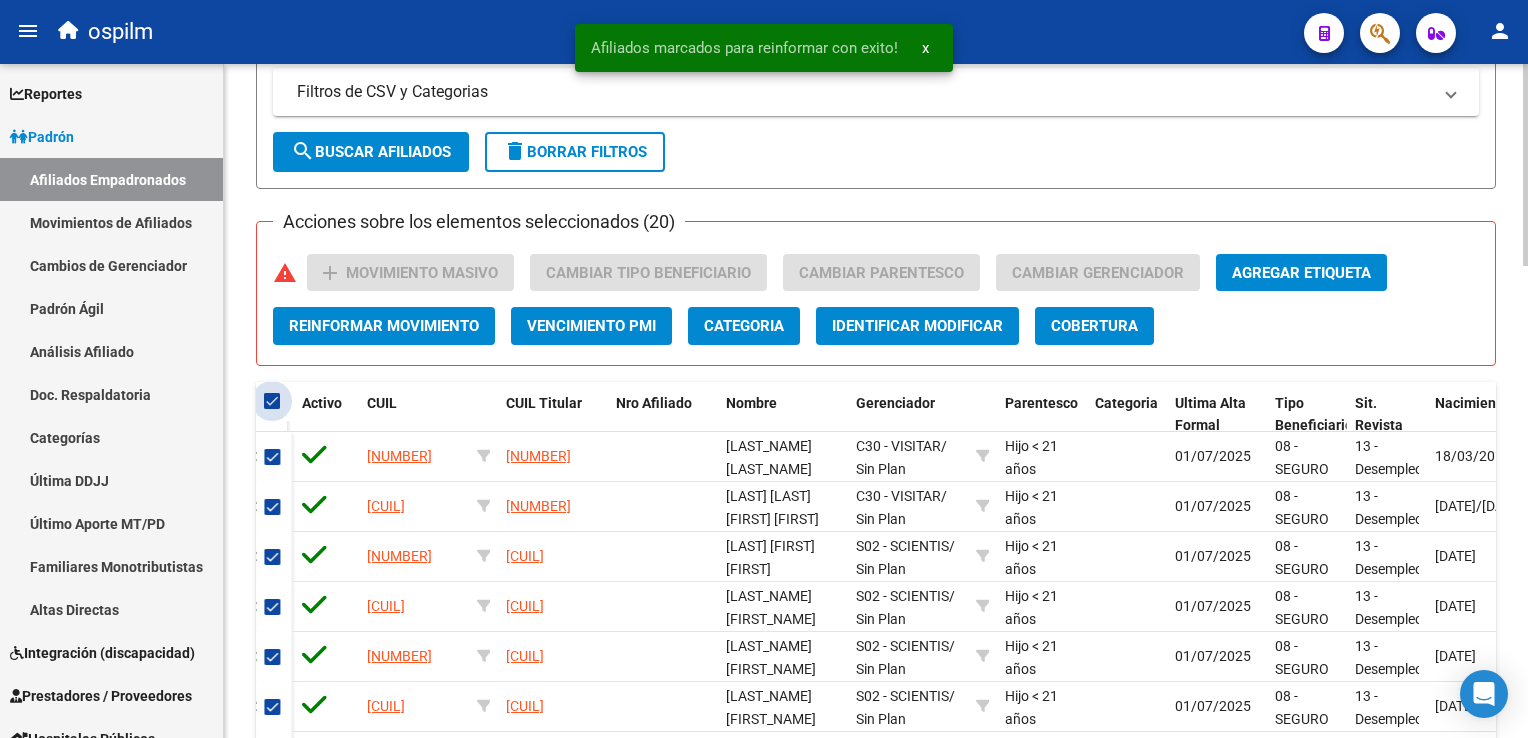 click at bounding box center [272, 401] 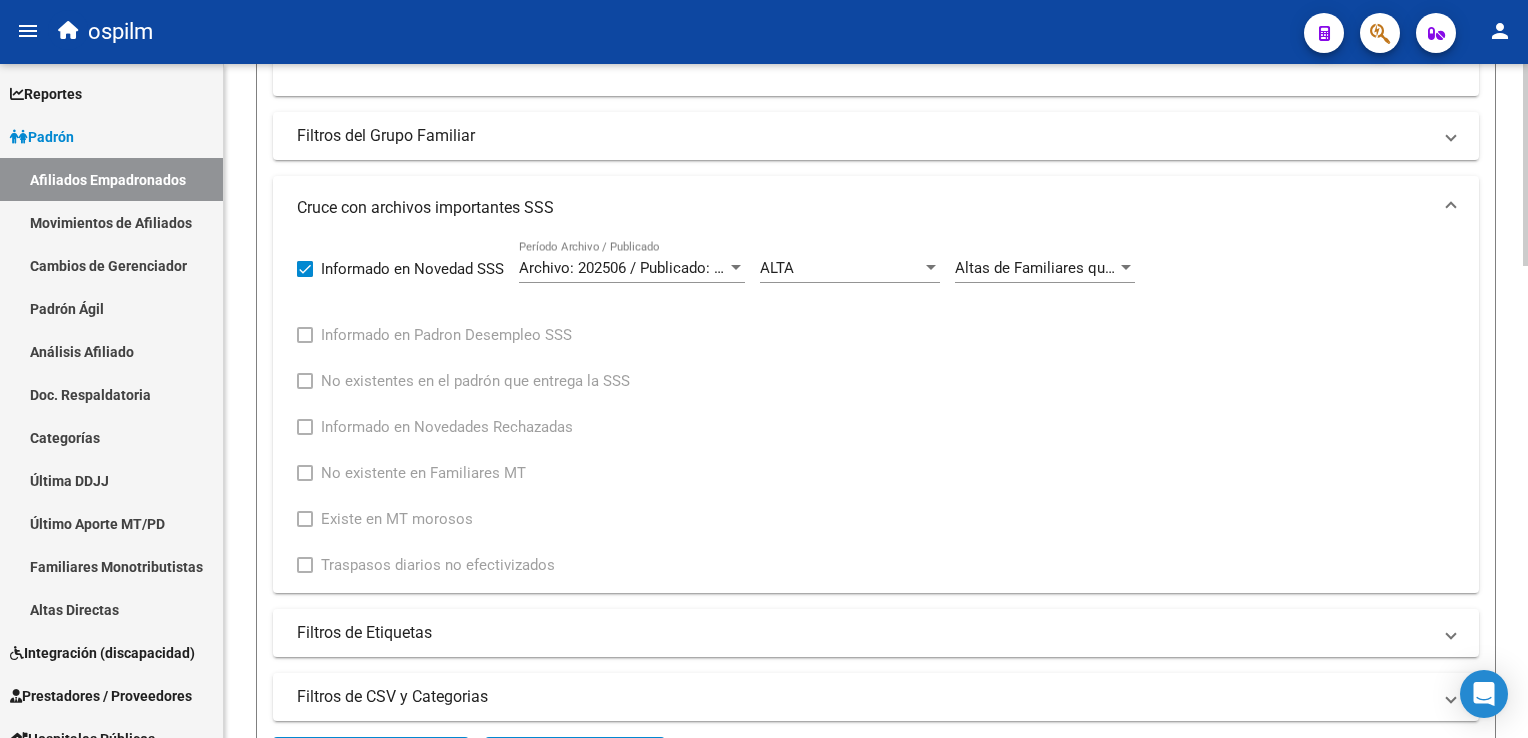click on "PADRON -> Afiliados Empadronados  (alt+a) add  Crear Afiliado
file_download  Exportar CSV  cloud_download  Exportar CSV 2  cloud_download  Exportar GECROS  file_file_download  Exportar Bymovi  cloud_download  Actualizar ultimo Empleador  Filtros Id CUIL / Nombre / Apellido CUIL Titular Seleccionar Gerenciador Seleccionar Gerenciador Start date – End date Fecha Alta Desde / Hasta Start date – End date Fecha Baja Desde / Hasta Si Activo Todos Titular Todos Con Alta Futura Todos Con Baja Futura Si Grupo Familiar Activo Ultimo Tipo Alta Ultimo Tipo Alta Ultimo Tipo Baja Ultimo Tipo Baja  Filtros del Afiliado  Edades Edades Sexo Sexo No incapacitado Discapacitado Nacionalidad Nacionalidad Provincia Provincia Estado Civil Estado Civil Start date – End date Fecha Nacimiento Desde / Hasta Todos Tiene PMI Todos Certificado Estudio Codigo Postal Localidad  Filtros del Grupo Familiar  Tipo Beneficiario Titular Tipo Beneficiario Titular Situacion Revista Titular Situacion Revista Titular CUIT Empleador   ALTA     6" 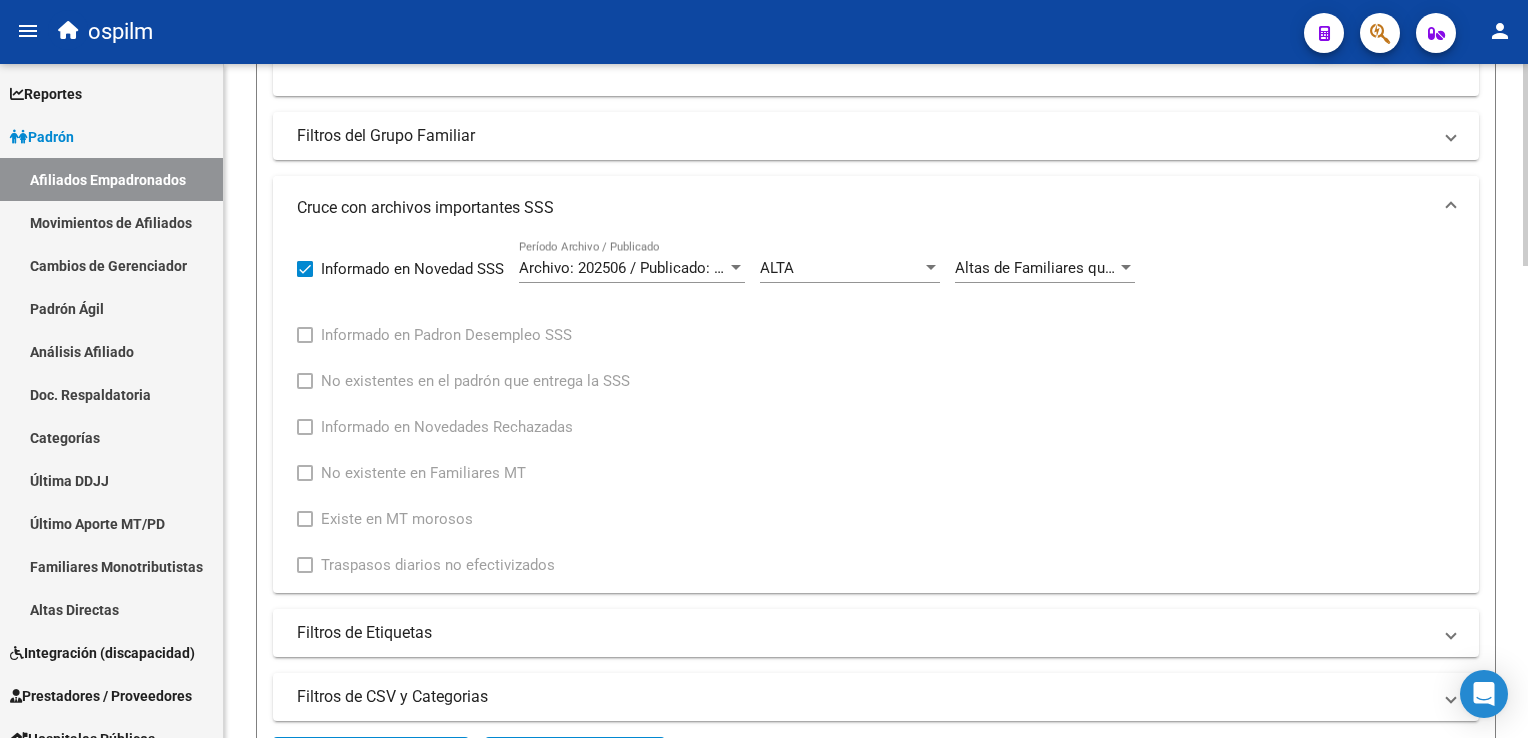 scroll, scrollTop: 650, scrollLeft: 0, axis: vertical 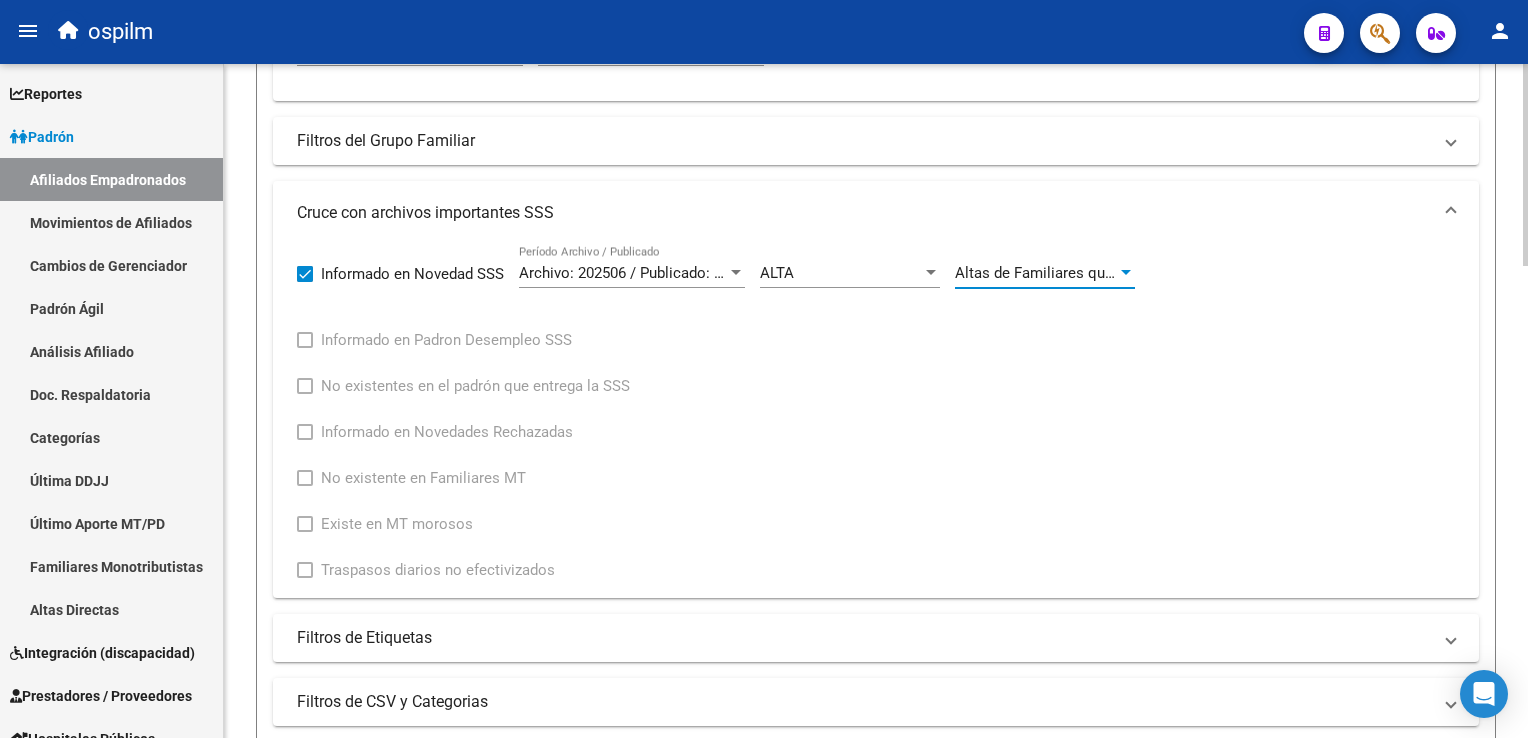click on "Altas de Familiares que figuran a cargo de un titular con capita de
desempleo y no se encuentra en el grupo familiar informado por la
Obra Social en el Padrón" at bounding box center (1482, 273) 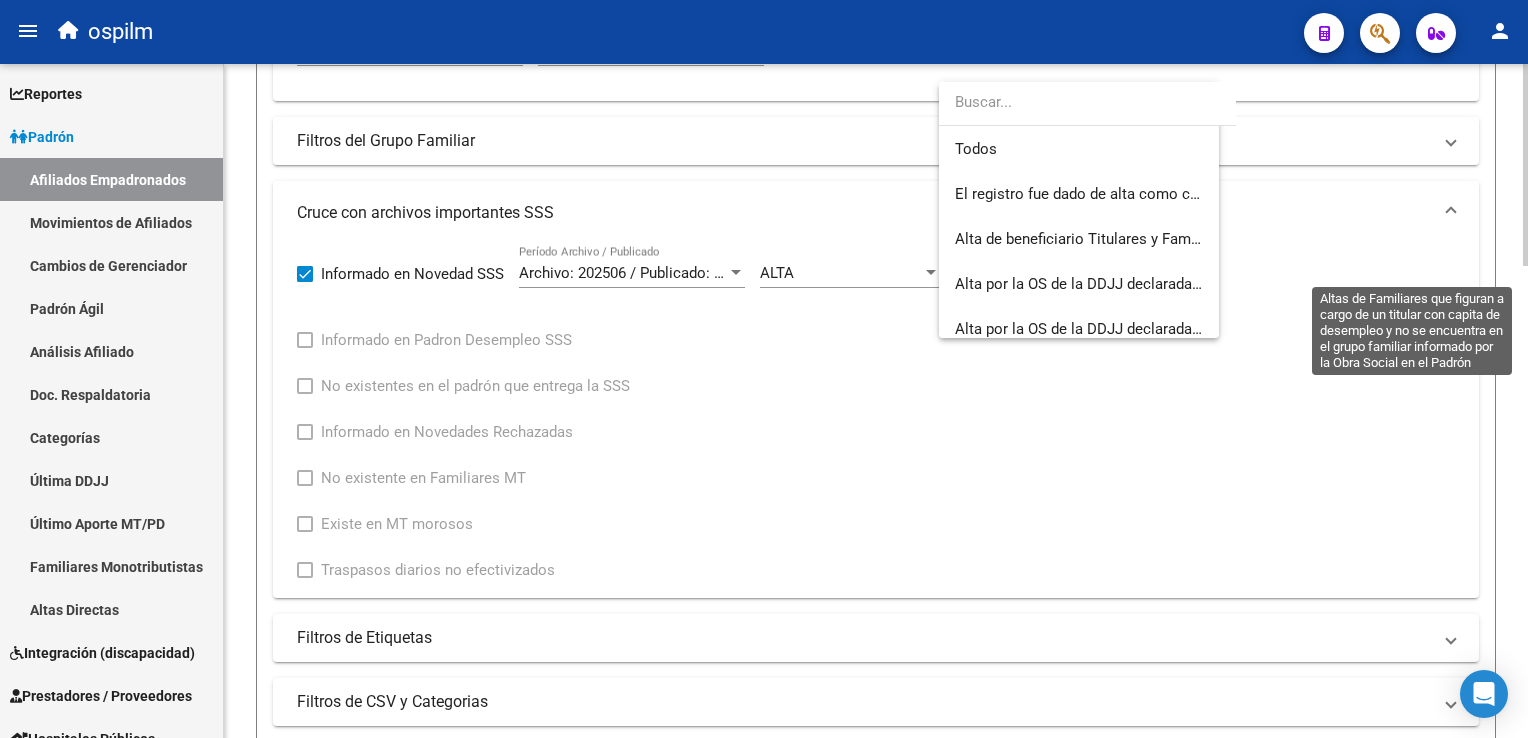 scroll, scrollTop: 104, scrollLeft: 0, axis: vertical 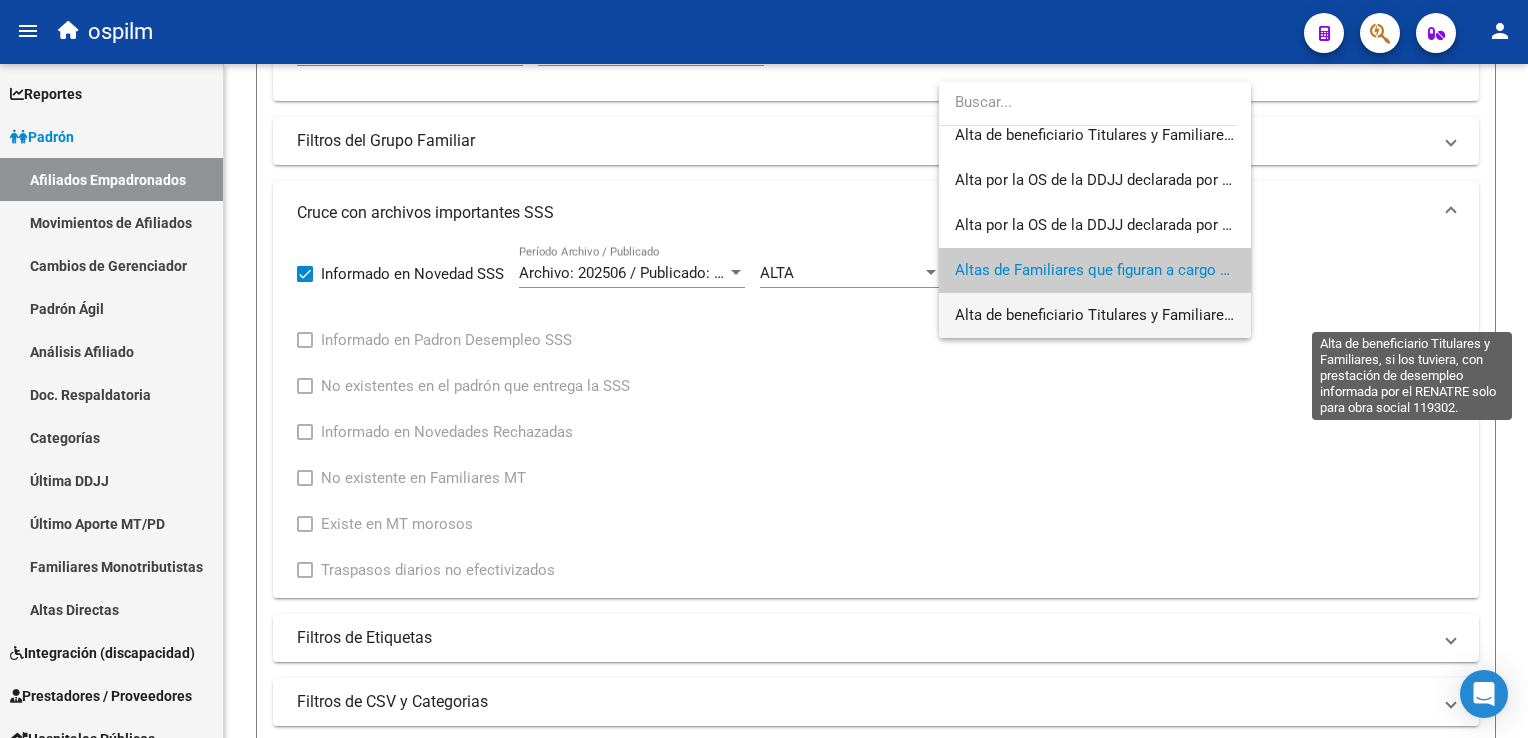 click on "Alta de beneficiario Titulares y Familiares, si los tuviera, con
prestación de desempleo informada por el RENATRE solo
para obra social 119302." at bounding box center [1435, 315] 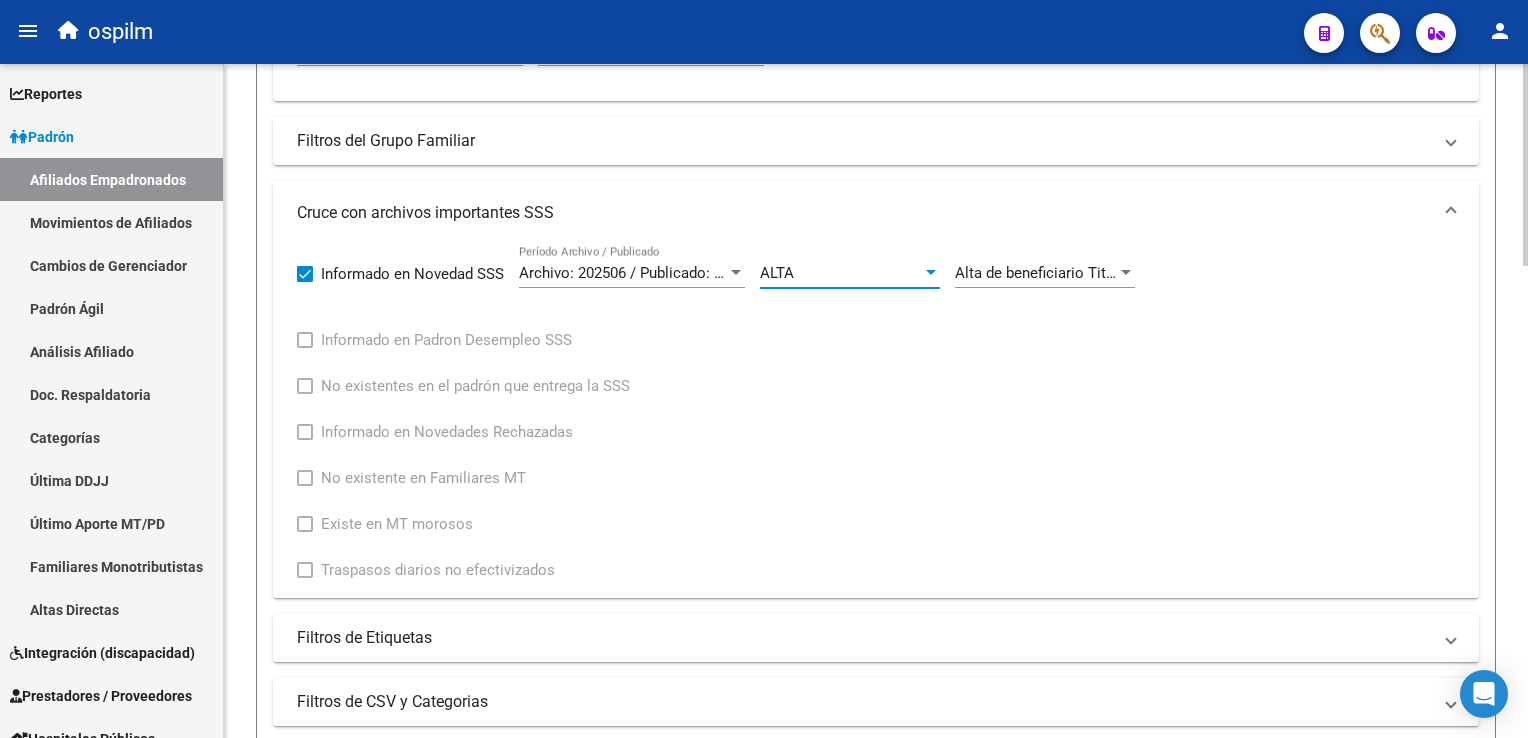 click on "ALTA" at bounding box center (841, 273) 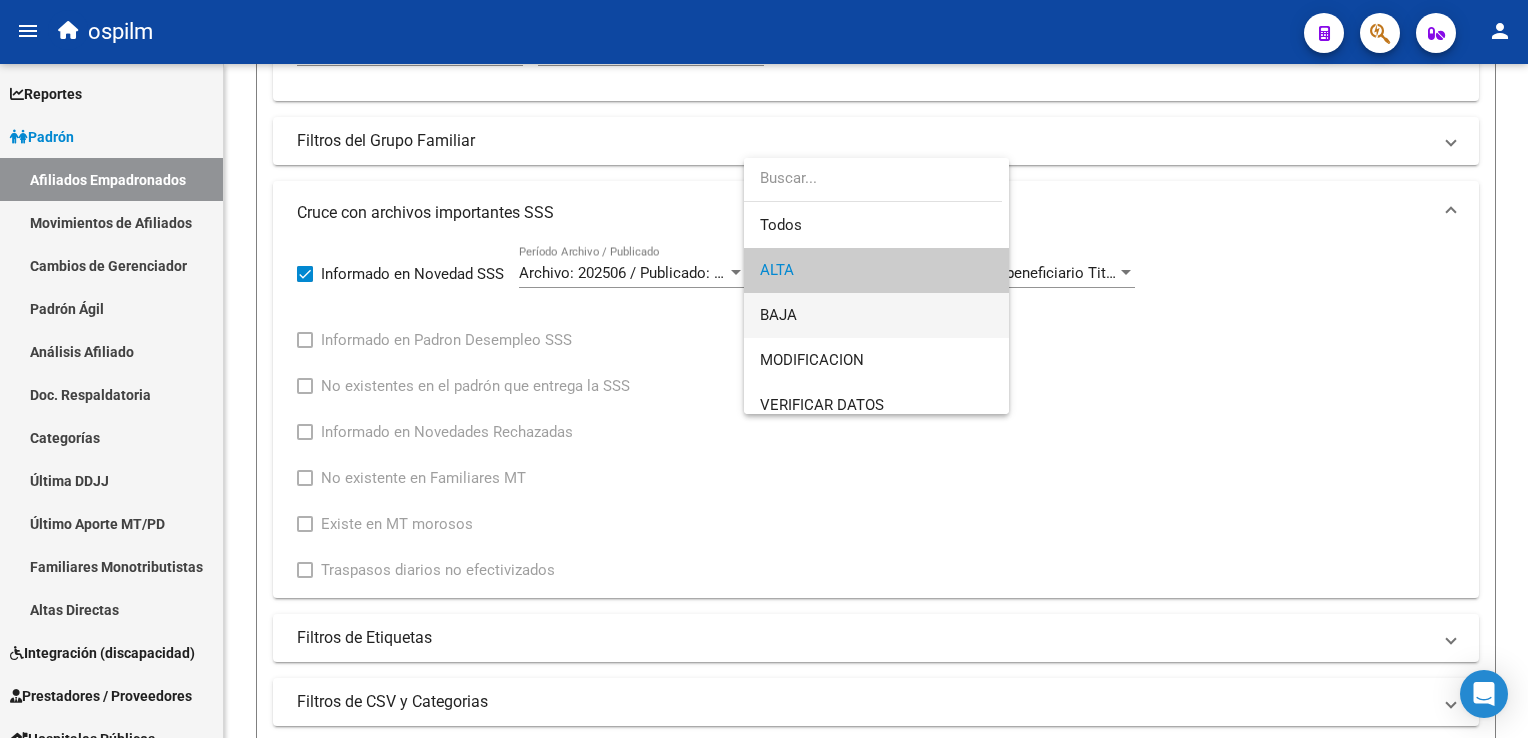 click on "BAJA" at bounding box center [876, 315] 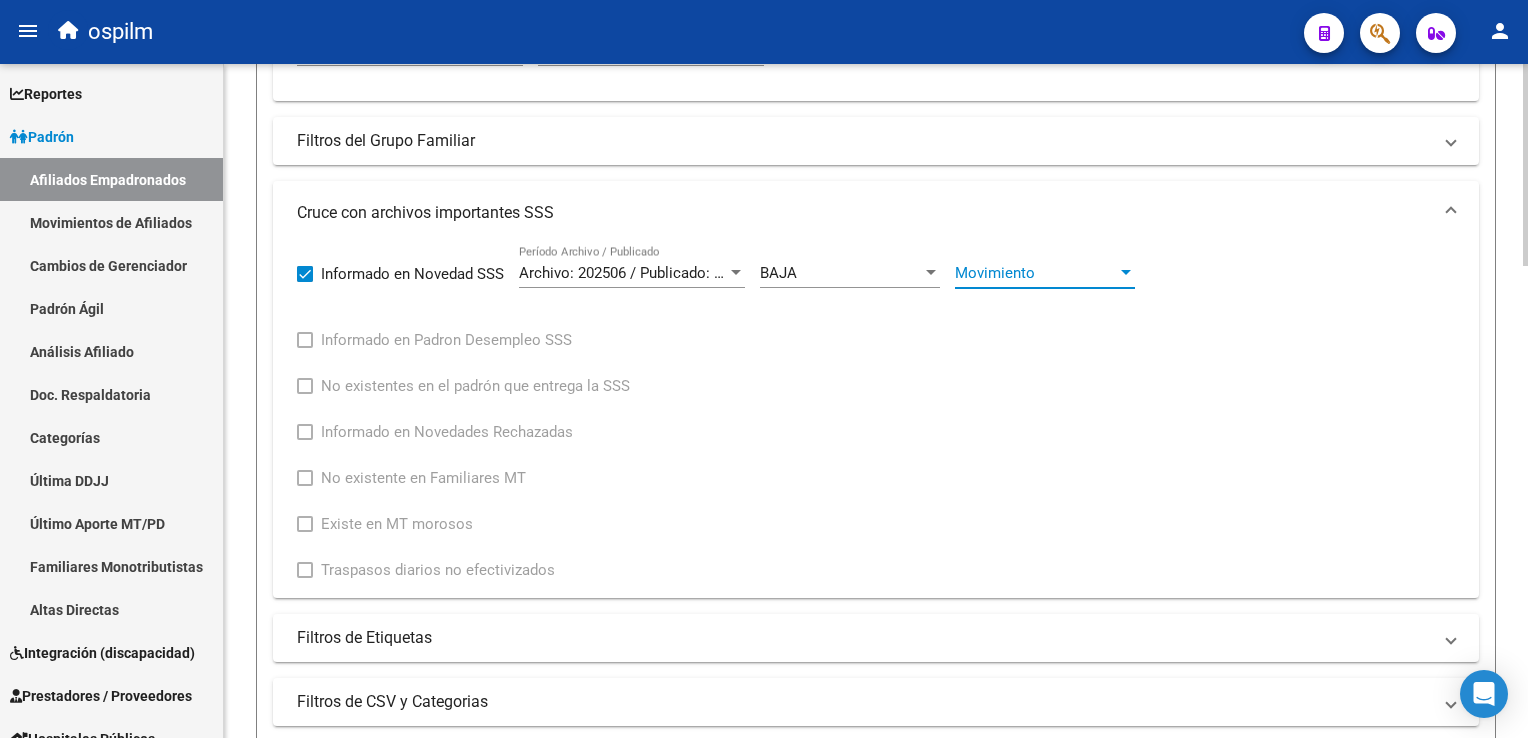 click on "Movimiento" at bounding box center [1036, 273] 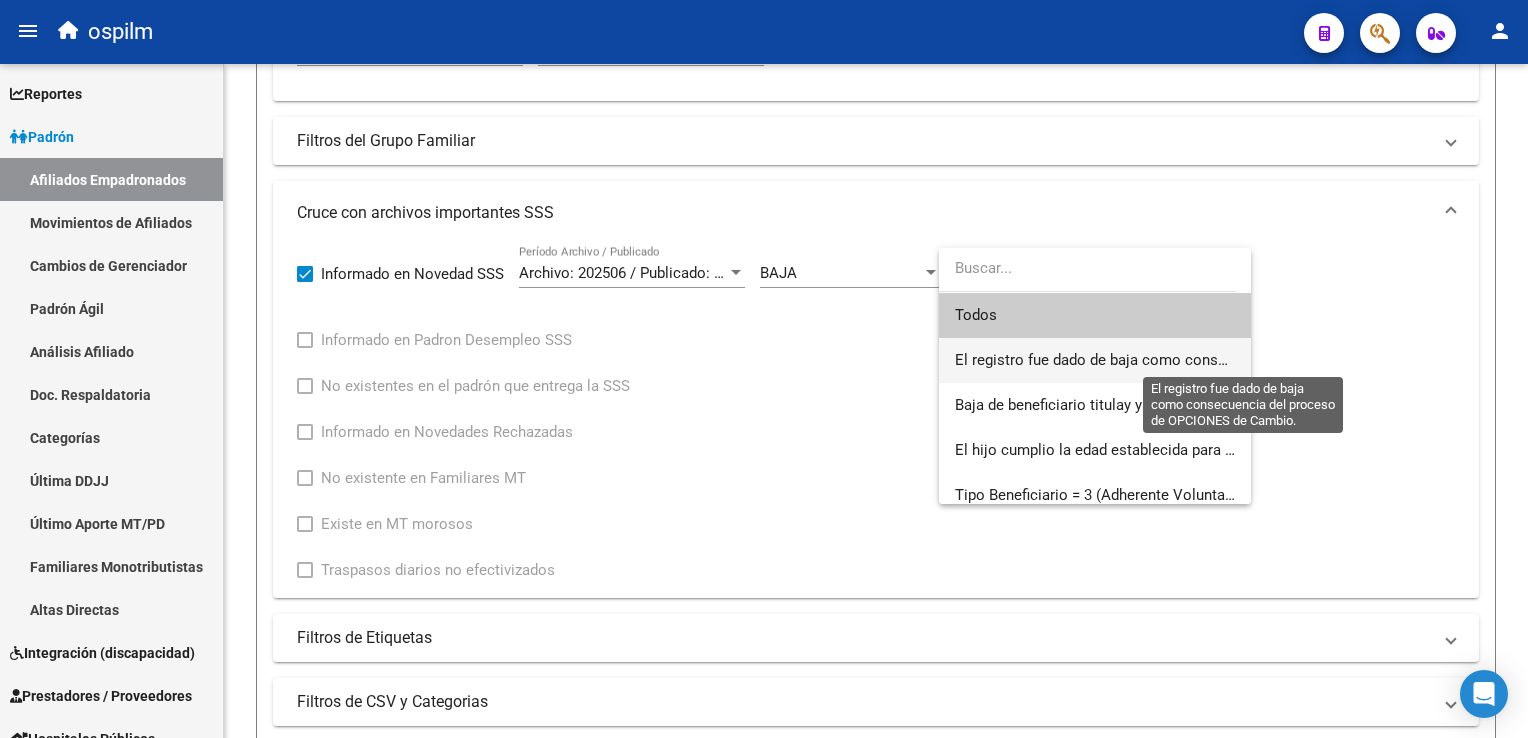 click on "El registro fue dado de baja como consecuencia del proceso de OPCIONES de Cambio." at bounding box center [1246, 360] 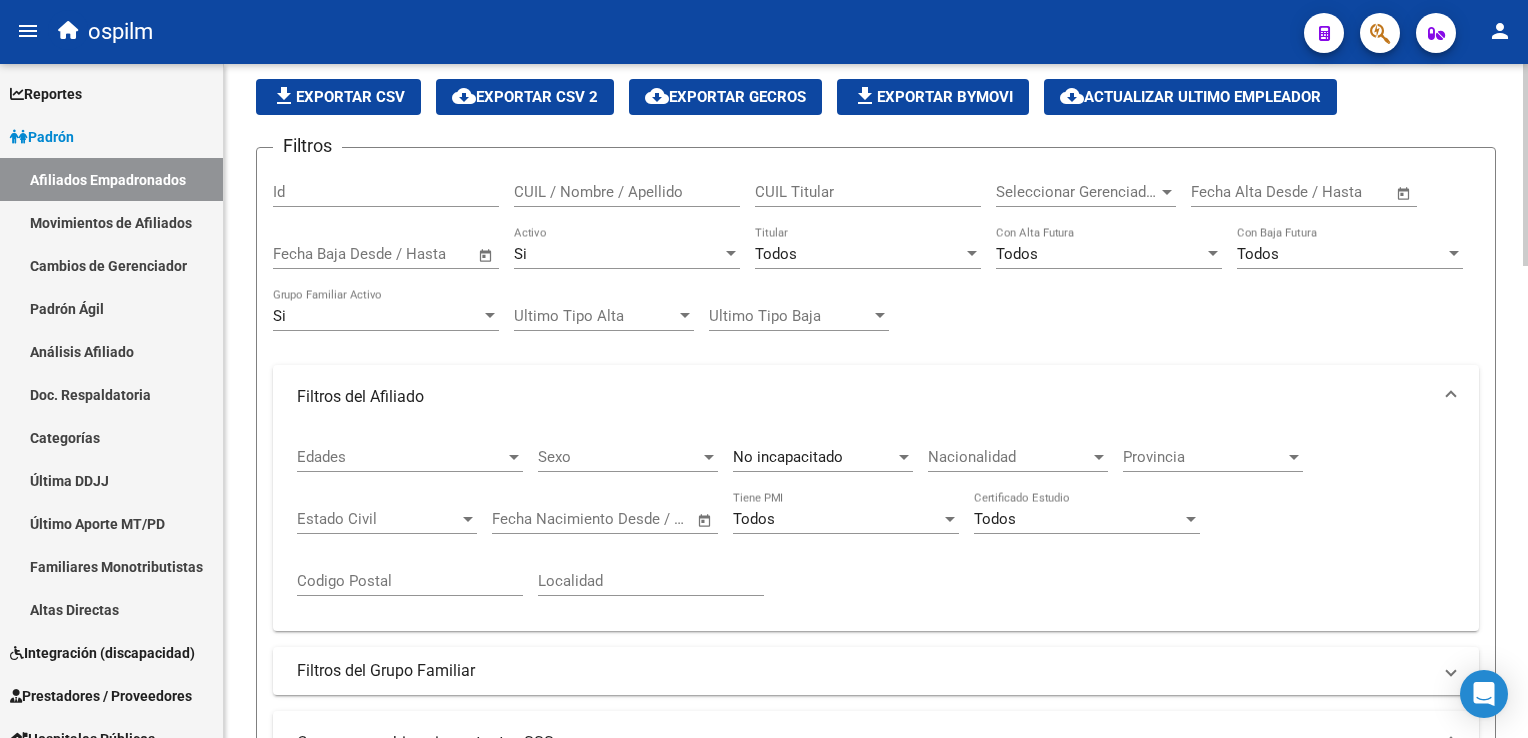 scroll, scrollTop: 123, scrollLeft: 0, axis: vertical 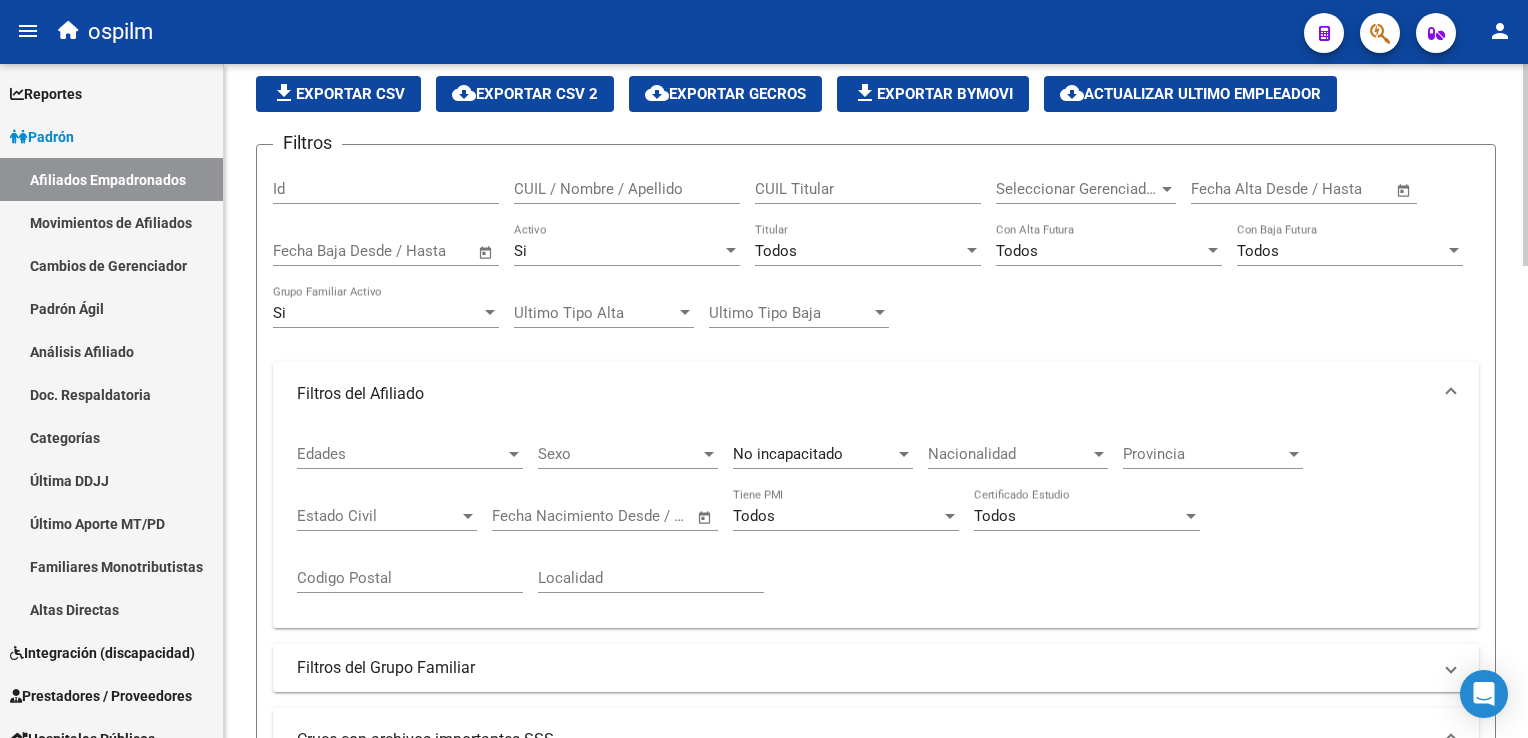 click on "PADRON -> Afiliados Empadronados  (alt+a) add  Crear Afiliado
file_download  Exportar CSV  cloud_download  Exportar CSV 2  cloud_download  Exportar GECROS  file_file_download  Exportar Bymovi  cloud_download  Actualizar ultimo Empleador  Filtros Id CUIL / Nombre / Apellido CUIL Titular Seleccionar Gerenciador Seleccionar Gerenciador Start date – End date Fecha Alta Desde / Hasta Start date – End date Fecha Baja Desde / Hasta Si Activo Todos Titular Todos Con Alta Futura Todos Con Baja Futura Si Grupo Familiar Activo Ultimo Tipo Alta Ultimo Tipo Alta Ultimo Tipo Baja Ultimo Tipo Baja  Filtros del Afiliado  Edades Edades Sexo Sexo No incapacitado Discapacitado Nacionalidad Nacionalidad Provincia Provincia Estado Civil Estado Civil Start date – End date Fecha Nacimiento Desde / Hasta Todos Tiene PMI Todos Certificado Estudio Codigo Postal Localidad  Filtros del Grupo Familiar  Tipo Beneficiario Titular Tipo Beneficiario Titular Situacion Revista Titular Situacion Revista Titular CUIT Empleador   BAJA     6" 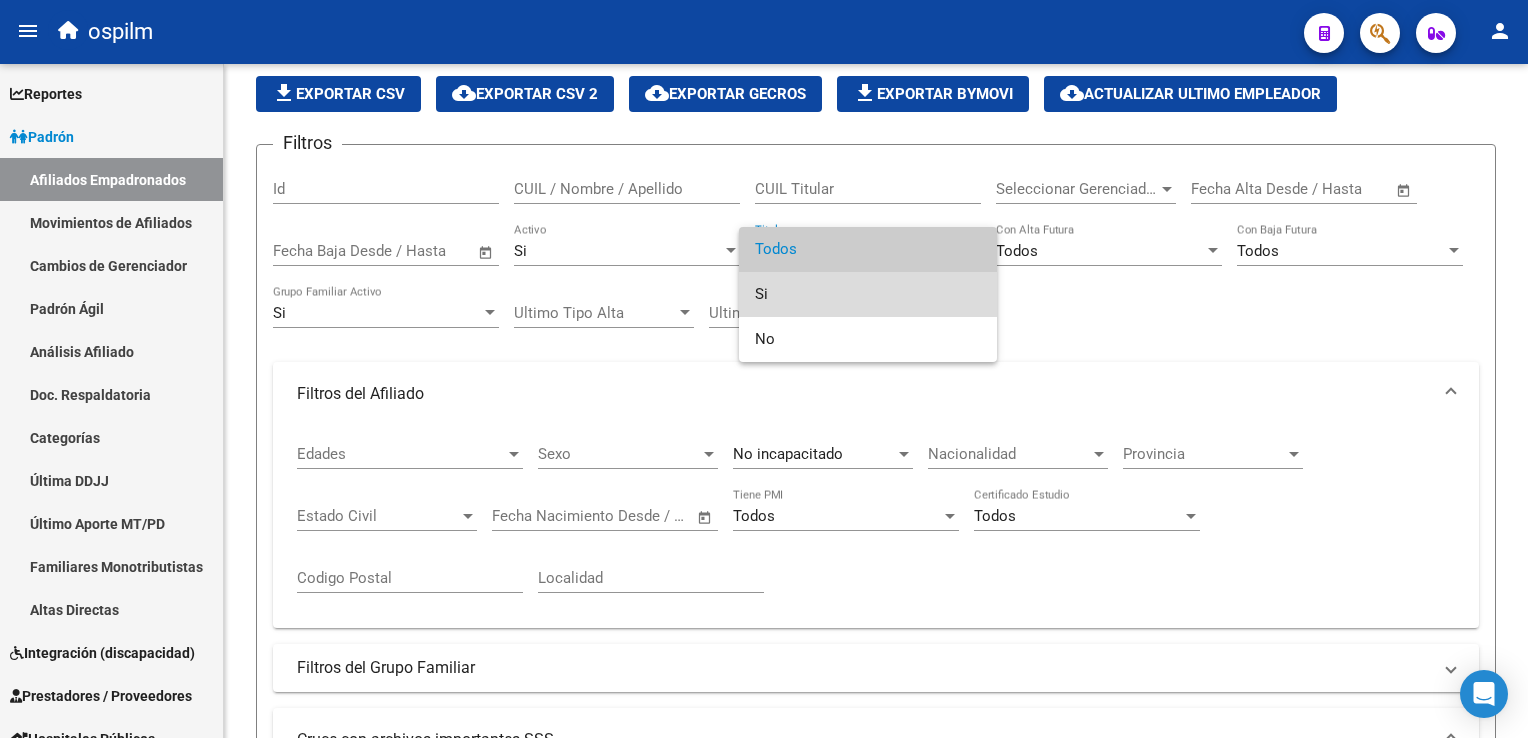 drag, startPoint x: 772, startPoint y: 293, endPoint x: 1507, endPoint y: 217, distance: 738.9188 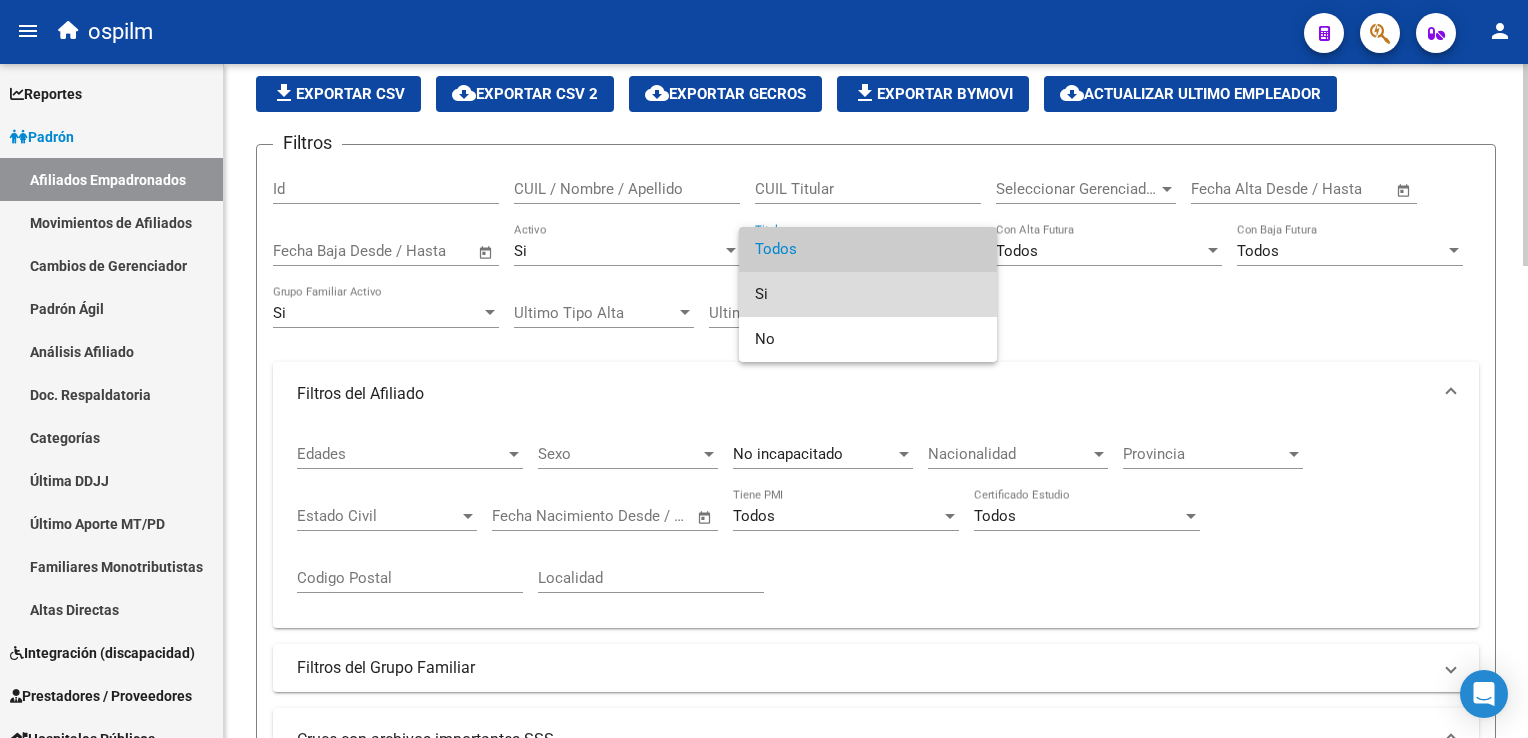 click on "Si" at bounding box center [868, 294] 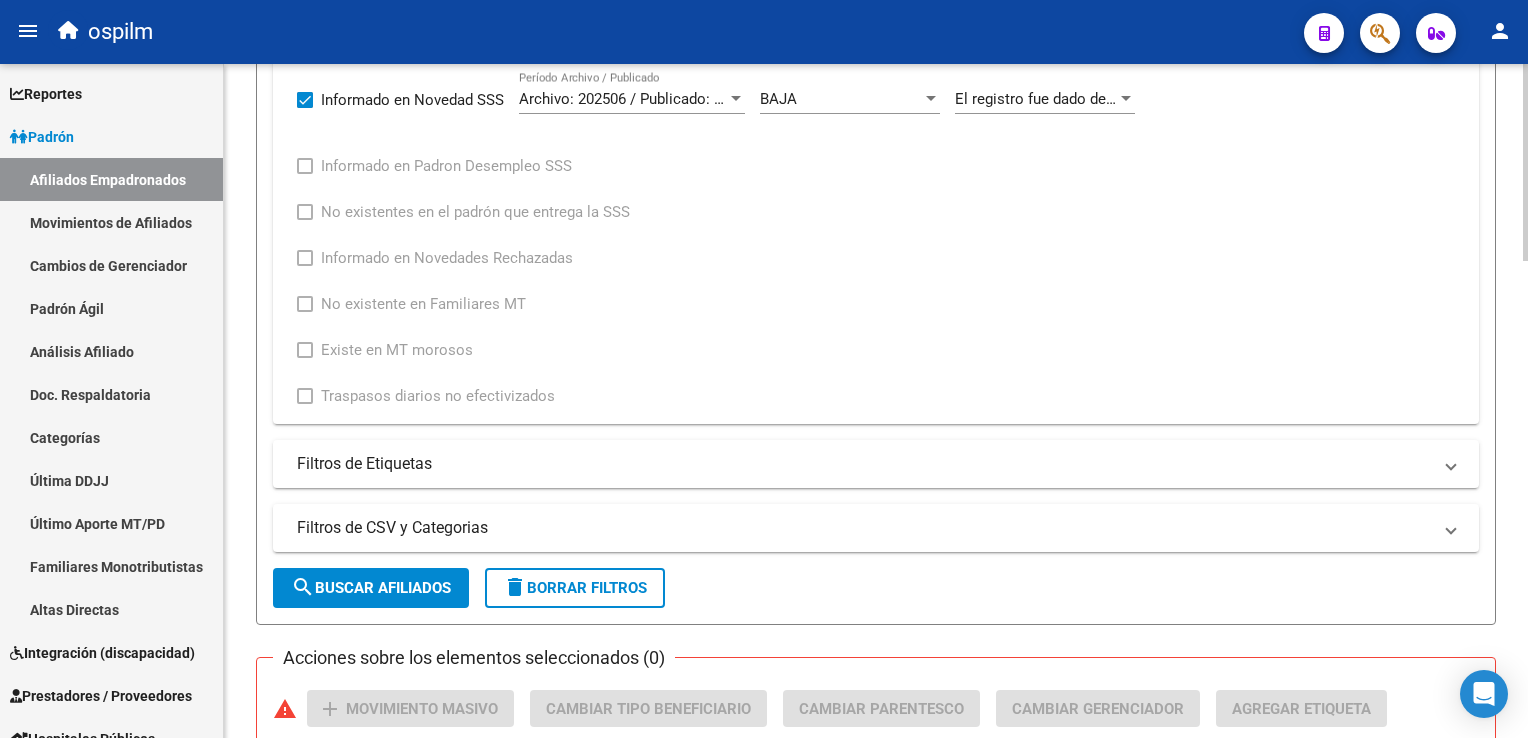 click on "menu   ospilm  person    Firma Express     Reportes Ingresos Devengados Análisis Histórico Detalles Transferencias RG sin DDJJ Detalles por CUIL RG Detalles - MT/PD MT morosos Egresos Devengados Comprobantes Recibidos Facturación Apócrifa Auditorías x Área Auditorías x Usuario Ítems de Auditorías x Usuario Padrón Traspasos x O.S. Traspasos x Gerenciador Traspasos x Provincia Nuevos Aportantes Métricas - Padrón SSS Métricas - Crecimiento Población    Padrón Afiliados Empadronados Movimientos de Afiliados Cambios de Gerenciador Padrón Ágil Análisis Afiliado Doc. Respaldatoria Categorías Última DDJJ Último Aporte MT/PD Familiares Monotributistas Altas Directas    Integración (discapacidad) Certificado Discapacidad    Prestadores / Proveedores Facturas - Listado/Carga Facturas Sin Auditar Facturas - Documentación Pagos x Transferencia Auditorías - Listado Auditorías - Comentarios Auditorías - Cambios Área Auditoría - Ítems Prestadores - Listado Prestadores - Docu. Actas 6" at bounding box center [764, 369] 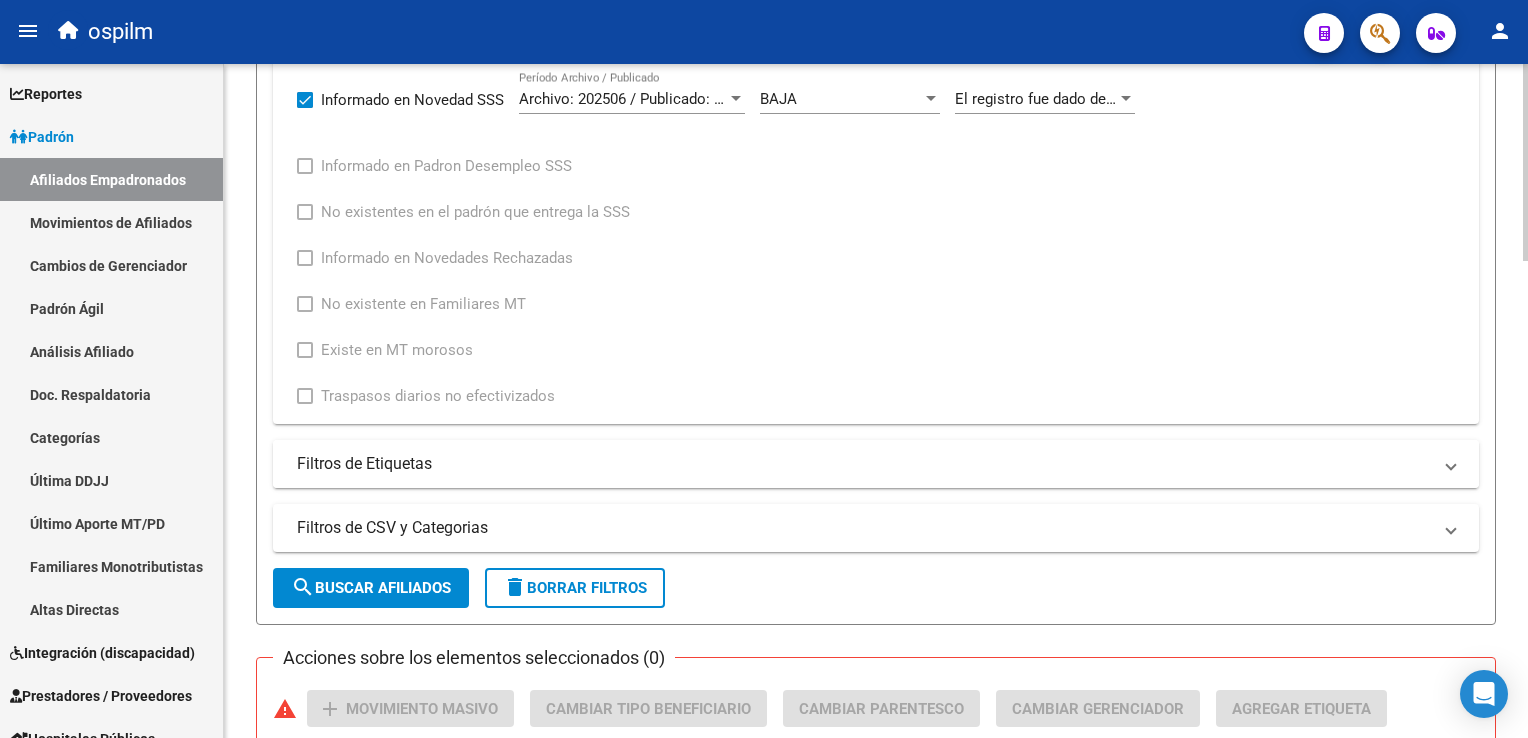 scroll, scrollTop: 868, scrollLeft: 0, axis: vertical 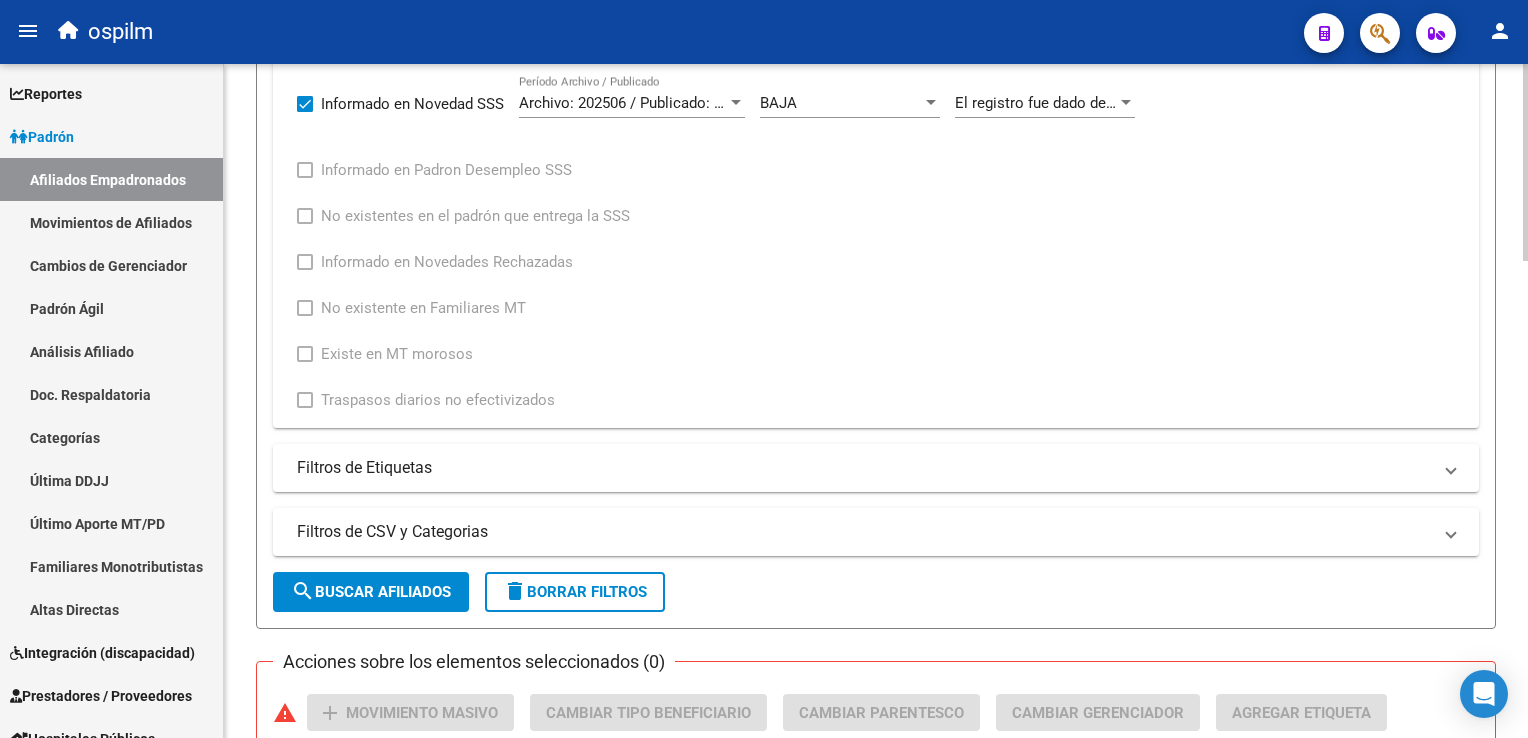 click on "search  Buscar Afiliados" 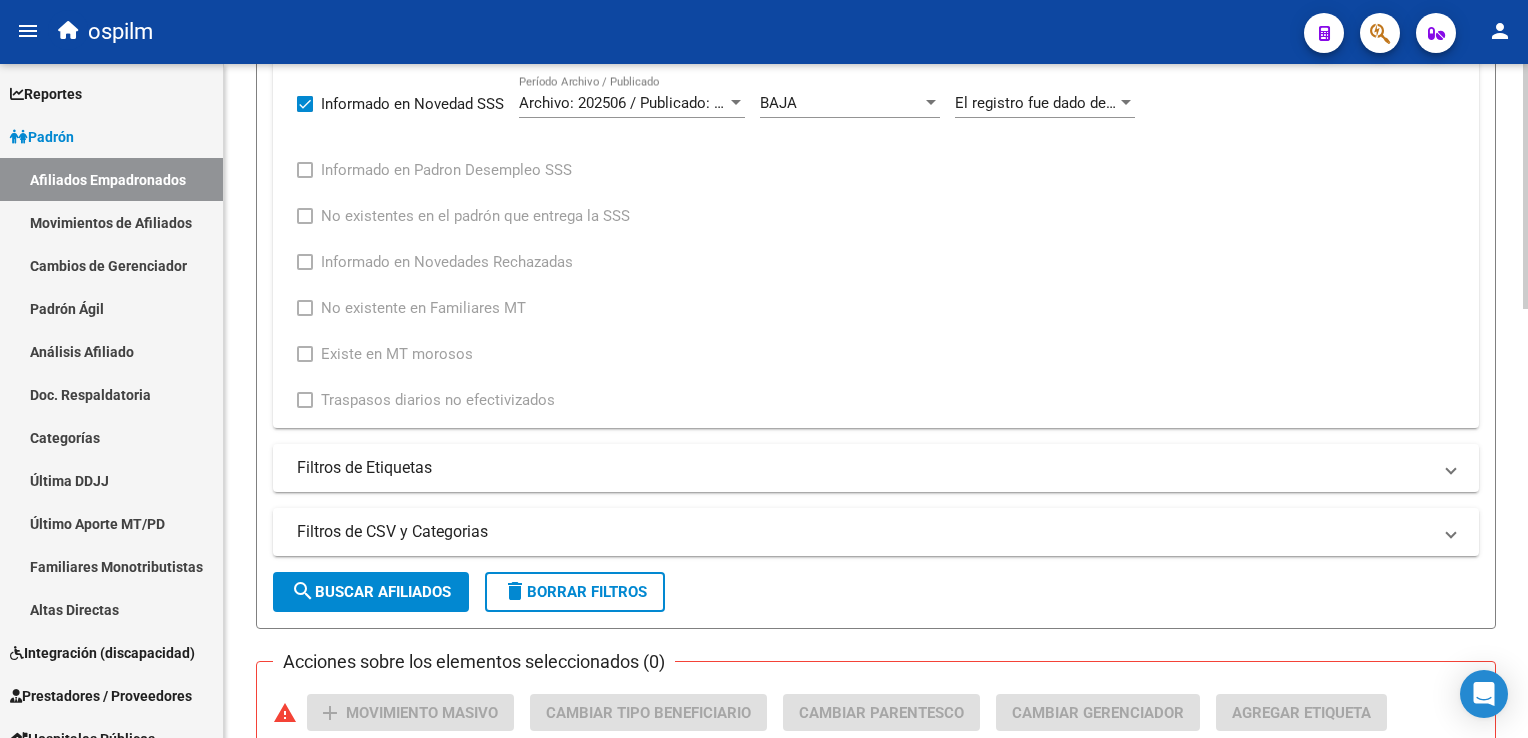 scroll, scrollTop: 1177, scrollLeft: 0, axis: vertical 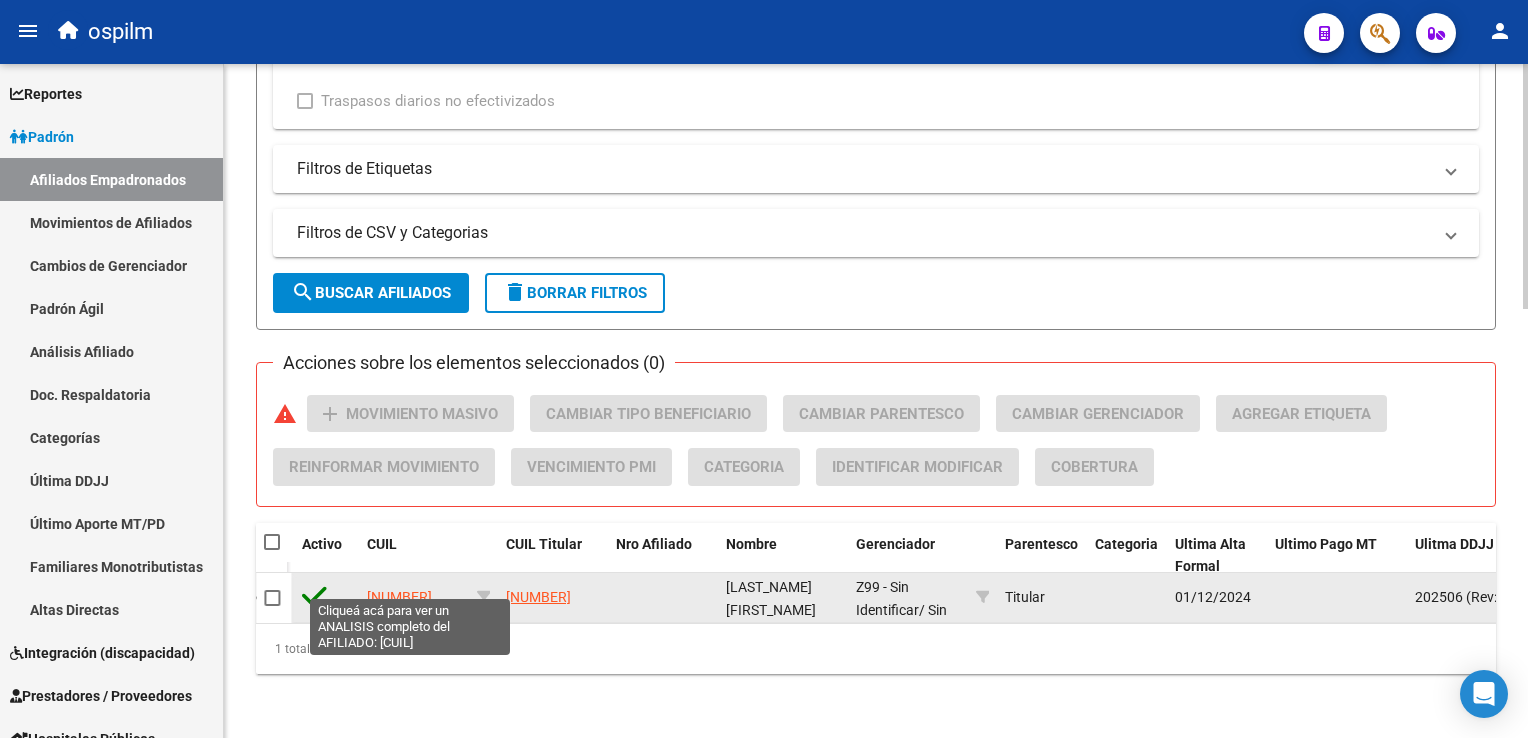 click on "[NUMBER]" 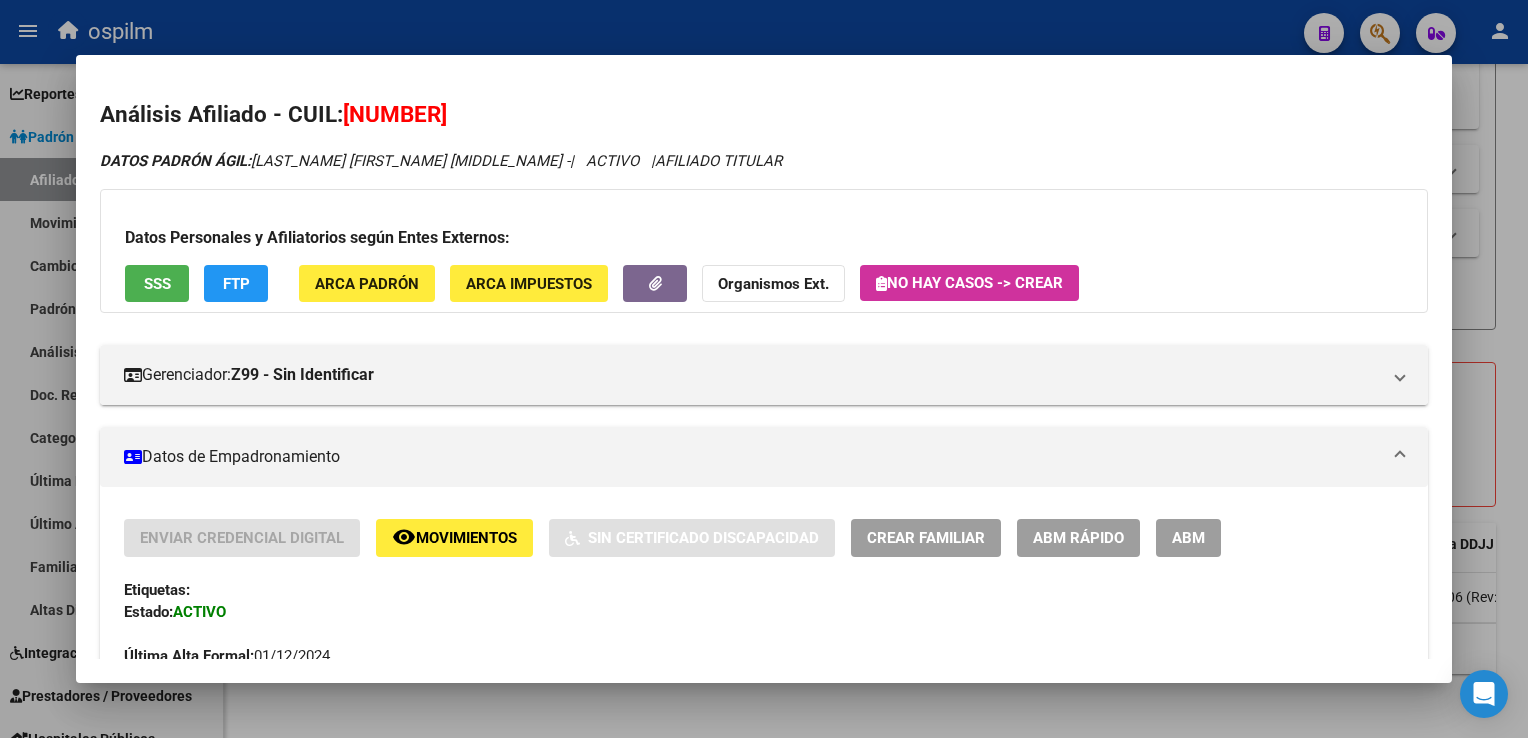 drag, startPoint x: 492, startPoint y: 114, endPoint x: 346, endPoint y: 120, distance: 146.12323 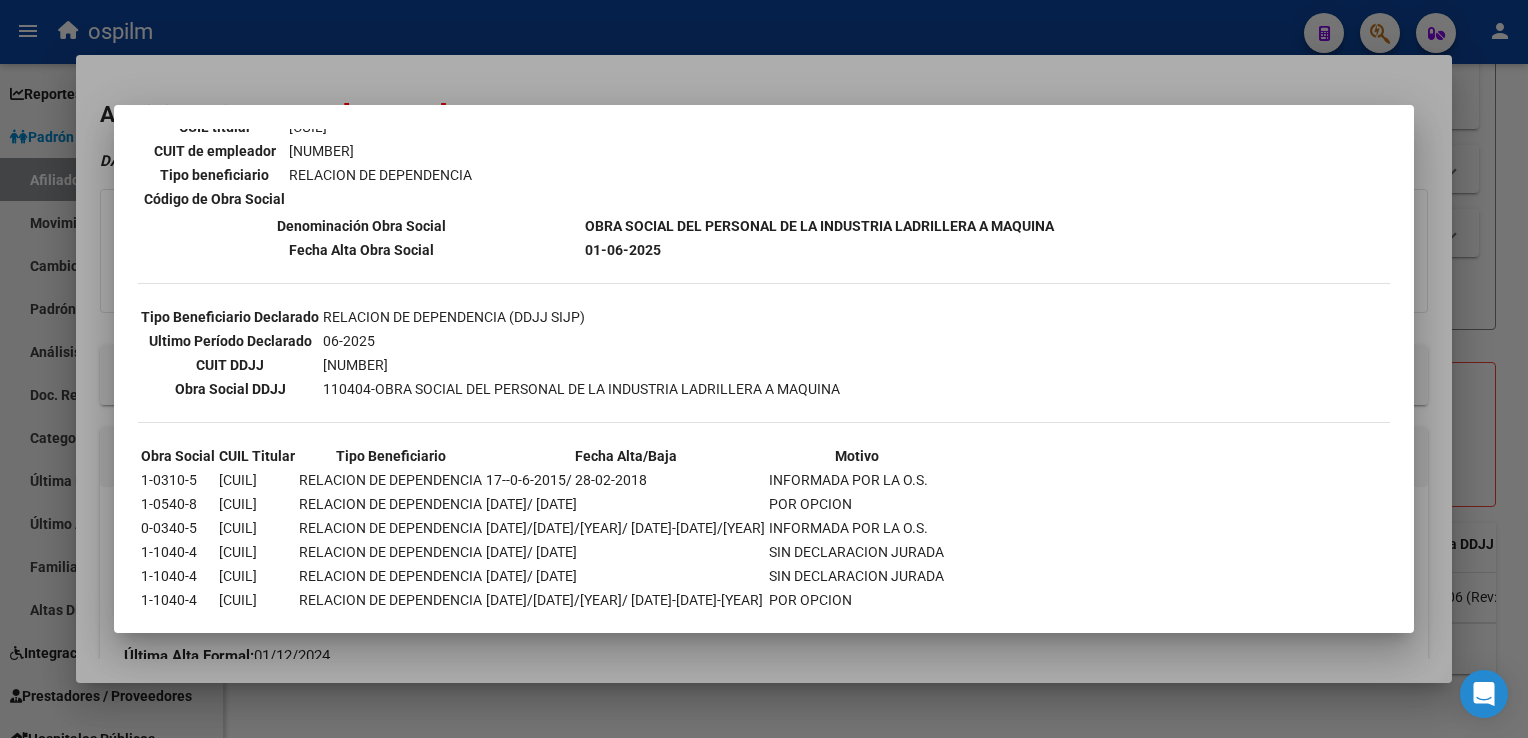 scroll, scrollTop: 373, scrollLeft: 0, axis: vertical 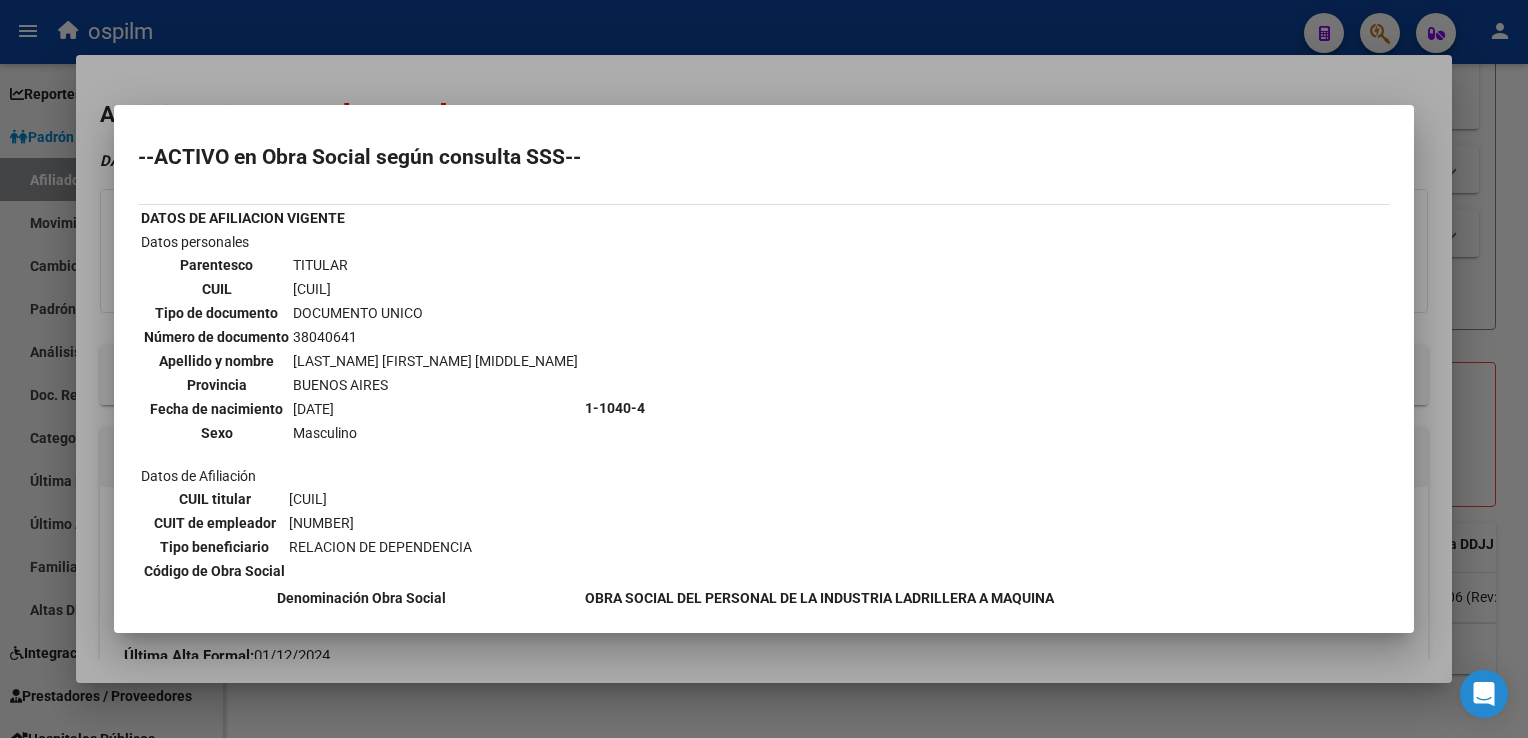 click at bounding box center (764, 369) 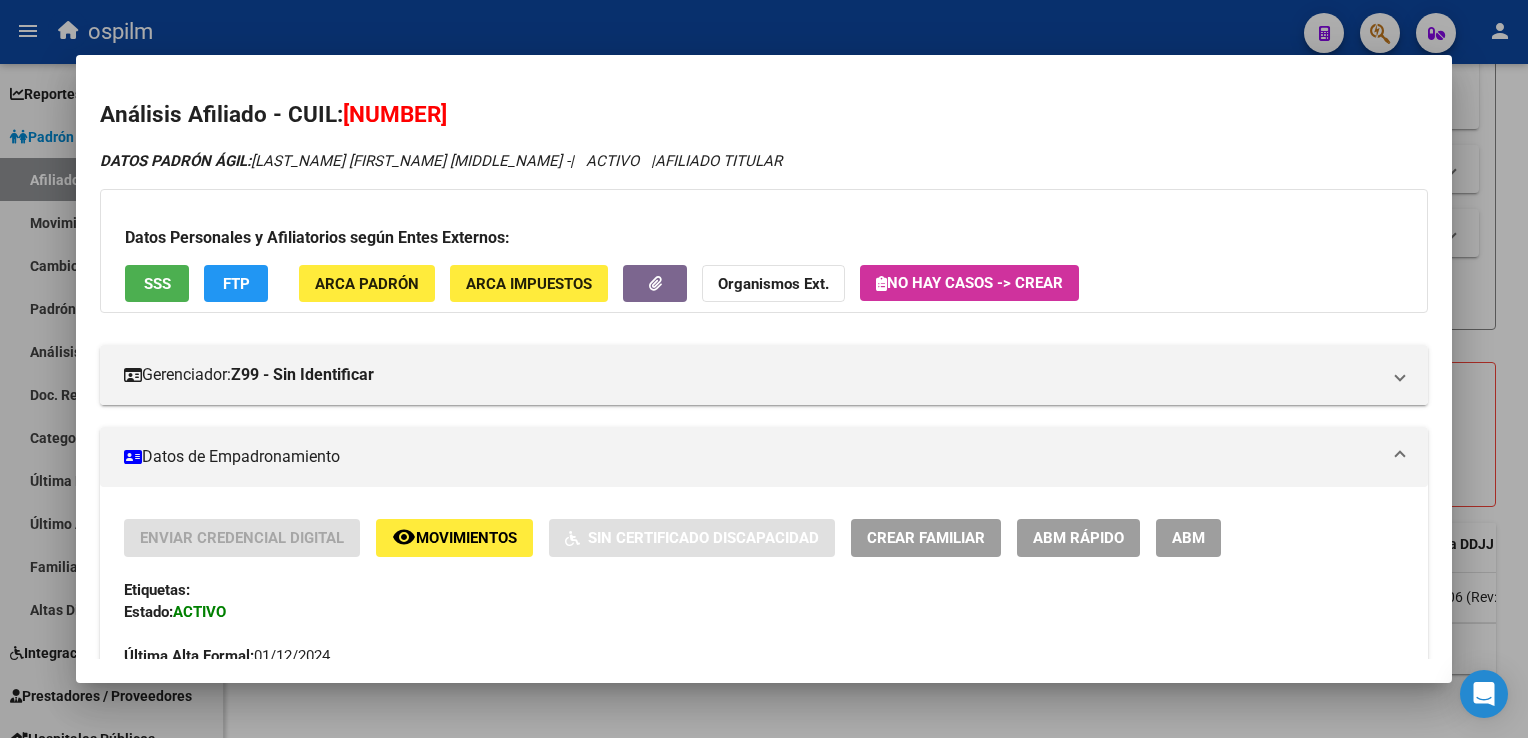 click on "FTP" 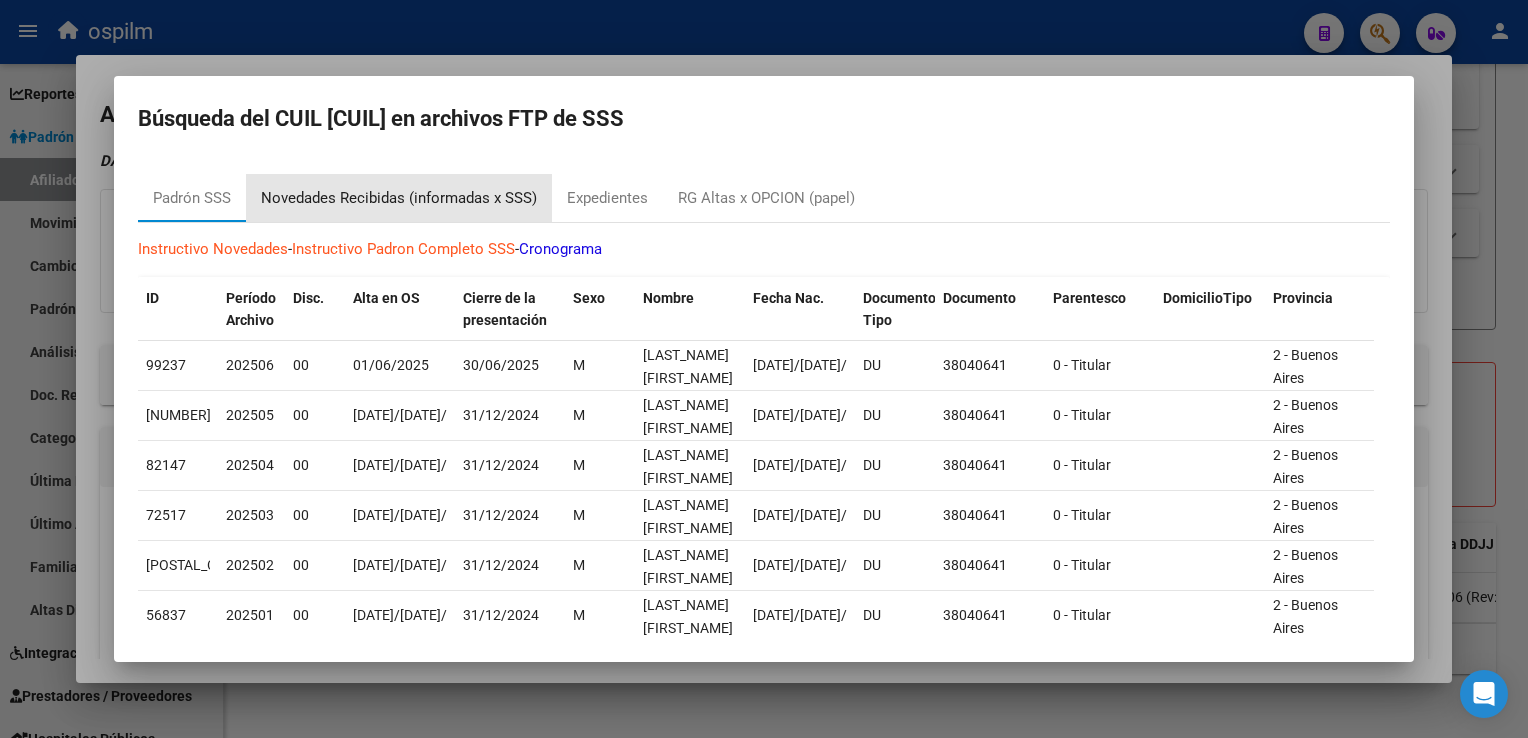 click on "Novedades Recibidas (informadas x SSS)" at bounding box center (399, 198) 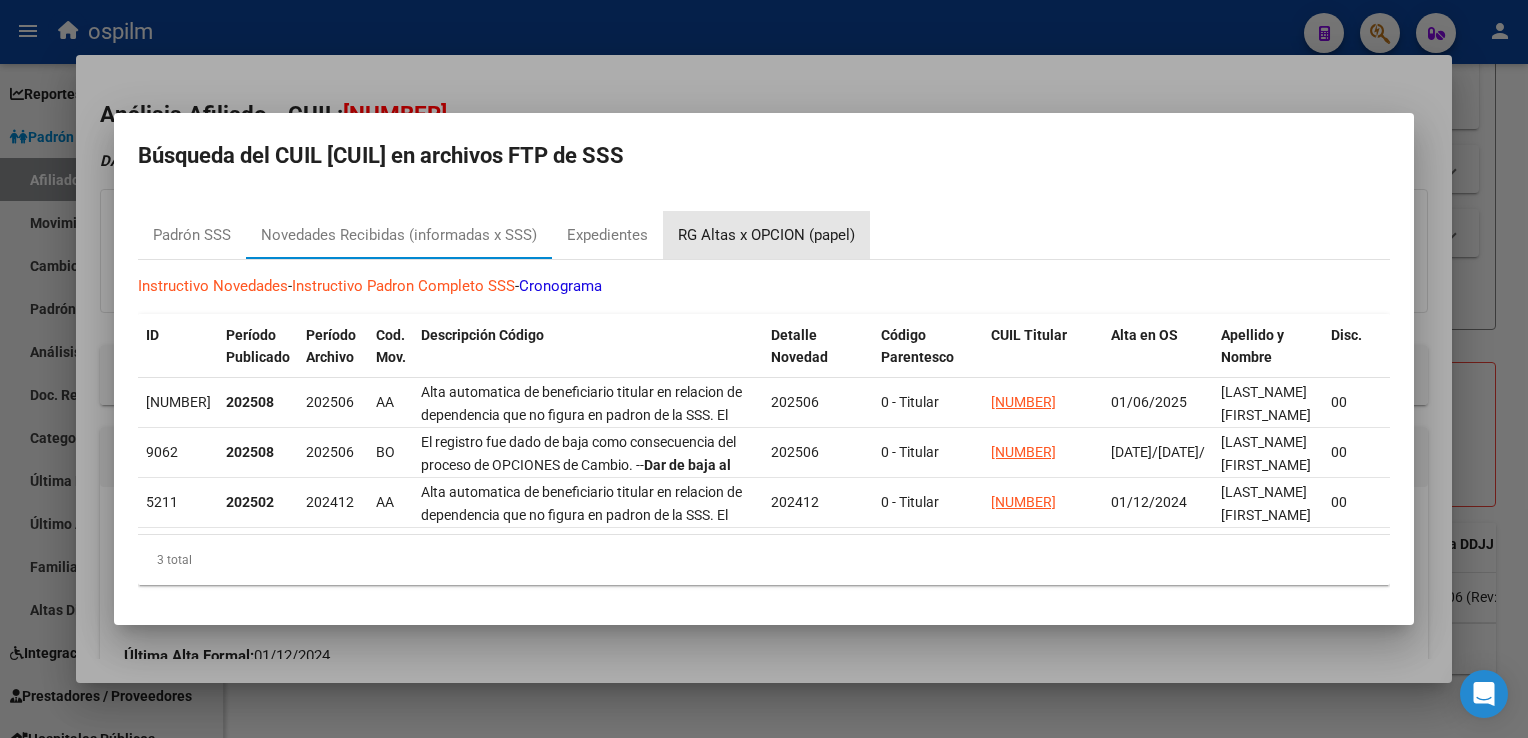 click on "RG Altas x OPCION (papel)" at bounding box center [766, 235] 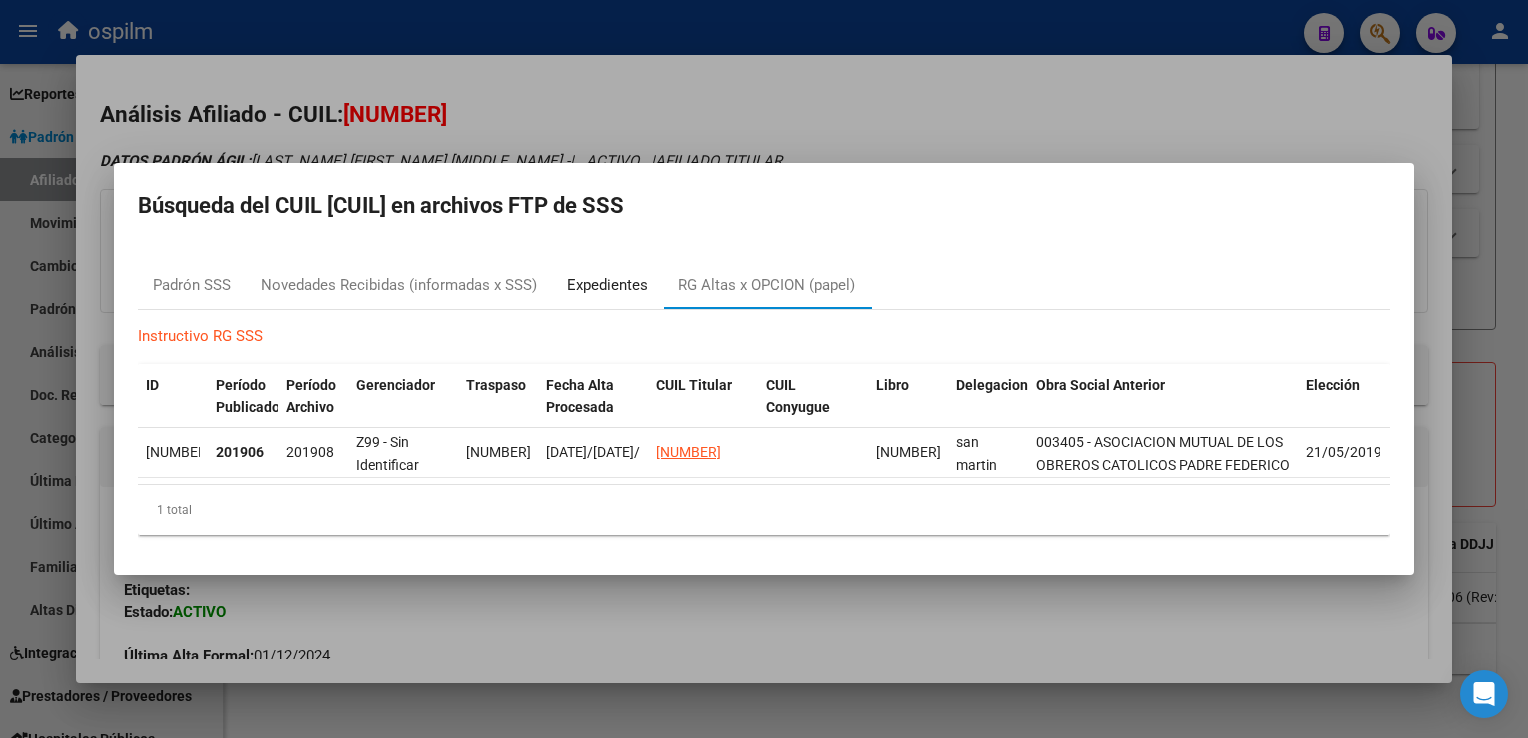 click on "Expedientes" at bounding box center (607, 285) 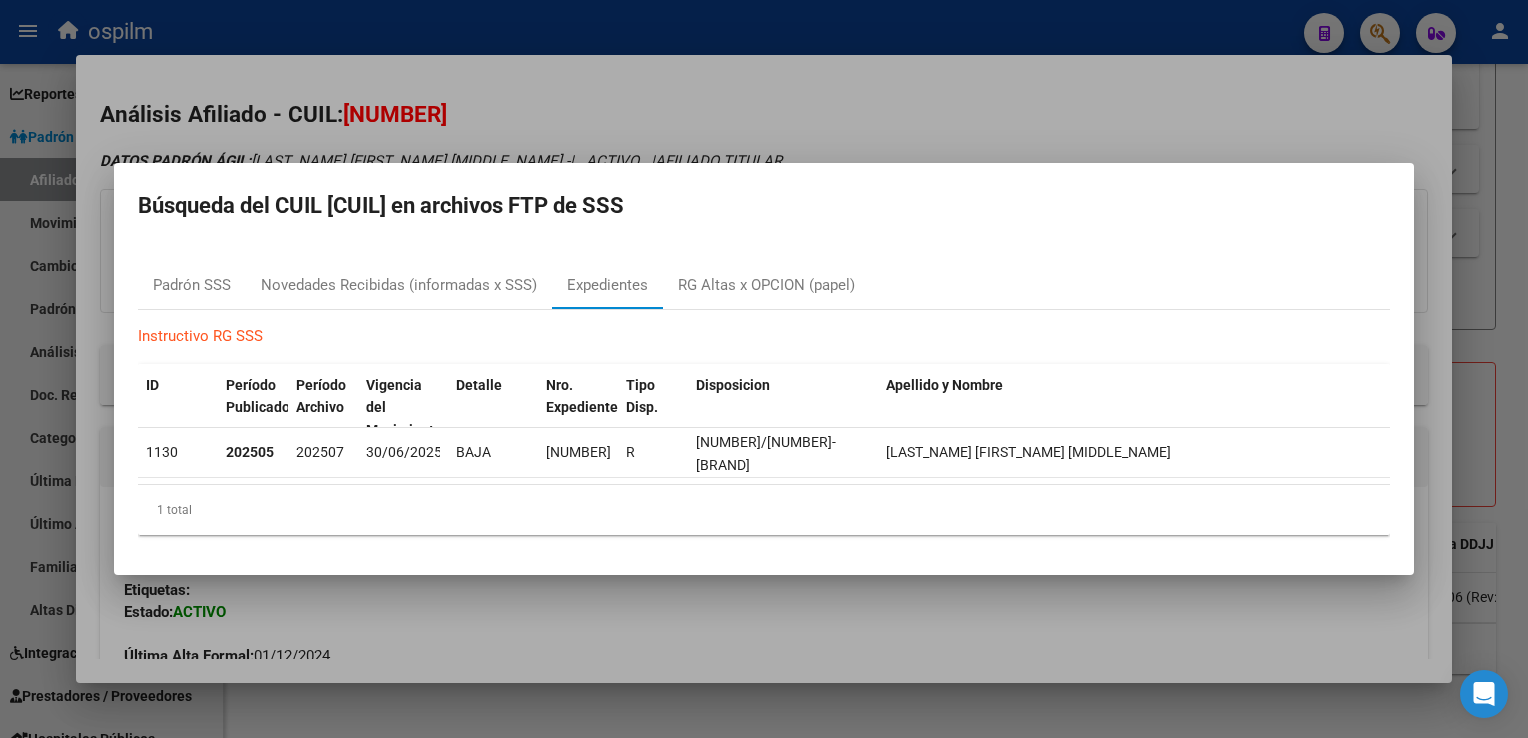 drag, startPoint x: 469, startPoint y: 209, endPoint x: 330, endPoint y: 210, distance: 139.0036 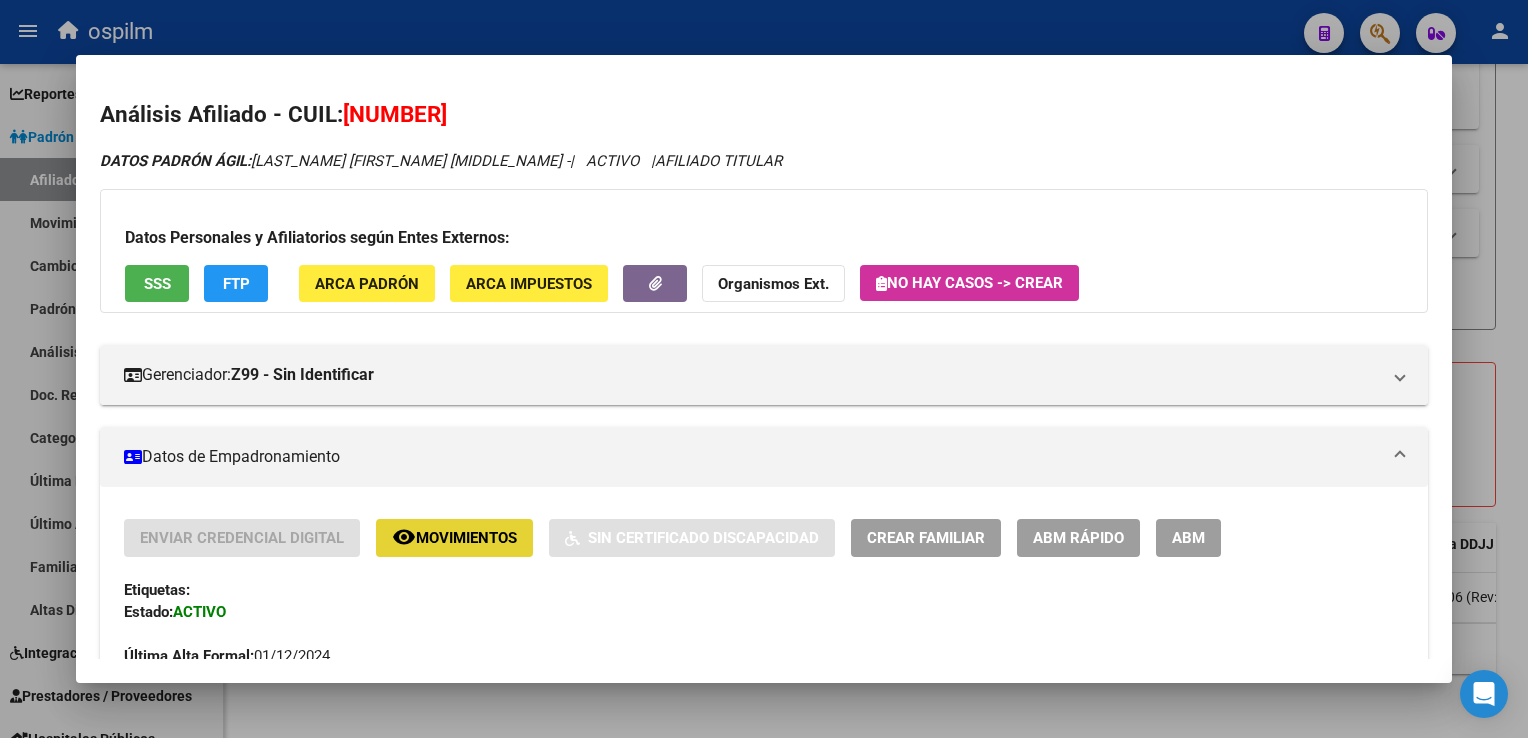 click on "Movimientos" 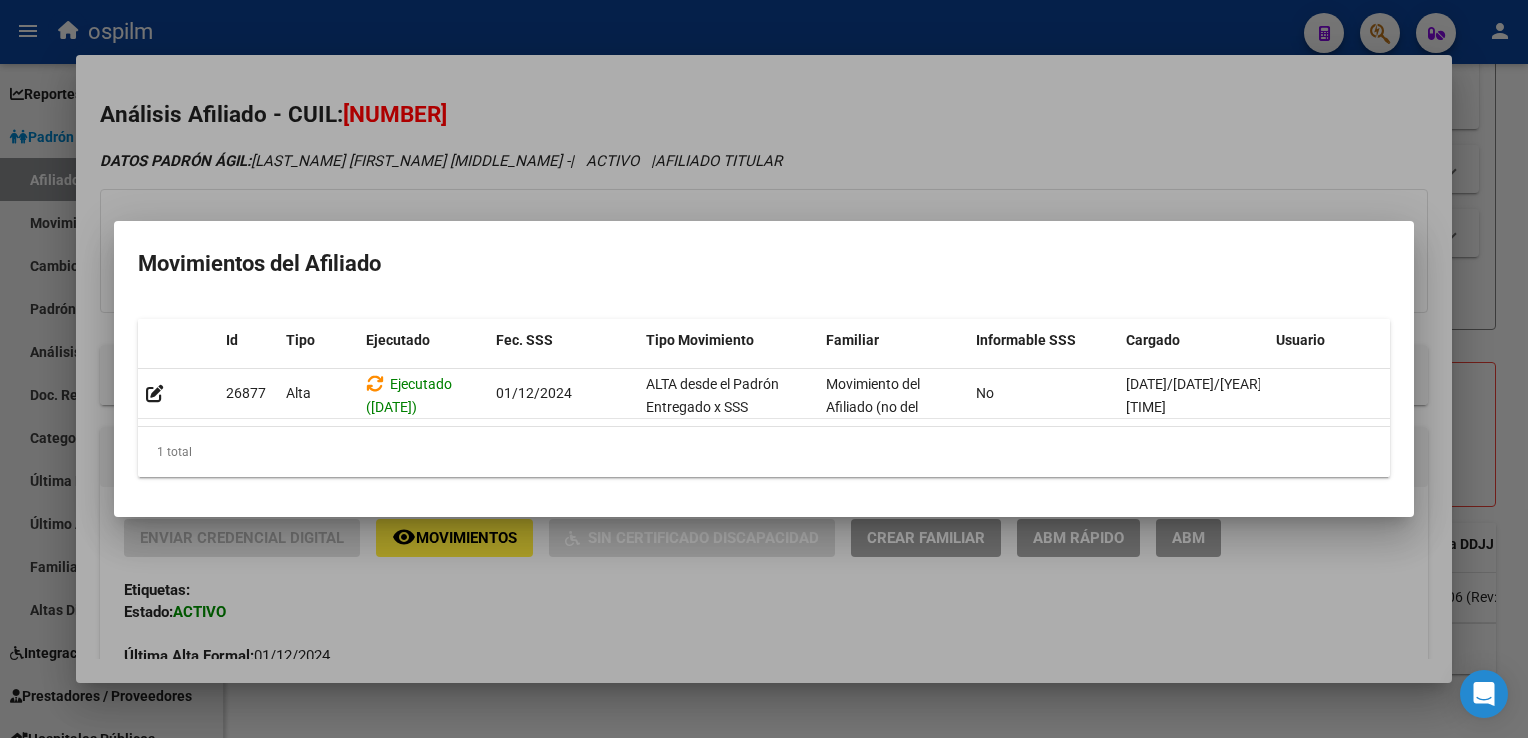 click at bounding box center [764, 369] 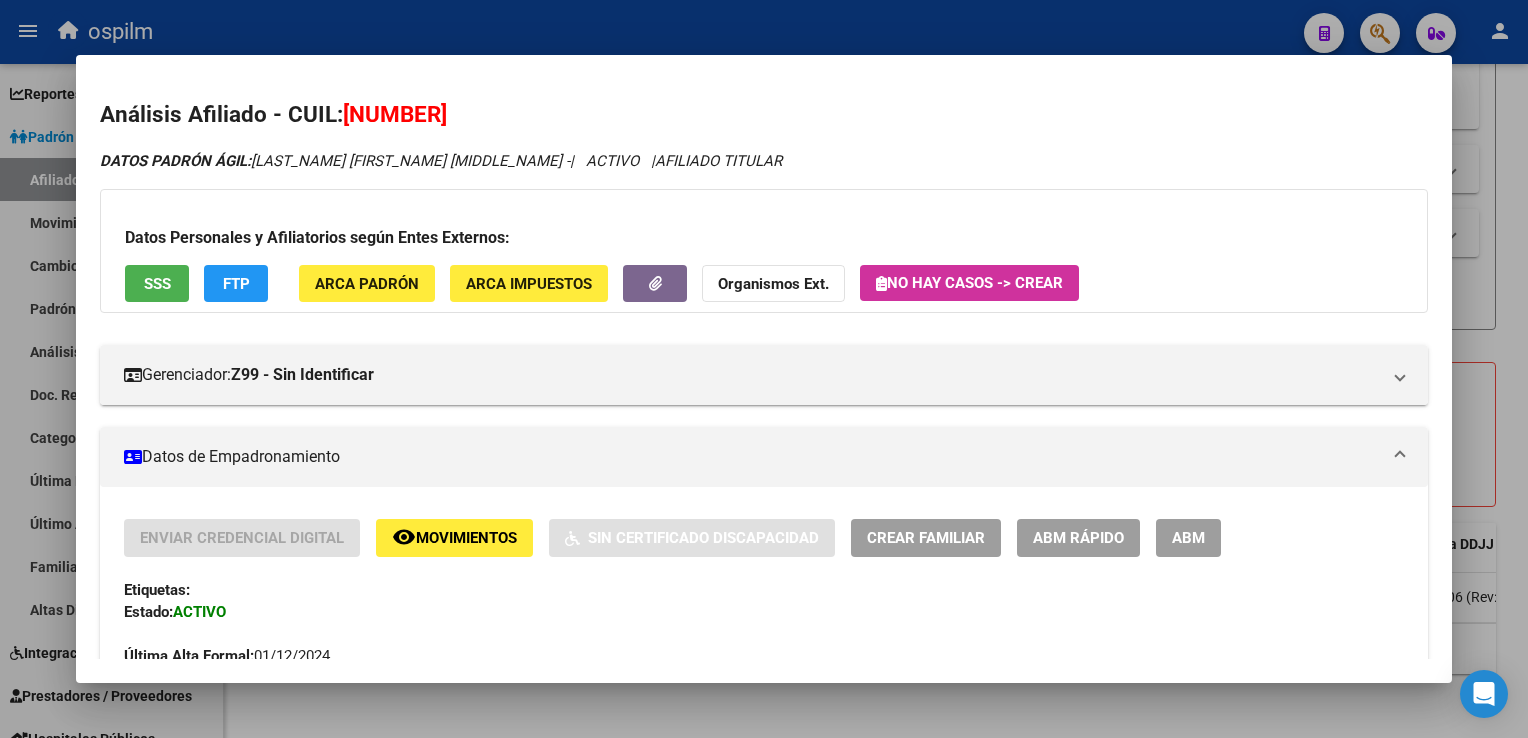 click on "menu   ospilm  person    Firma Express     Reportes Ingresos Devengados Análisis Histórico Detalles Transferencias RG sin DDJJ Detalles por CUIL RG Detalles - MT/PD MT morosos Egresos Devengados Comprobantes Recibidos Facturación Apócrifa Auditorías x Área Auditorías x Usuario Ítems de Auditorías x Usuario Padrón Traspasos x O.S. Traspasos x Gerenciador Traspasos x Provincia Nuevos Aportantes Métricas - Padrón SSS Métricas - Crecimiento Población    Padrón Afiliados Empadronados Movimientos de Afiliados Cambios de Gerenciador Padrón Ágil Análisis Afiliado Doc. Respaldatoria Categorías Última DDJJ Último Aporte MT/PD Familiares Monotributistas Altas Directas    Integración (discapacidad) Certificado Discapacidad    Prestadores / Proveedores Facturas - Listado/Carga Facturas Sin Auditar Facturas - Documentación Pagos x Transferencia Auditorías - Listado Auditorías - Comentarios Auditorías - Cambios Área Auditoría - Ítems Prestadores - Listado Prestadores - Docu. Actas" at bounding box center (764, 369) 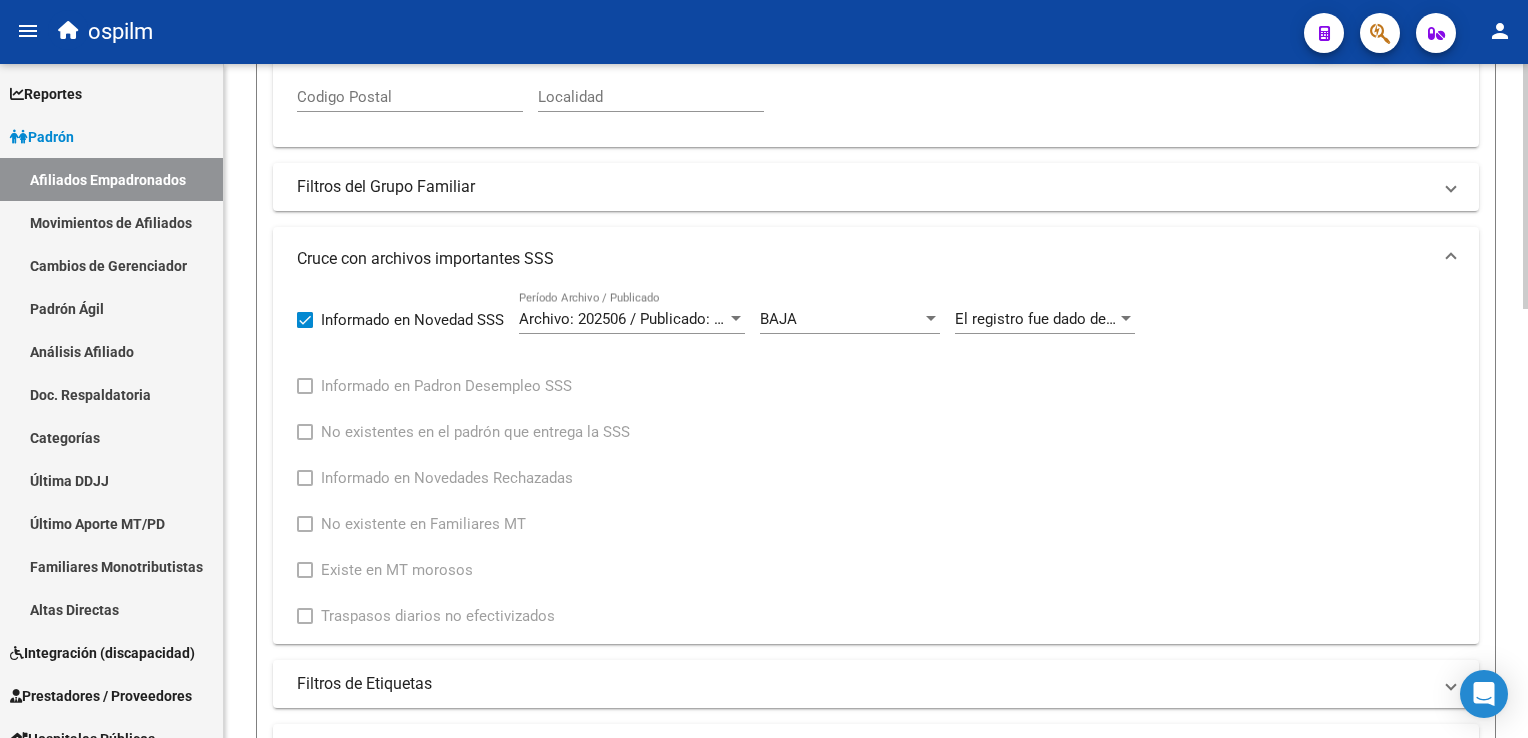scroll, scrollTop: 630, scrollLeft: 0, axis: vertical 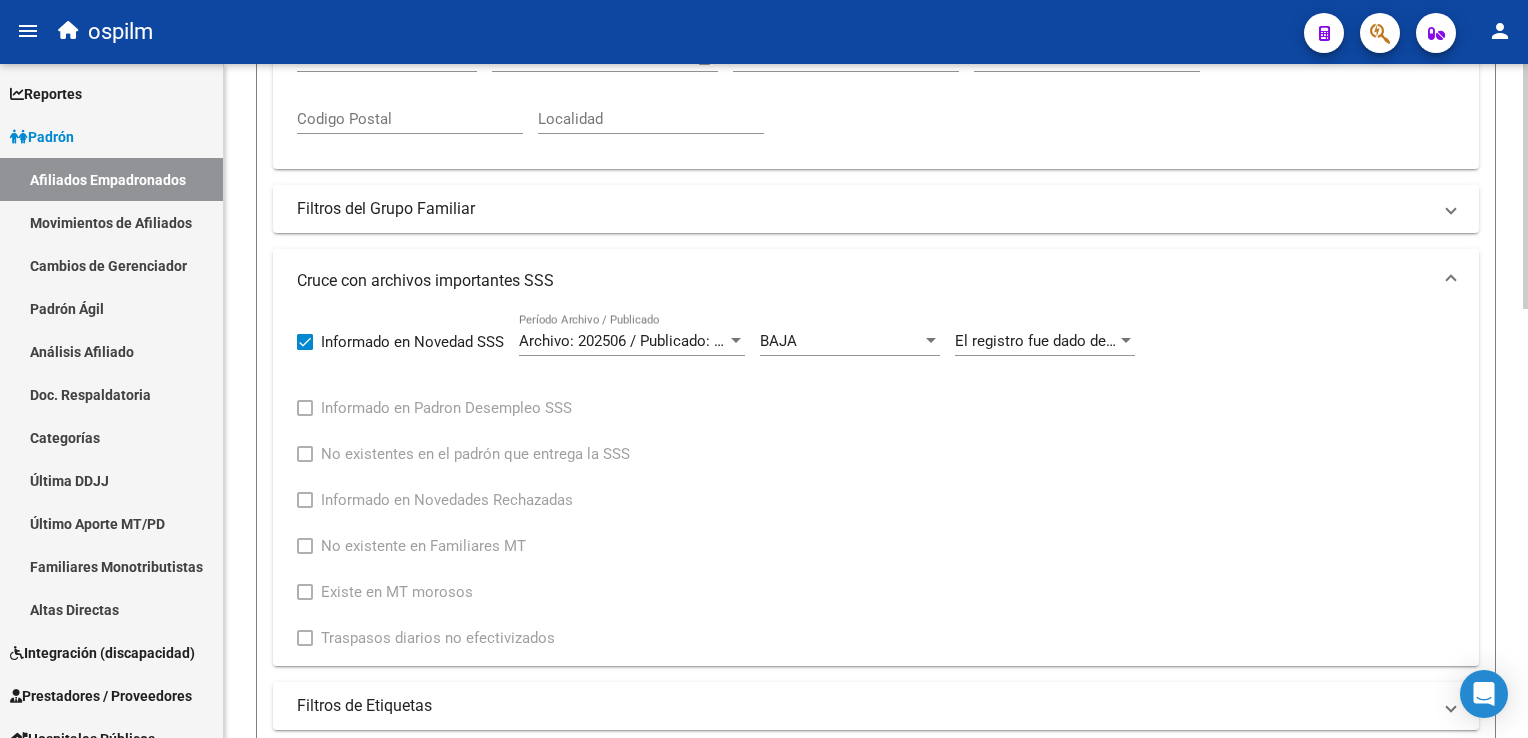 click 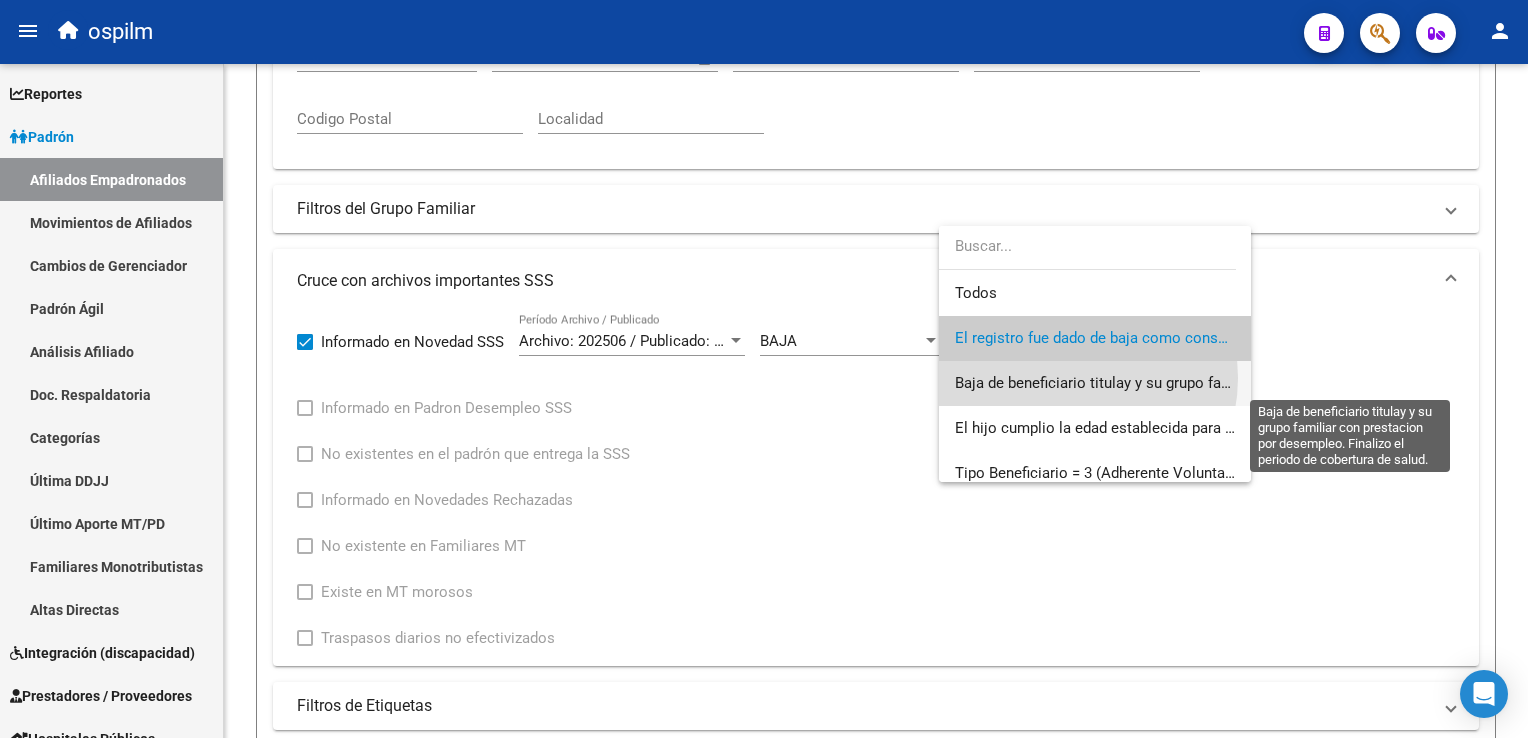 click on "Baja de beneficiario titulay y su grupo familiar con prestacion por desempleo. Finalizo el periodo de cobertura de salud." at bounding box center (1352, 383) 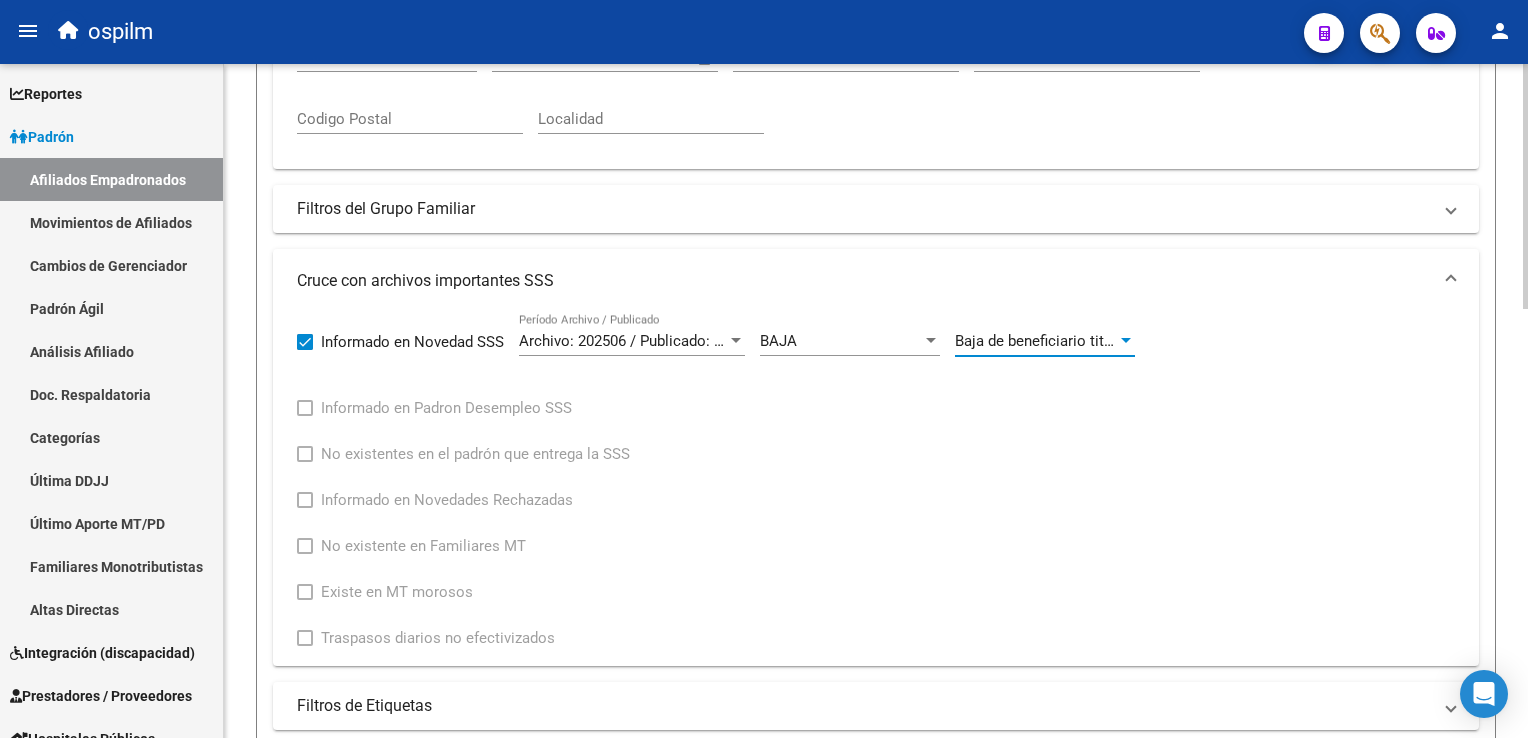 click on "Baja de beneficiario titulay y su grupo familiar con prestacion por desempleo. Finalizo el periodo de cobertura de salud." at bounding box center [1352, 341] 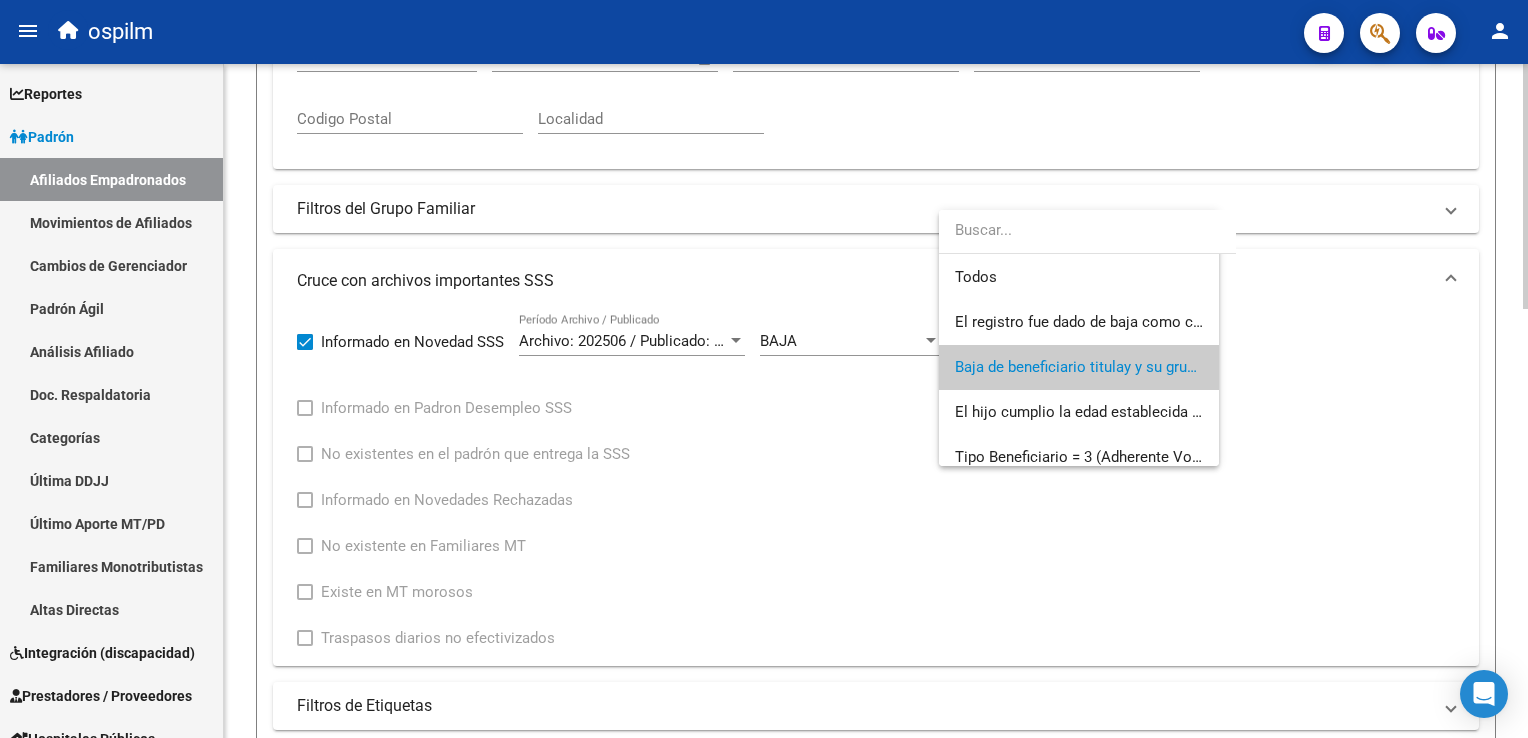 scroll, scrollTop: 29, scrollLeft: 0, axis: vertical 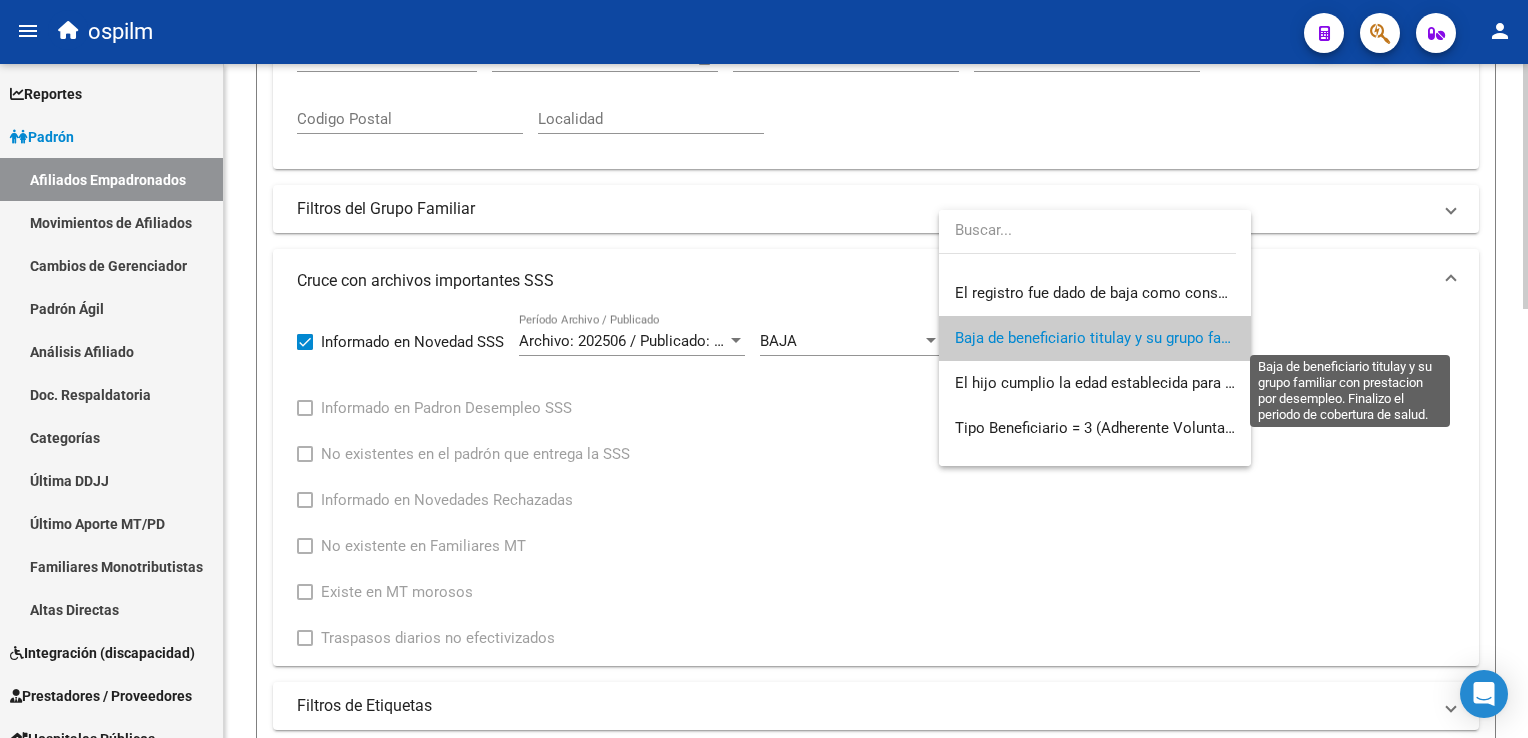 click on "Baja de beneficiario titulay y su grupo familiar con prestacion por desempleo. Finalizo el periodo de cobertura de salud." at bounding box center [1352, 338] 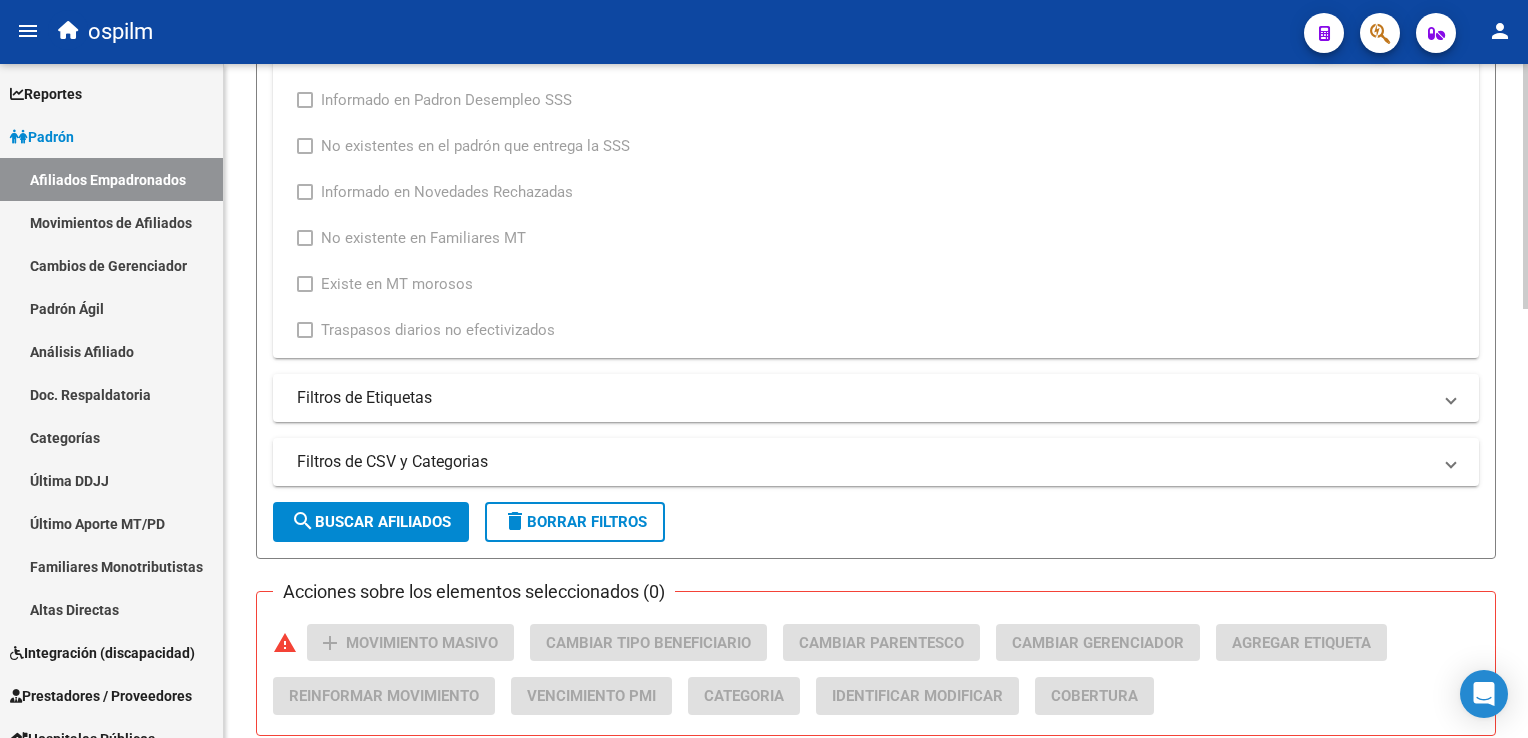 scroll, scrollTop: 1012, scrollLeft: 0, axis: vertical 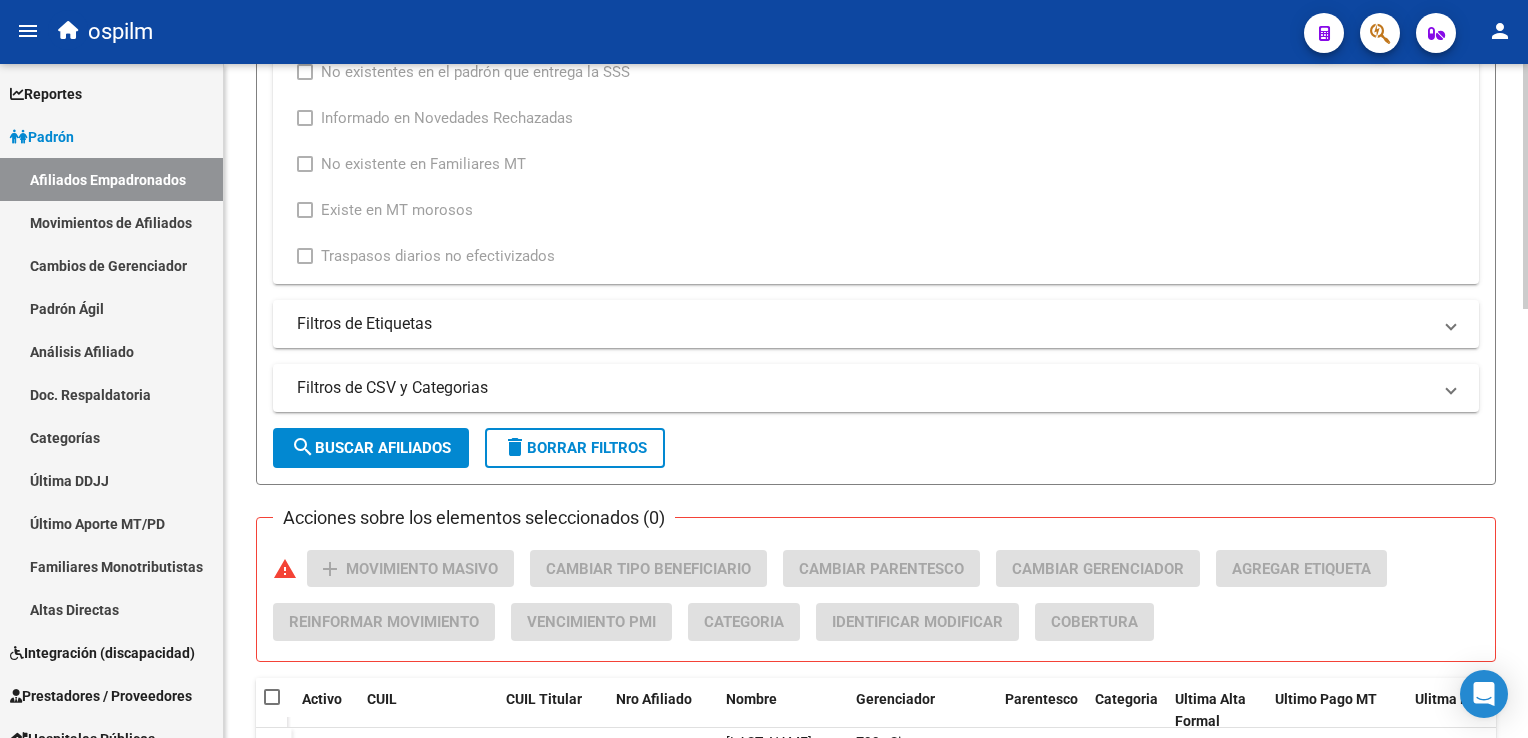 click on "menu   ospilm  person    Firma Express     Reportes Ingresos Devengados Análisis Histórico Detalles Transferencias RG sin DDJJ Detalles por CUIL RG Detalles - MT/PD MT morosos Egresos Devengados Comprobantes Recibidos Facturación Apócrifa Auditorías x Área Auditorías x Usuario Ítems de Auditorías x Usuario Padrón Traspasos x O.S. Traspasos x Gerenciador Traspasos x Provincia Nuevos Aportantes Métricas - Padrón SSS Métricas - Crecimiento Población    Padrón Afiliados Empadronados Movimientos de Afiliados Cambios de Gerenciador Padrón Ágil Análisis Afiliado Doc. Respaldatoria Categorías Última DDJJ Último Aporte MT/PD Familiares Monotributistas Altas Directas    Integración (discapacidad) Certificado Discapacidad    Prestadores / Proveedores Facturas - Listado/Carga Facturas Sin Auditar Facturas - Documentación Pagos x Transferencia Auditorías - Listado Auditorías - Comentarios Auditorías - Cambios Área Auditoría - Ítems Prestadores - Listado Prestadores - Docu. Actas" at bounding box center (764, 369) 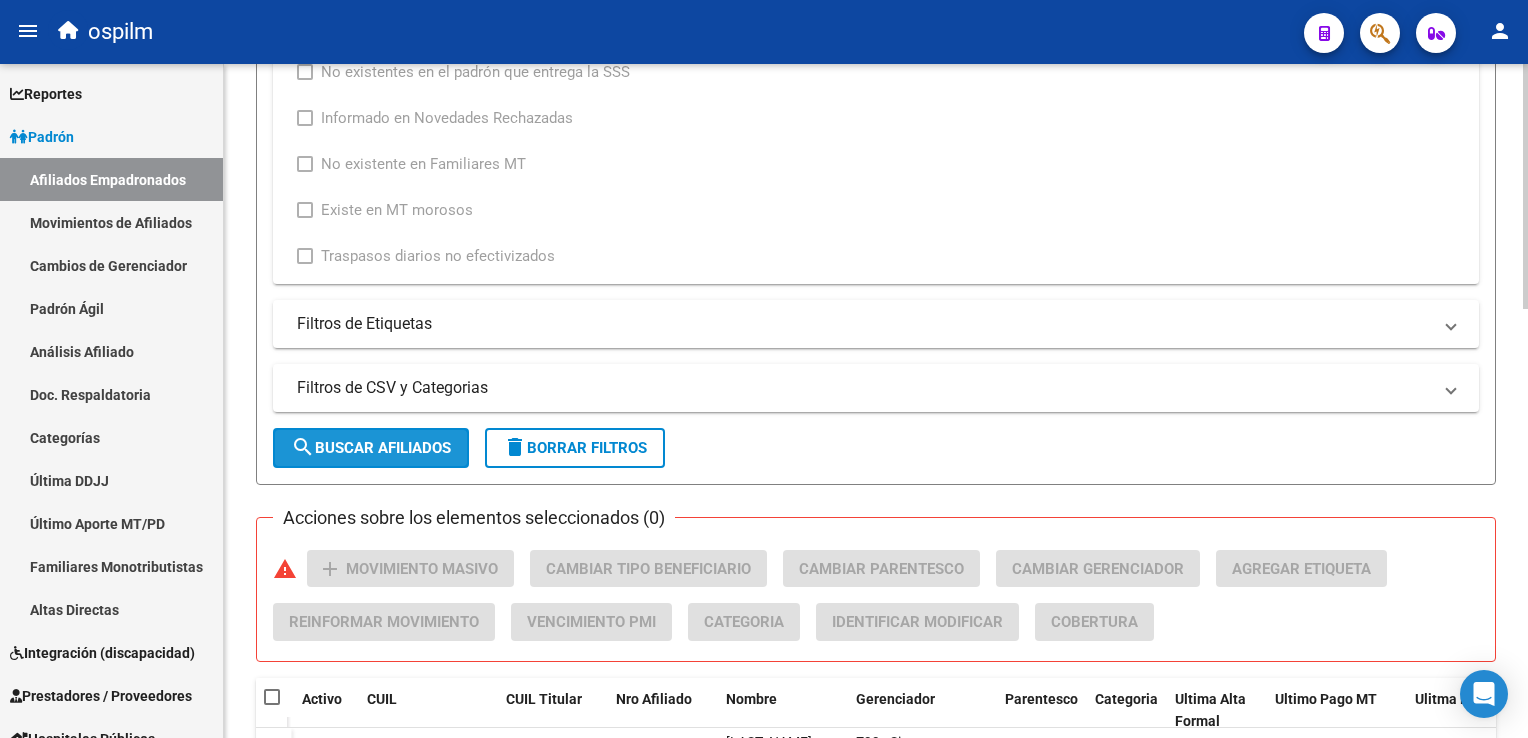 click on "search  Buscar Afiliados" 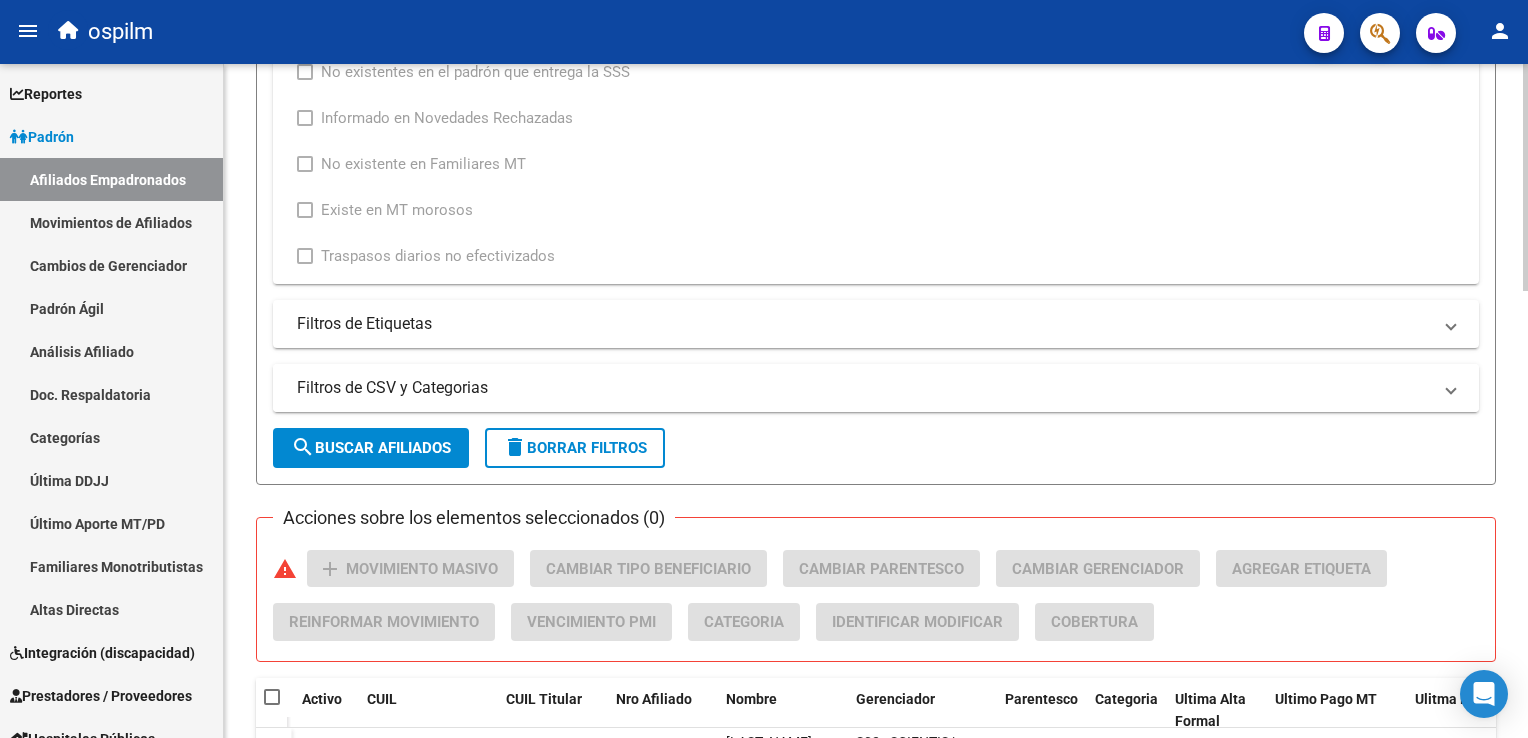 scroll, scrollTop: 1328, scrollLeft: 0, axis: vertical 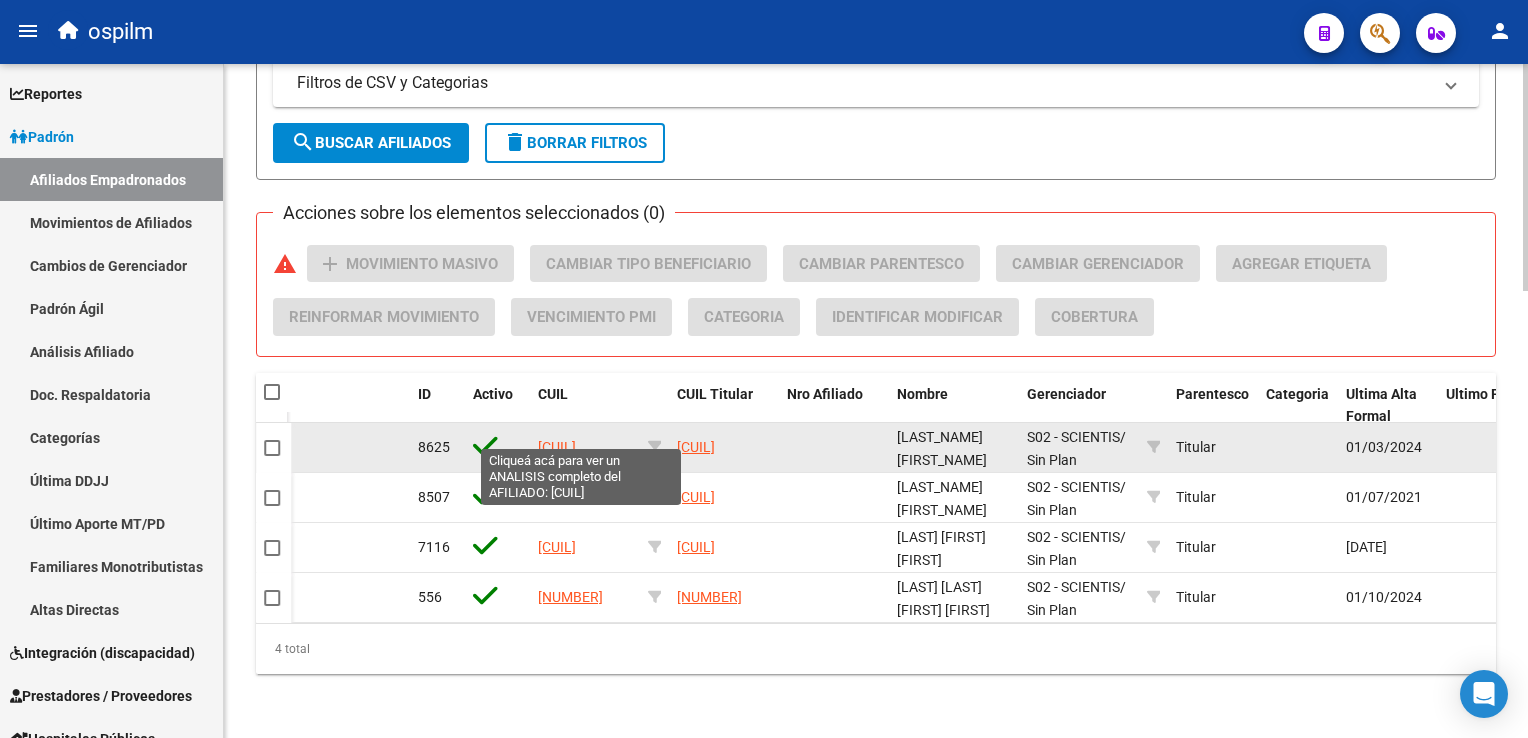 click on "[CUIL]" 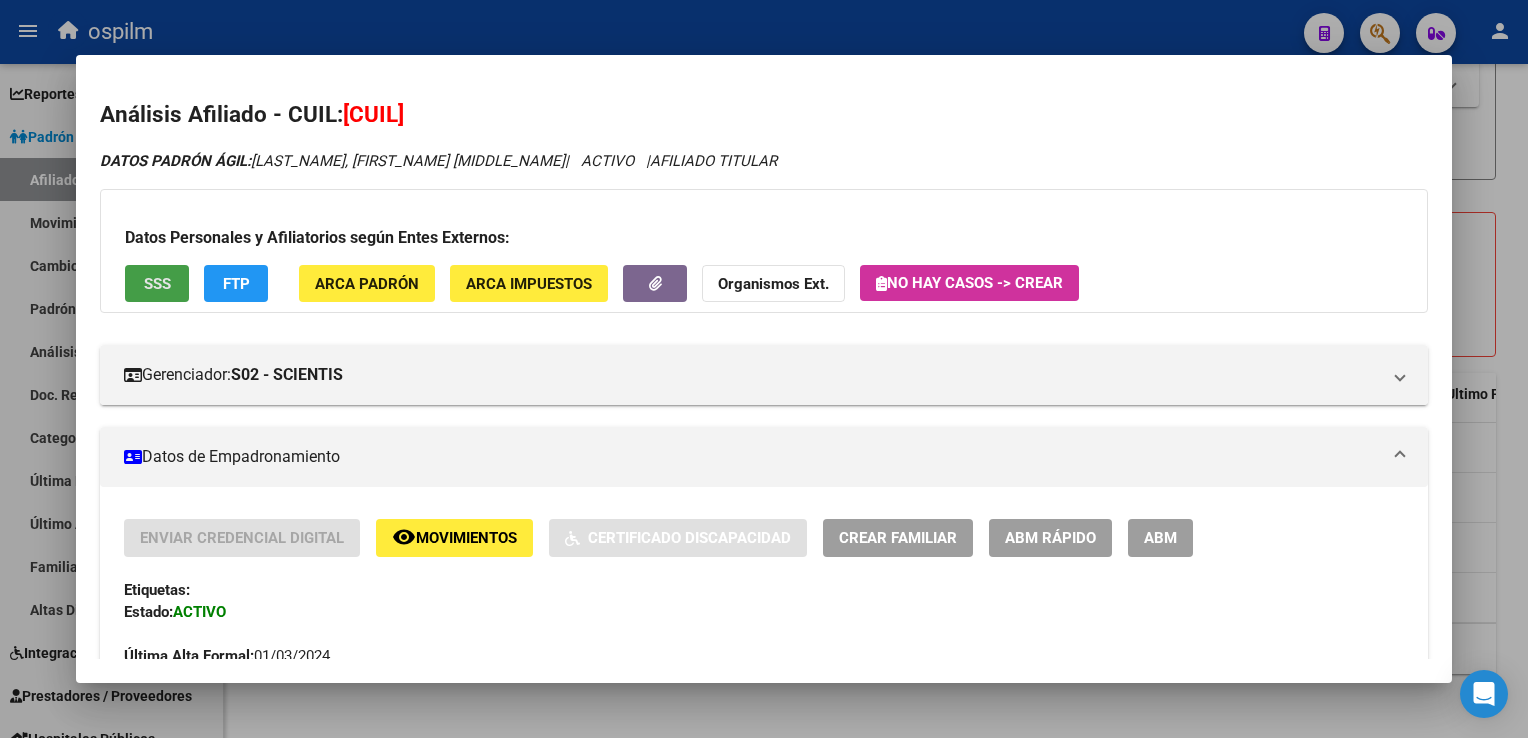 click on "SSS" at bounding box center [157, 284] 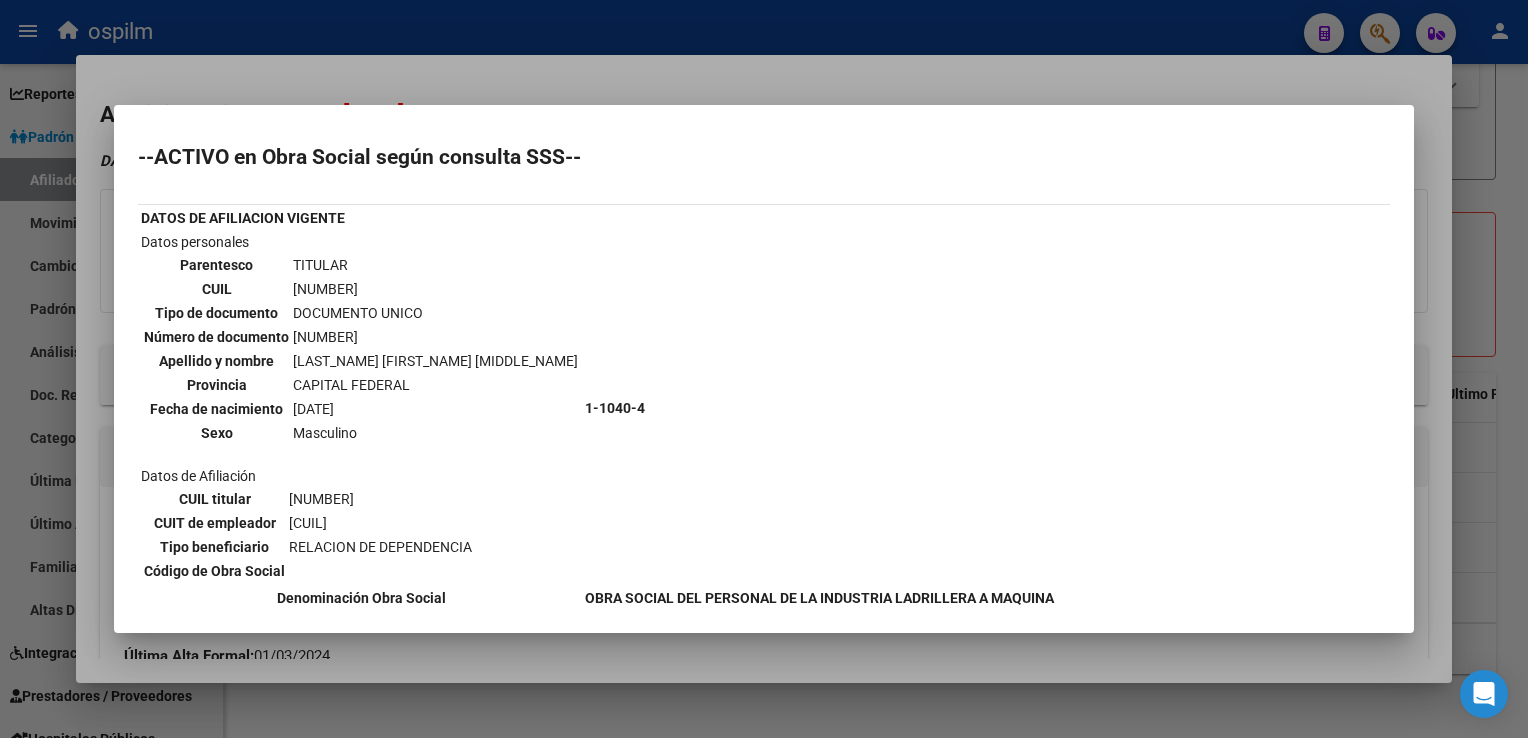 scroll, scrollTop: 332, scrollLeft: 0, axis: vertical 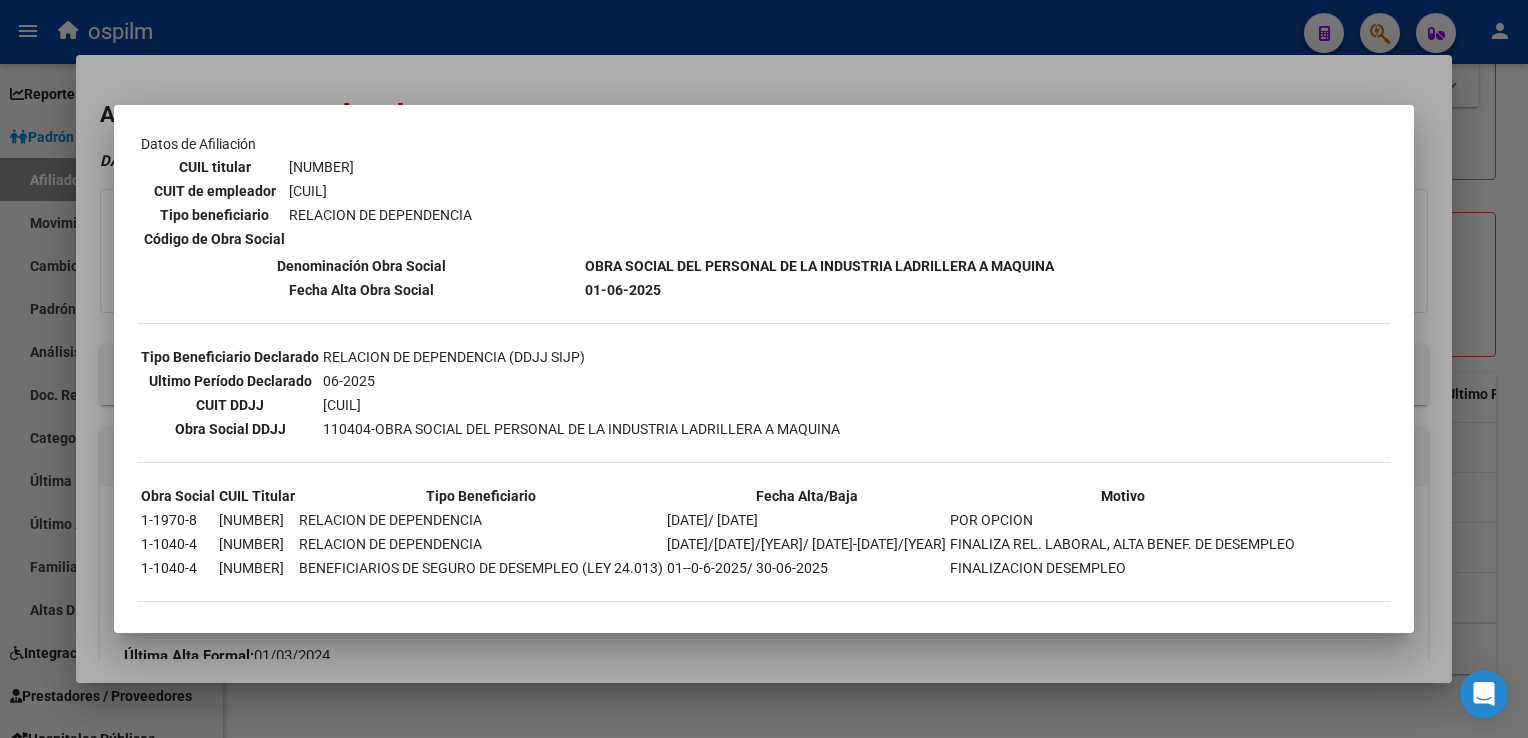 click at bounding box center (764, 369) 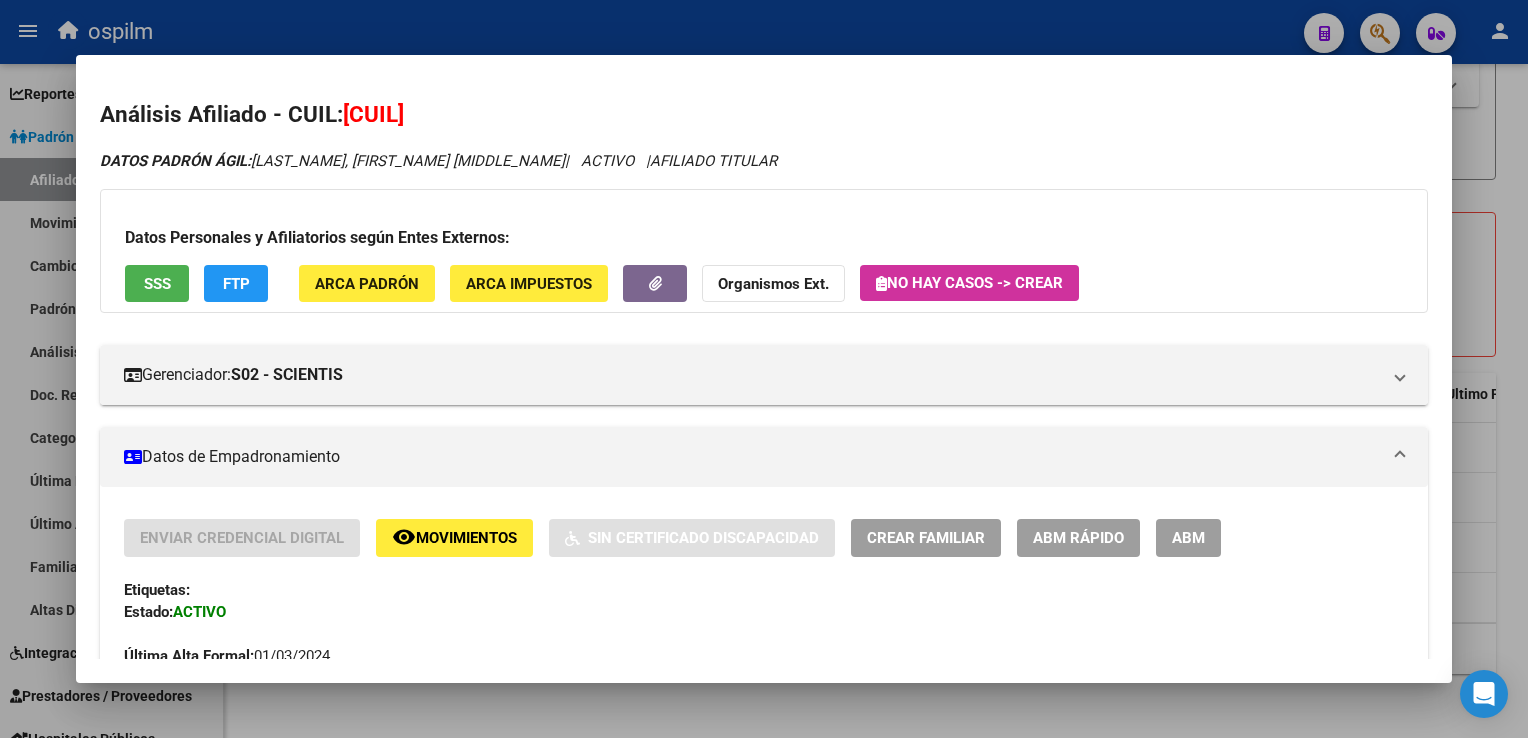 click on "Datos Personales y Afiliatorios según Entes Externos: SSS FTP ARCA Padrón ARCA Impuestos Organismos Ext.   No hay casos -> Crear" at bounding box center [763, 251] 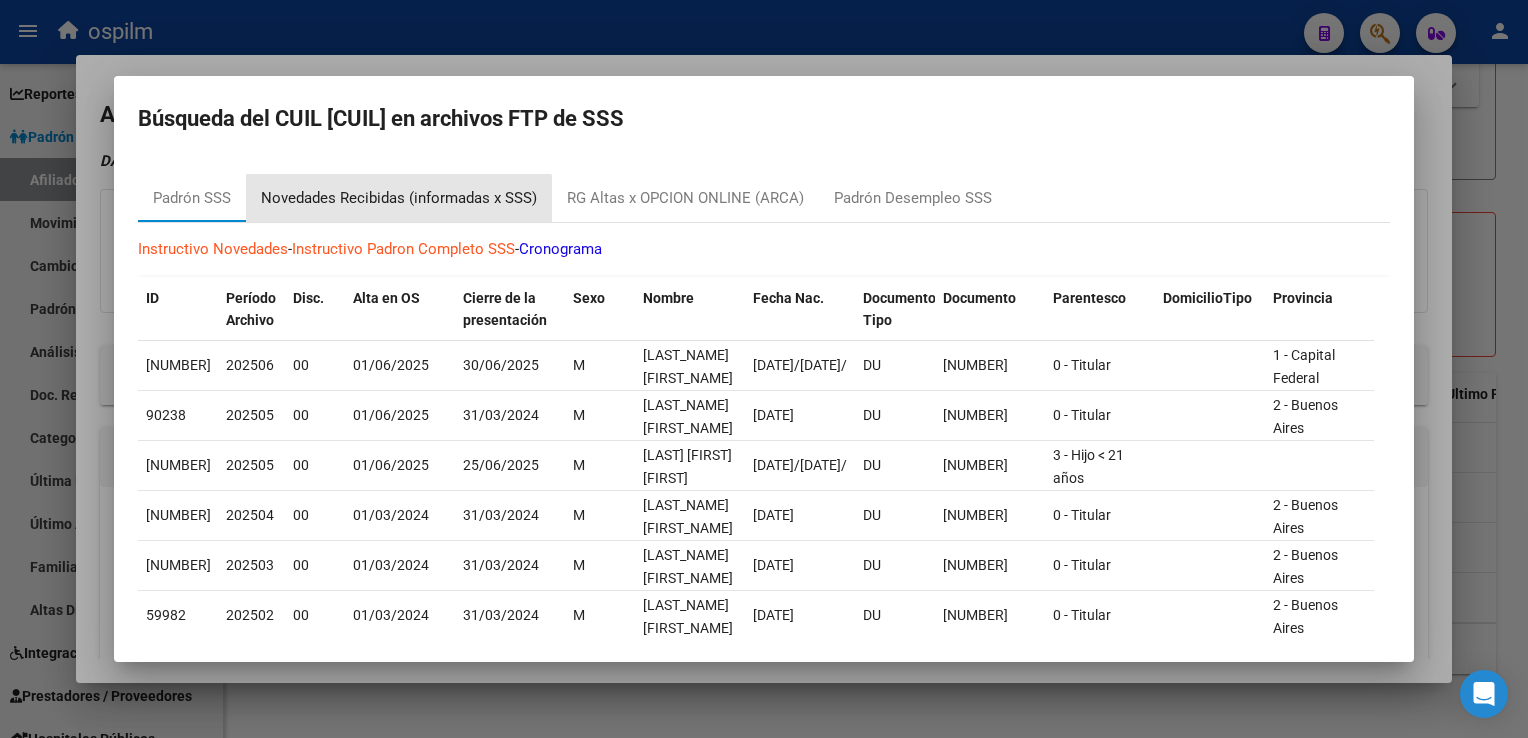 click on "Novedades Recibidas (informadas x SSS)" at bounding box center [399, 198] 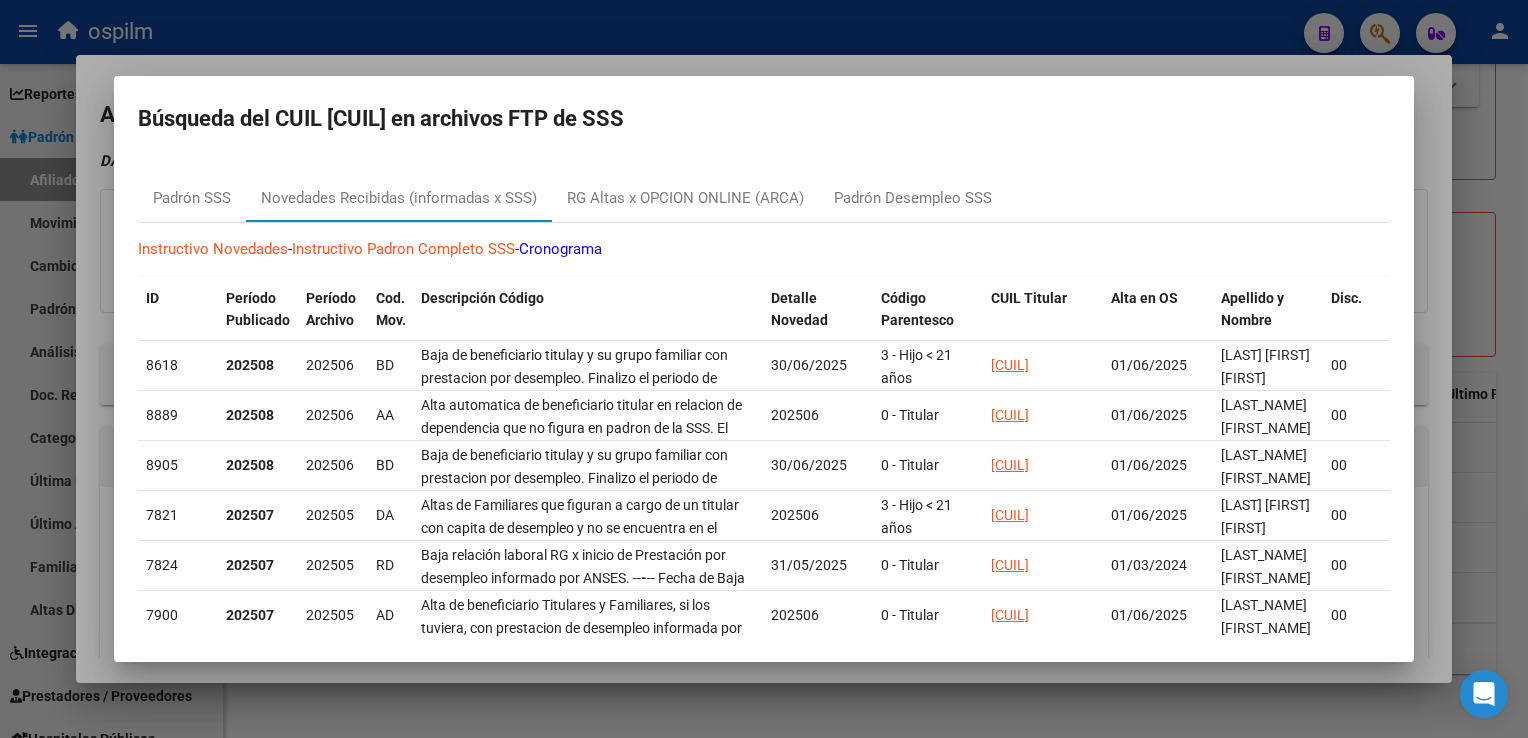 click at bounding box center (764, 369) 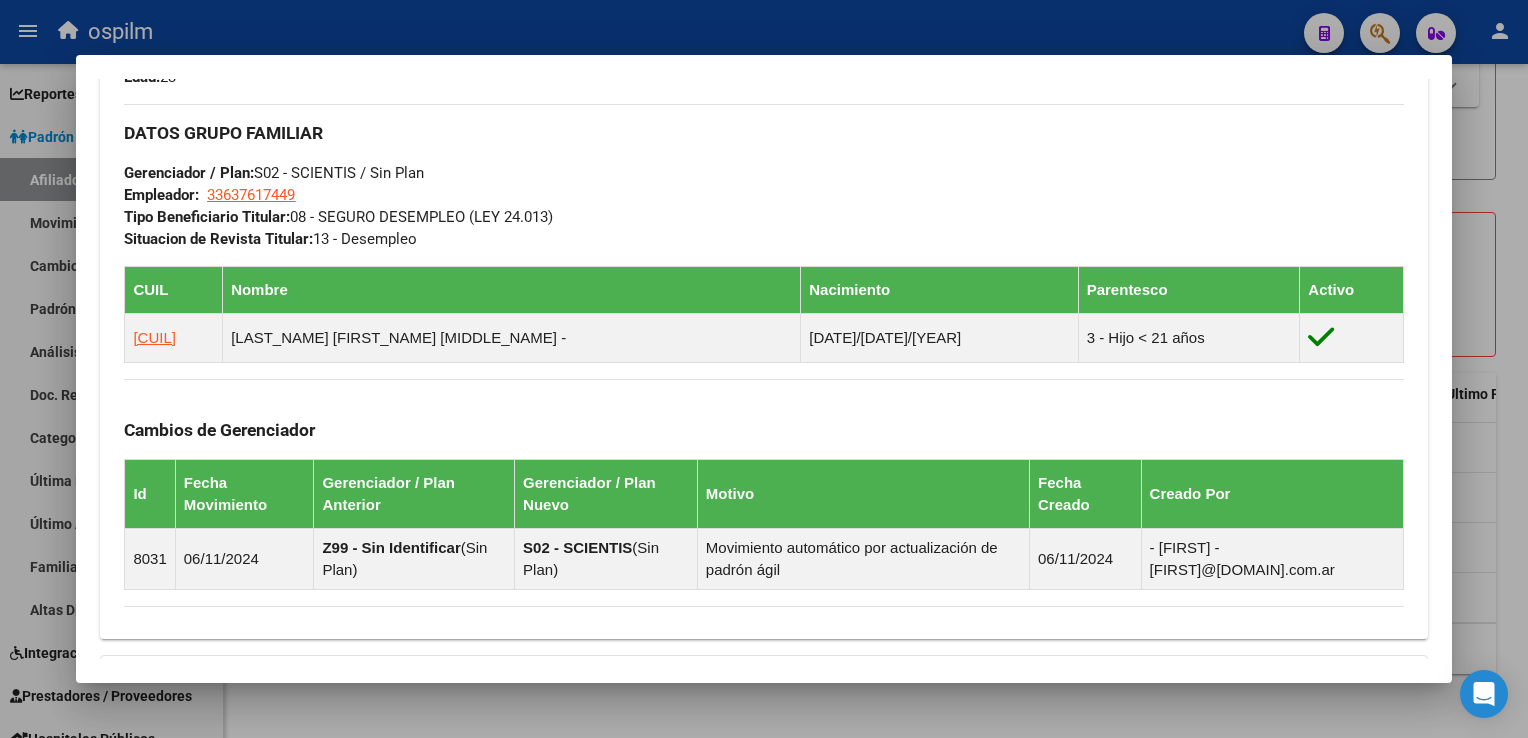 scroll, scrollTop: 0, scrollLeft: 0, axis: both 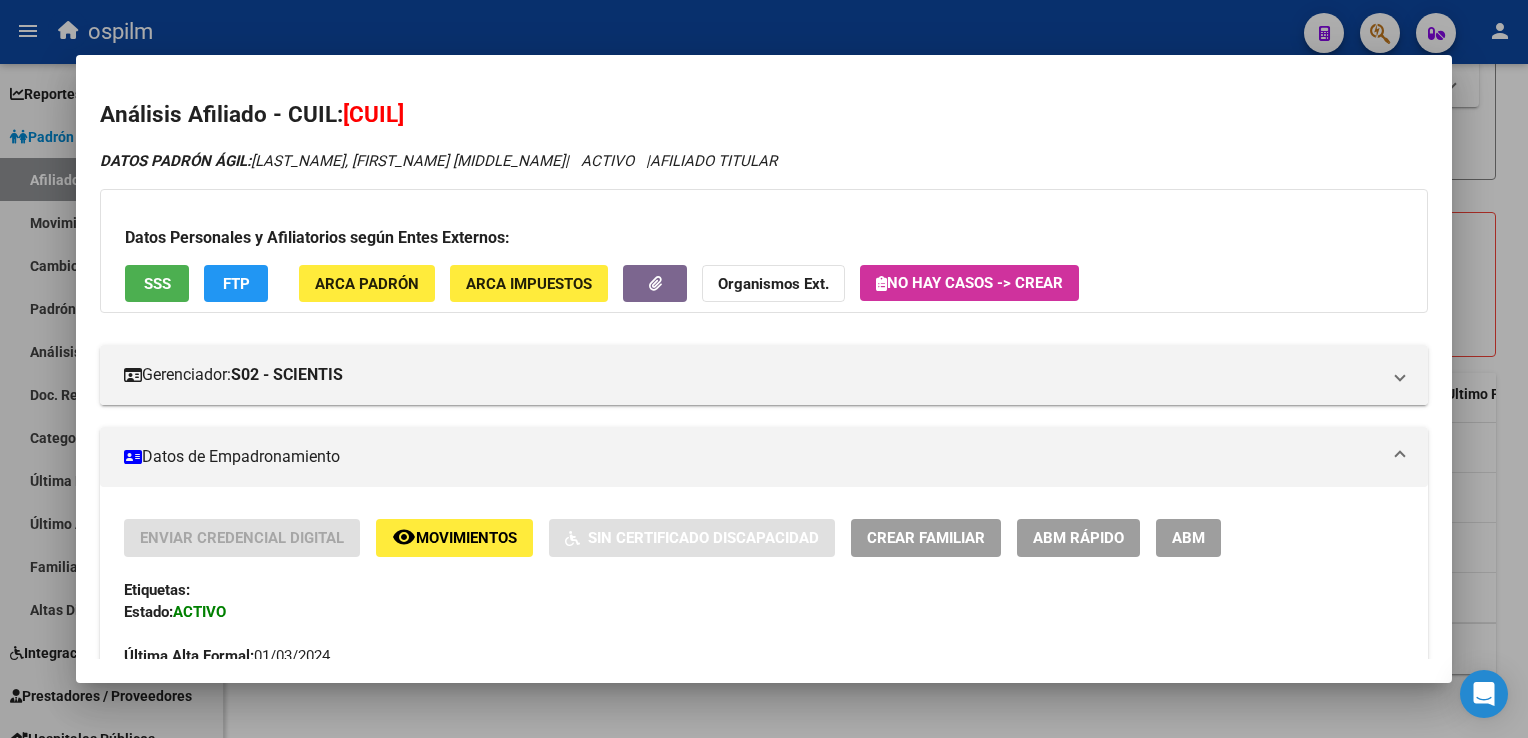 click on "Movimientos" 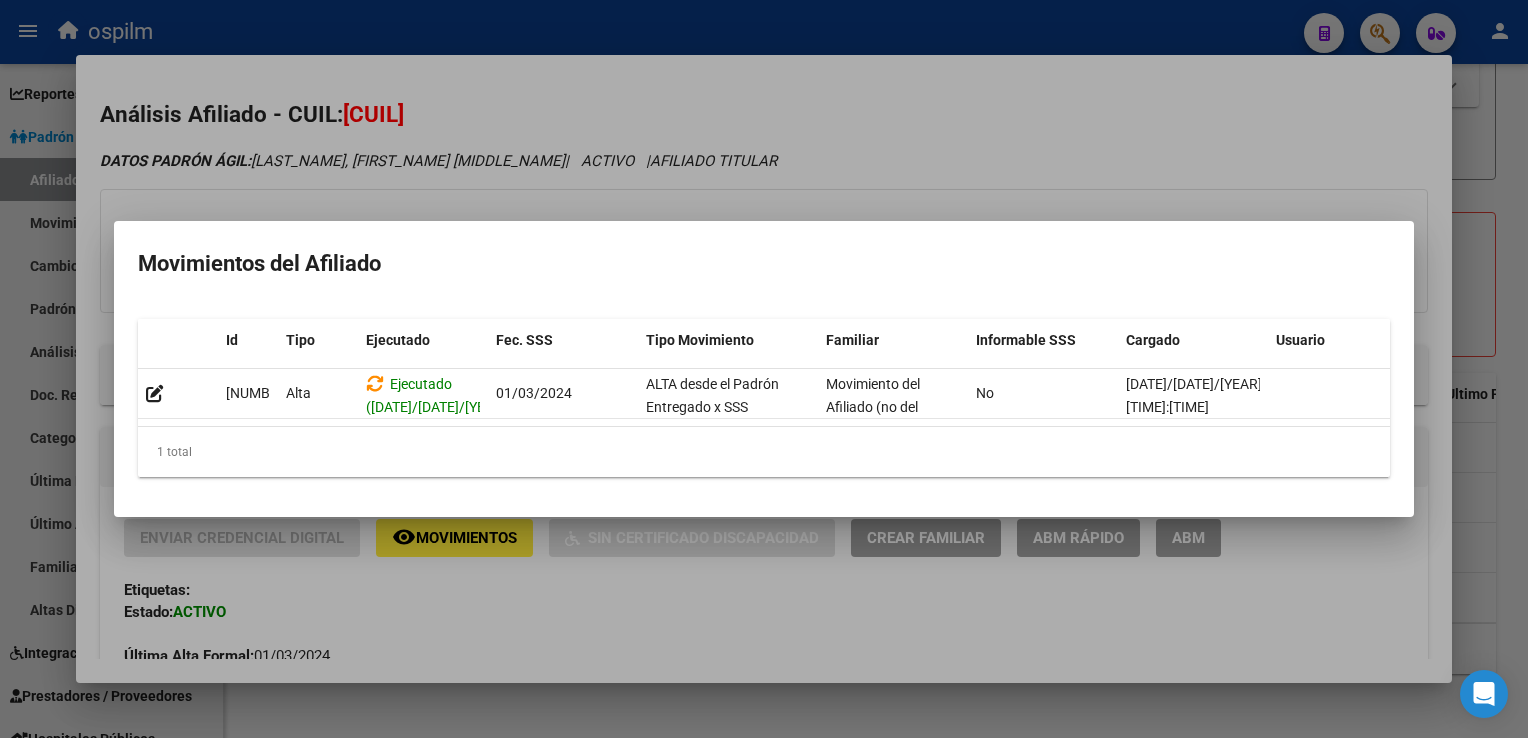 click at bounding box center [764, 369] 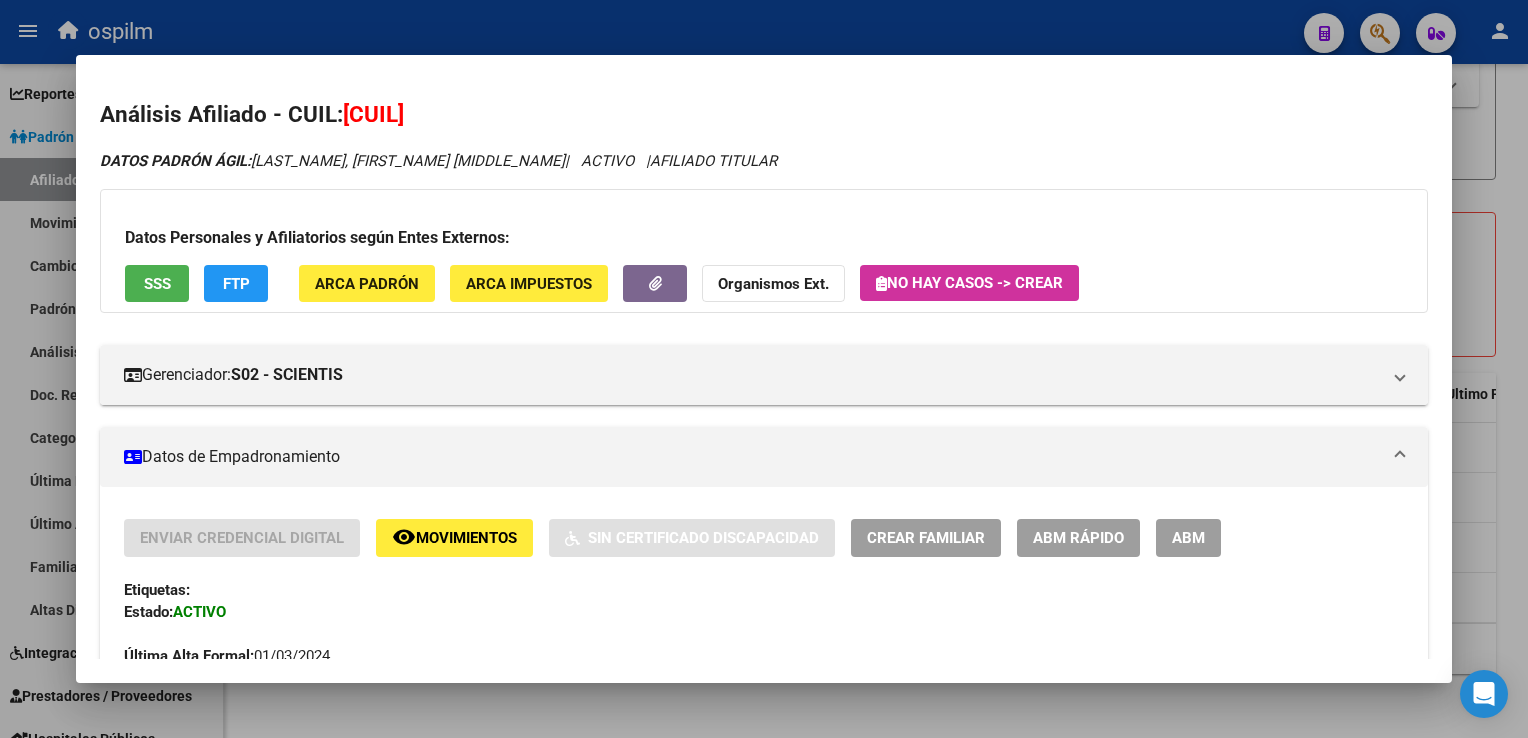 drag, startPoint x: 506, startPoint y: 114, endPoint x: 345, endPoint y: 119, distance: 161.07762 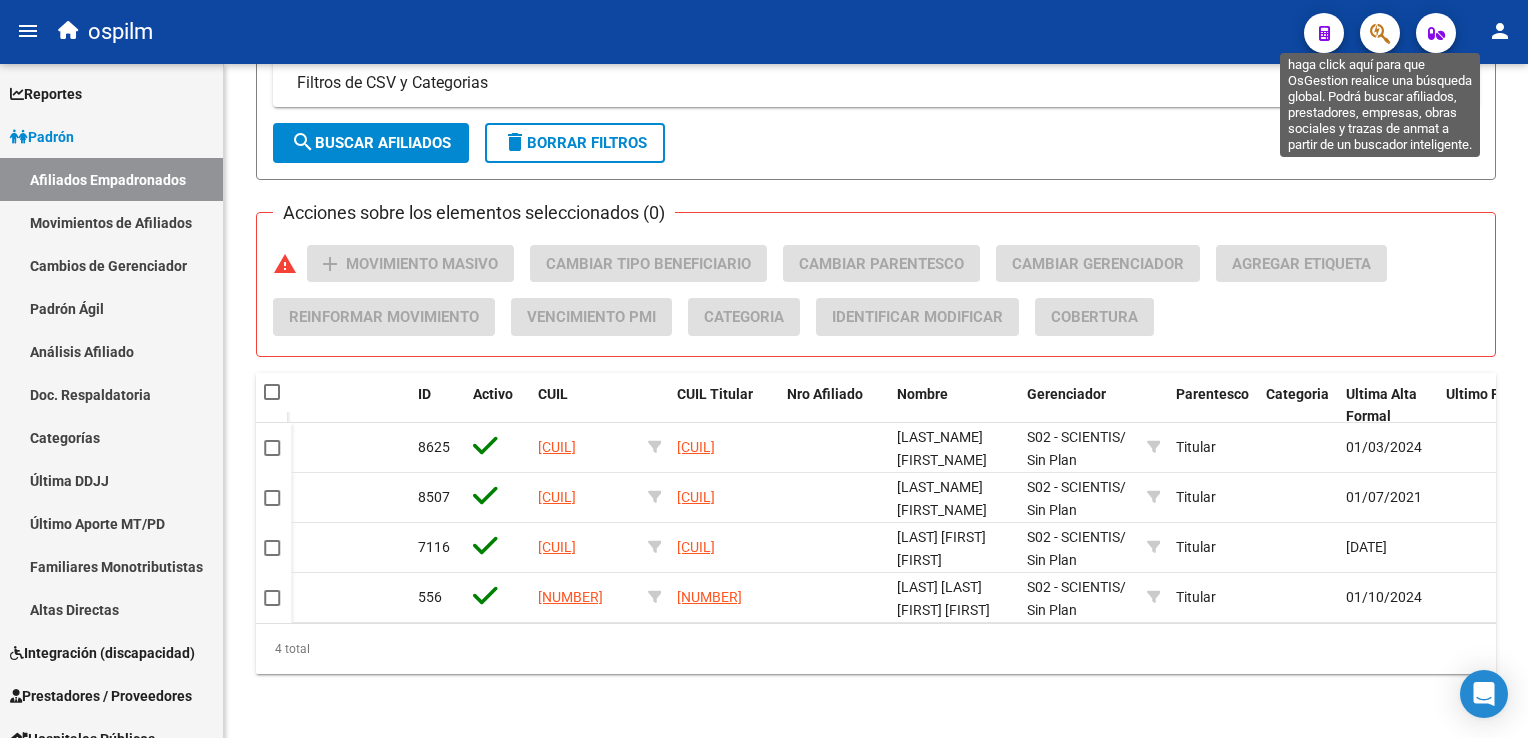 click 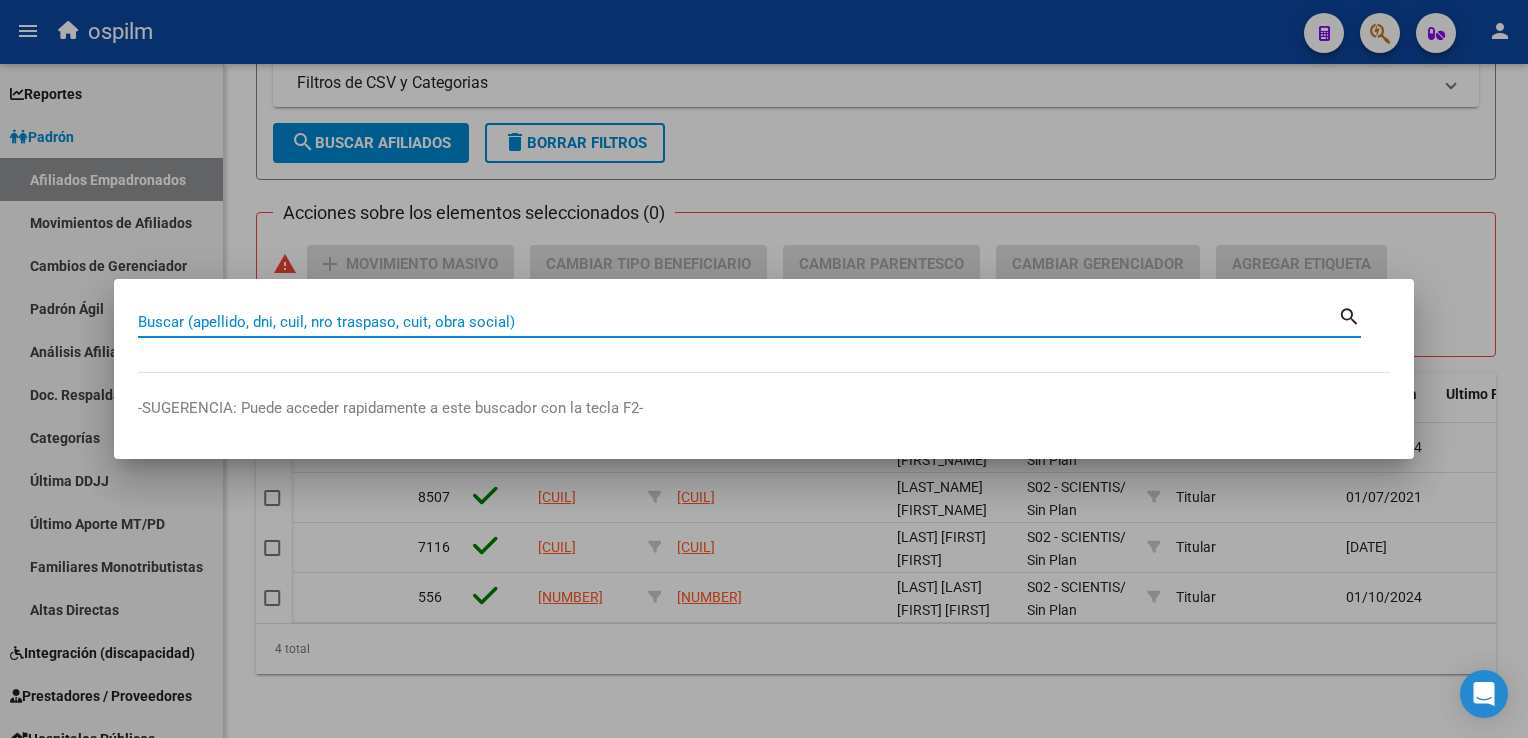 paste on "[NUMBER]" 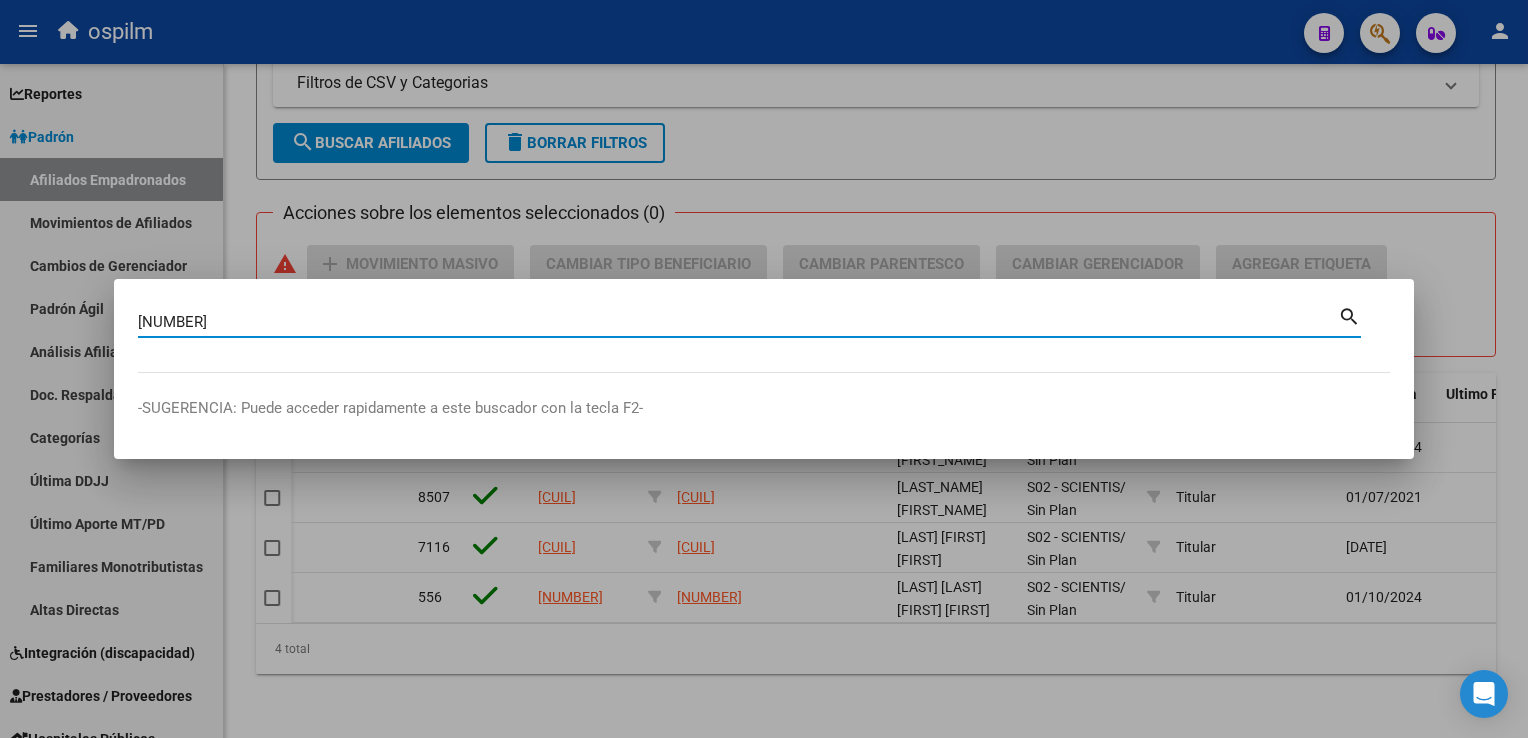 type on "[NUMBER]" 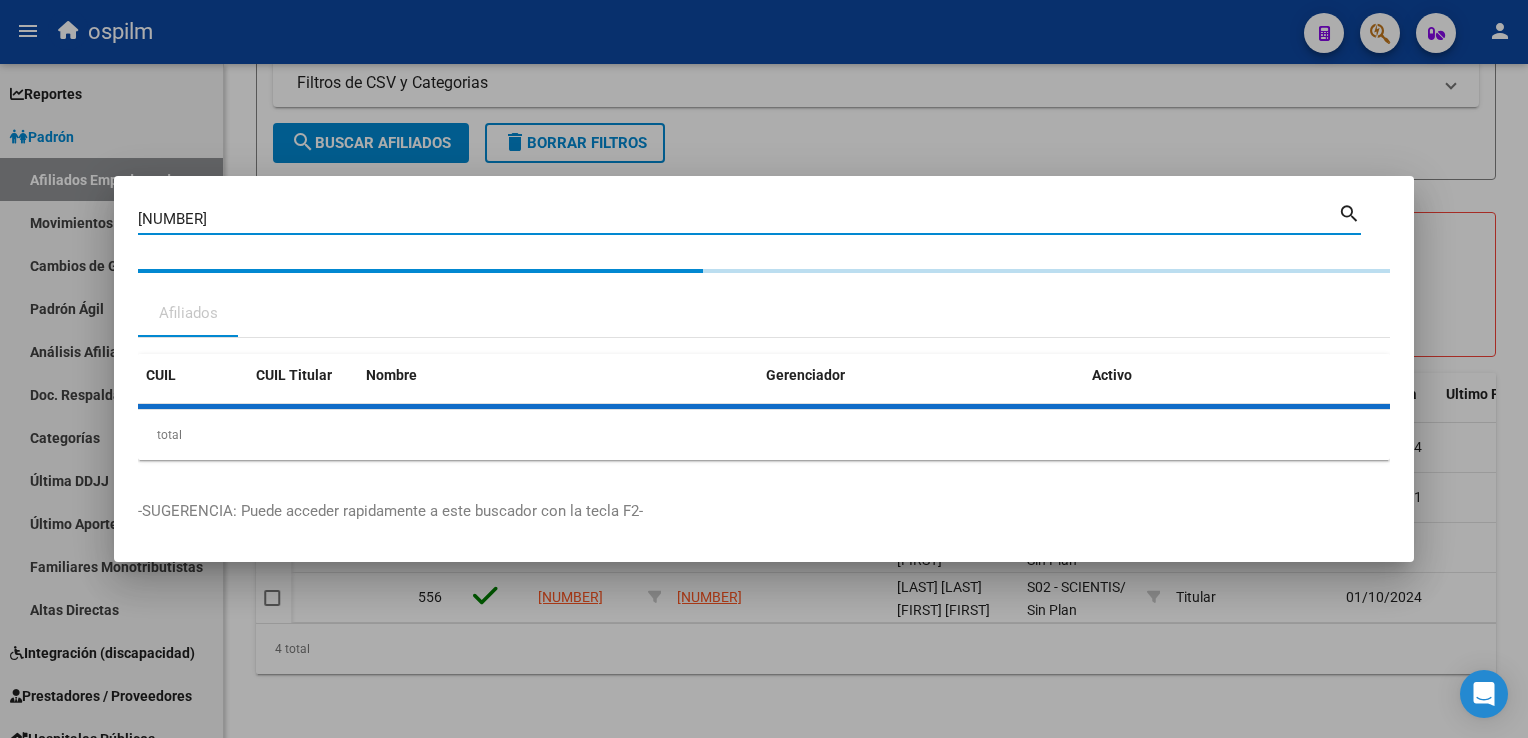 click at bounding box center [764, 369] 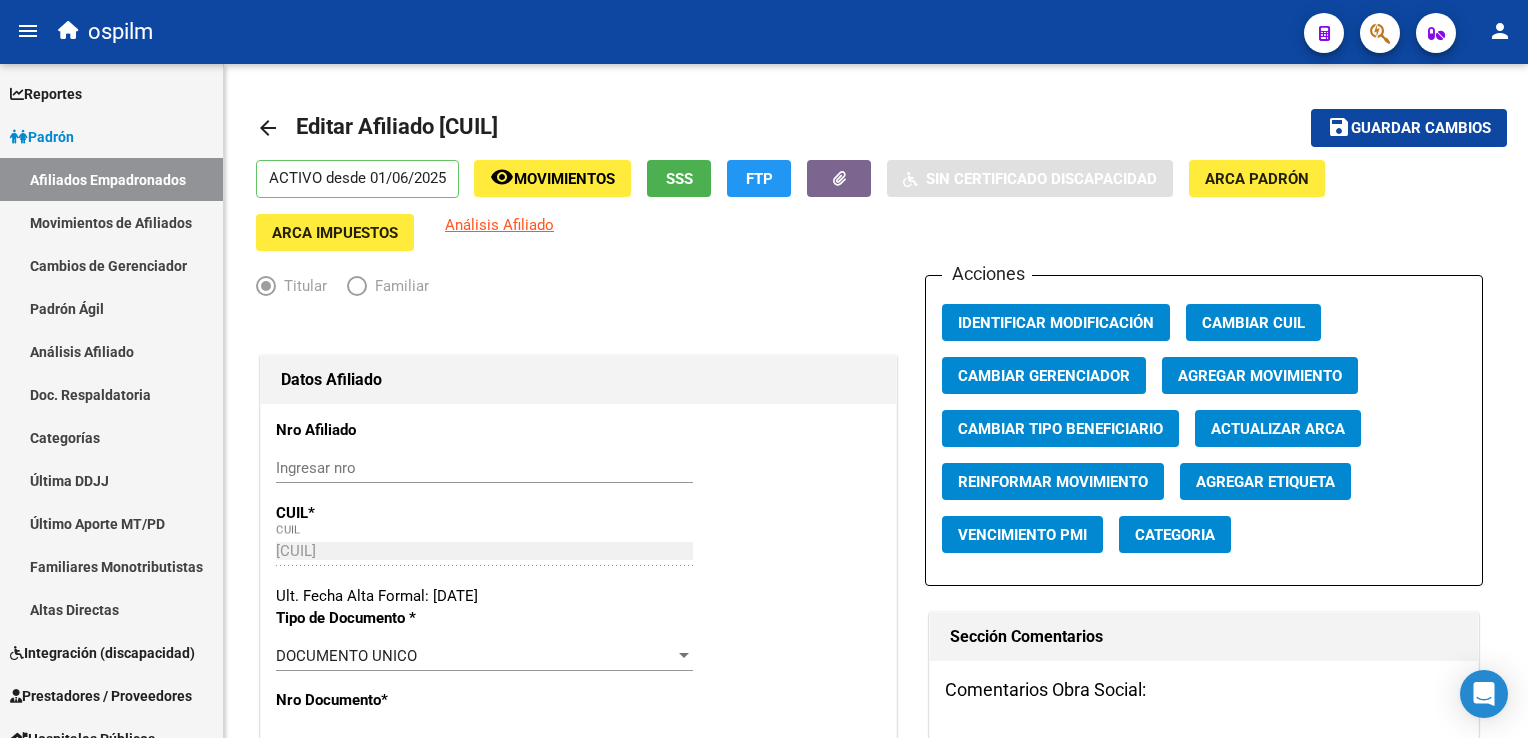 scroll, scrollTop: 0, scrollLeft: 0, axis: both 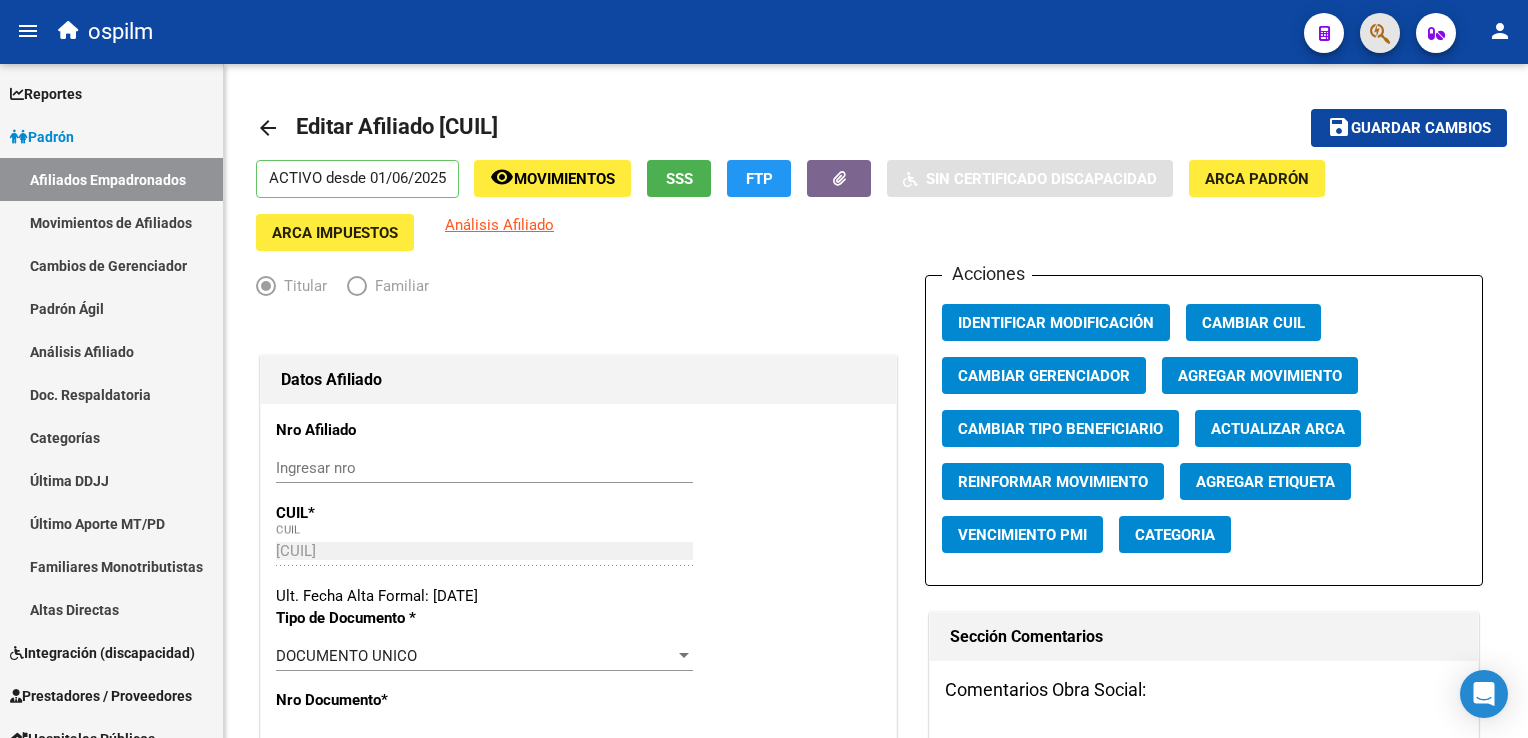click 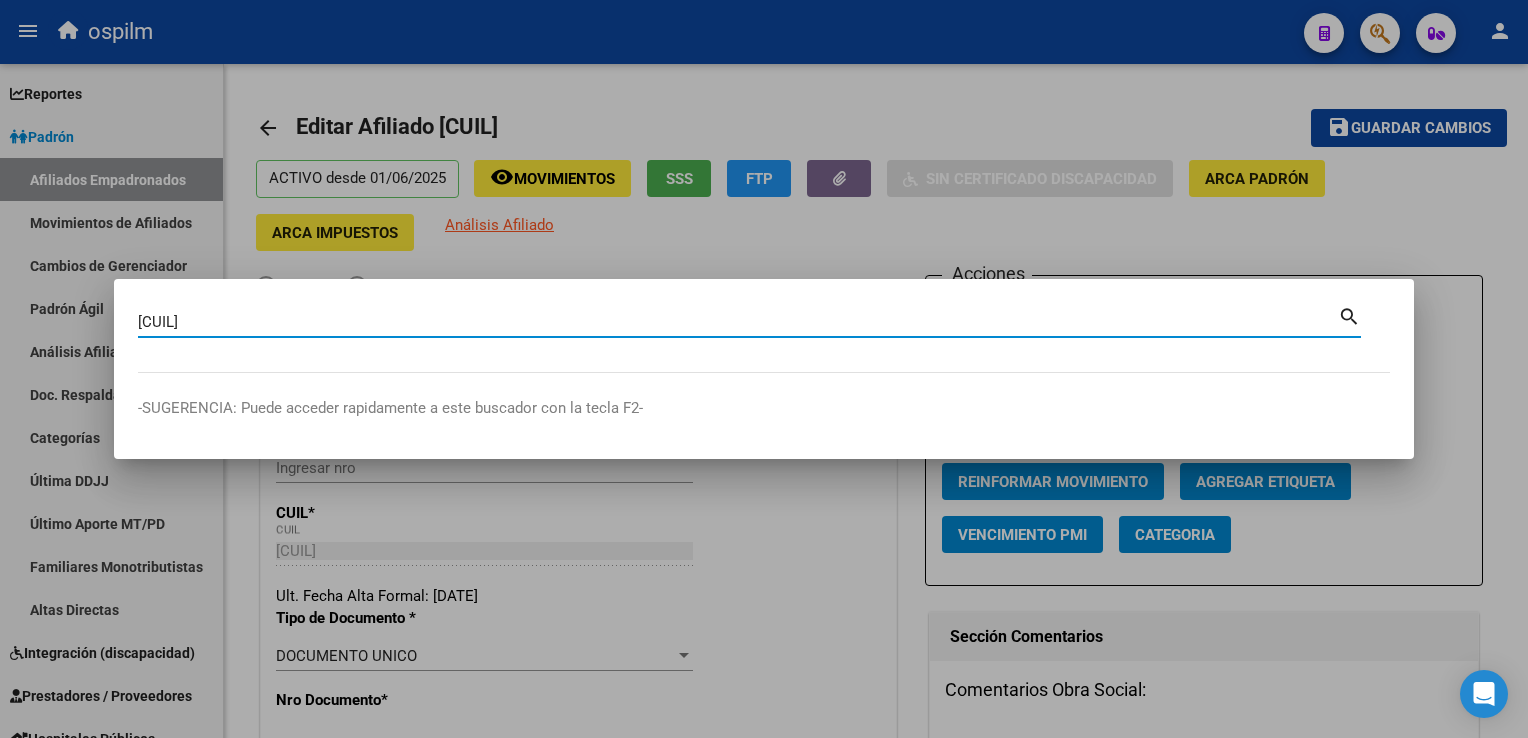 type on "[CUIL]" 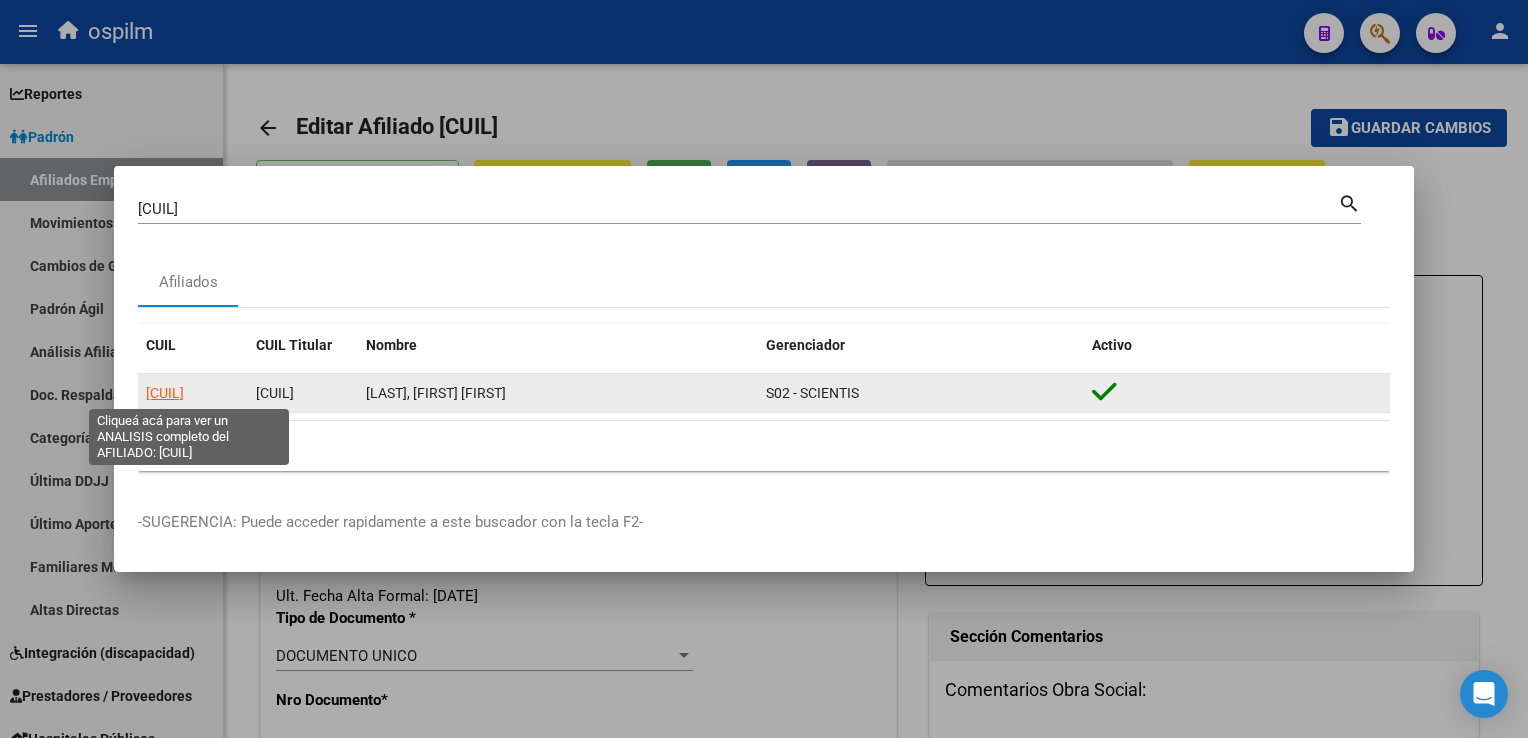 click on "[CUIL]" 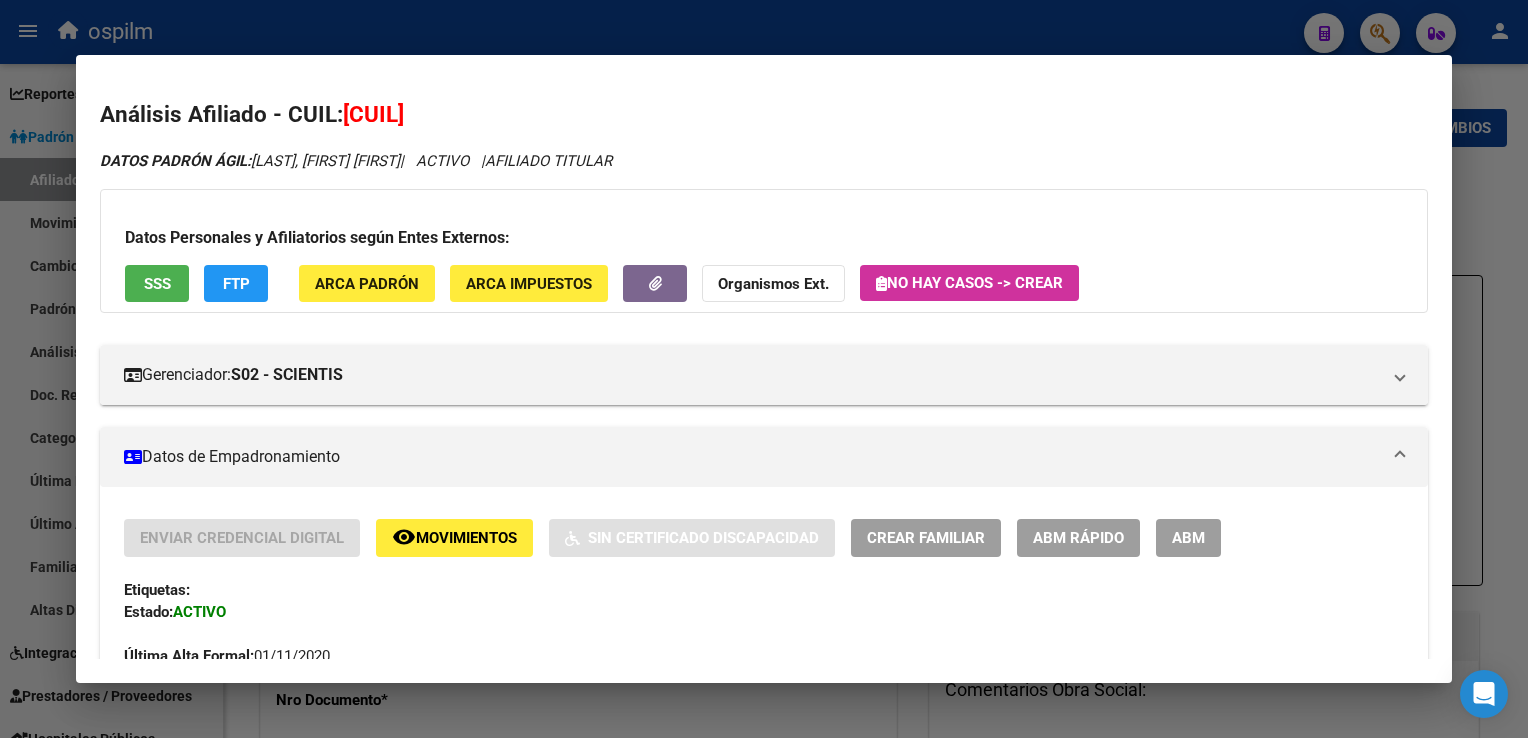 click on "Movimientos" 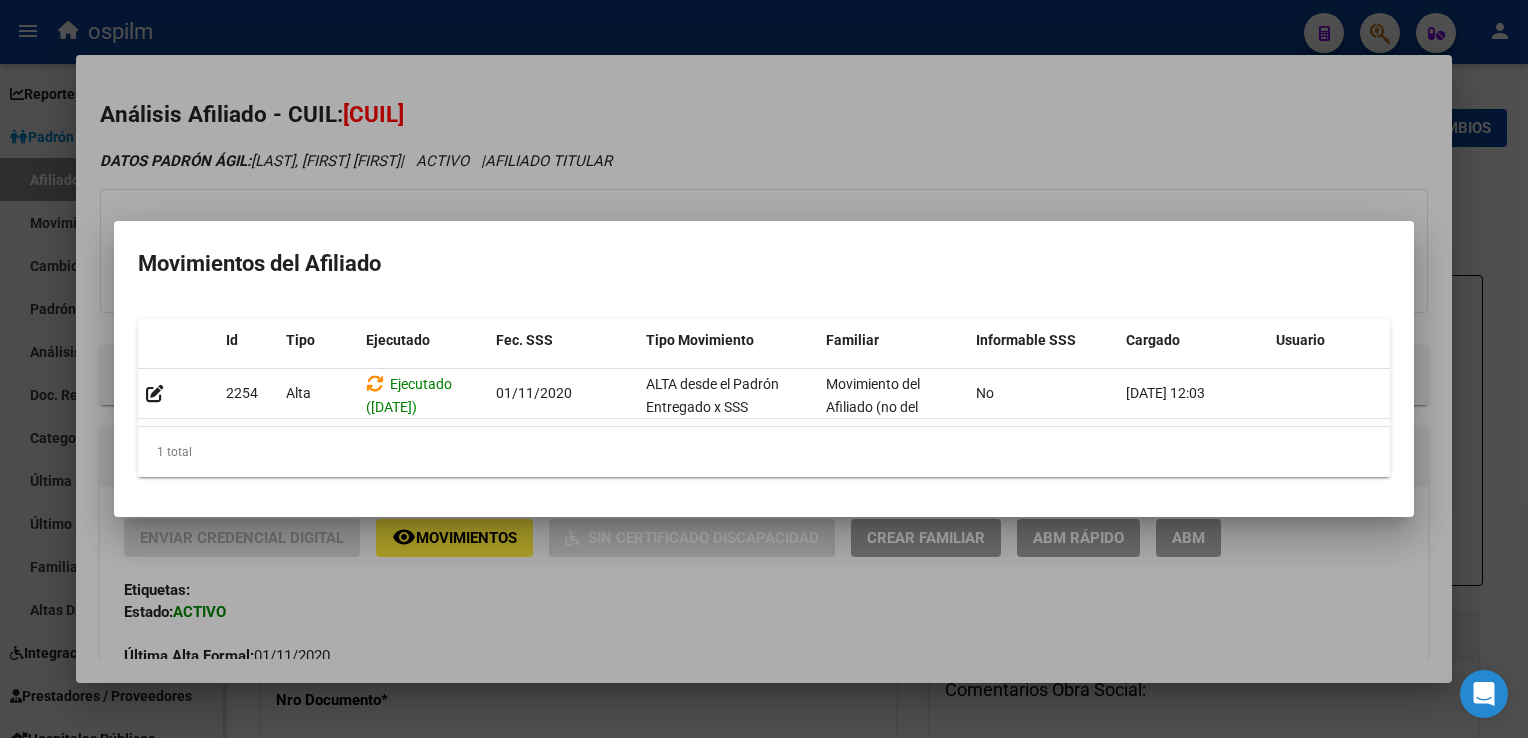 click at bounding box center [764, 369] 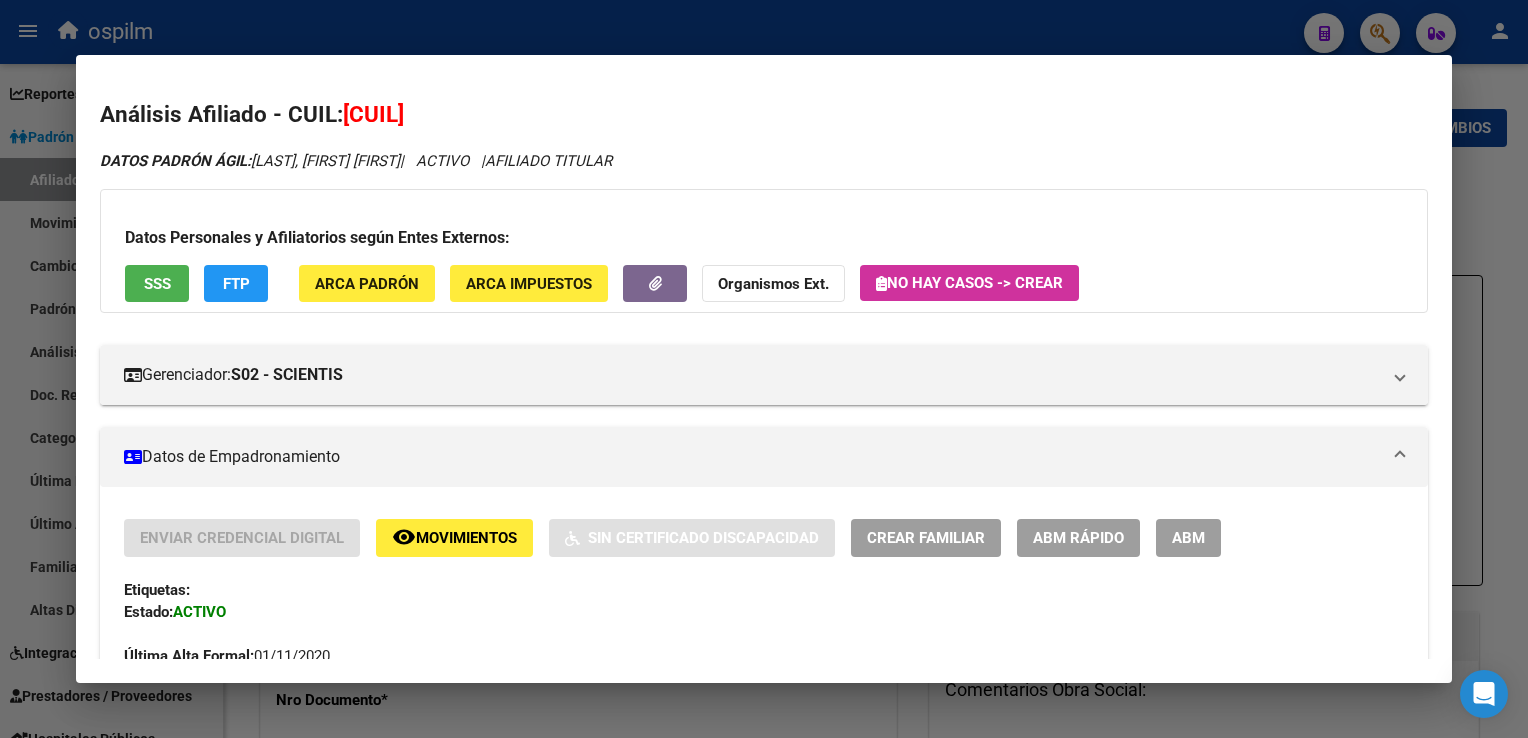 drag, startPoint x: 1184, startPoint y: 549, endPoint x: 1186, endPoint y: 538, distance: 11.18034 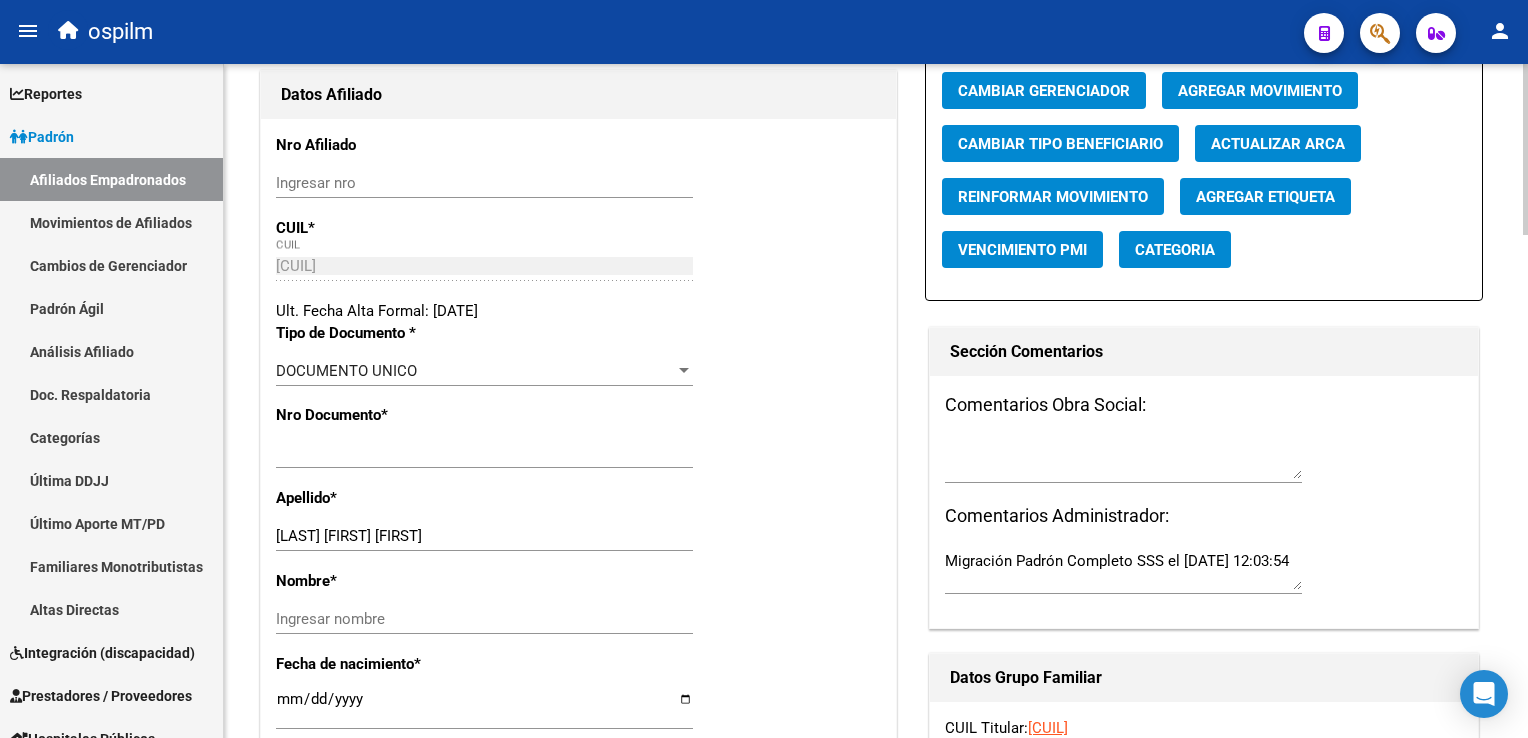 scroll, scrollTop: 443, scrollLeft: 0, axis: vertical 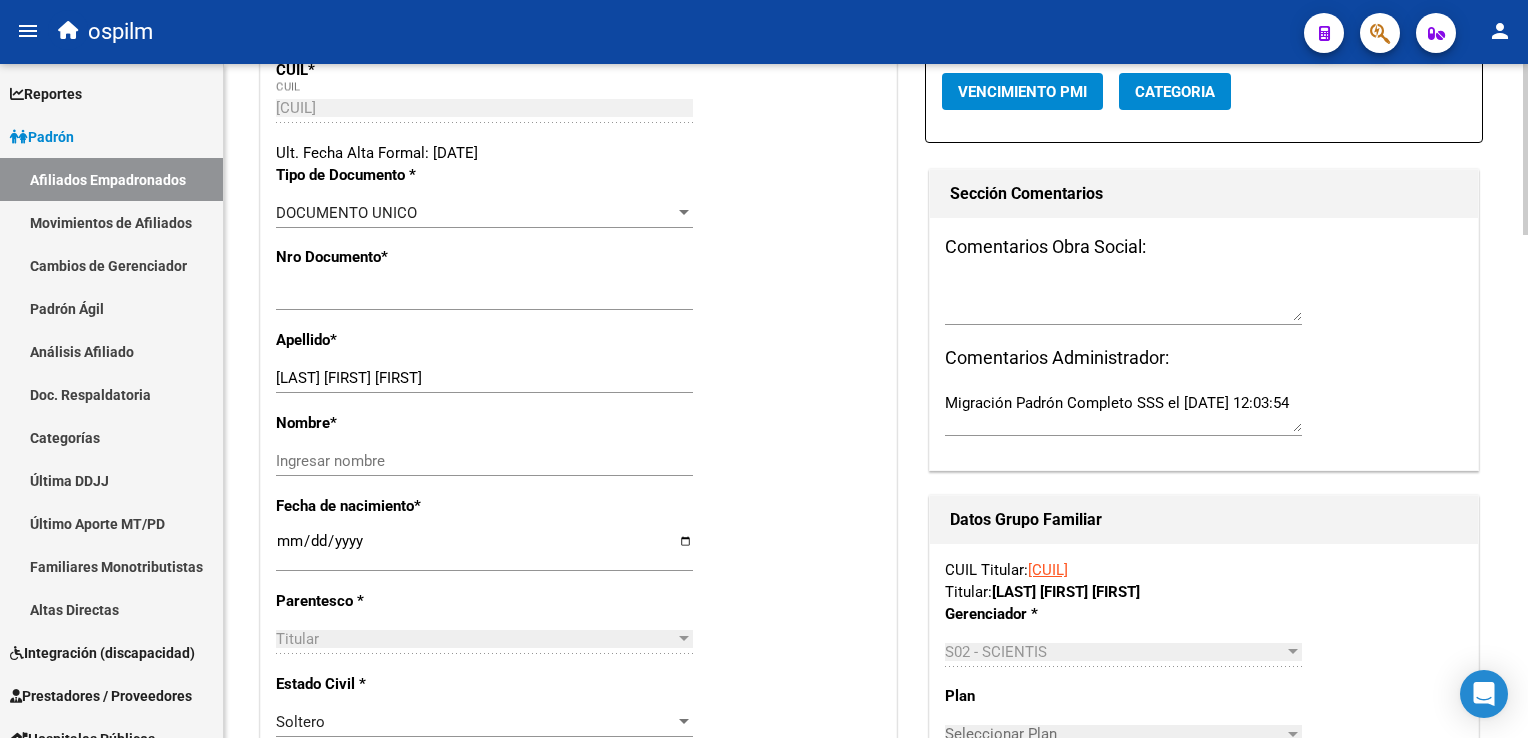 click on "arrow_back Editar Afiliado 20360916147    save Guardar cambios  ACTIVO desde 01/11/2020  remove_red_eye Movimientos SSS FTP    Sin Certificado Discapacidad ARCA Padrón ARCA Impuestos Análisis Afiliado   Titular   Familiar Datos Afiliado Nro Afiliado    Ingresar nro  CUIL  *   20-36091614-7 CUIL  ARCA Padrón  Ult. Fecha Alta Formal: 01/11/2020  Tipo de Documento * DOCUMENTO UNICO Seleccionar tipo Nro Documento  *   36091614 Ingresar nro  Apellido  *   REFOJO MATIAS EZEQUIEL Ingresar apellido  Nombre  *   Ingresar nombre  Fecha de nacimiento  *   1988-01-21 Ingresar fecha   Parentesco * Titular Seleccionar parentesco  Estado Civil * Soltero Seleccionar tipo  Sexo * Masculino Seleccionar sexo  Nacionalidad * ARGENTINA Seleccionar tipo  Discapacitado * No incapacitado Seleccionar tipo Vencimiento Certificado Estudio    Ingresar fecha   Tipo domicilio * Domicilio Completo Seleccionar tipo domicilio  Provincia * Buenos Aires Seleccionar provincia Localidad  *   BARRIO GRANDE Ingresar el nombre  *   1842 *" 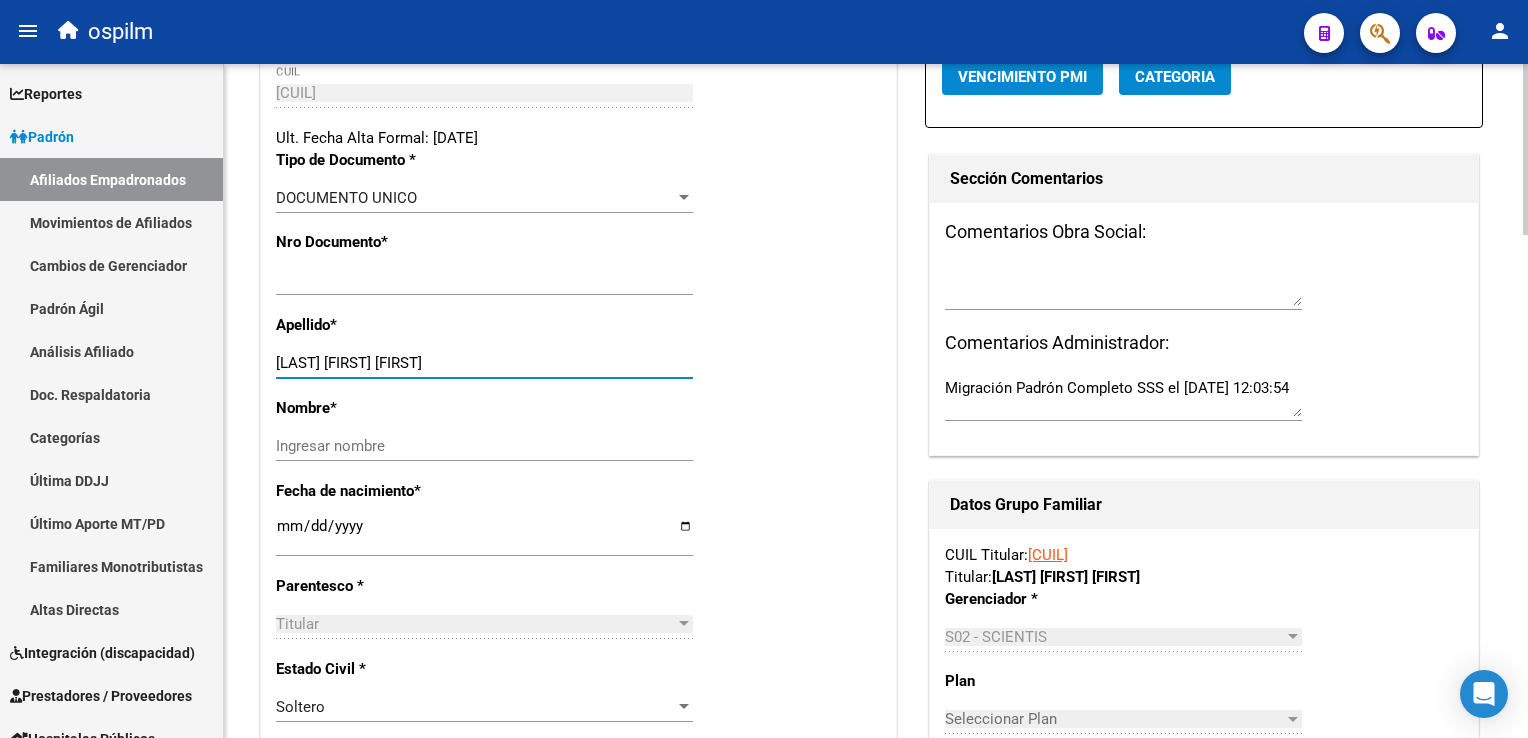 drag, startPoint x: 333, startPoint y: 377, endPoint x: 432, endPoint y: 374, distance: 99.04544 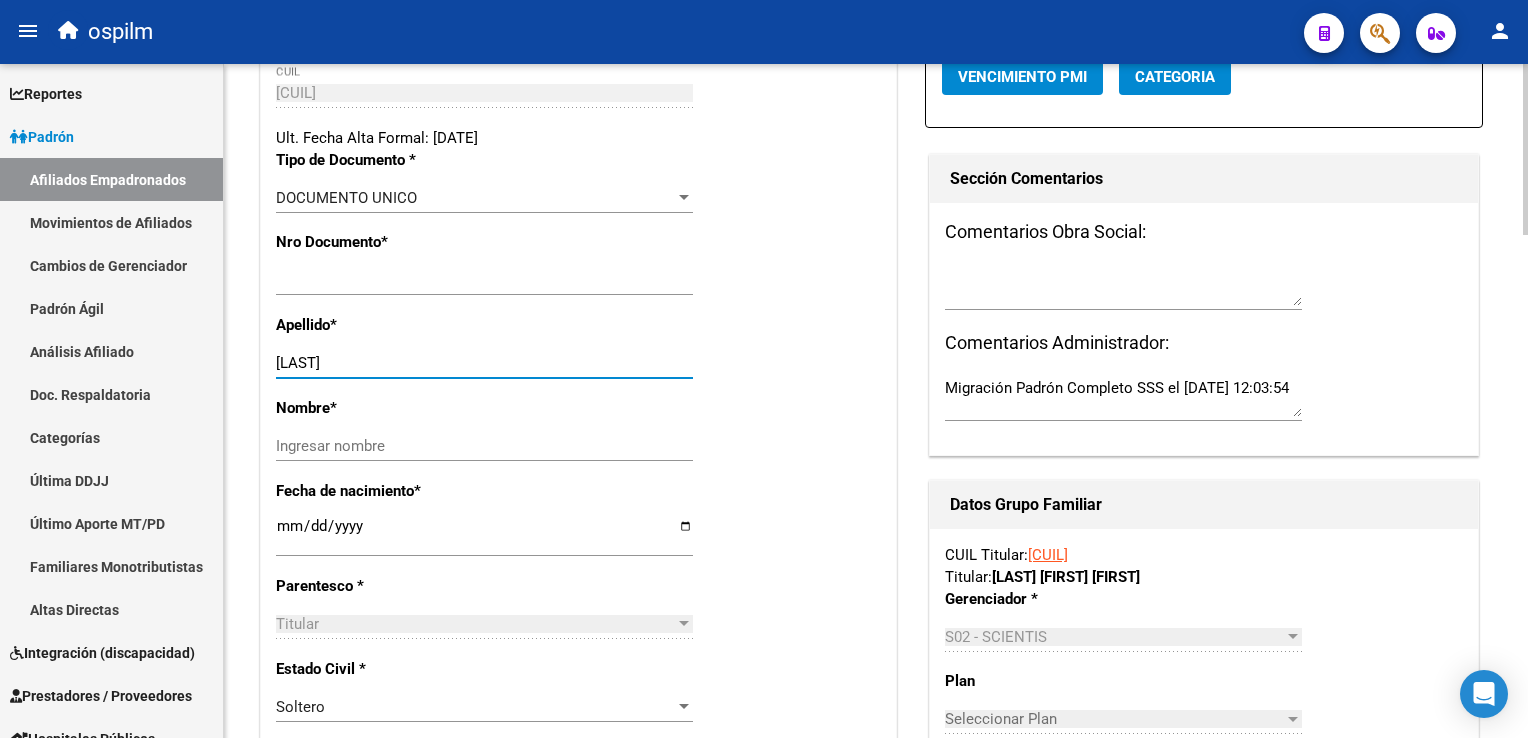 type on "REFOJO" 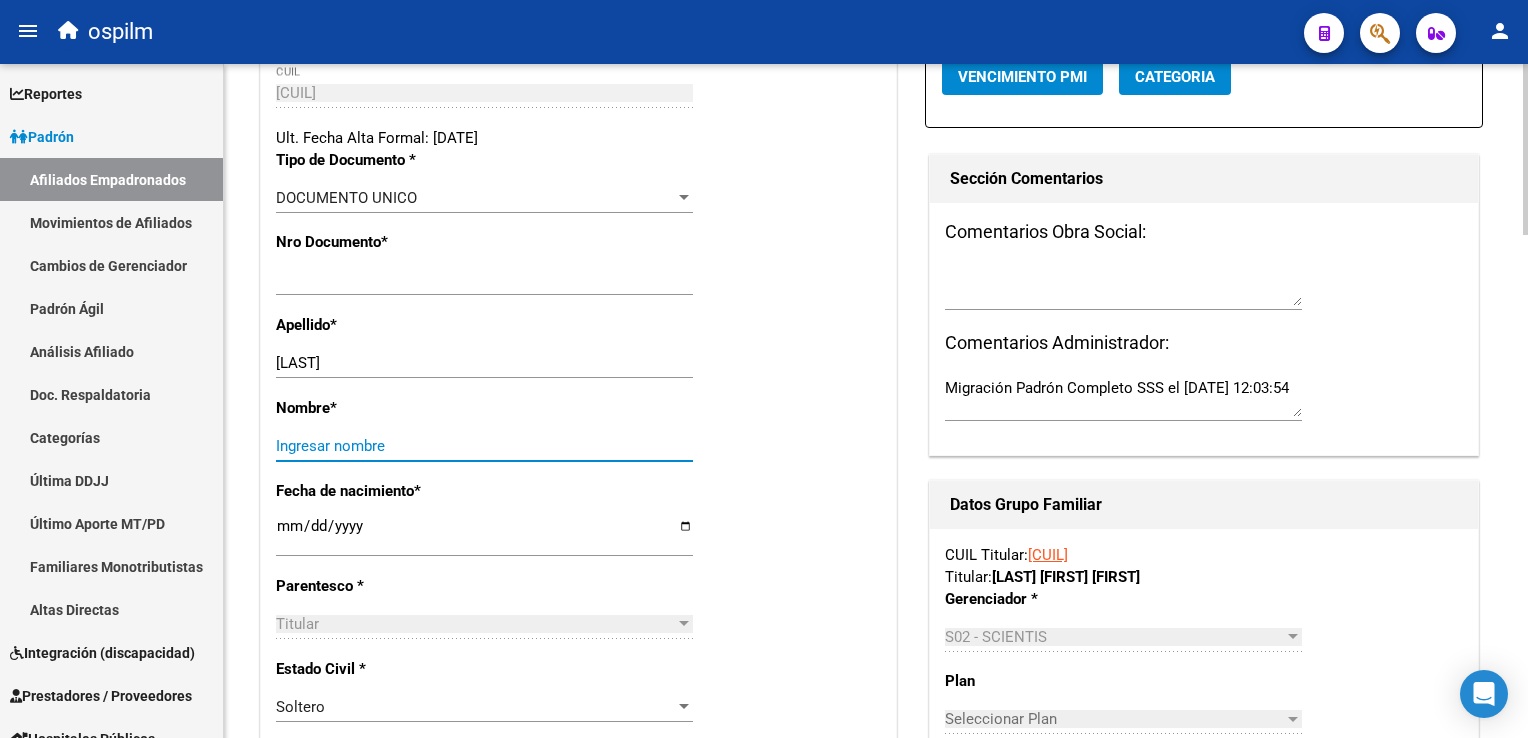 click on "Ingresar nombre" at bounding box center (484, 446) 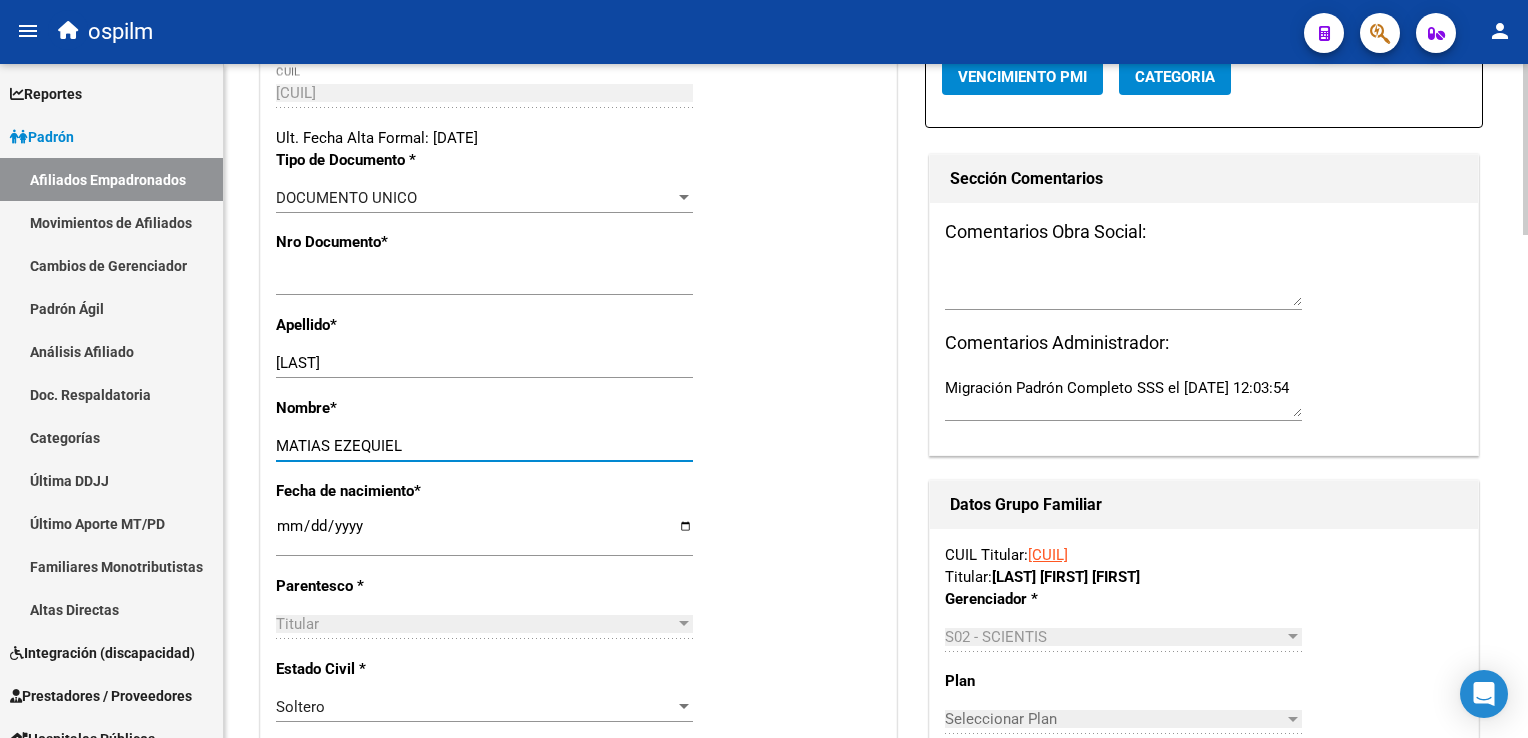 scroll, scrollTop: 0, scrollLeft: 0, axis: both 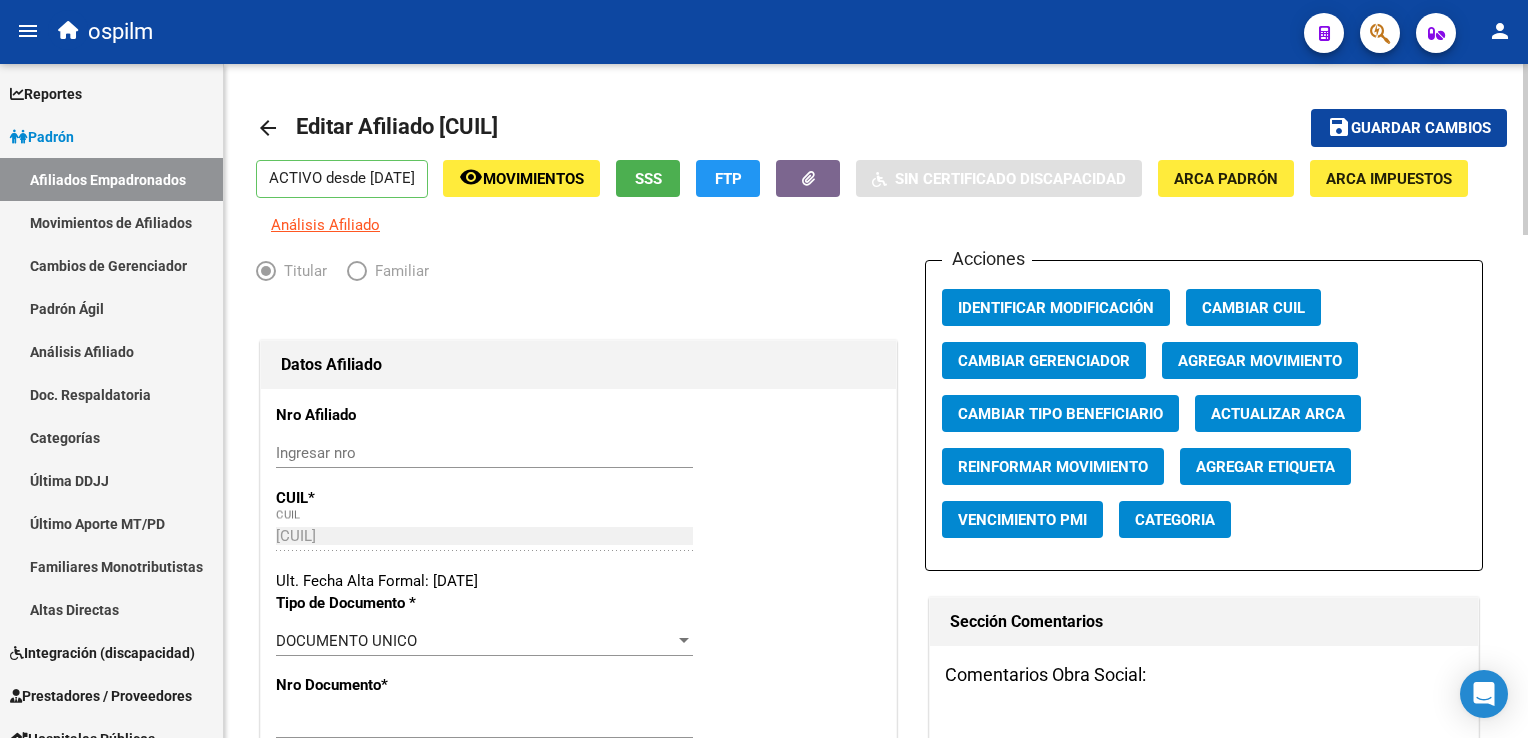 type on "MATIAS EZEQUIEL" 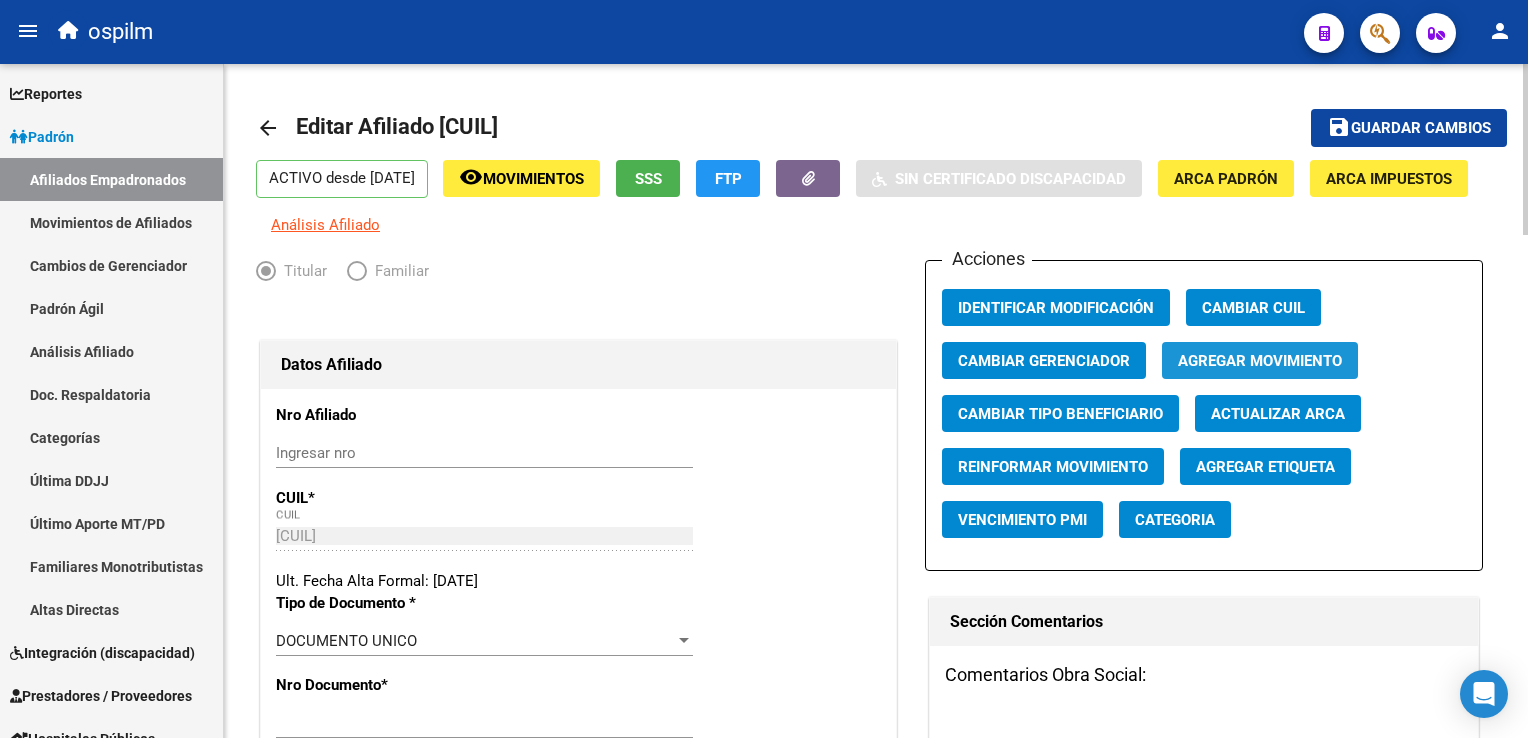 click on "Agregar Movimiento" 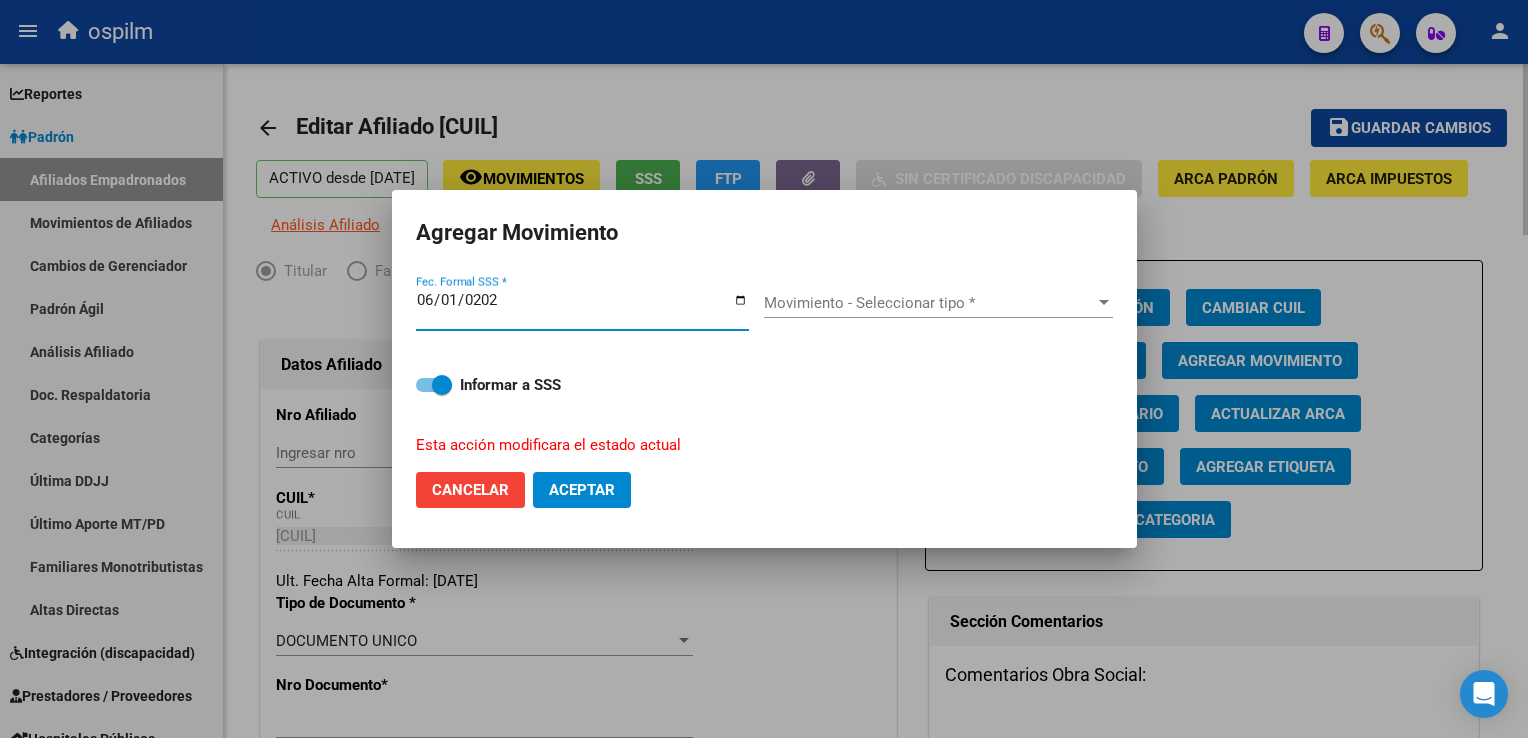 type on "2025-06-01" 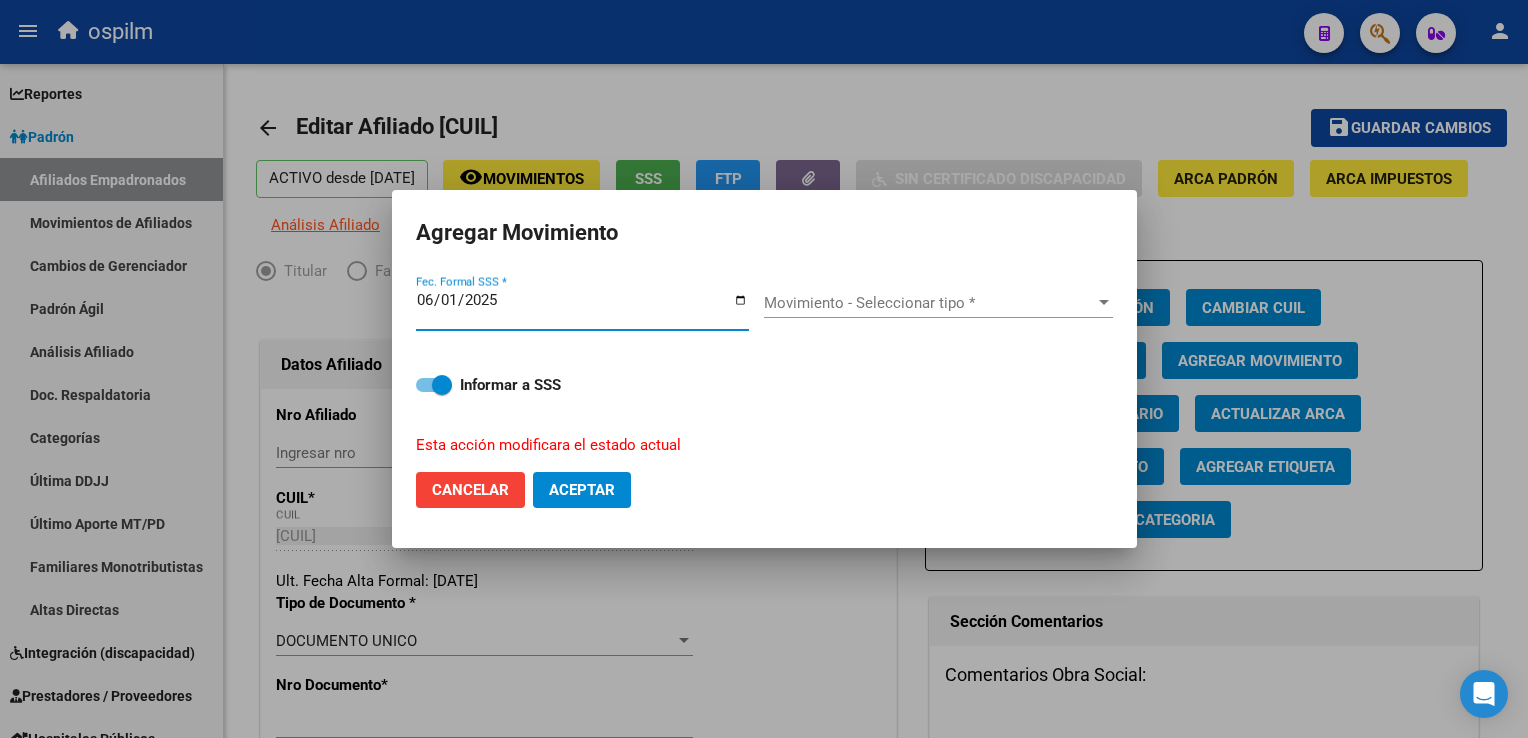 click on "Movimiento - Seleccionar tipo *" at bounding box center [929, 303] 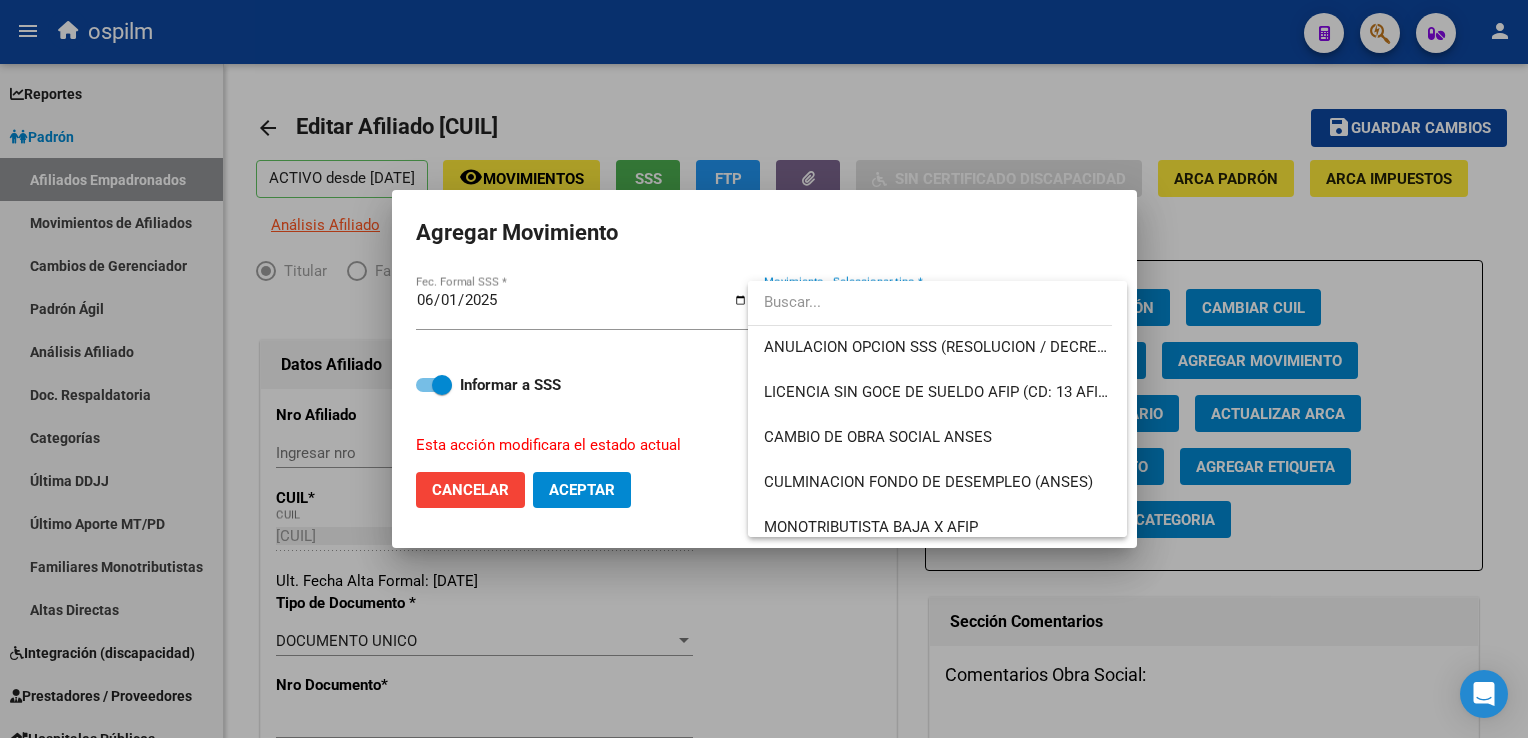 scroll, scrollTop: 375, scrollLeft: 0, axis: vertical 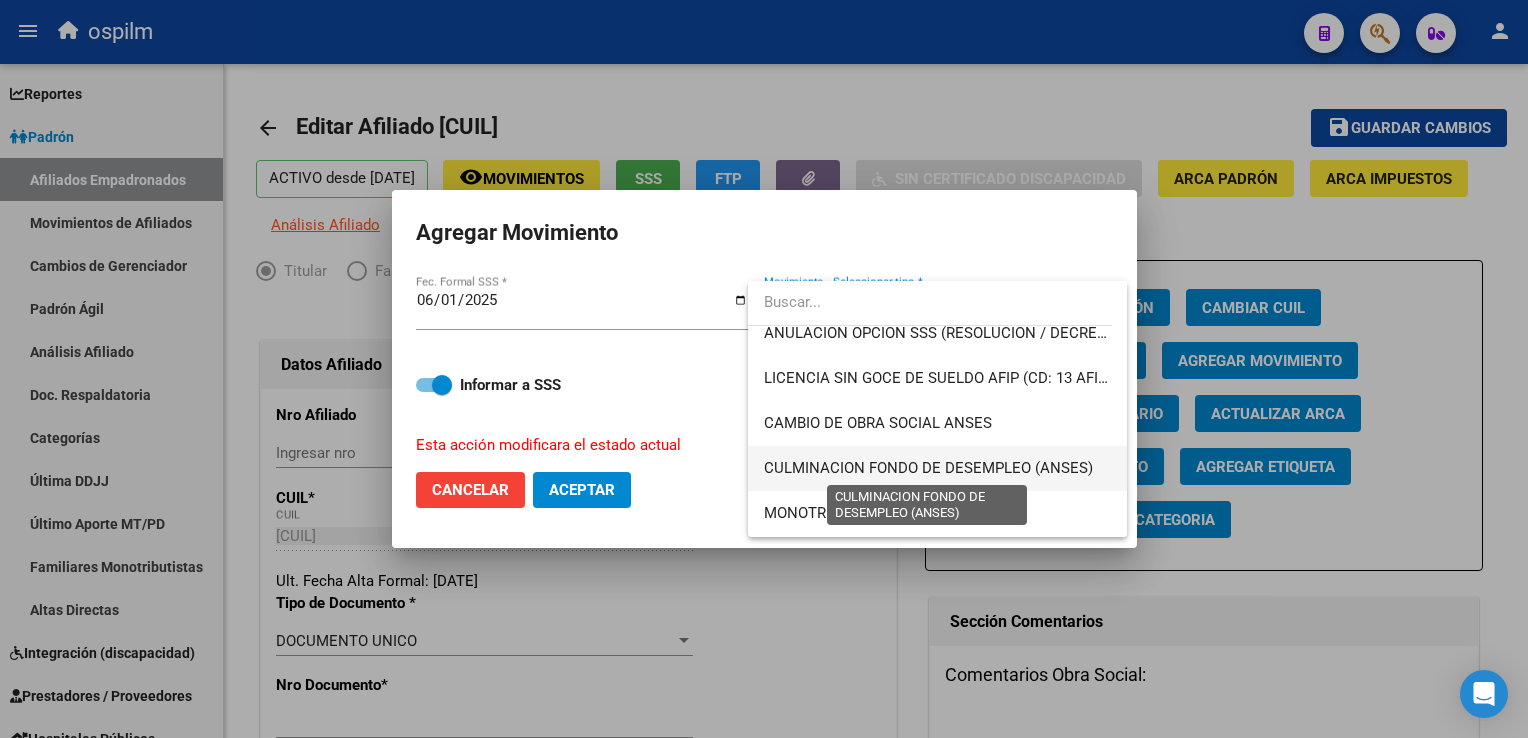 click on "CULMINACION FONDO DE DESEMPLEO (ANSES)" at bounding box center (928, 468) 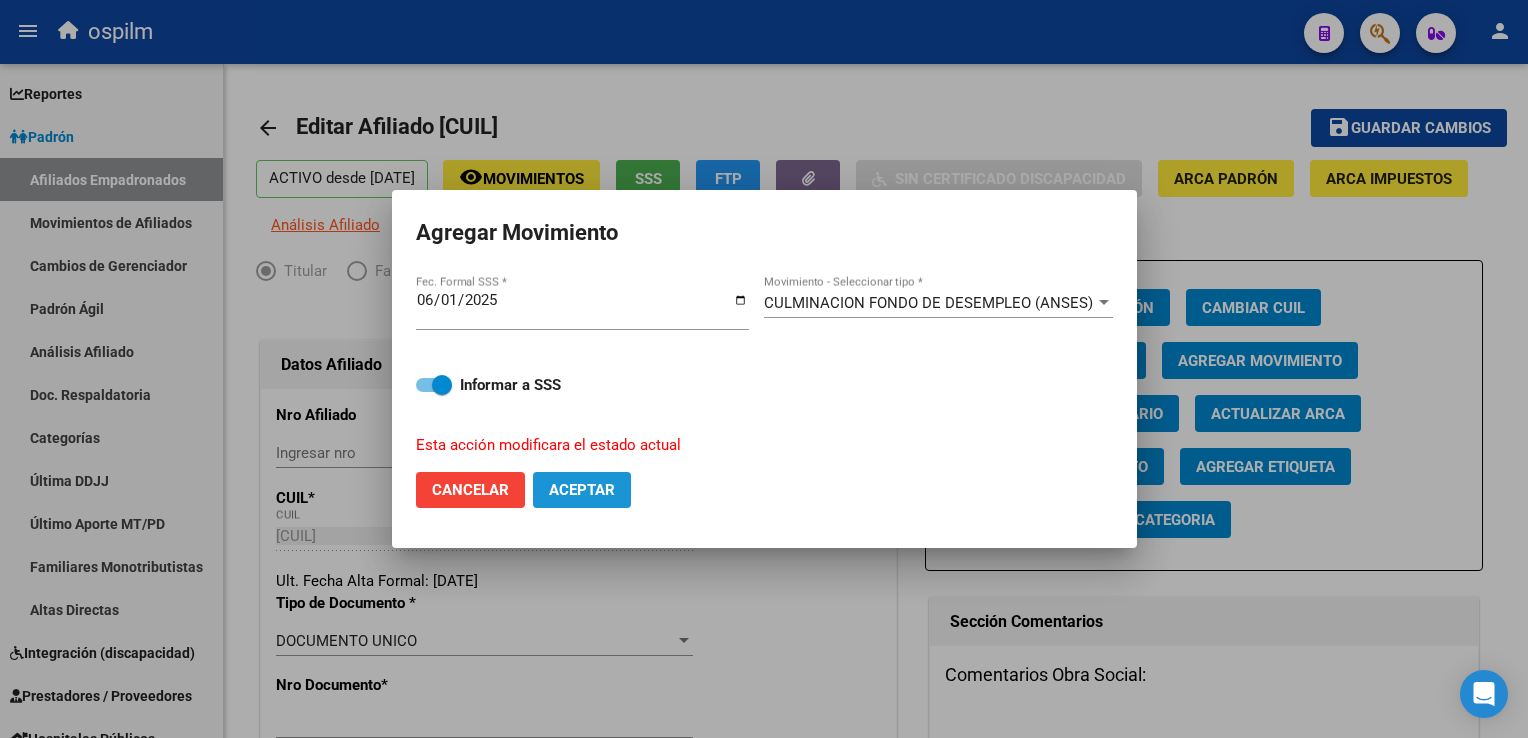 click on "Aceptar" 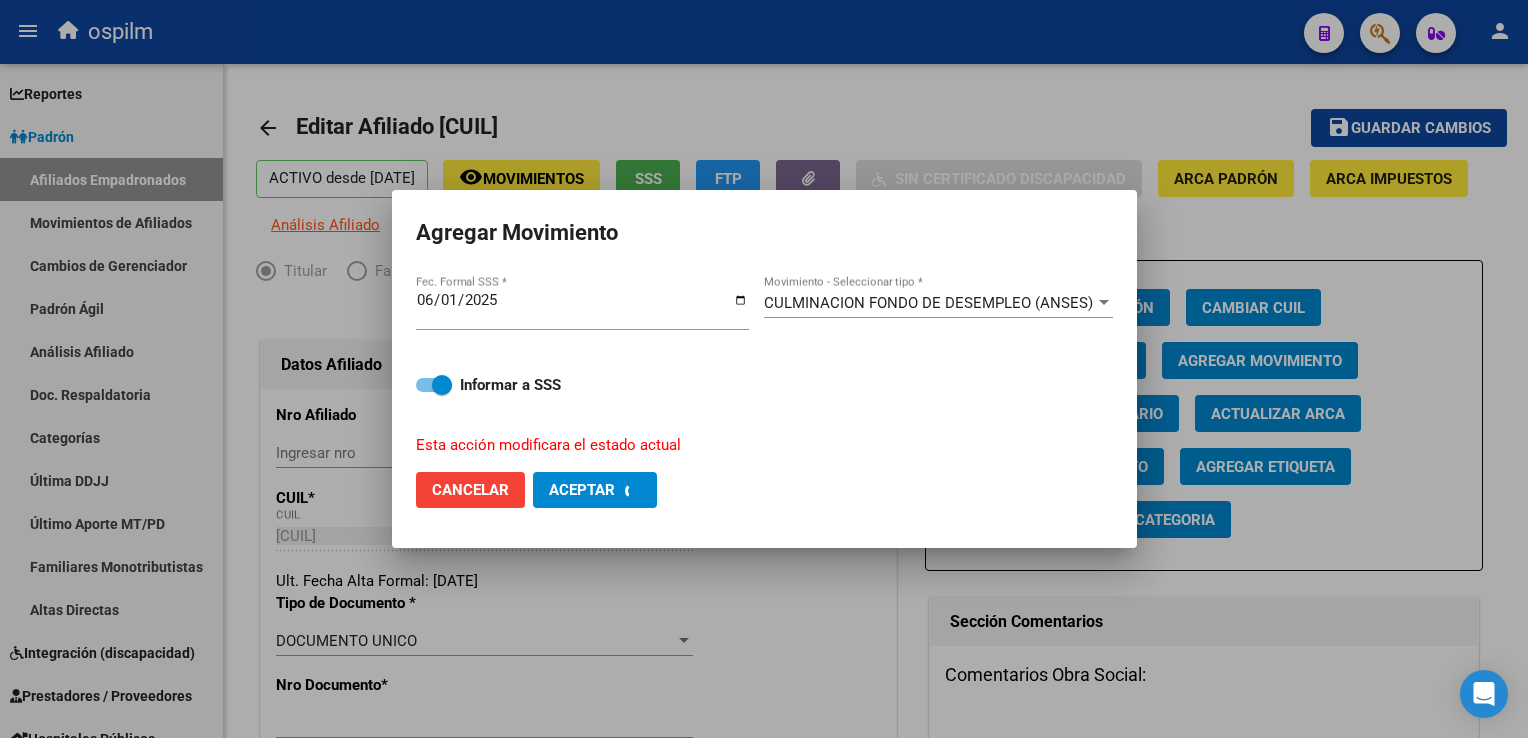 checkbox on "false" 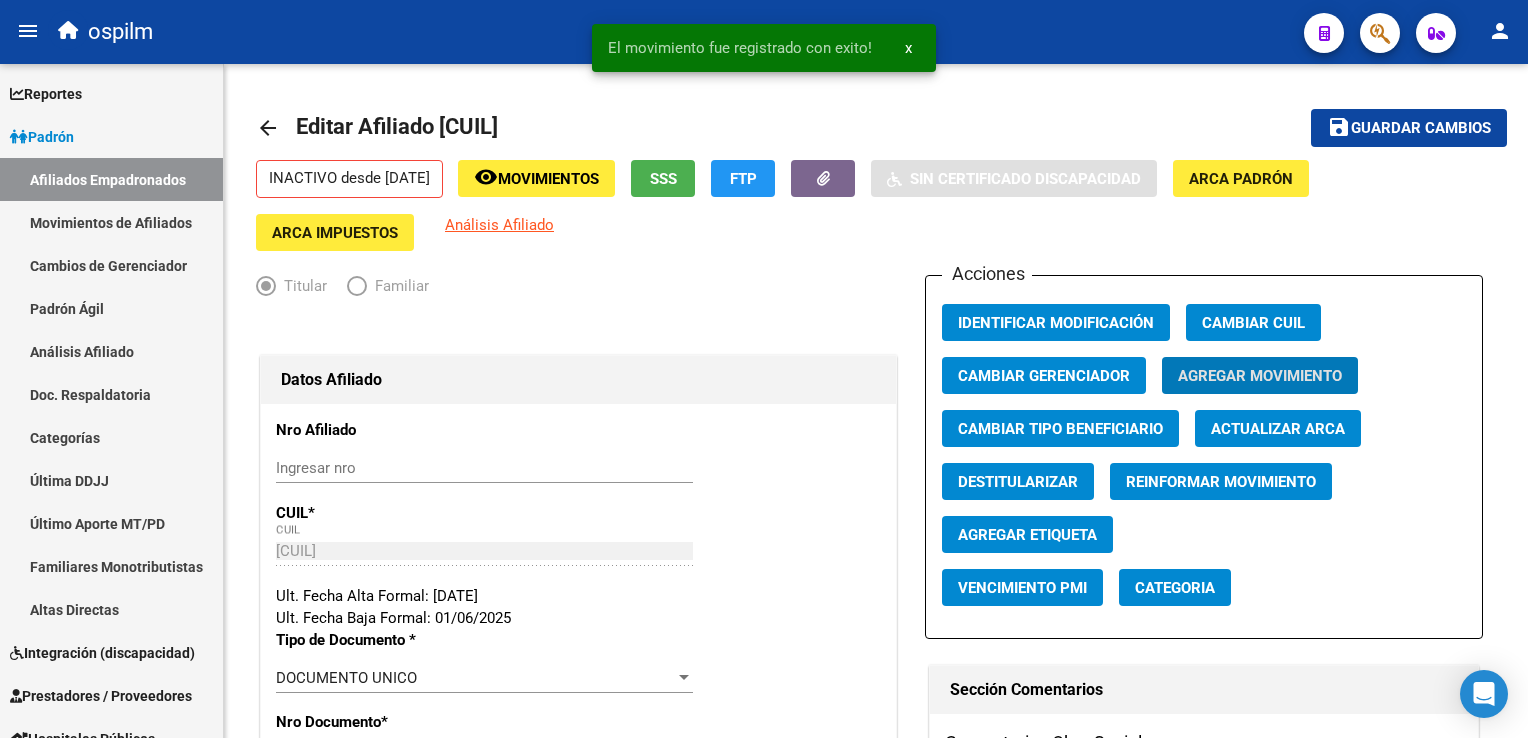 click on "Guardar cambios" 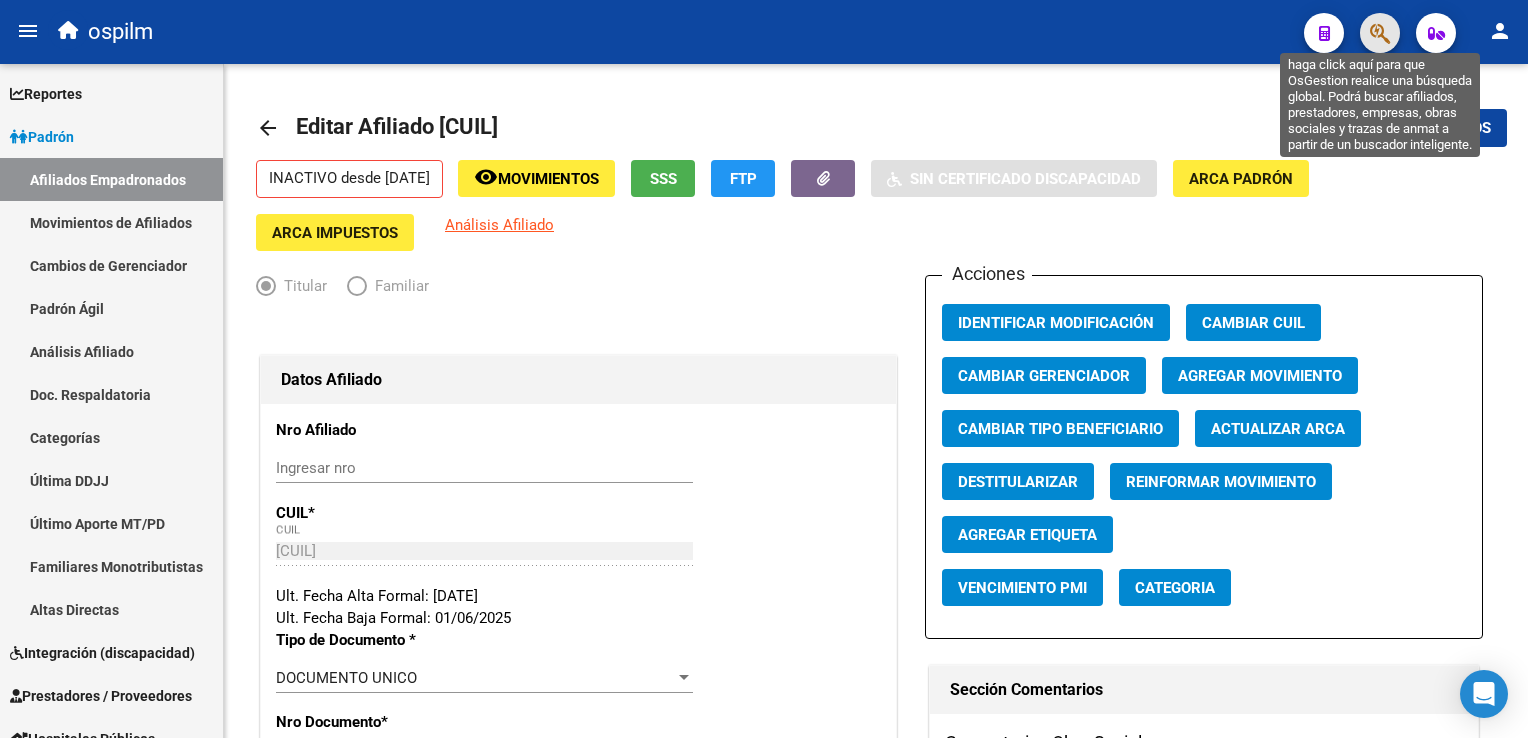 click 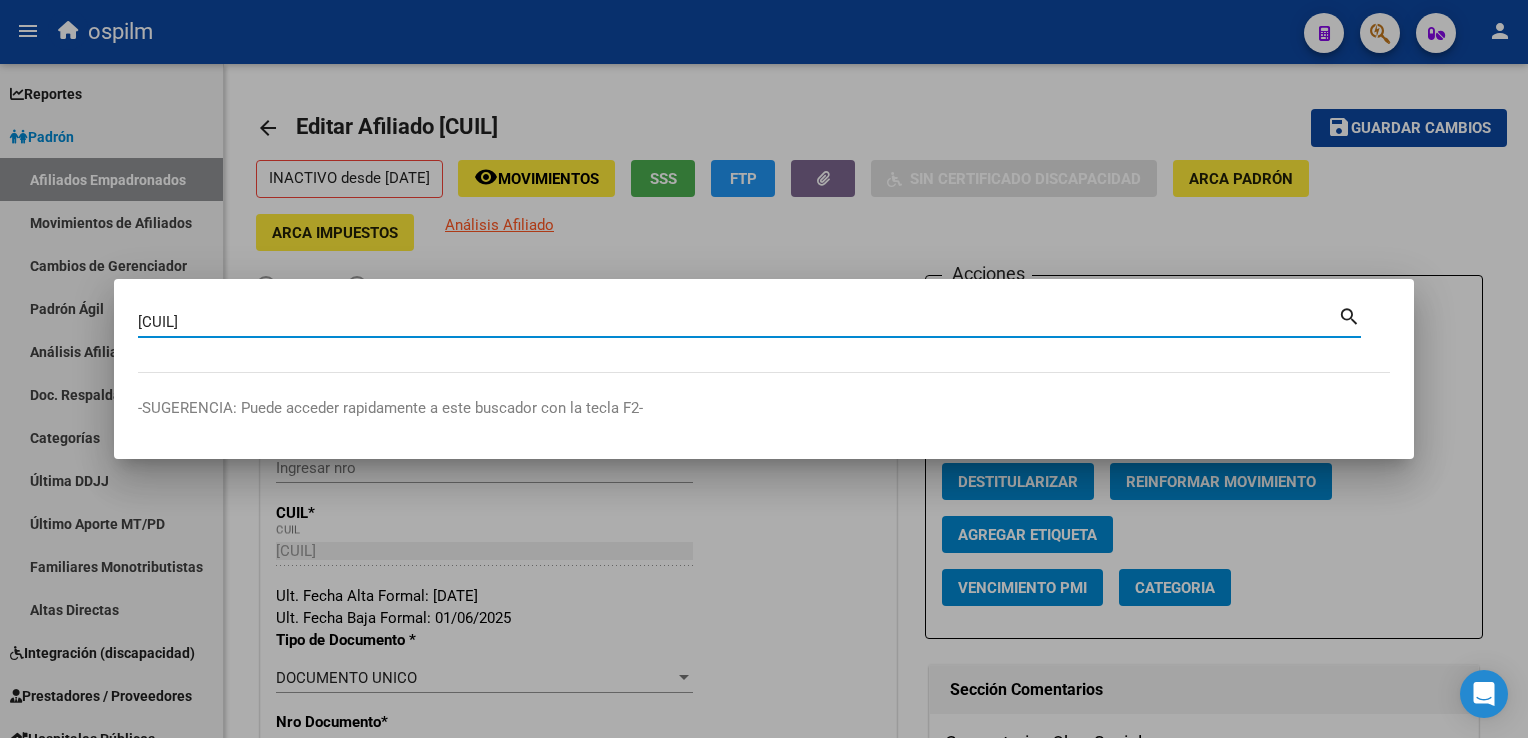 type on "[NUMBER]" 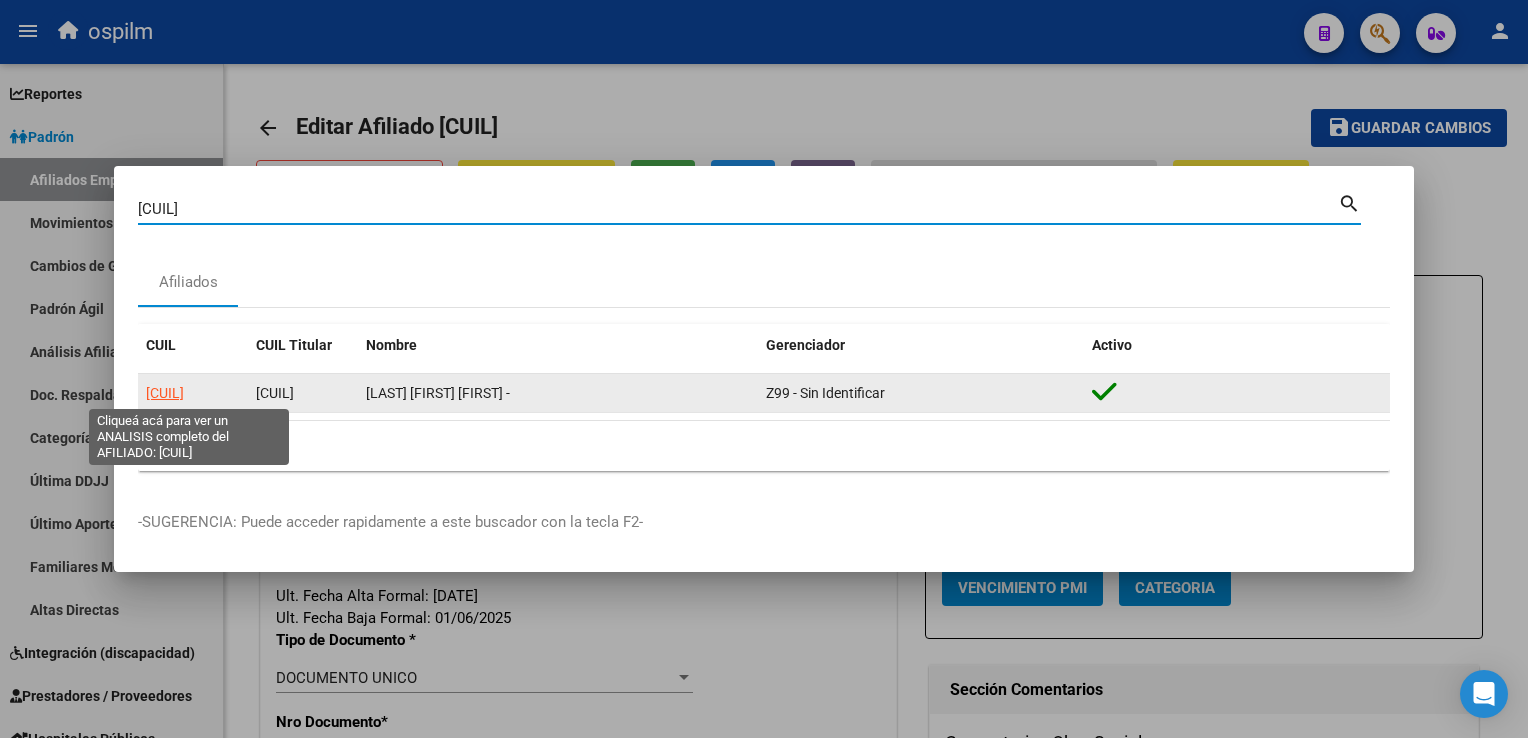 click on "[NUMBER]" 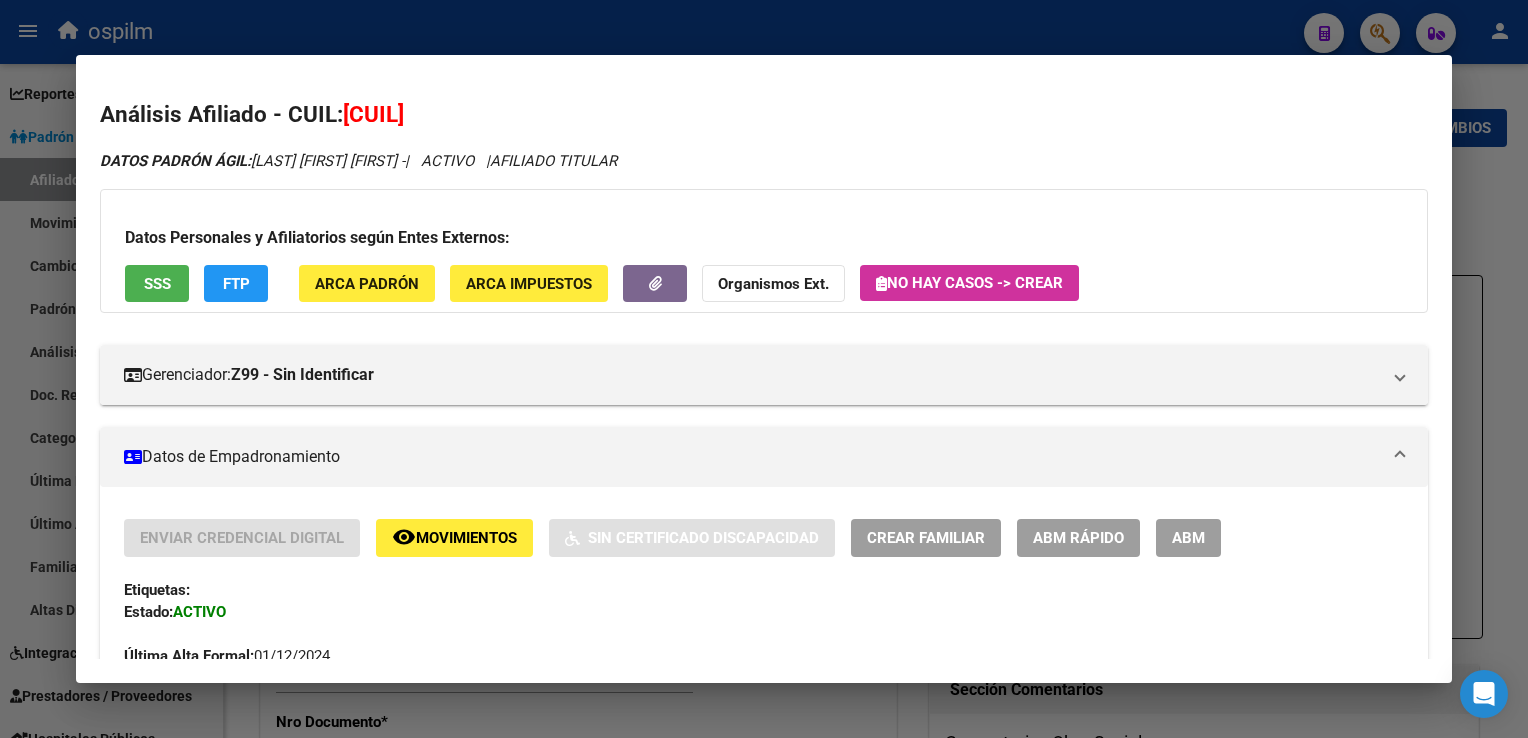 click on "ABM" at bounding box center [1188, 537] 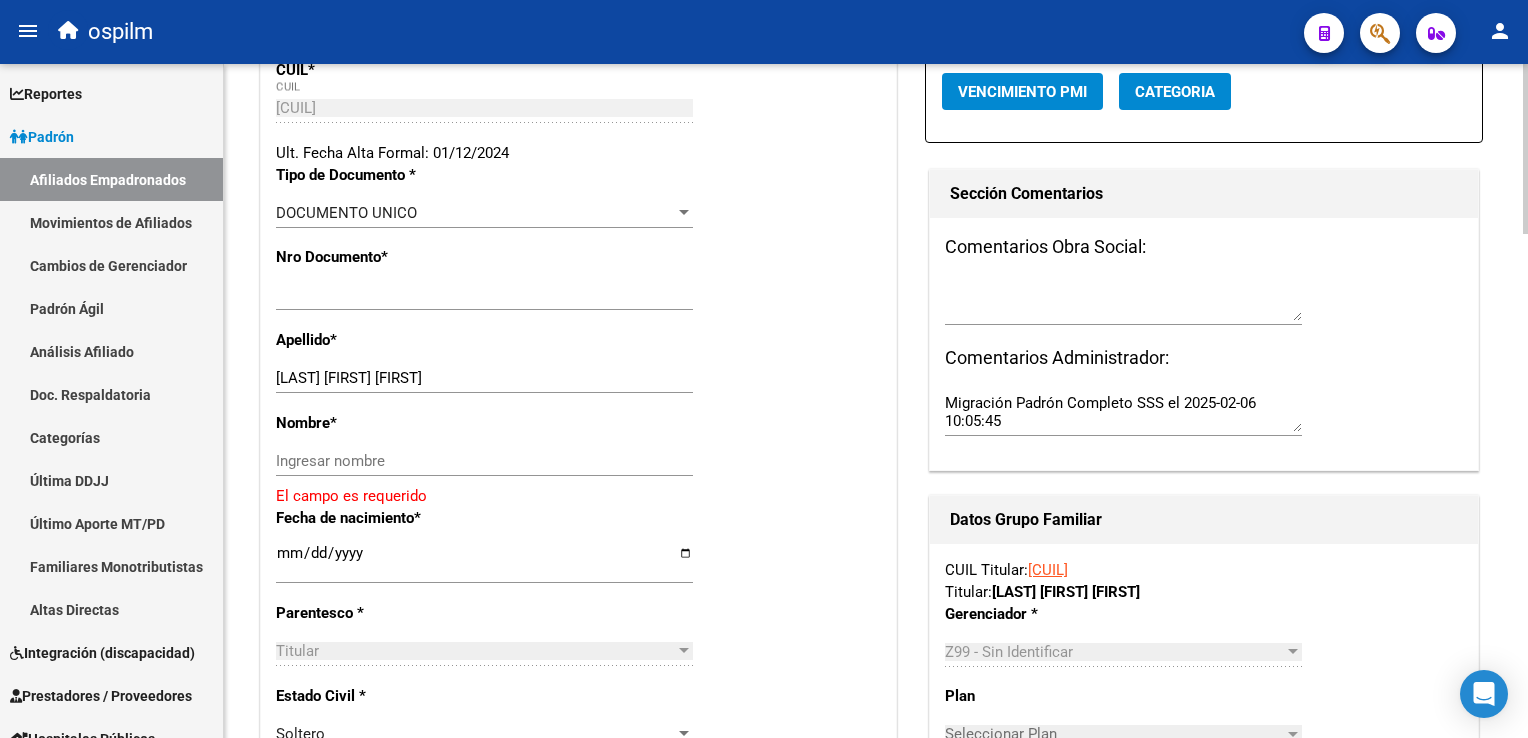 scroll, scrollTop: 472, scrollLeft: 0, axis: vertical 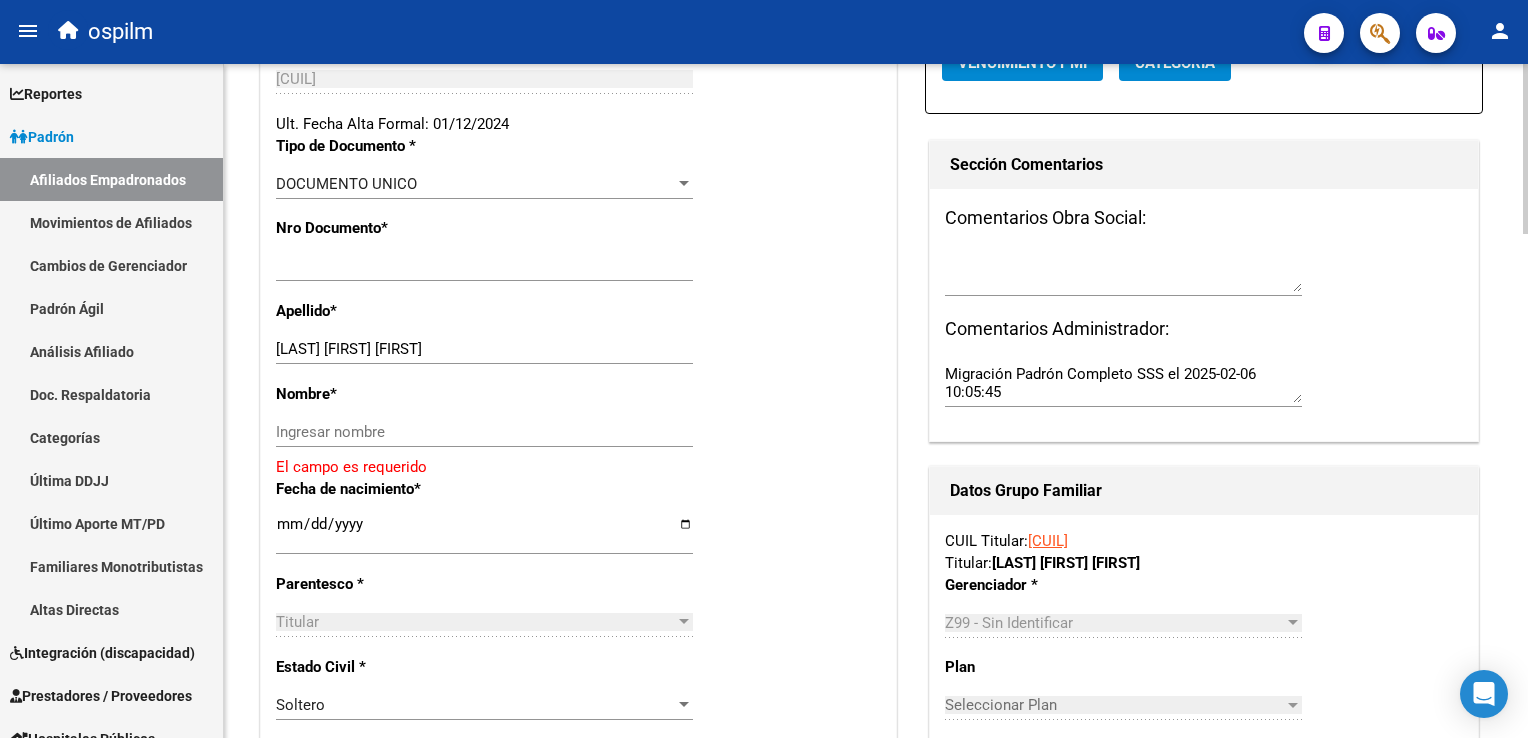 click on "arrow_back Editar Afiliado 20380406412    save Guardar cambios  ACTIVO desde 01/12/2024  remove_red_eye Movimientos SSS FTP    Sin Certificado Discapacidad ARCA Padrón ARCA Impuestos Análisis Afiliado   Titular   Familiar Datos Afiliado Nro Afiliado    Ingresar nro  CUIL  *   20-38040641-2 CUIL  ARCA Padrón  Ult. Fecha Alta Formal: 01/12/2024  Tipo de Documento * DOCUMENTO UNICO Seleccionar tipo Nro Documento  *   38040641 Ingresar nro  Apellido  *   RAMIREZ GUSTAVO NICOLAS Ingresar apellido  Nombre  *   Ingresar nombre   El campo es requerido Fecha de nacimiento  *   1993-12-22 Ingresar fecha   Parentesco * Titular Seleccionar parentesco  Estado Civil * Soltero Seleccionar tipo  Sexo * Masculino Seleccionar sexo  Nacionalidad * Seleccionar tipo Seleccionar tipo  Discapacitado * No incapacitado Seleccionar tipo Vencimiento Certificado Estudio    Ingresar fecha   Tipo domicilio * Domicilio Completo Seleccionar tipo domicilio  Provincia * Buenos Aires Seleccionar provincia Localidad  *   SAN MIGUEL *   *" 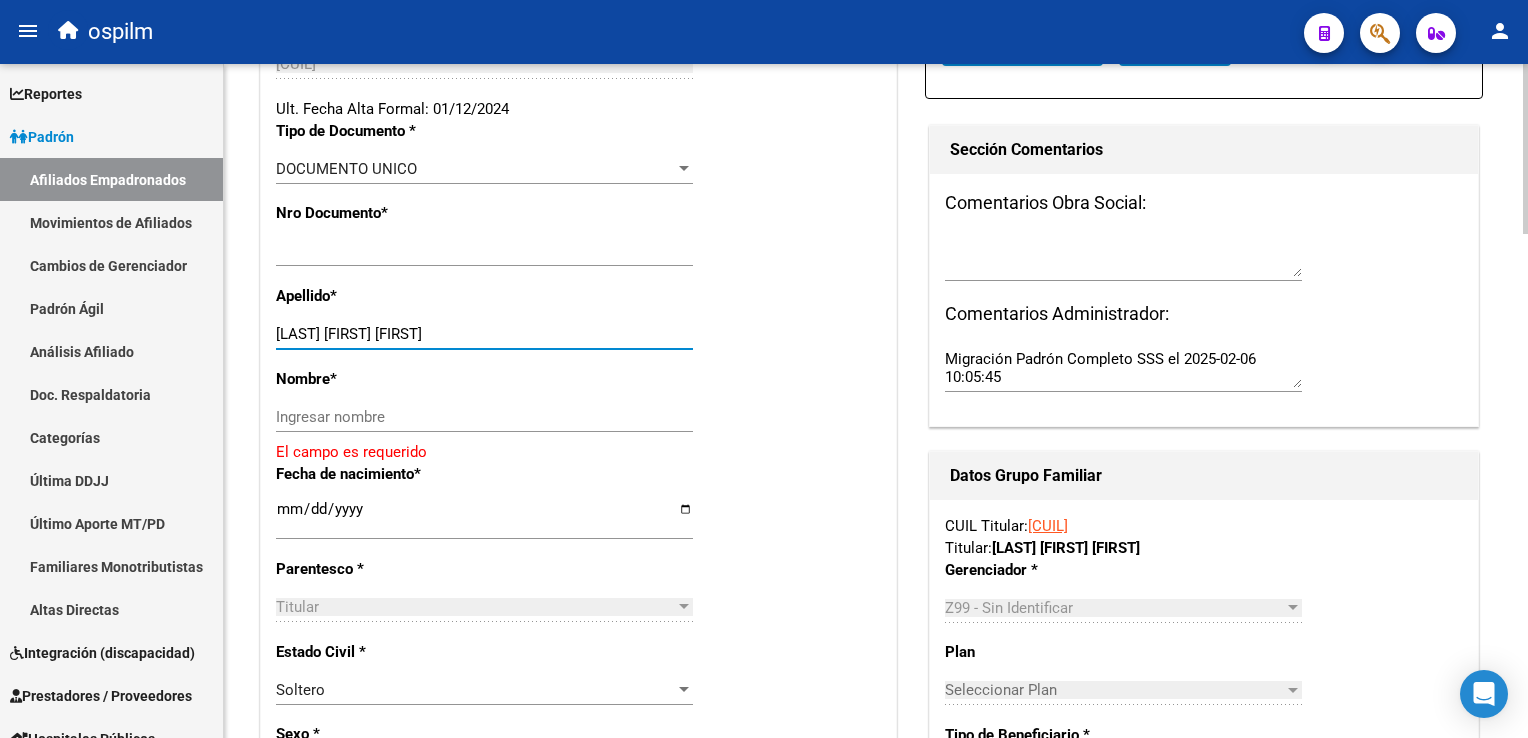 drag, startPoint x: 344, startPoint y: 346, endPoint x: 476, endPoint y: 351, distance: 132.09467 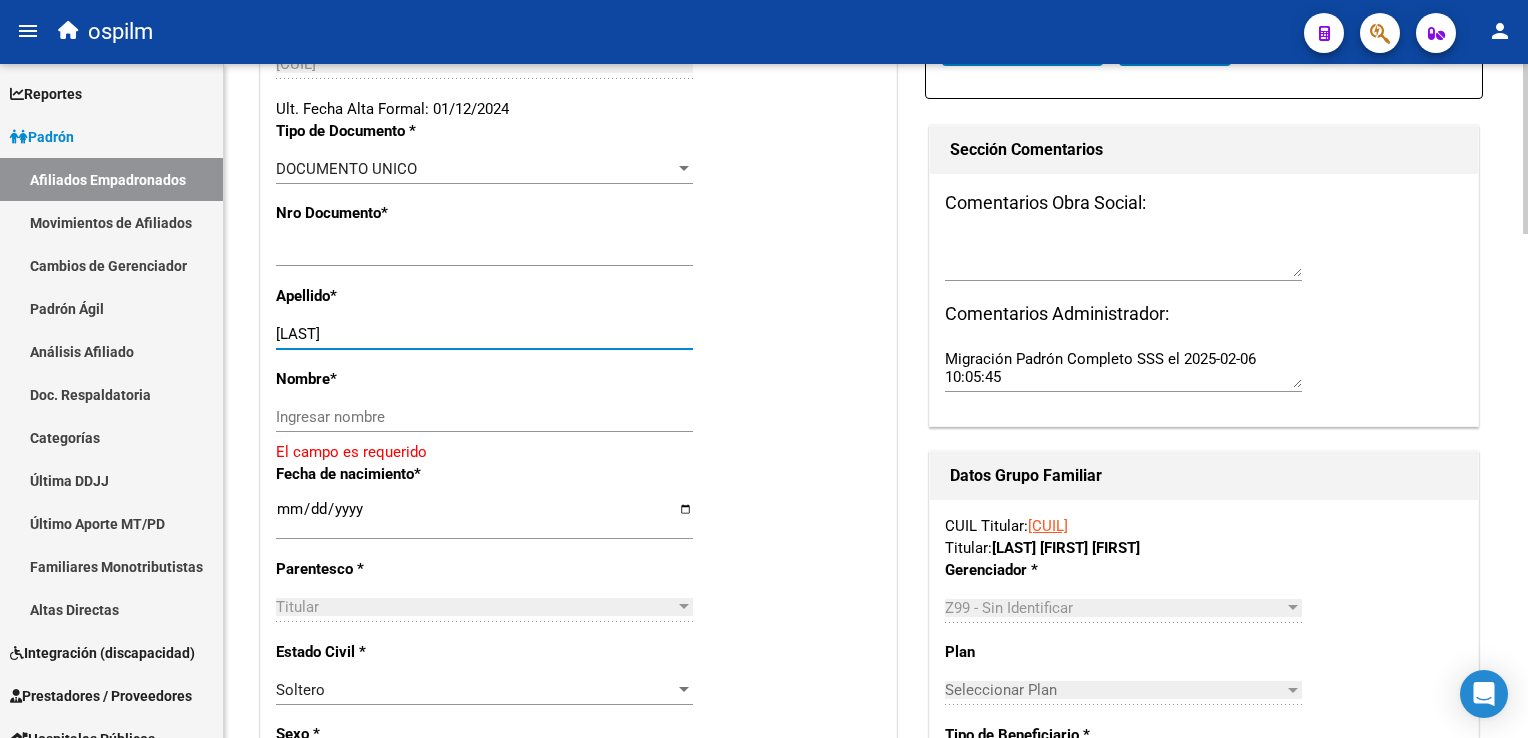 type on "RAMIREZ" 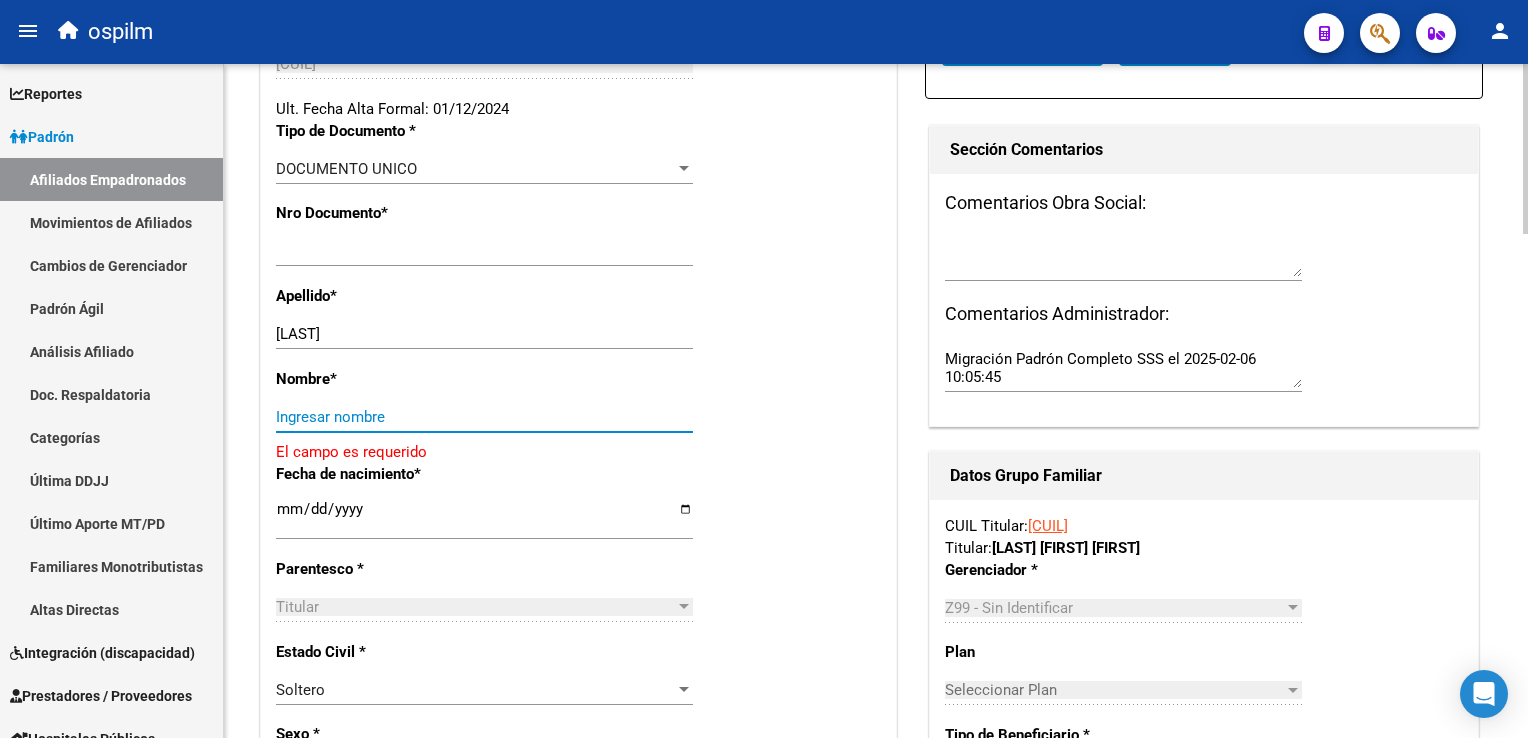 click on "Ingresar nombre" at bounding box center [484, 417] 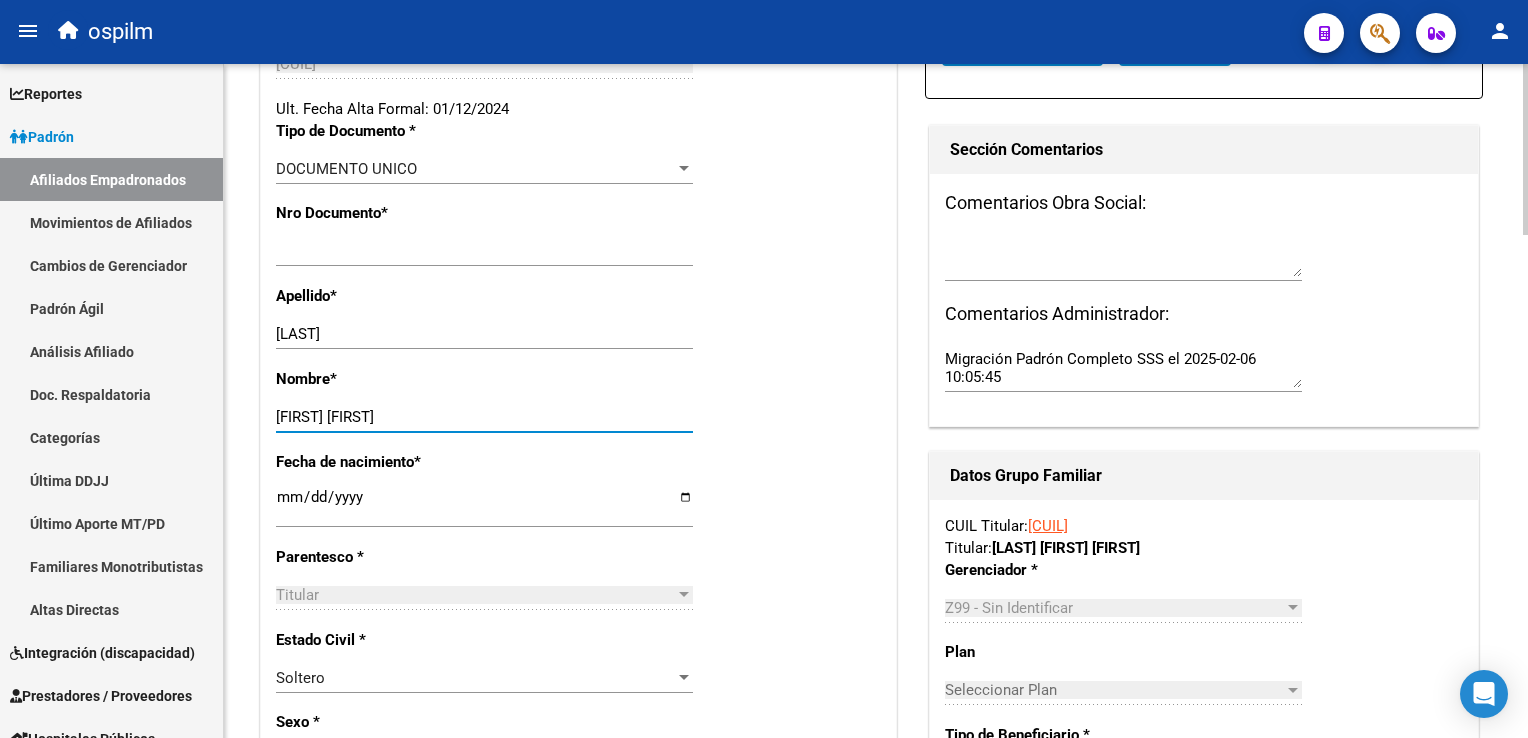 scroll, scrollTop: 0, scrollLeft: 0, axis: both 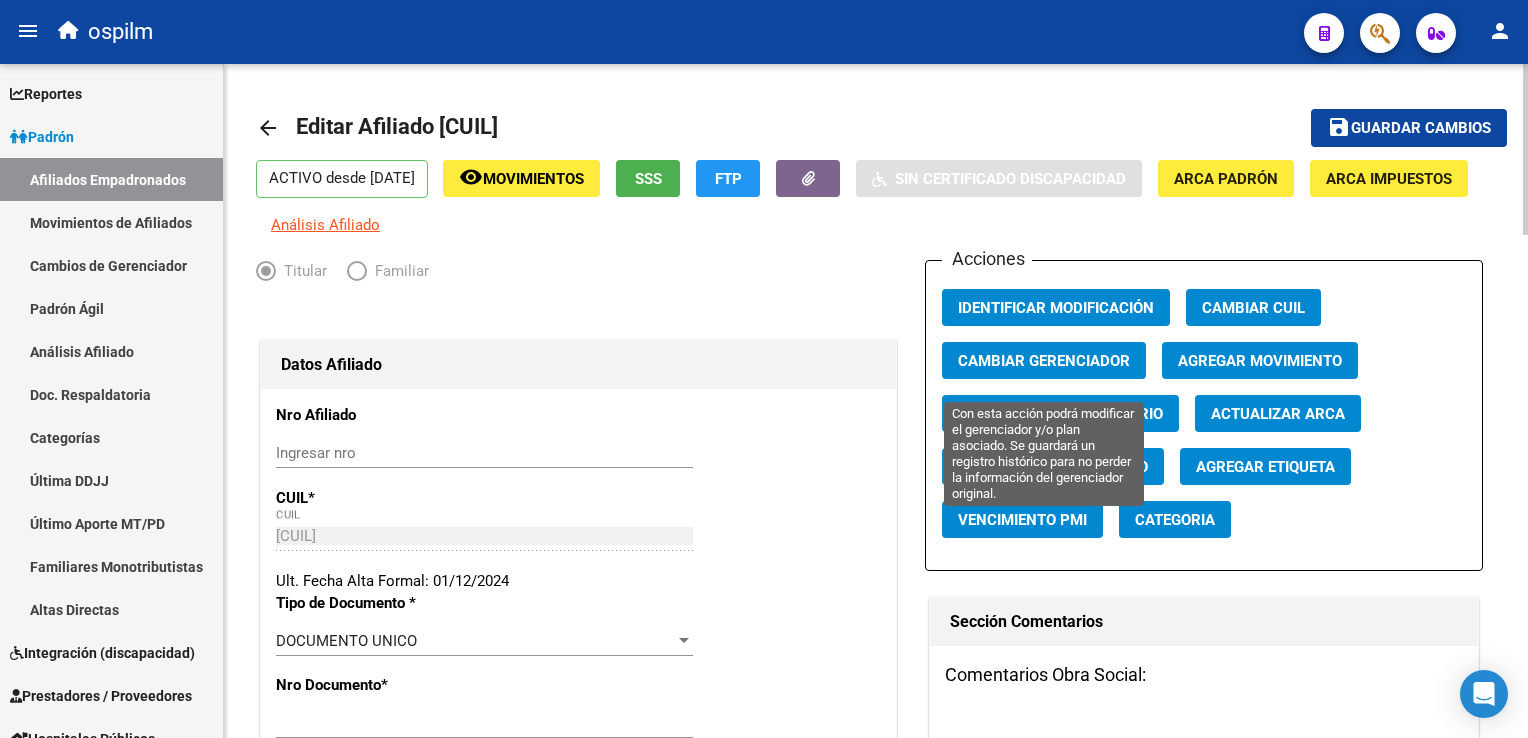 type on "GUSTAVO NICOLAS" 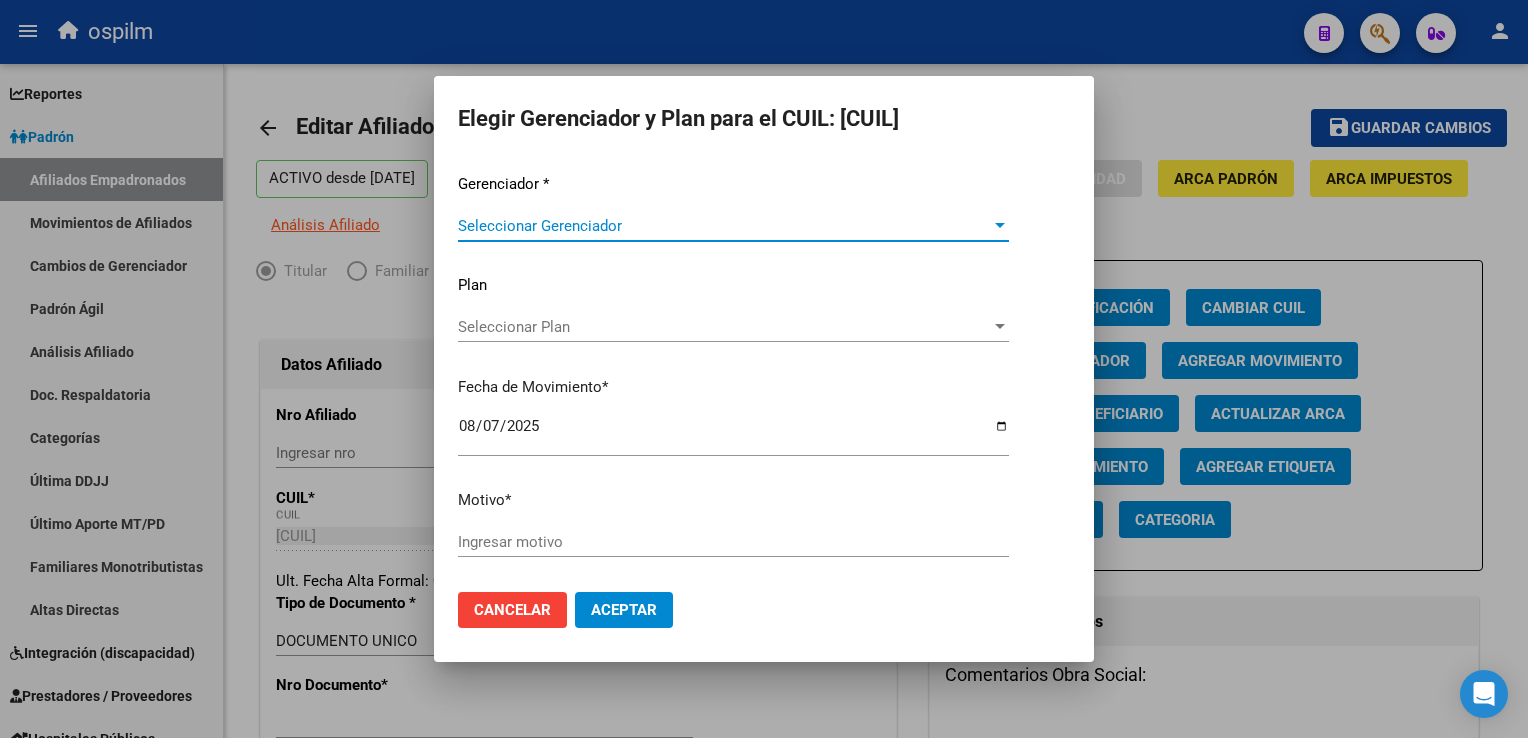 click on "Seleccionar Gerenciador" at bounding box center (724, 226) 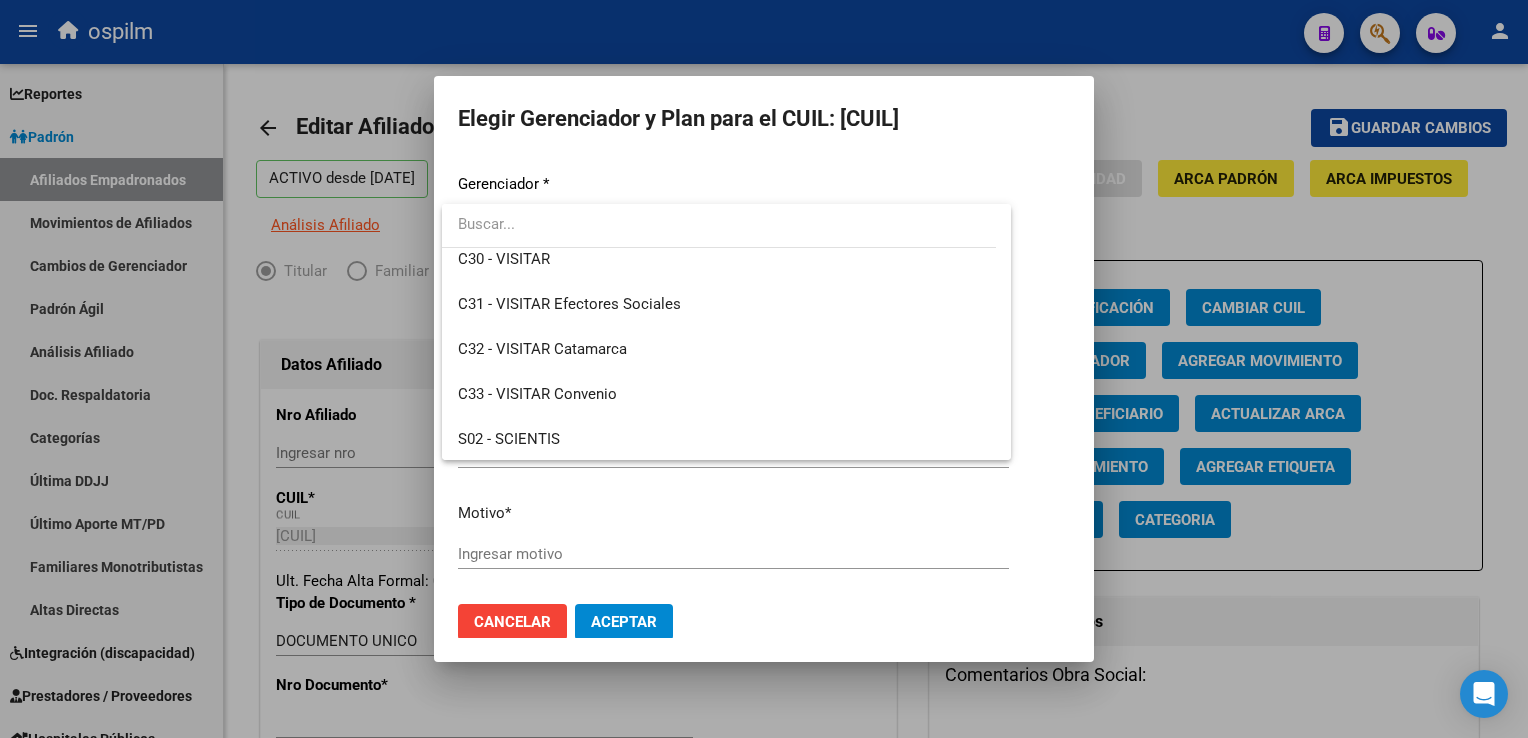 scroll, scrollTop: 208, scrollLeft: 0, axis: vertical 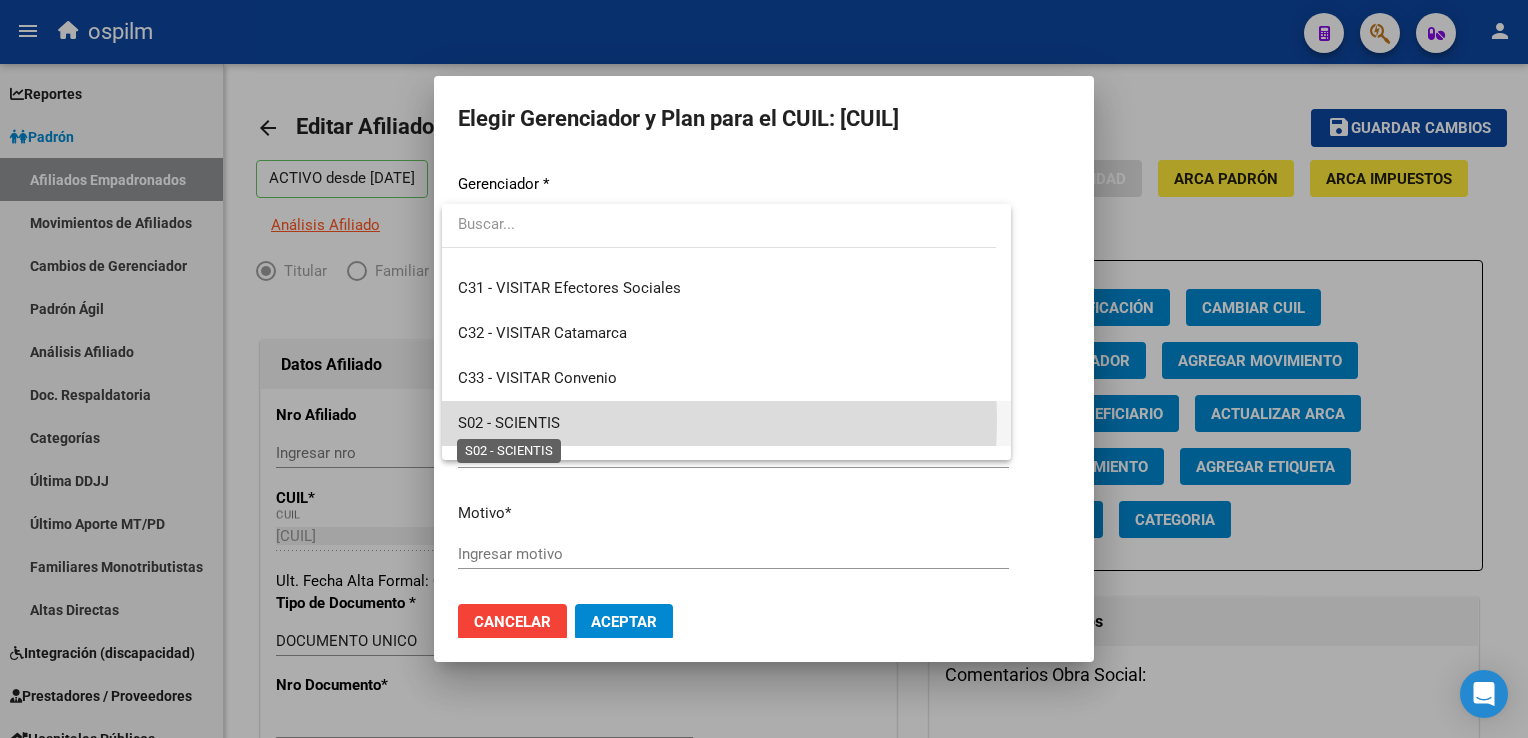 click on "S02 - SCIENTIS" at bounding box center [509, 423] 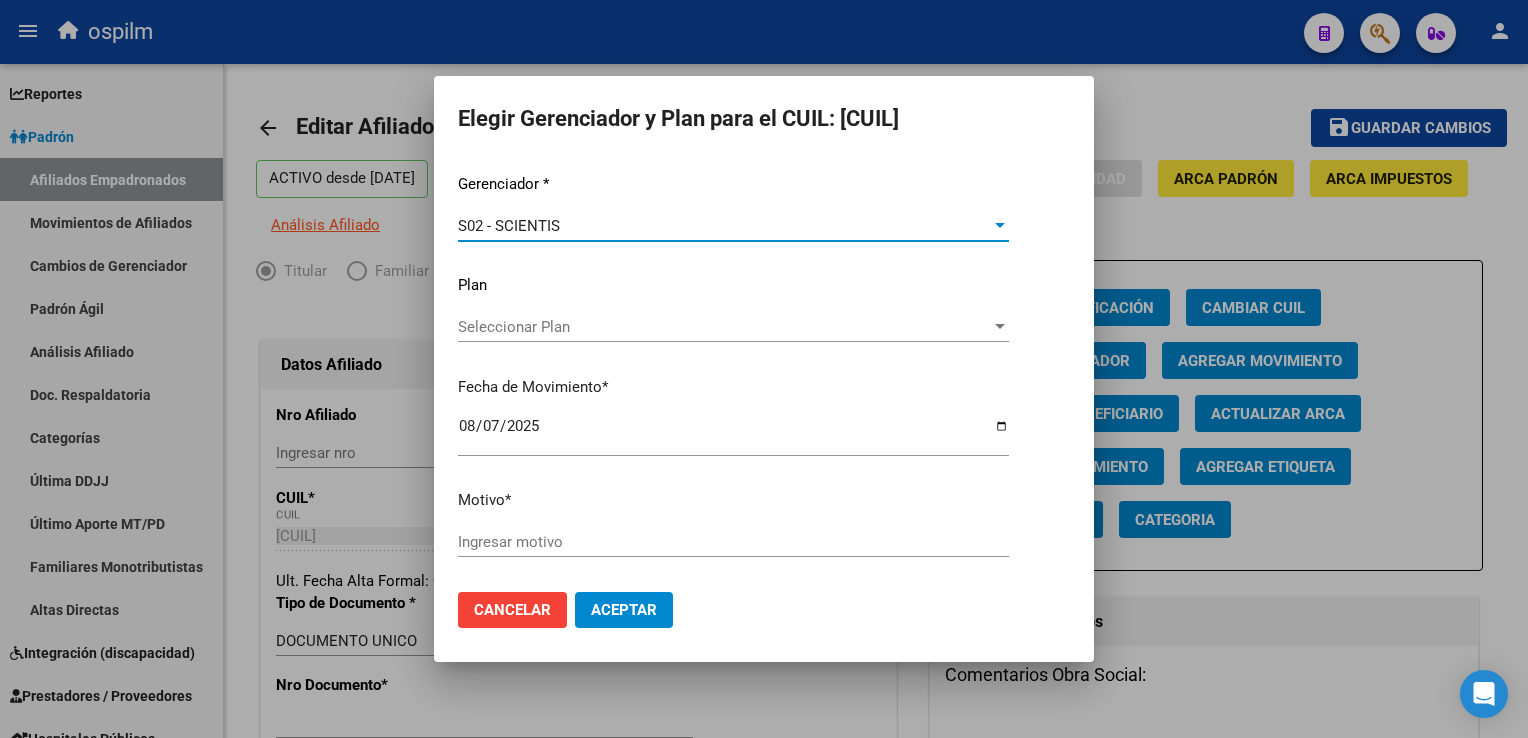 click on "Ingresar motivo" at bounding box center [733, 542] 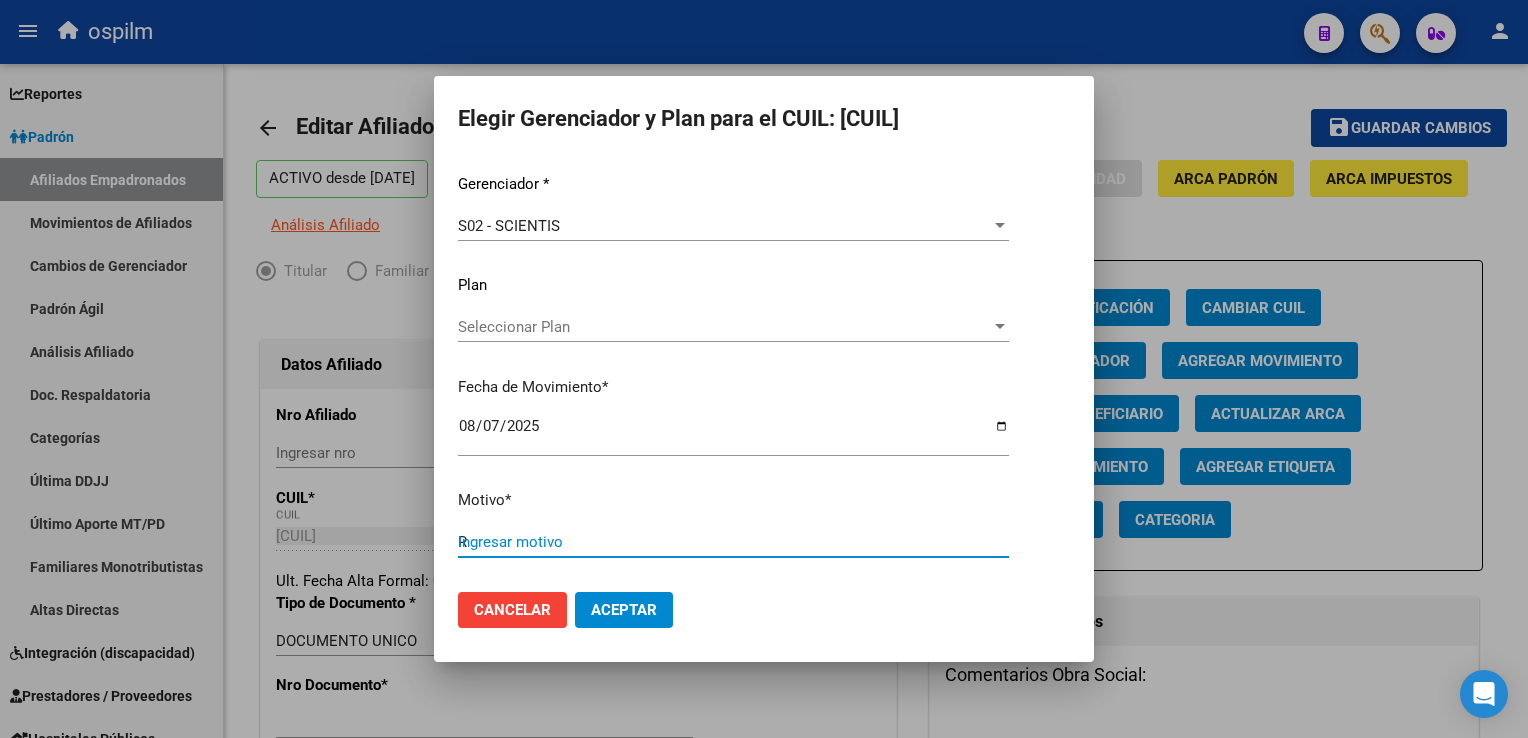 click on "R" at bounding box center (733, 542) 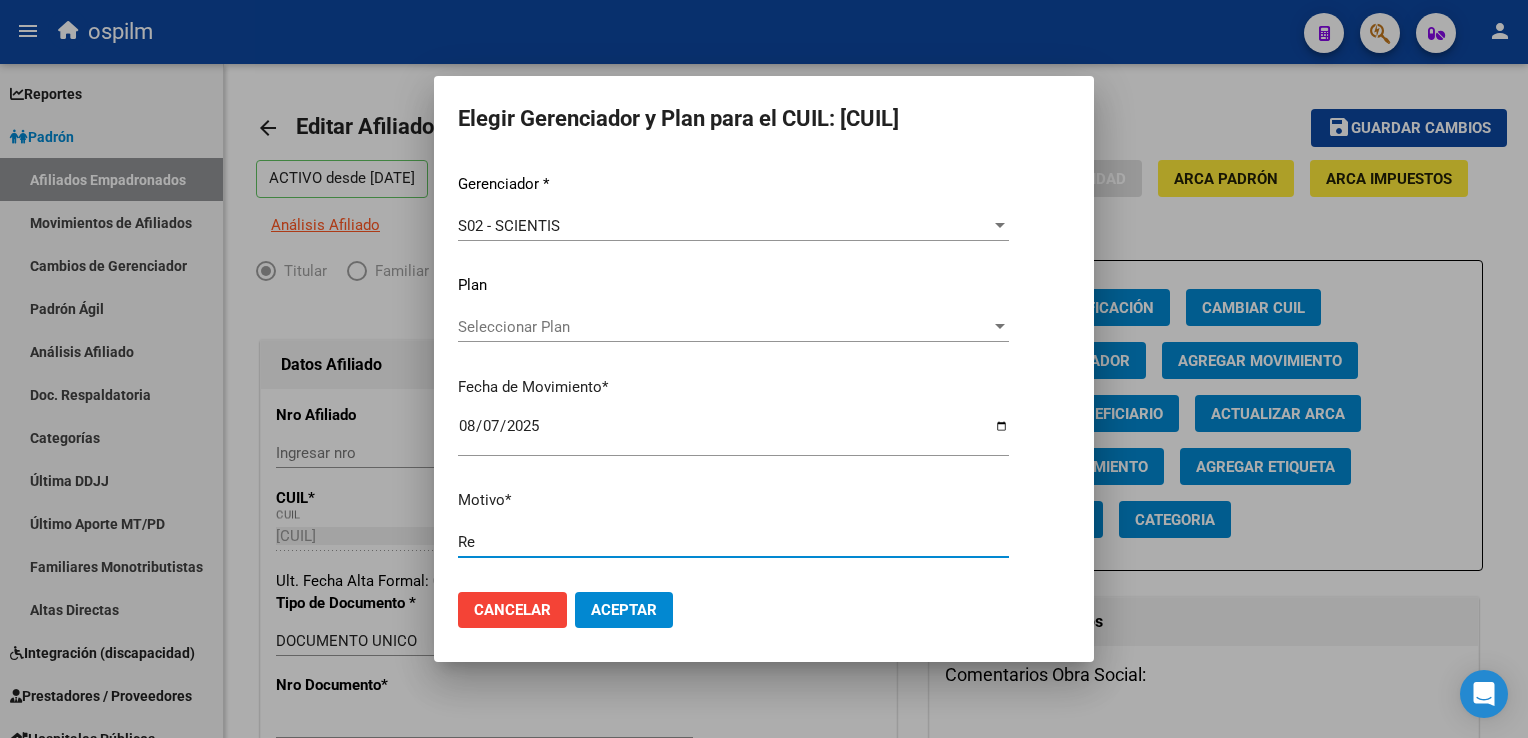 type on "Retroactivo" 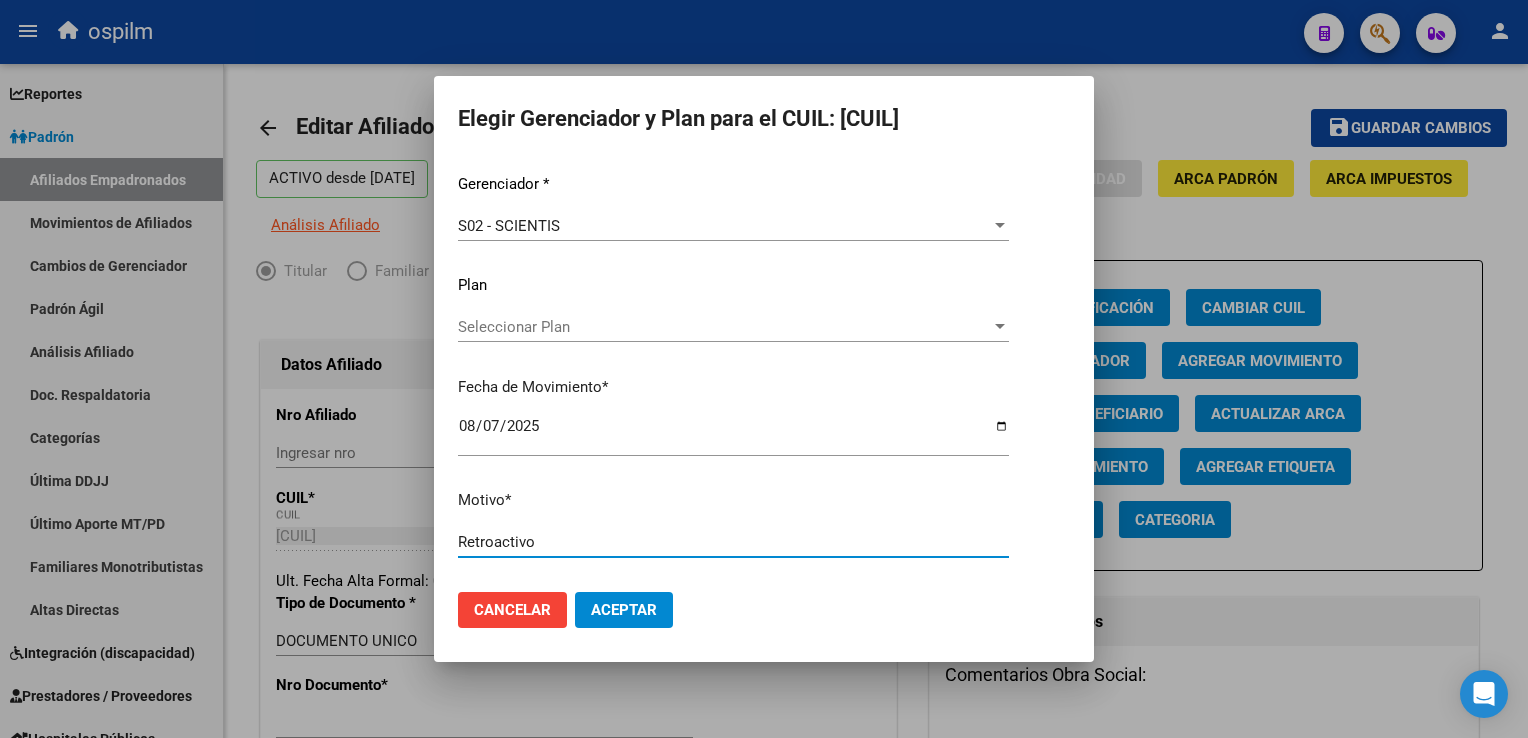click on "Aceptar" at bounding box center (624, 610) 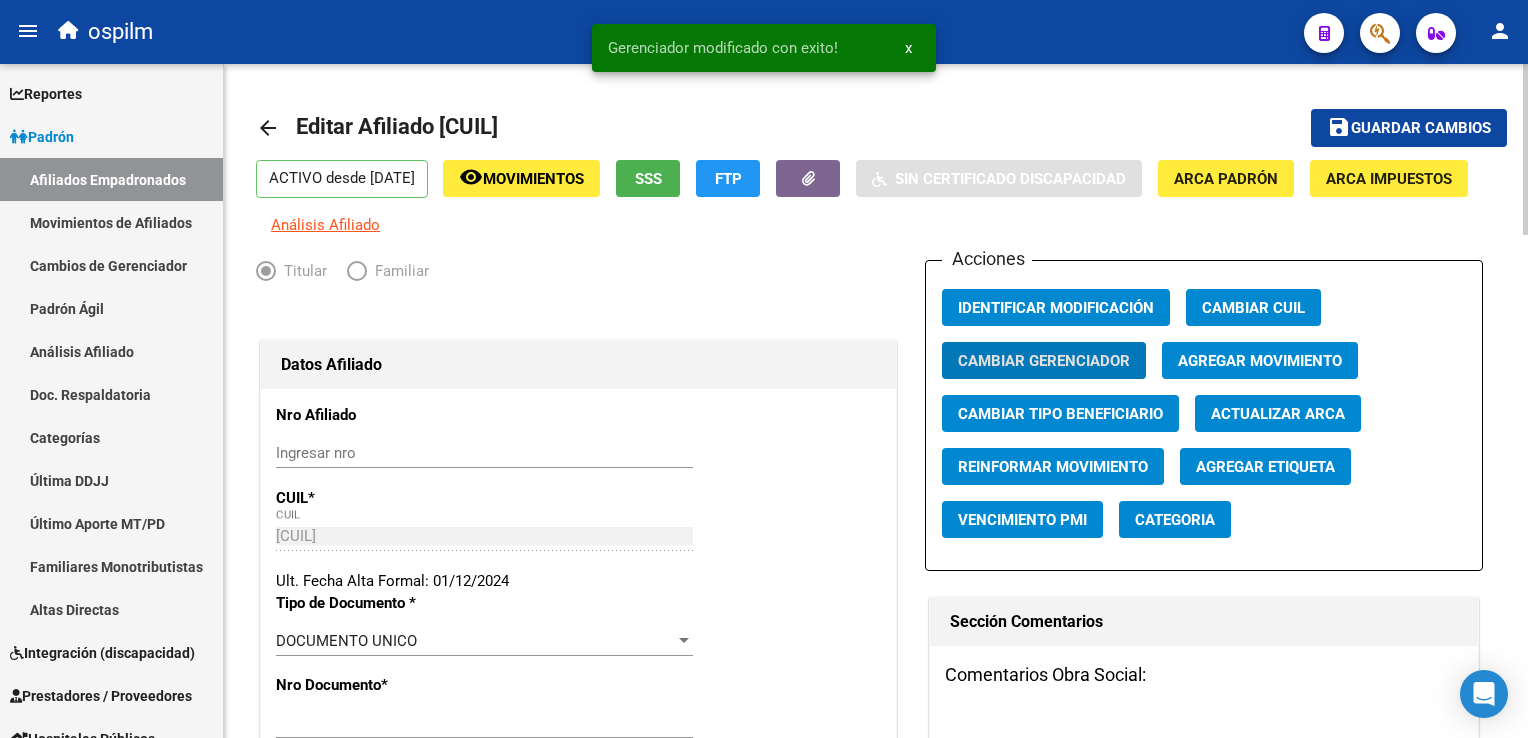 click on "Guardar cambios" 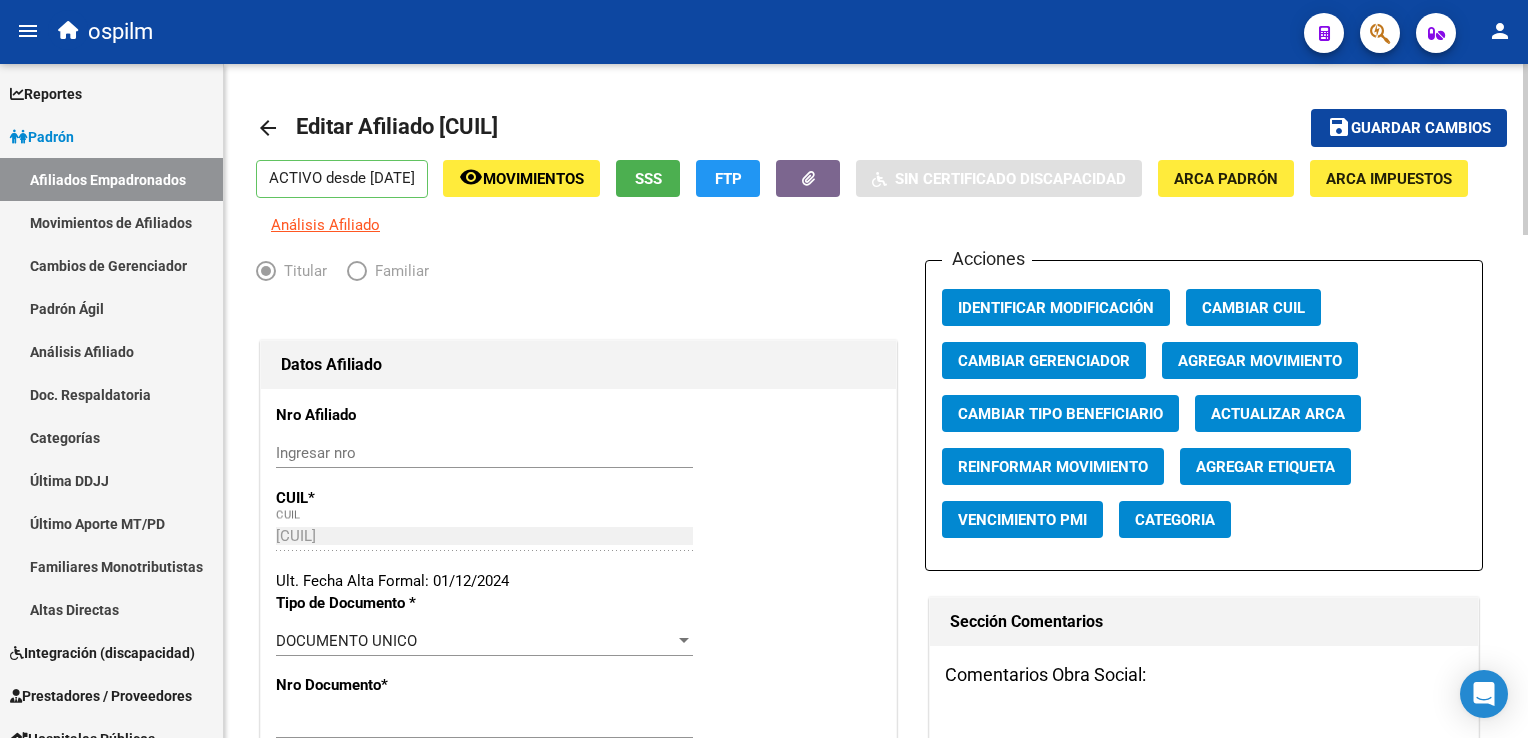 click on "Titular   Familiar Datos Afiliado Nro Afiliado    Ingresar nro  CUIL  *   20-38040641-2 CUIL  ARCA Padrón  Ult. Fecha Alta Formal: 01/12/2024  Tipo de Documento * DOCUMENTO UNICO Seleccionar tipo Nro Documento  *   38040641 Ingresar nro  Apellido  *   RAMIREZ Ingresar apellido  Nombre  *   GUSTAVO NICOLAS Ingresar nombre  Fecha de nacimiento  *   1993-12-22 Ingresar fecha   Parentesco * Titular Seleccionar parentesco  Estado Civil * Soltero Seleccionar tipo  Sexo * Masculino Seleccionar sexo  Nacionalidad * Seleccionar tipo Seleccionar tipo  Discapacitado * No incapacitado Seleccionar tipo Vencimiento Certificado Estudio    Ingresar fecha   Tipo domicilio * Domicilio Completo Seleccionar tipo domicilio  Provincia * Buenos Aires Seleccionar provincia Localidad  *   SAN MIGUEL Ingresar el nombre  Codigo Postal  *   1663 Ingresar el codigo  Calle  *   PEDRO FRANCISCO DE U Ingresar calle  Numero  *   2622 Ingresar nro  Piso    Ingresar piso  Departamento    Ingresar depto  Teléfono celular    Ingresar tel" 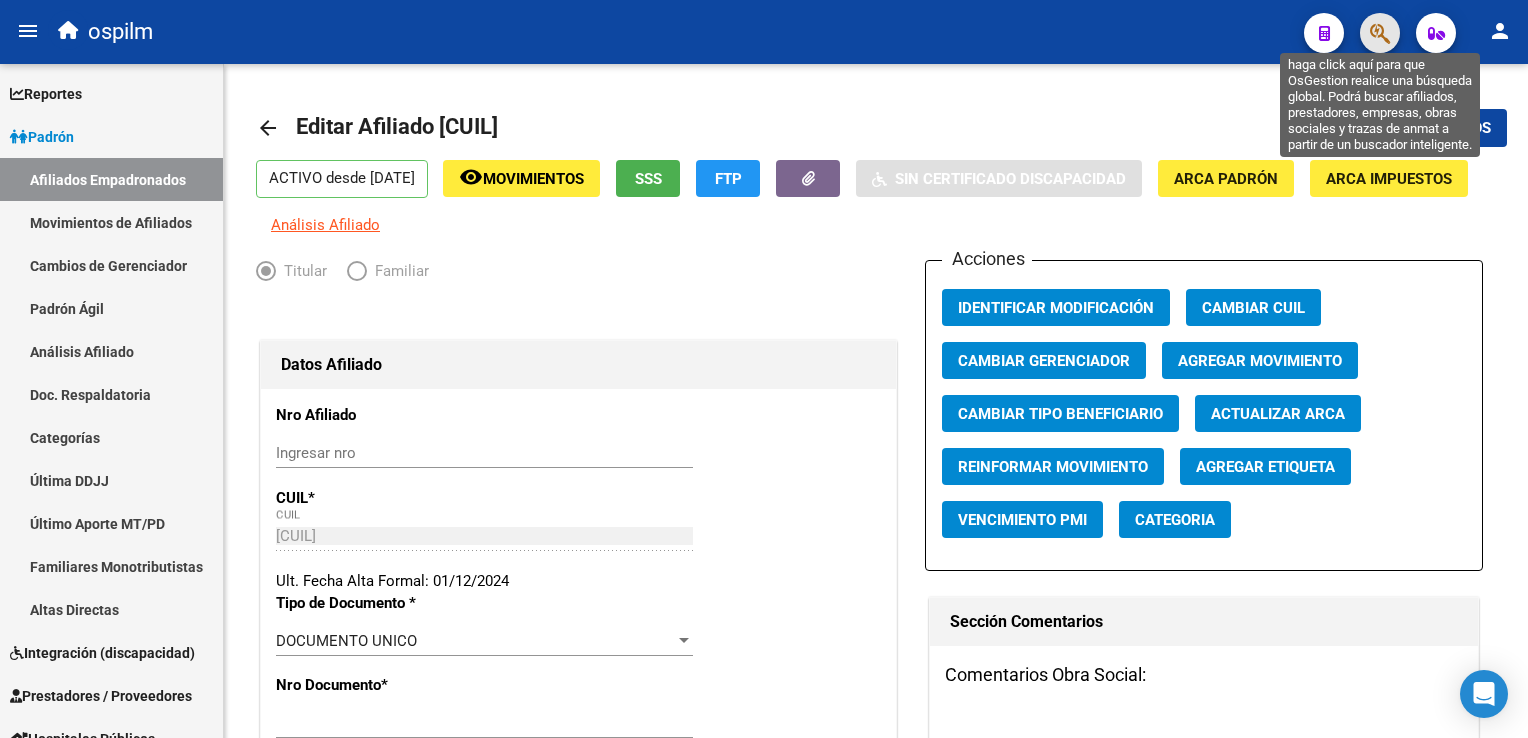 click 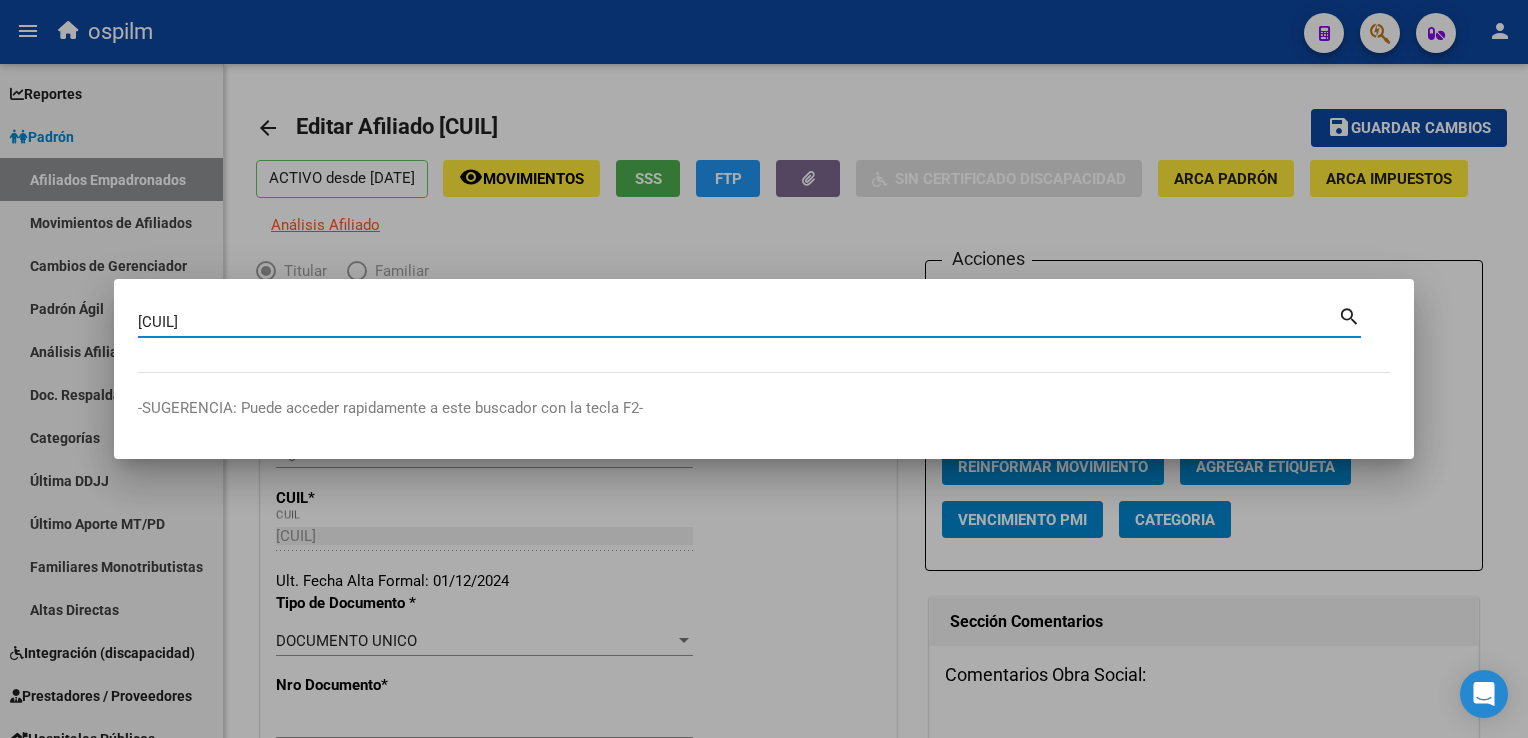 type on "[CUIL]" 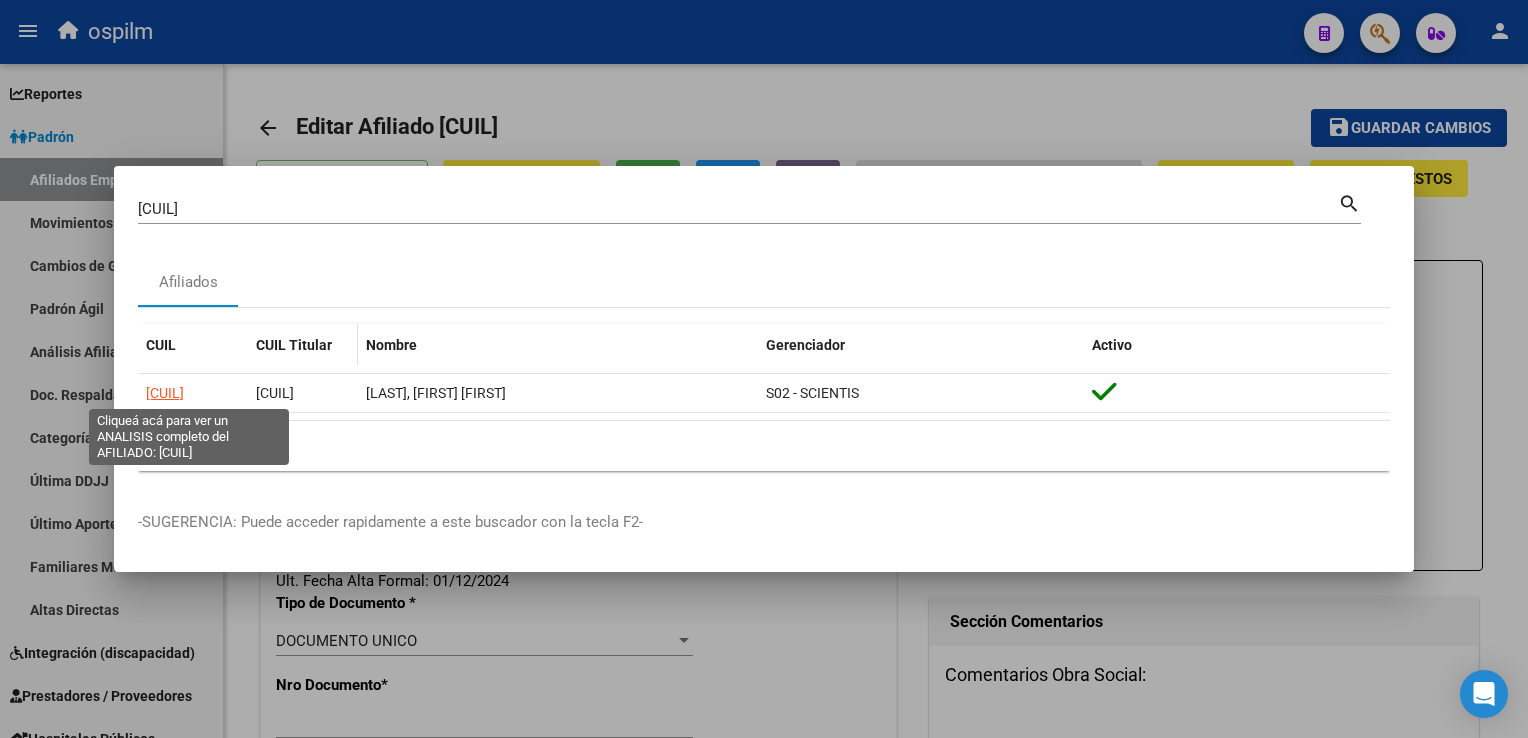 click on "[CUIL]" 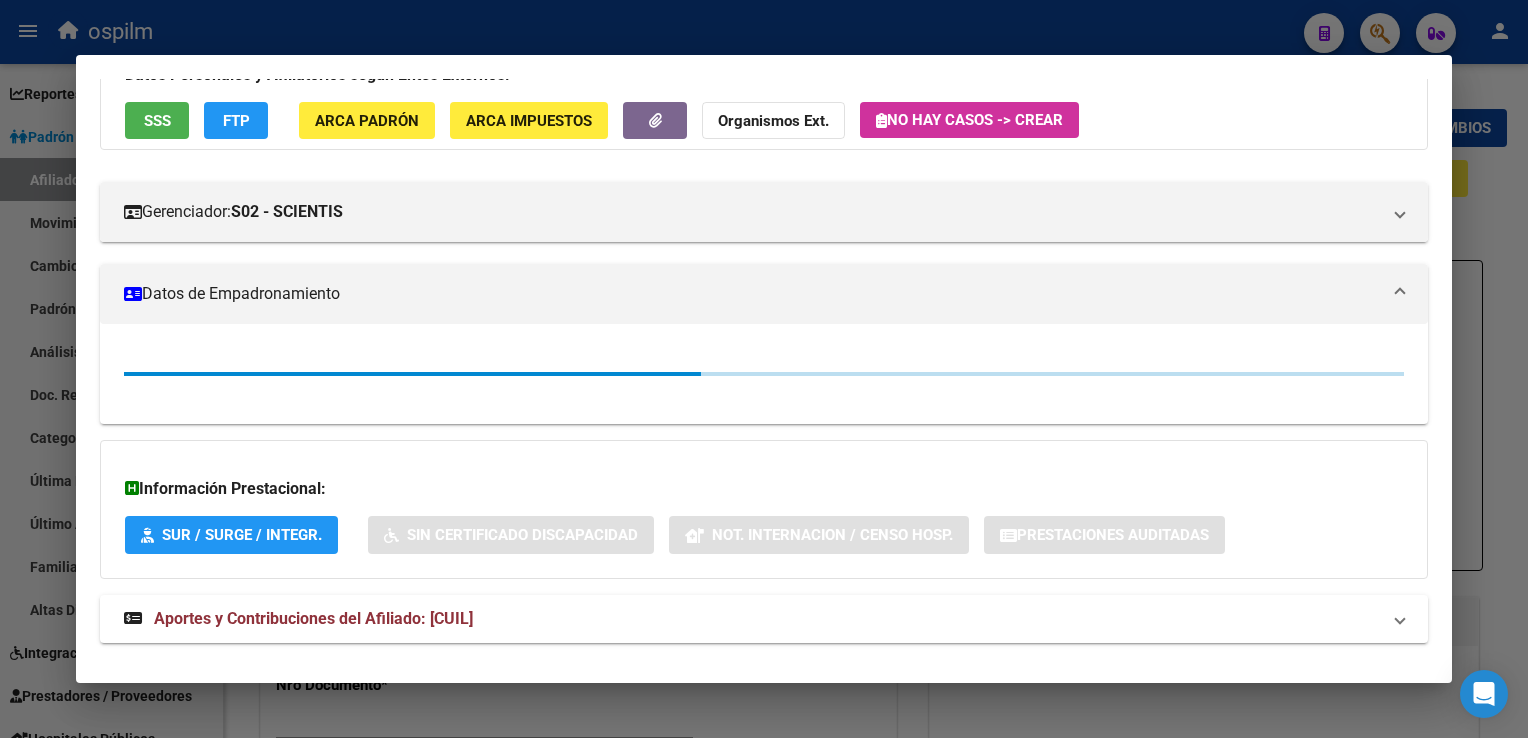 scroll, scrollTop: 174, scrollLeft: 0, axis: vertical 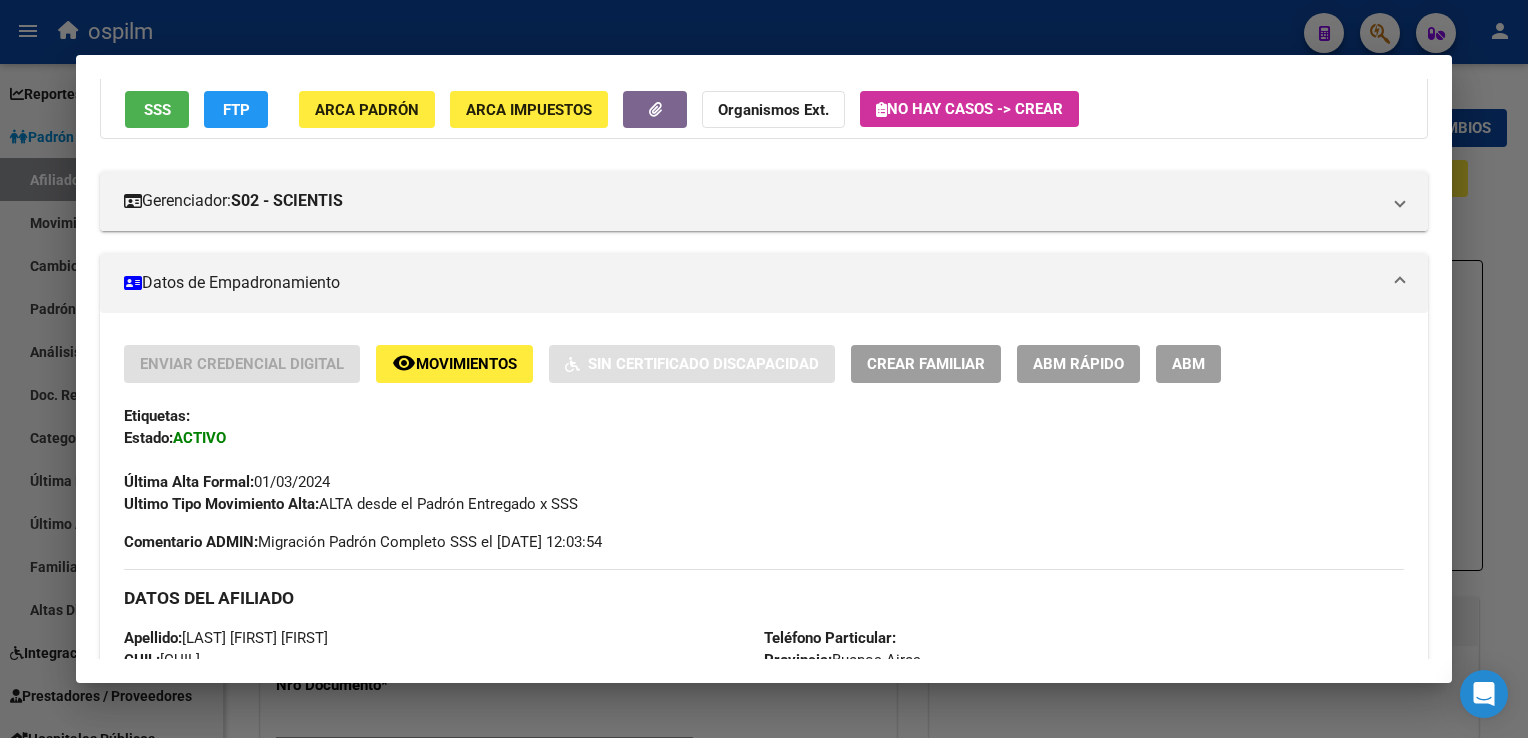 click on "ABM" at bounding box center (1188, 363) 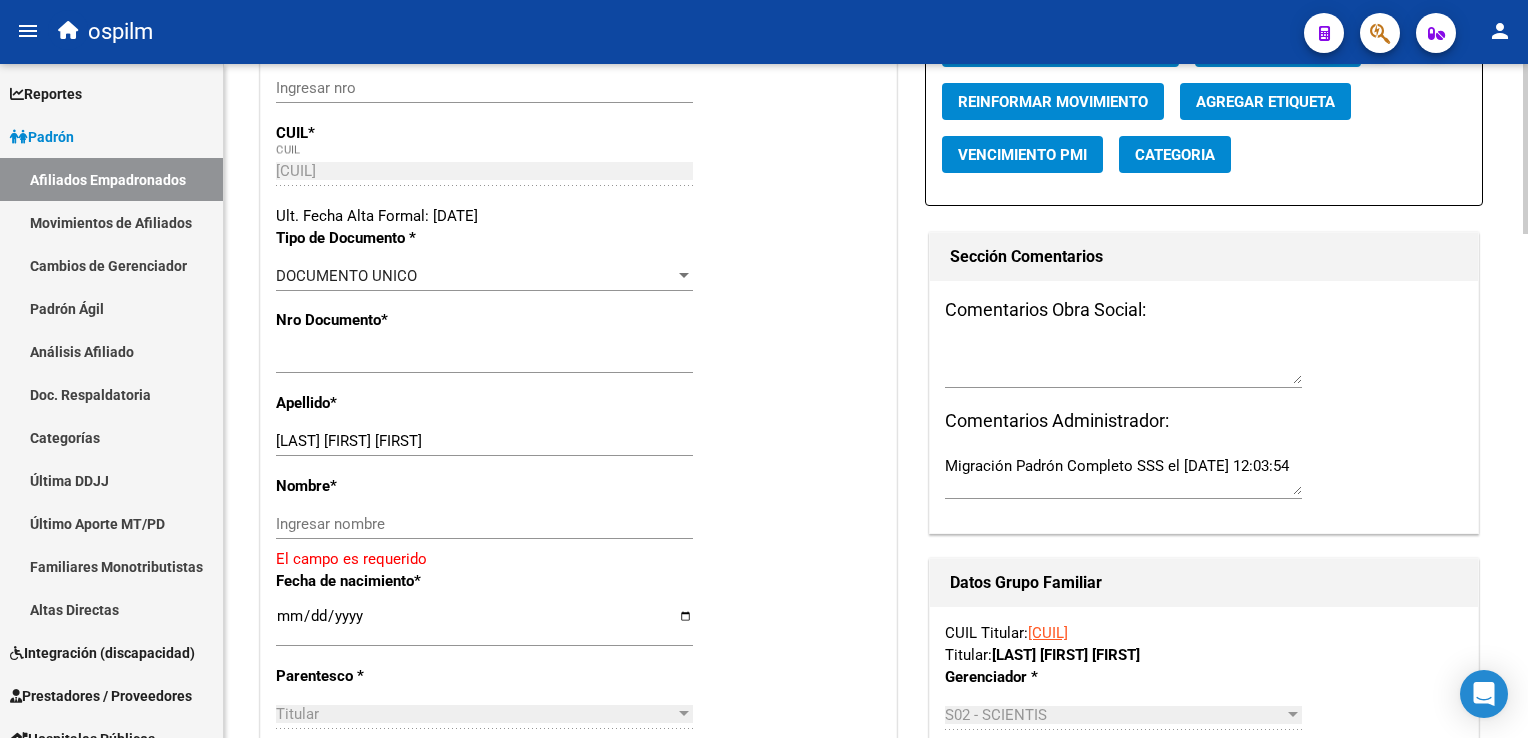 scroll, scrollTop: 399, scrollLeft: 0, axis: vertical 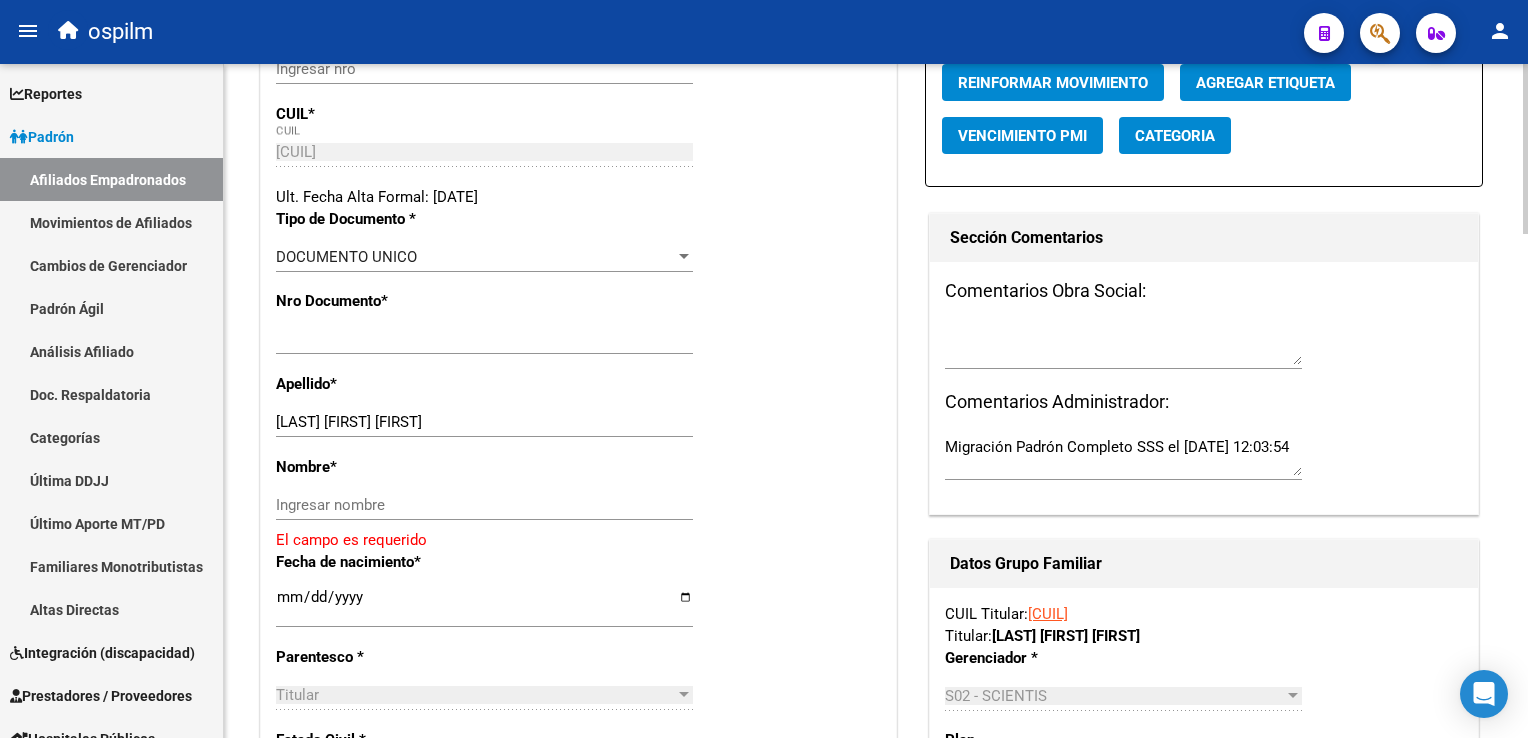click 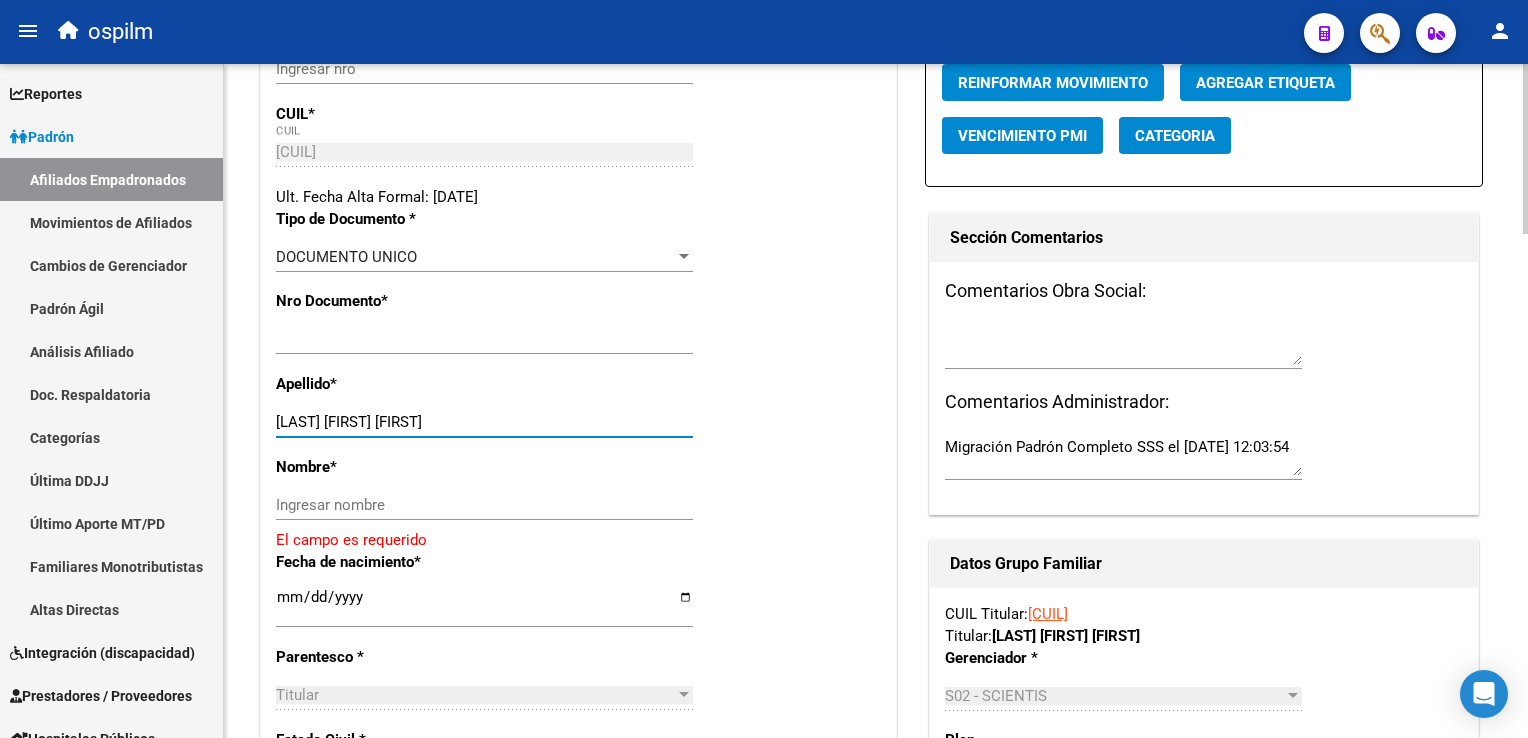 drag, startPoint x: 361, startPoint y: 422, endPoint x: 459, endPoint y: 416, distance: 98.1835 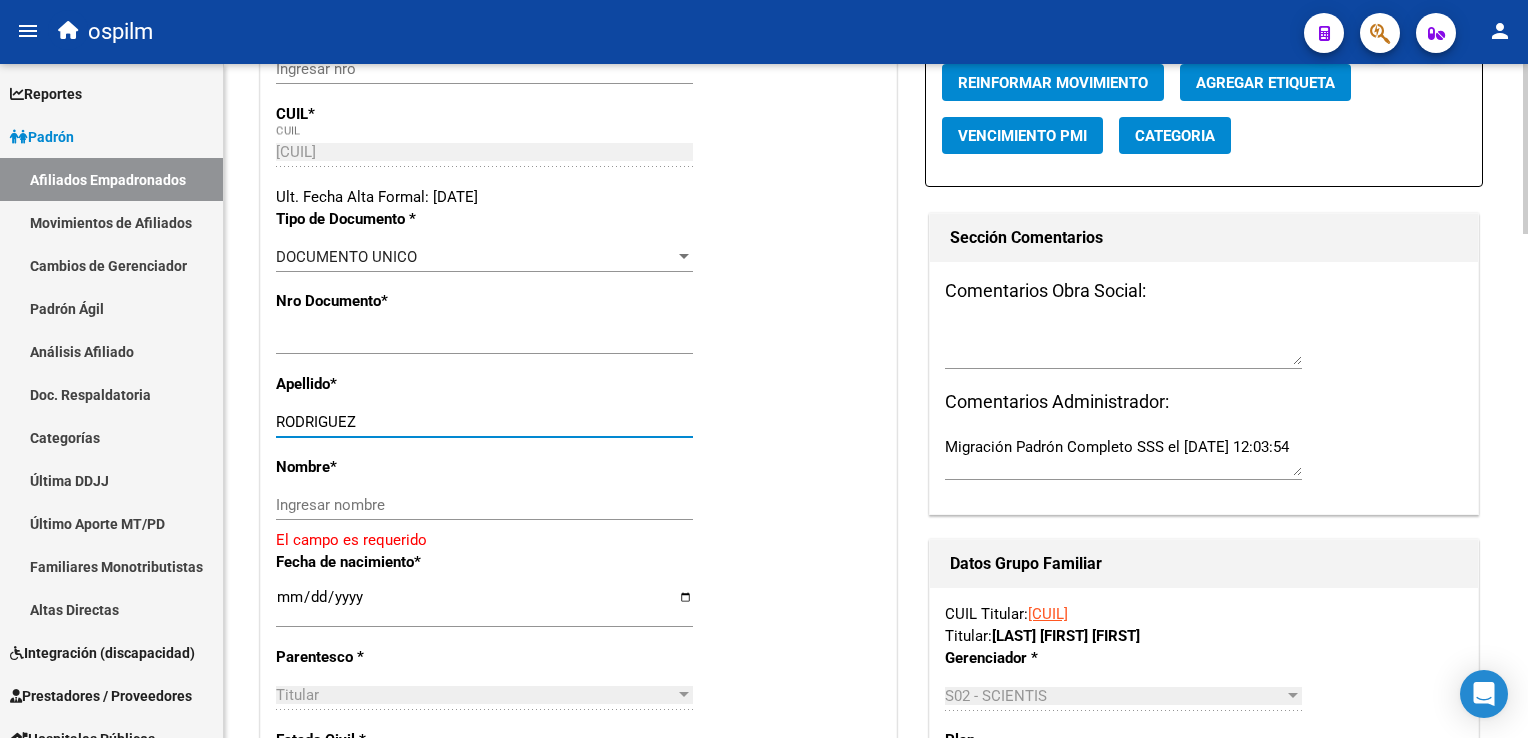 type on "RODRIGUEZ" 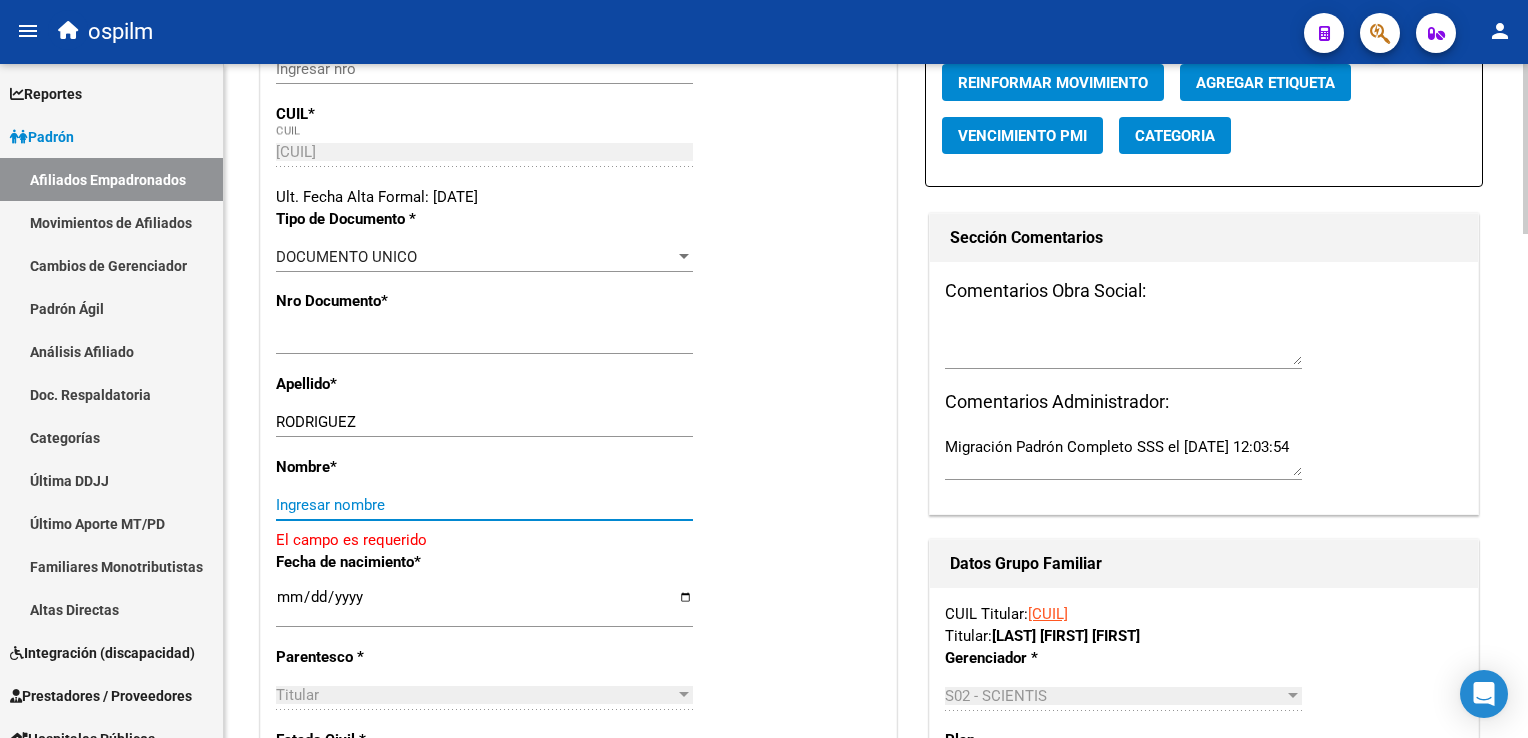 paste on "MARTIN GABRIEL" 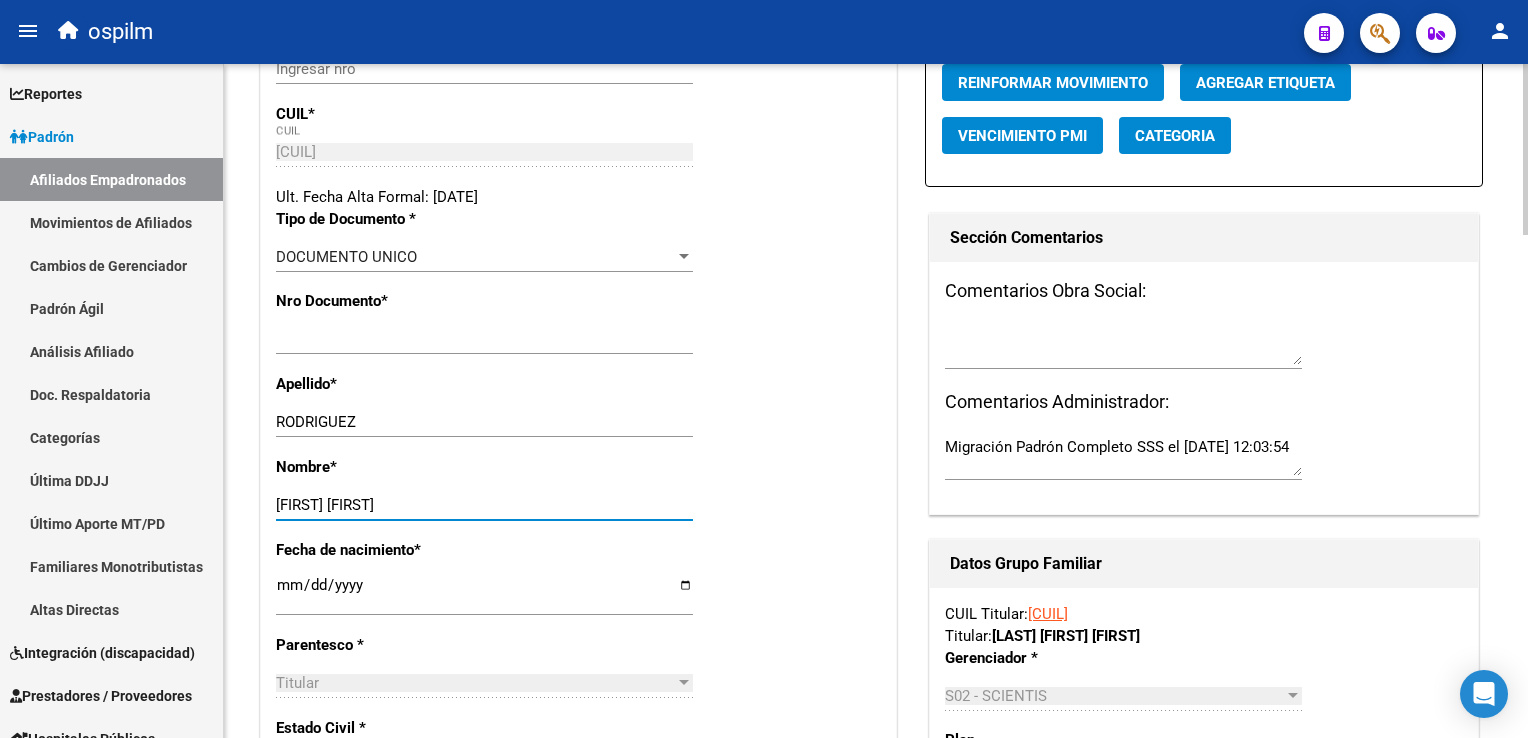 scroll, scrollTop: 241, scrollLeft: 0, axis: vertical 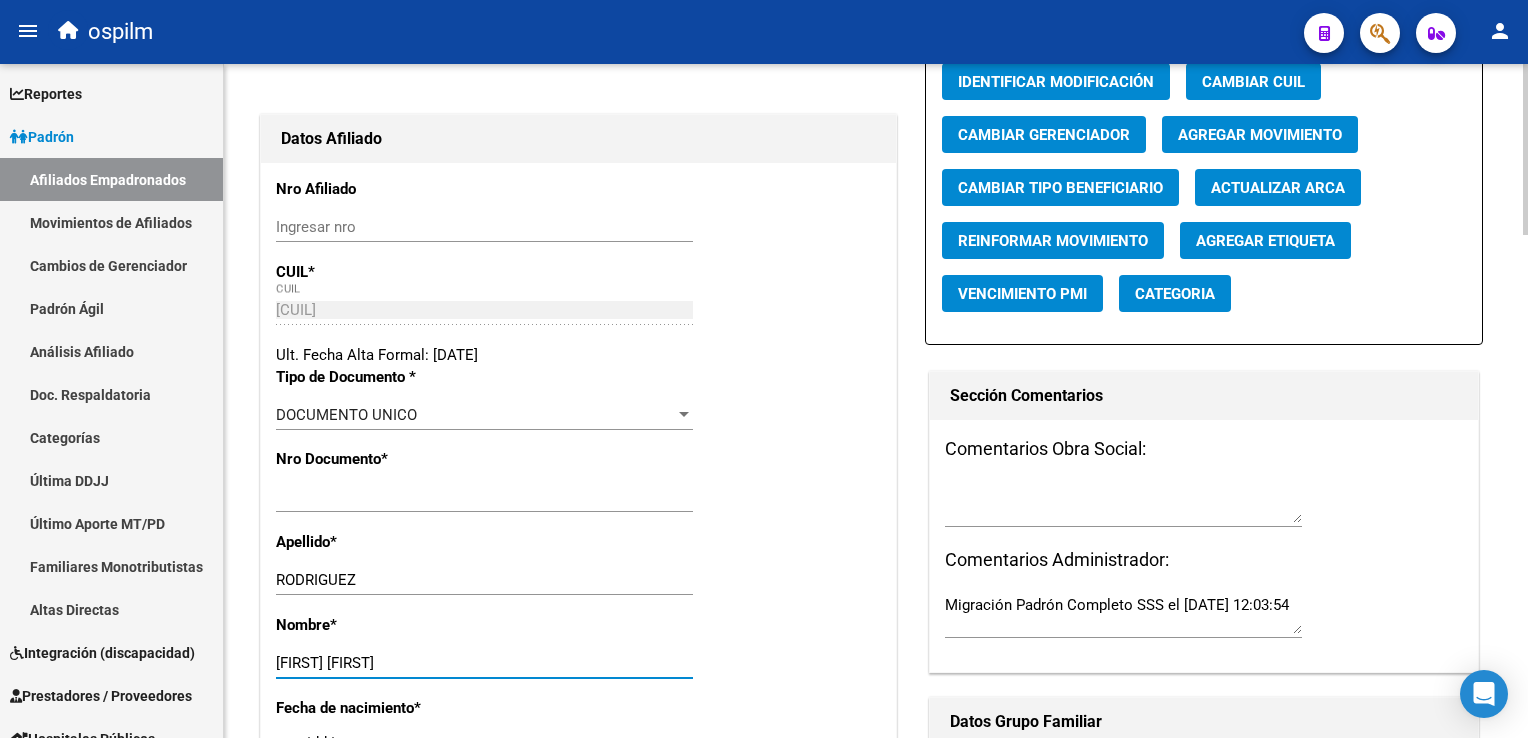 click on "arrow_back Editar Afiliado 27441096521    save Guardar cambios  ACTIVO desde 01/03/2024  remove_red_eye Movimientos SSS FTP    Sin Certificado Discapacidad ARCA Padrón ARCA Impuestos Análisis Afiliado   Titular   Familiar Datos Afiliado Nro Afiliado    Ingresar nro  CUIL  *   27-44109652-1 CUIL  ARCA Padrón  Ult. Fecha Alta Formal: 01/03/2024  Tipo de Documento * DOCUMENTO UNICO Seleccionar tipo Nro Documento  *   44109652 Ingresar nro  Apellido  *   RODRIGUEZ Ingresar apellido  Nombre  *   MARTIN GABRIEL Ingresar nombre  Fecha de nacimiento  *   2002-03-30 Ingresar fecha   Parentesco * Titular Seleccionar parentesco  Estado Civil * Soltero Seleccionar tipo  Sexo * Masculino Seleccionar sexo  Nacionalidad * ARGENTINA Seleccionar tipo  Discapacitado * No incapacitado Seleccionar tipo Vencimiento Certificado Estudio    Ingresar fecha   Tipo domicilio * Domicilio Completo Seleccionar tipo domicilio  Provincia * Buenos Aires Seleccionar provincia Localidad  *   CASTELAR Ingresar el nombre  Codigo Postal  *" 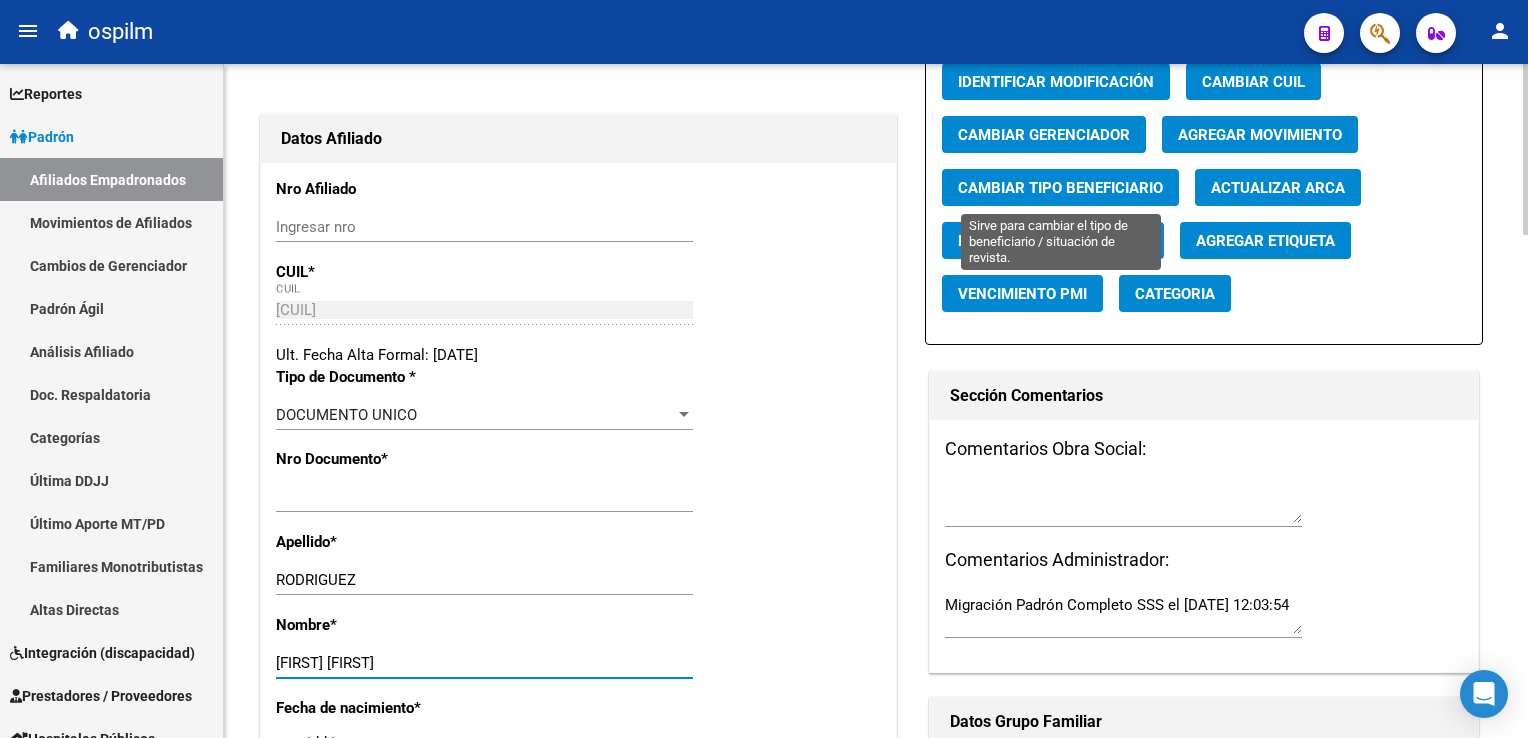 type on "MARTIN GABRIEL" 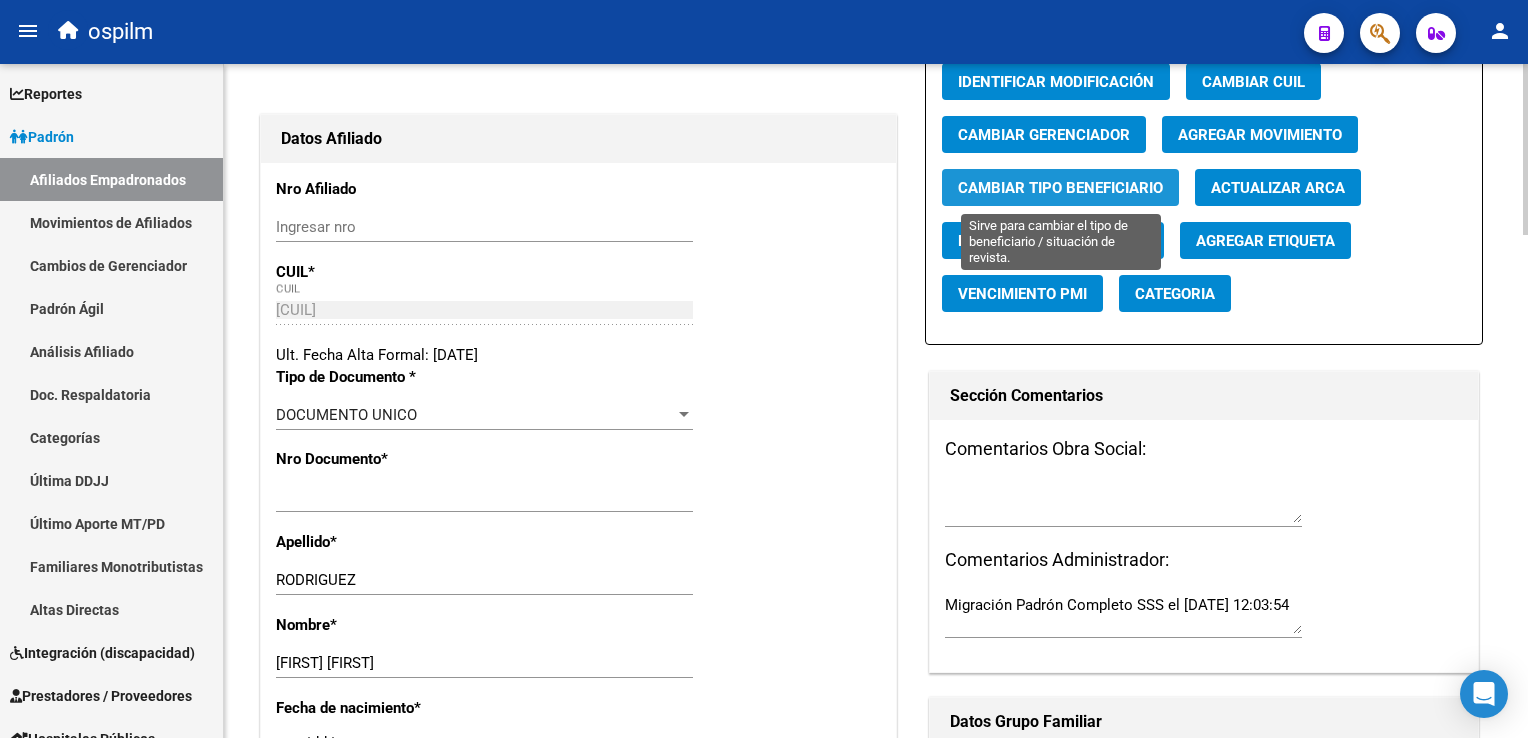 click on "Cambiar Tipo Beneficiario" 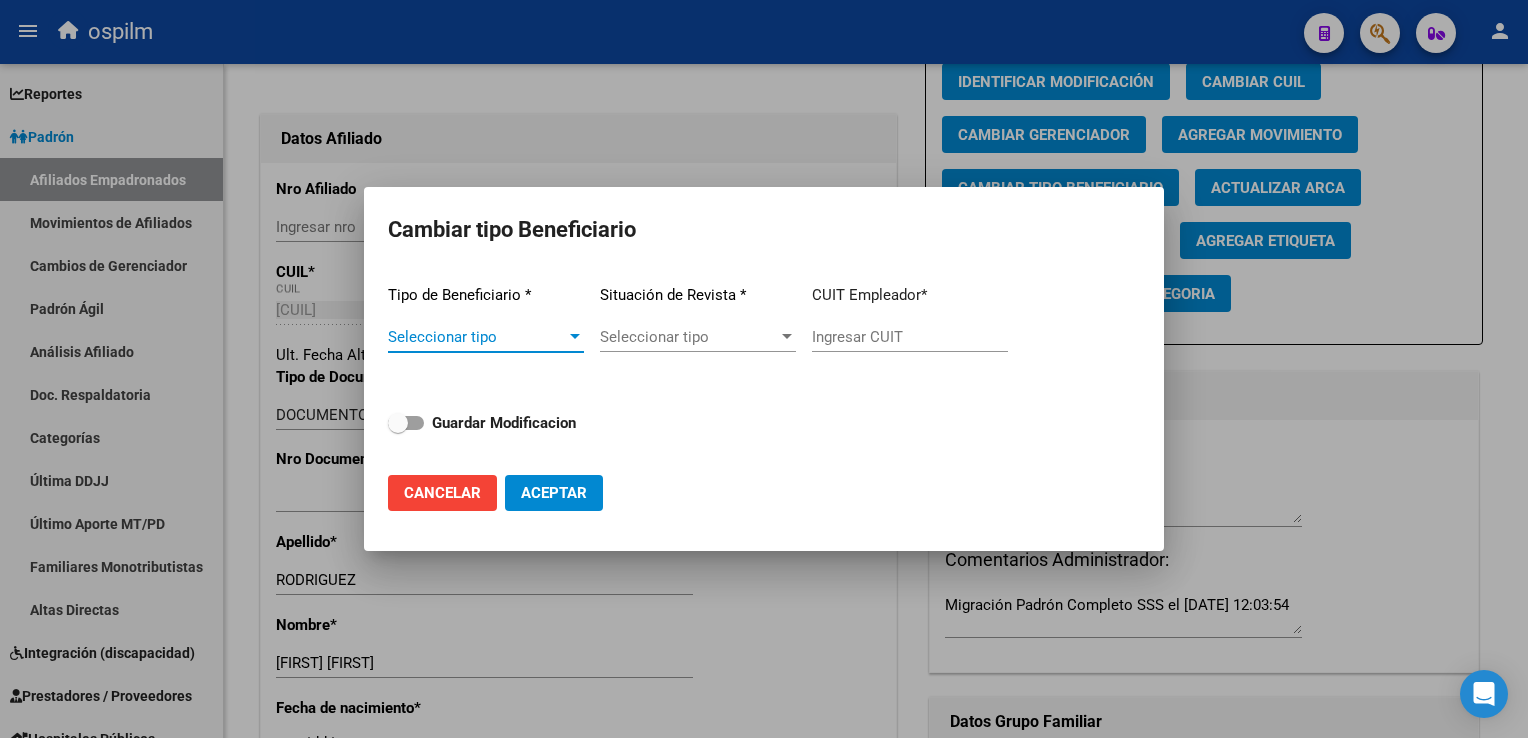 click on "Seleccionar tipo" at bounding box center (477, 337) 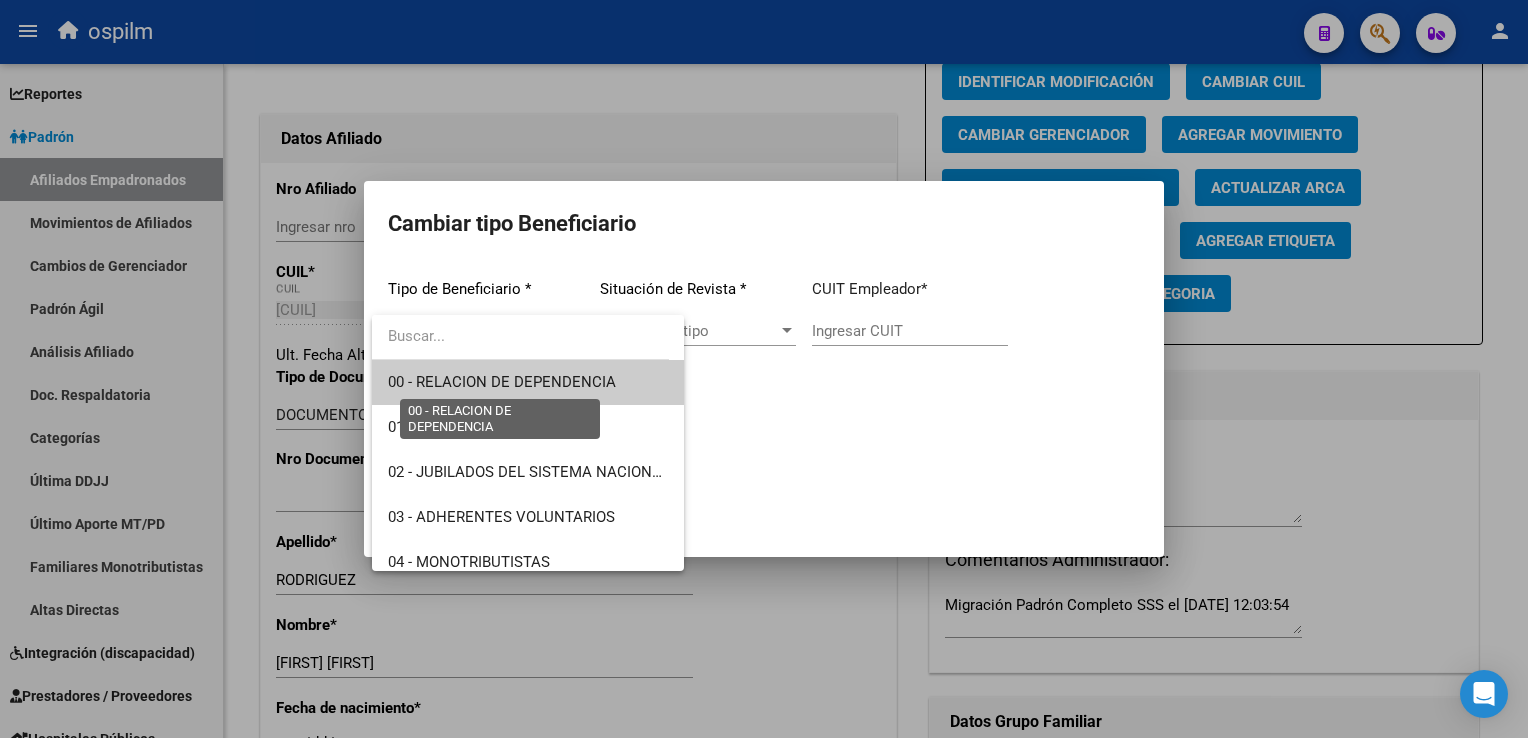 click on "00 - RELACION DE DEPENDENCIA" at bounding box center (502, 382) 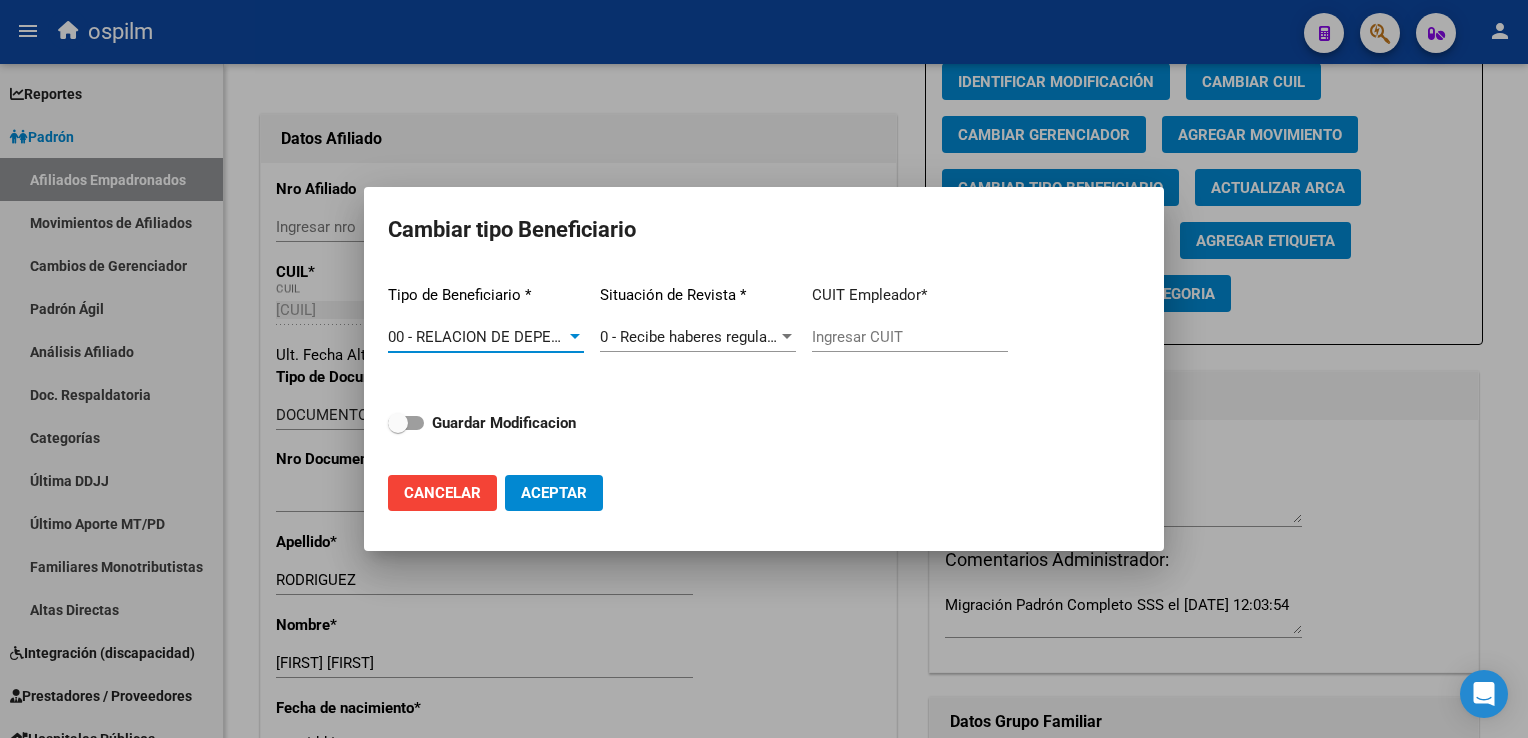type on "[CUIL]" 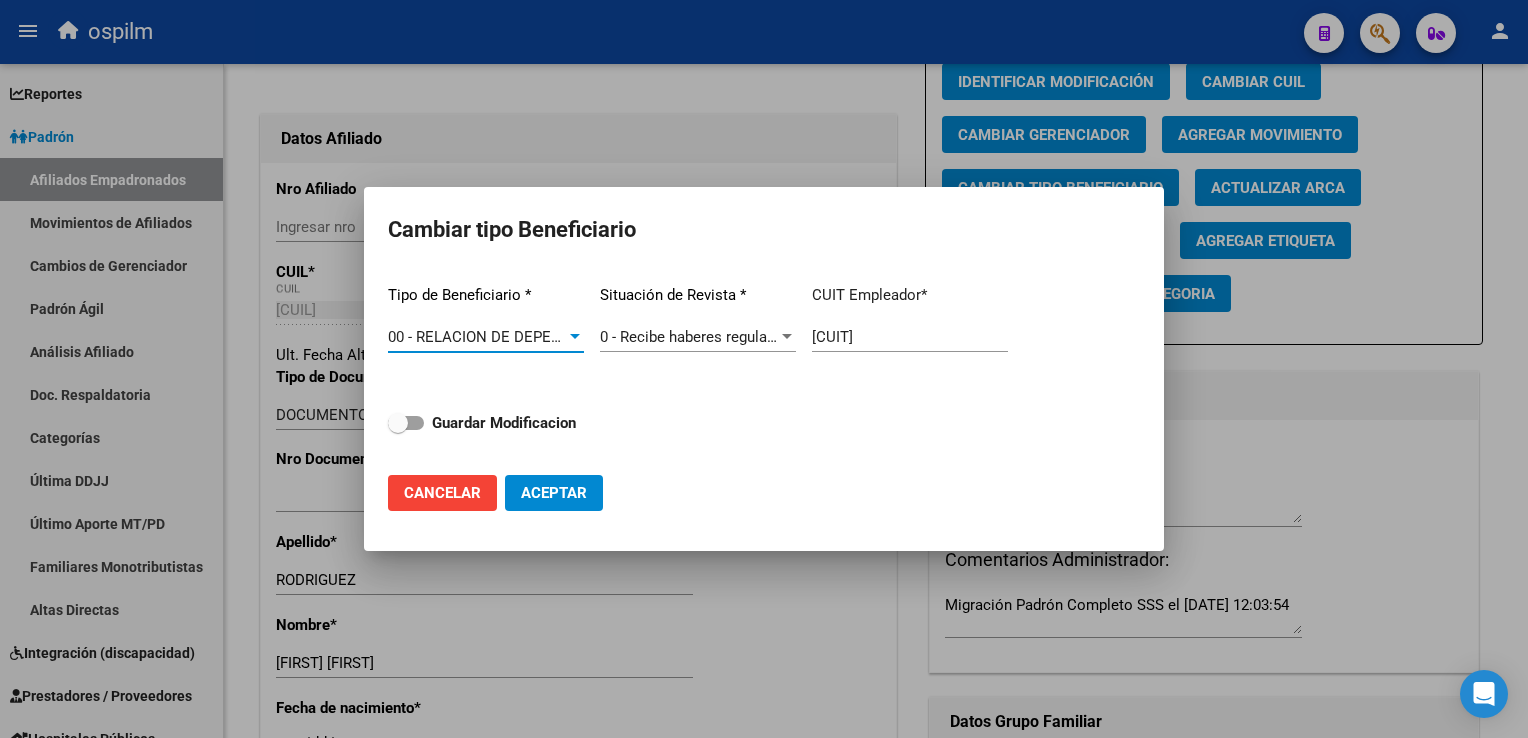 click at bounding box center [398, 423] 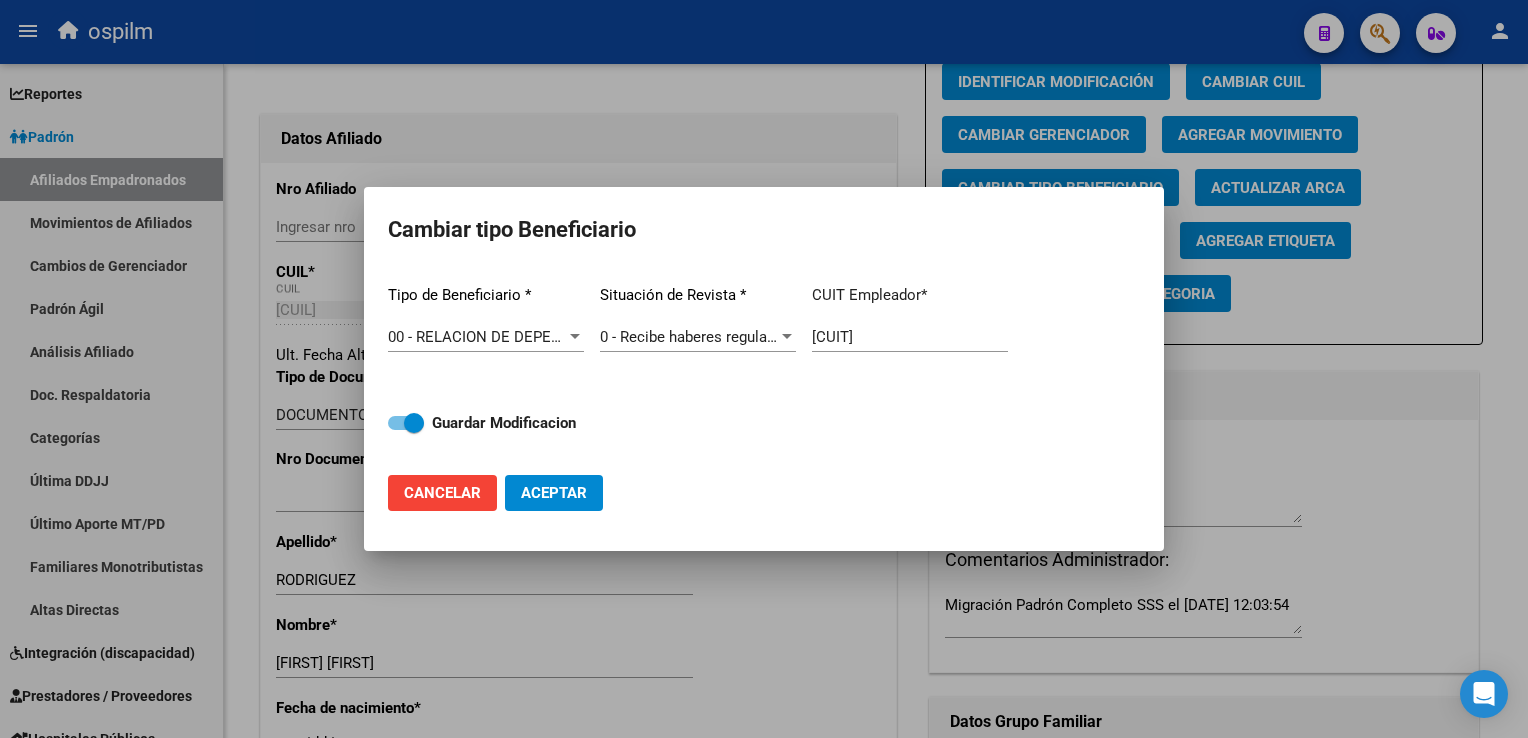 click on "Aceptar" 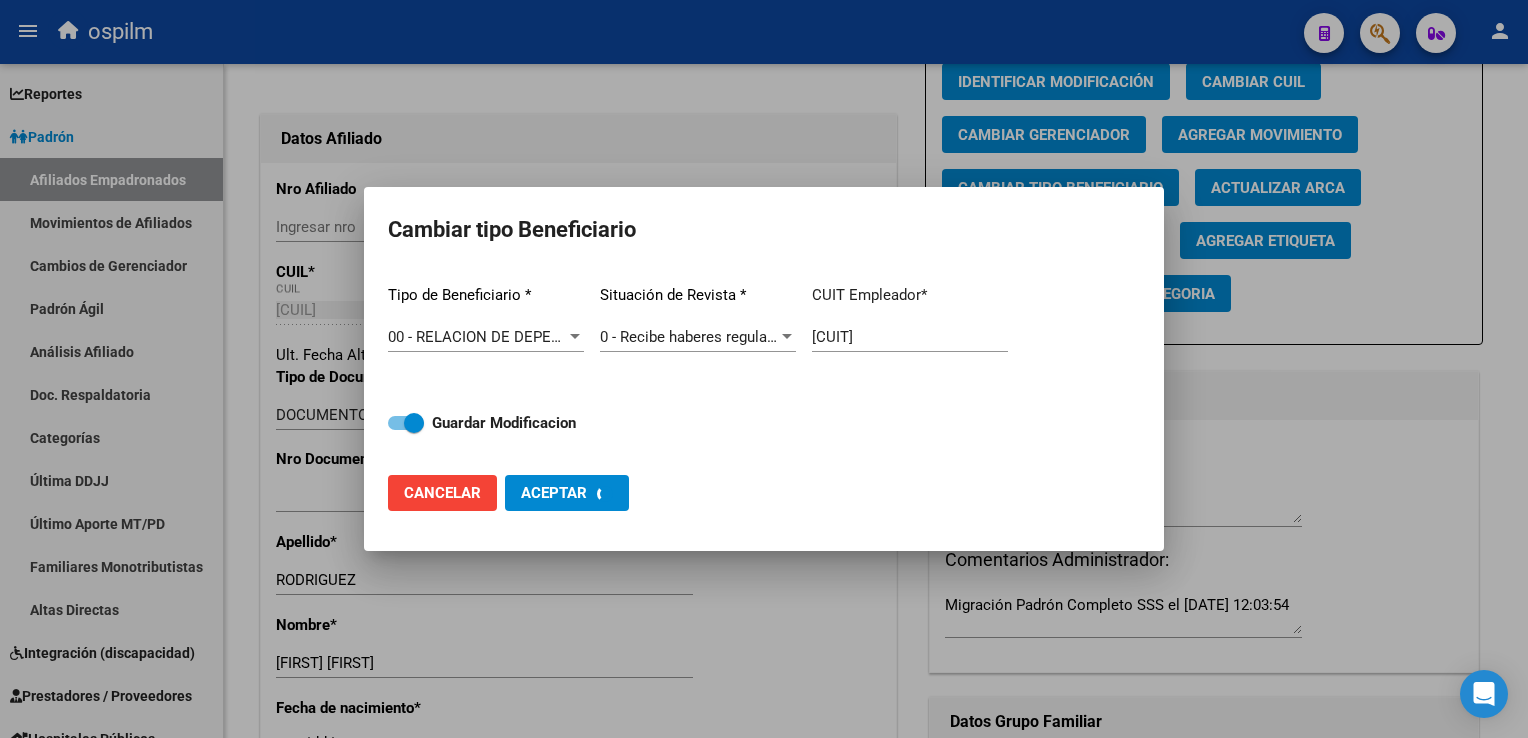 type on "[CUIL]" 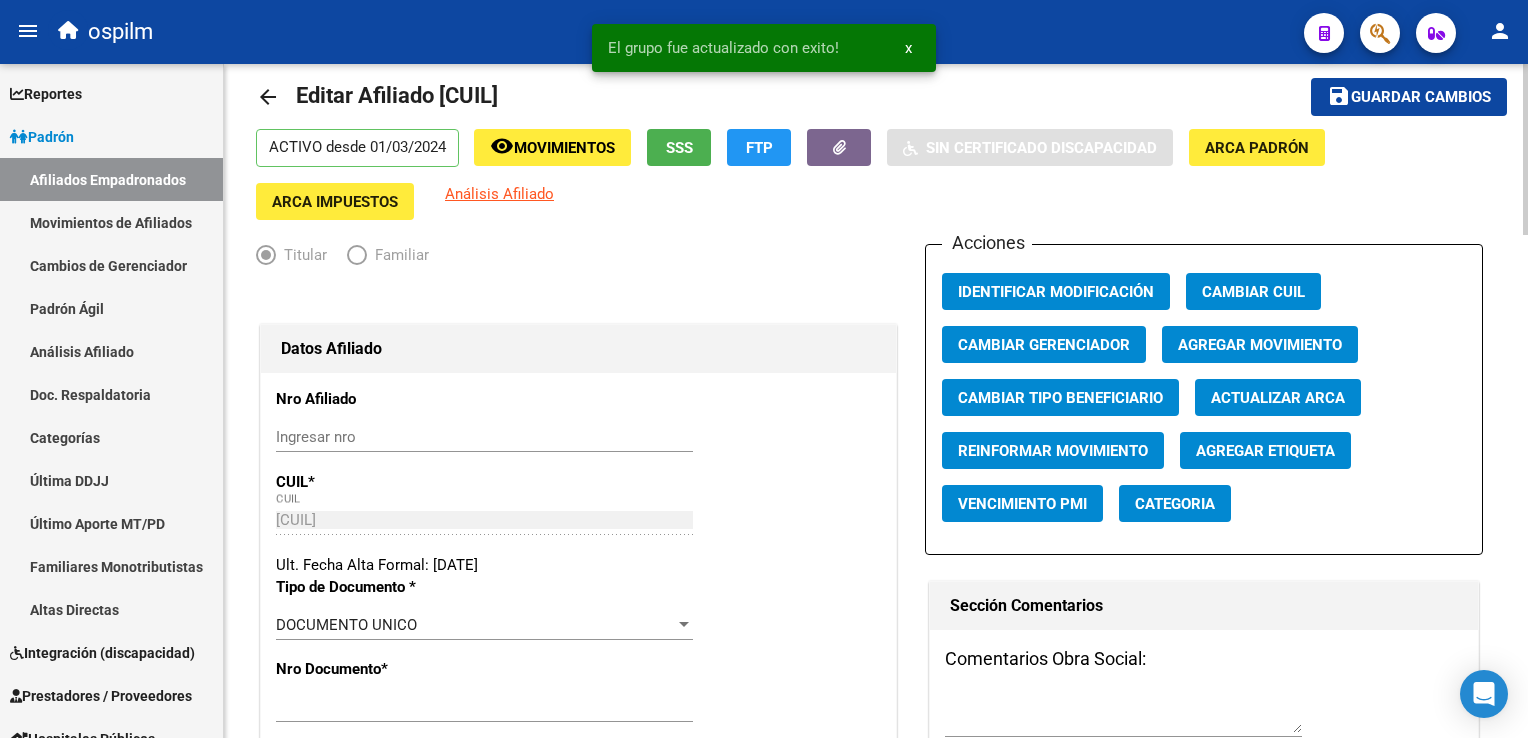 scroll, scrollTop: 0, scrollLeft: 0, axis: both 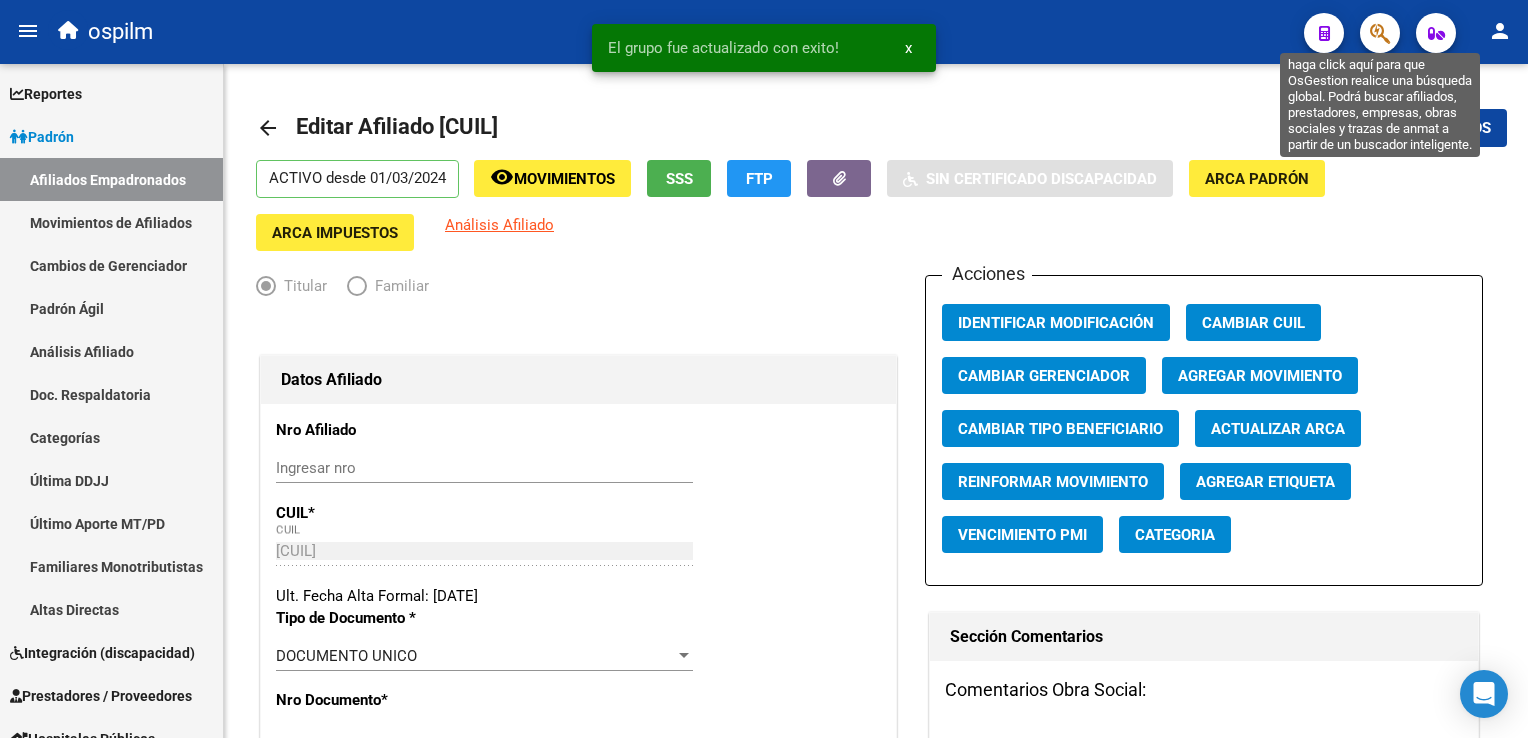 click 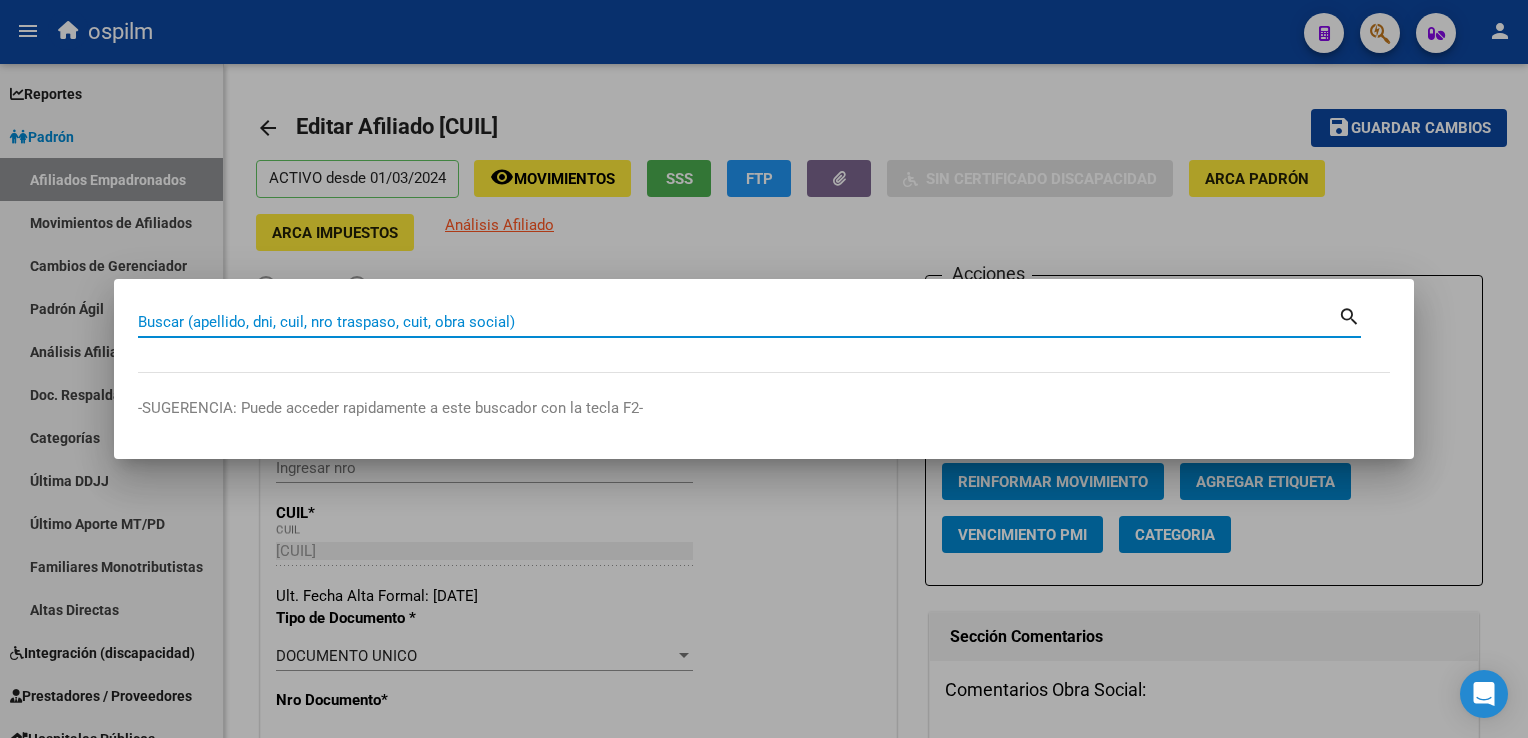 paste on "[NUMBER]" 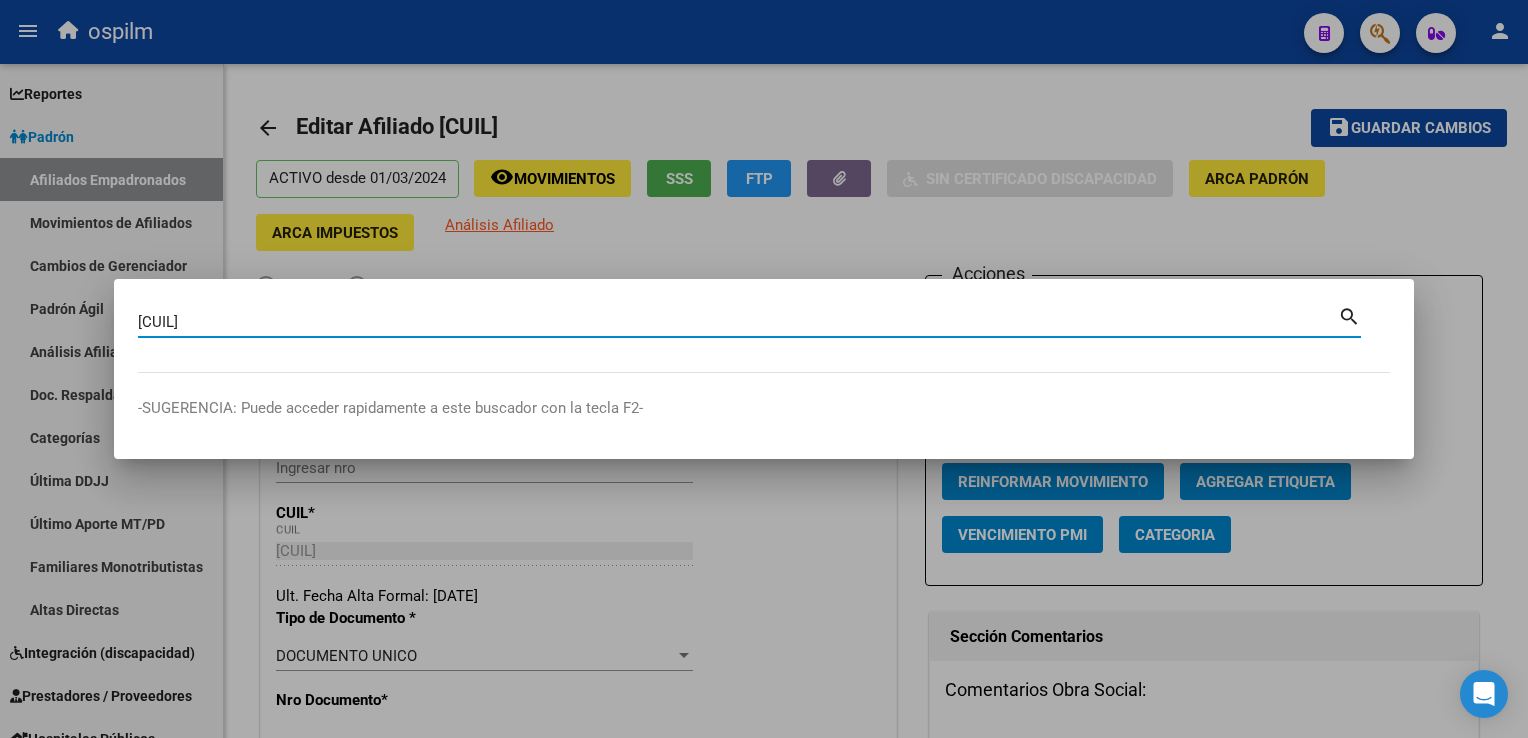 type on "[NUMBER]" 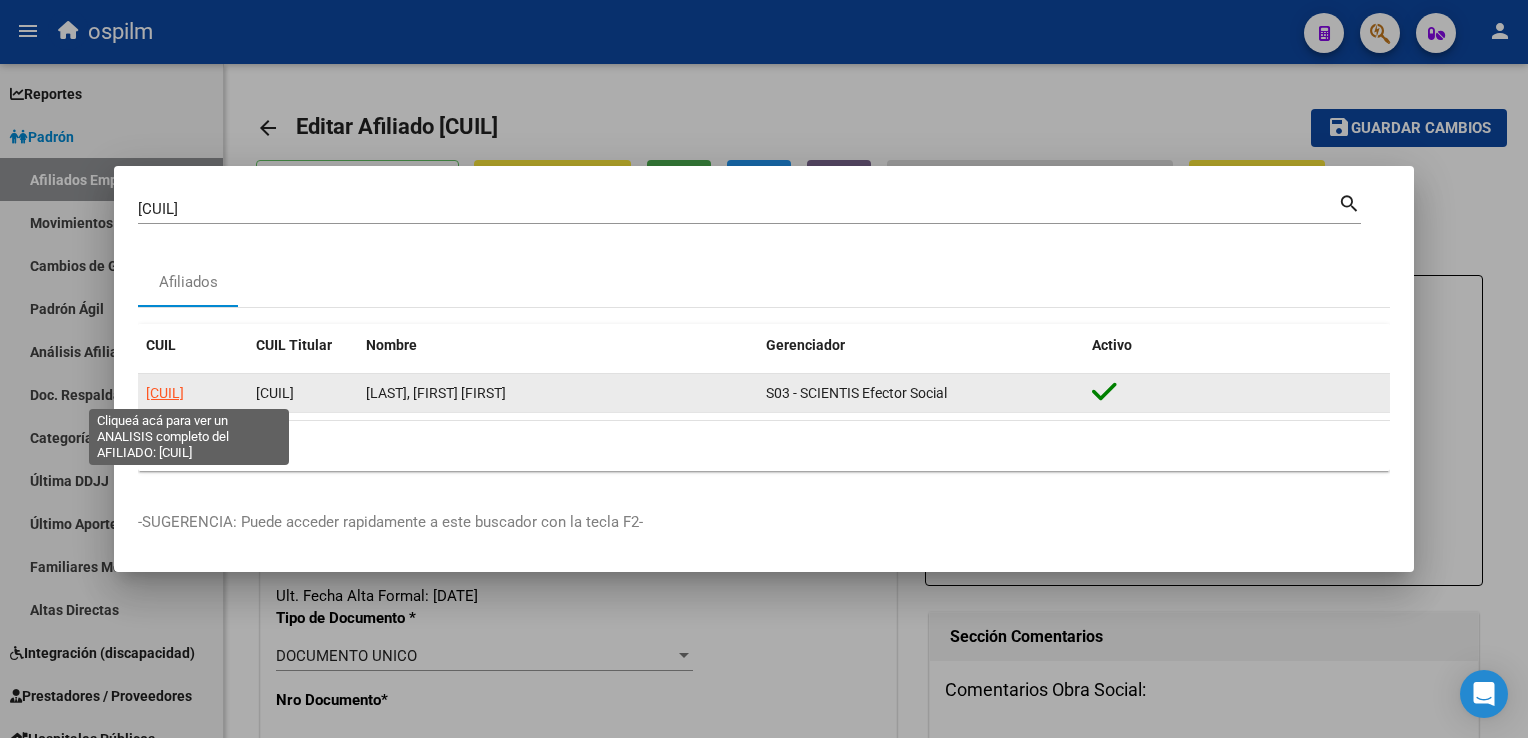 click on "[NUMBER]" 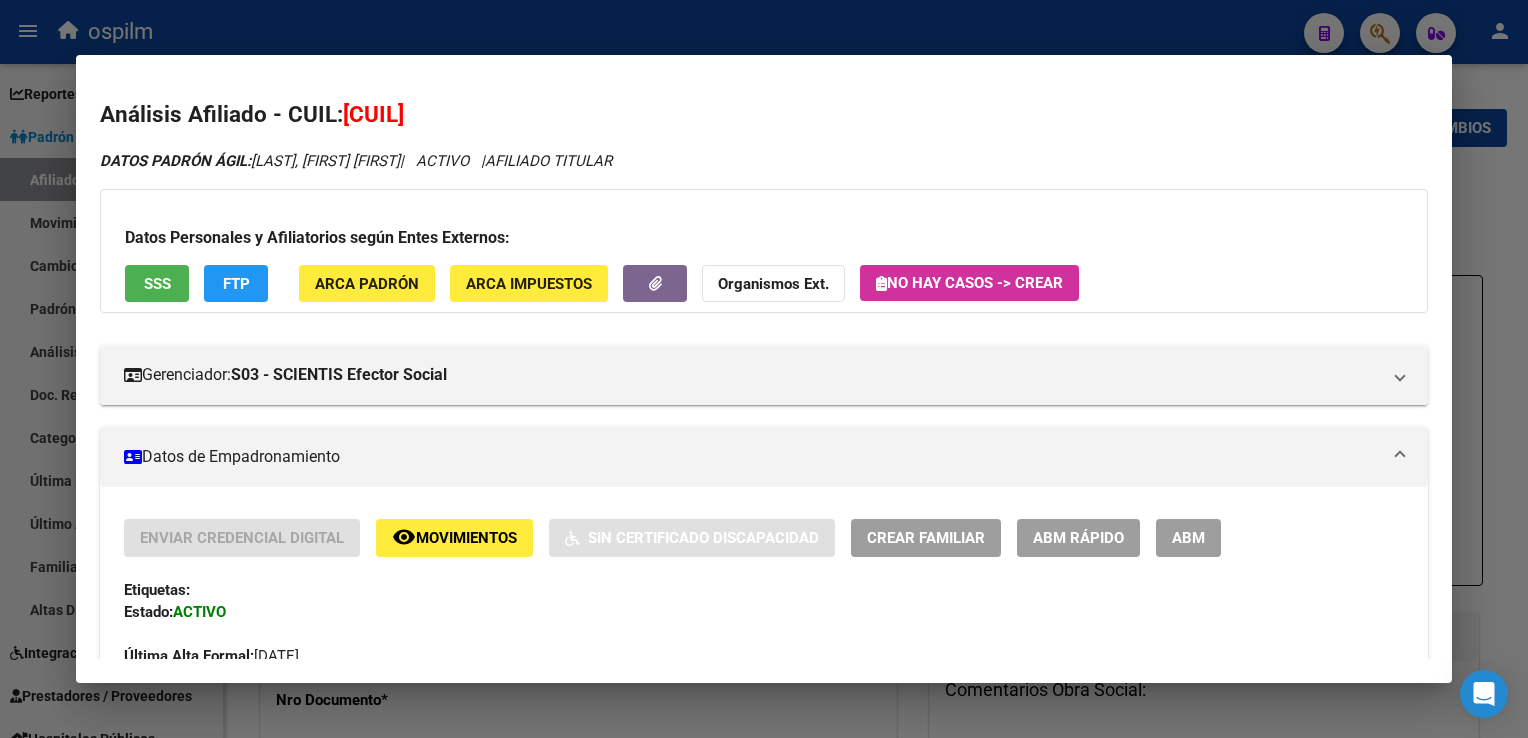 click on "remove_red_eye" 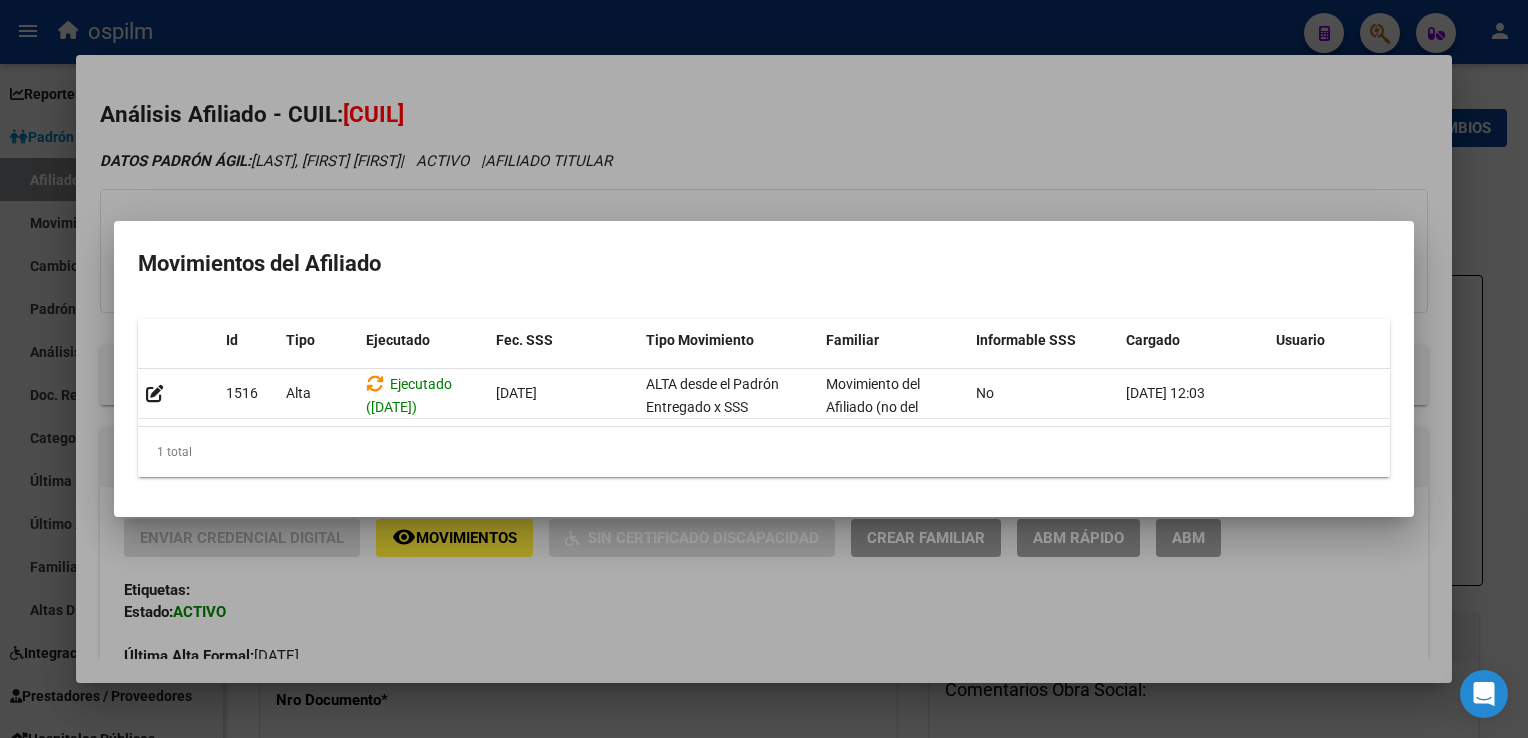 click at bounding box center (764, 369) 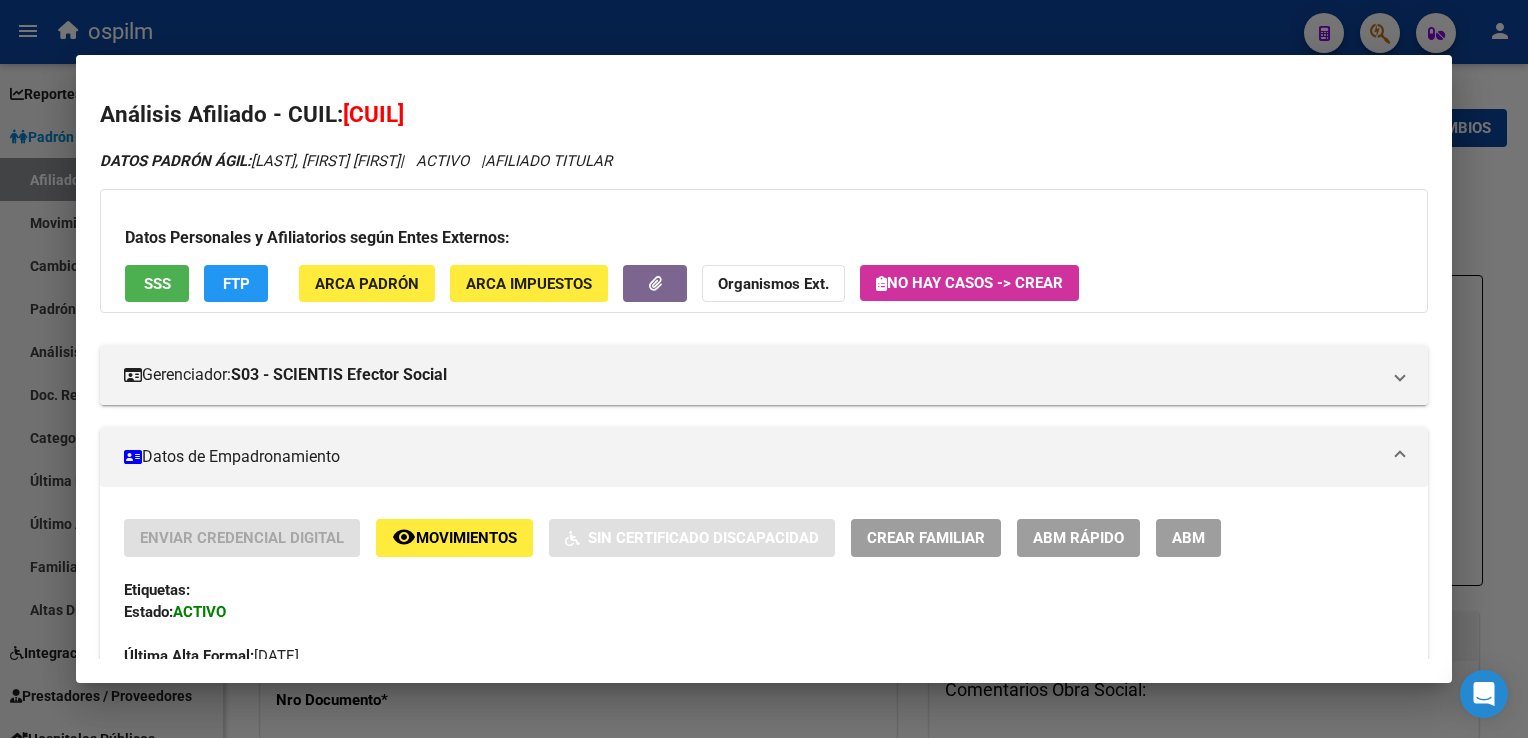 click on "SSS" at bounding box center (157, 284) 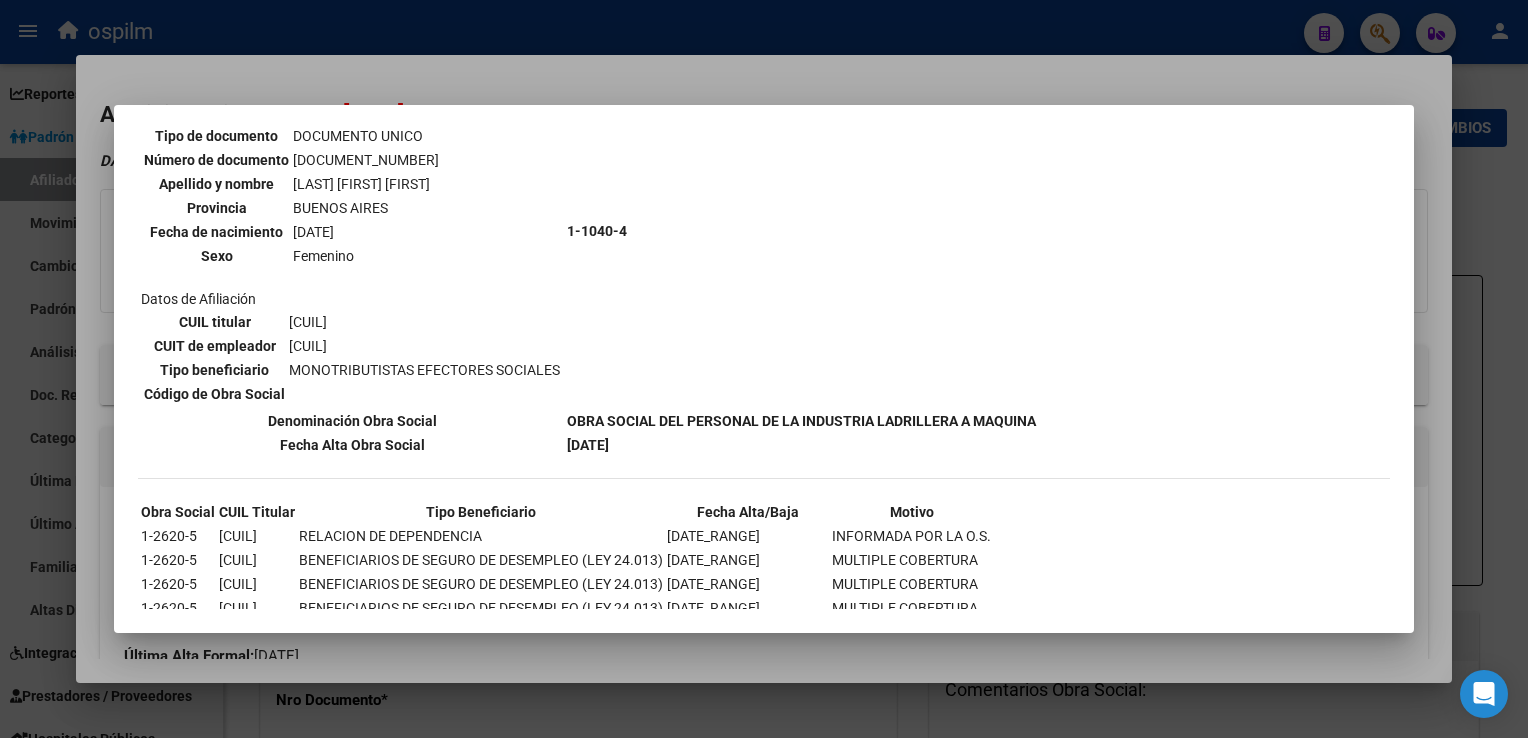 scroll, scrollTop: 0, scrollLeft: 0, axis: both 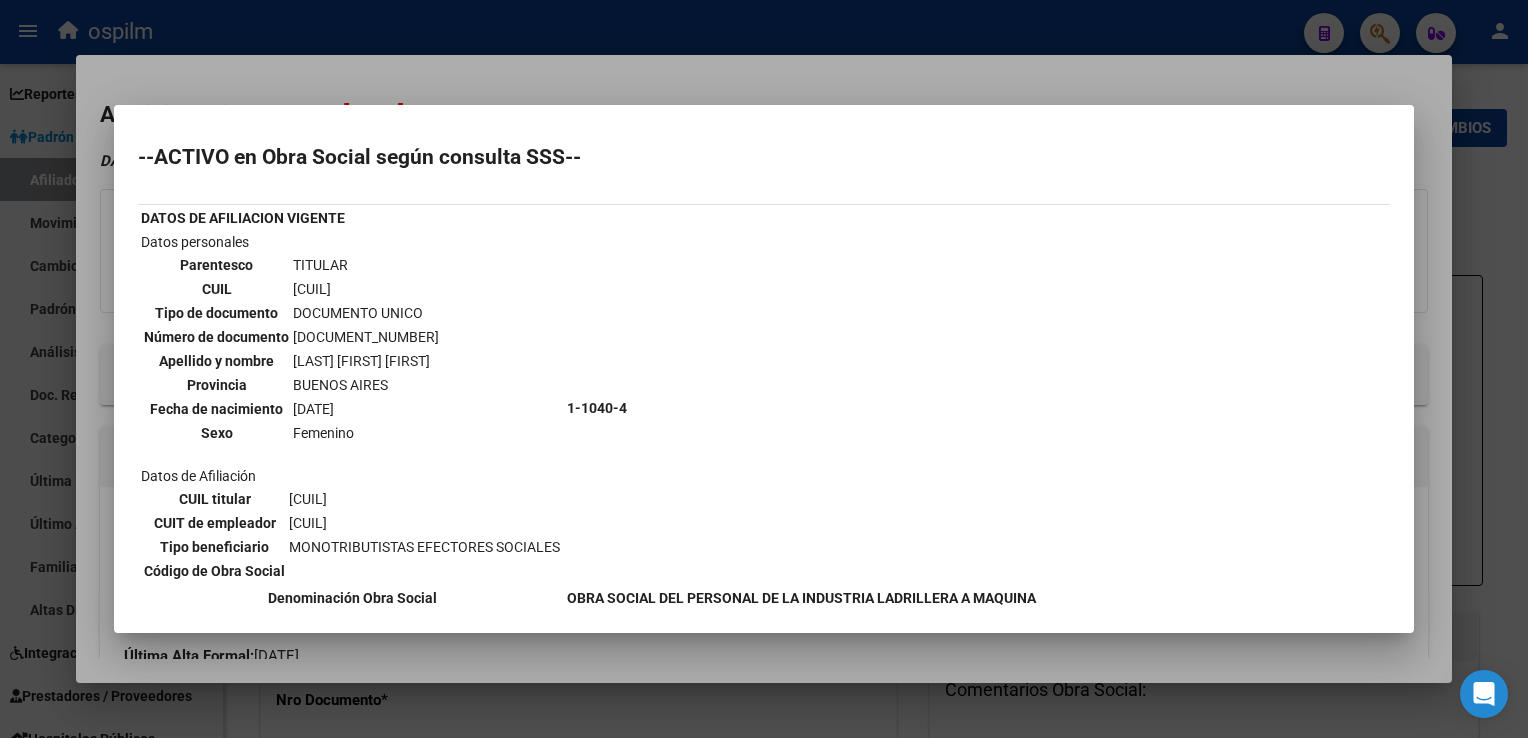 click at bounding box center (764, 369) 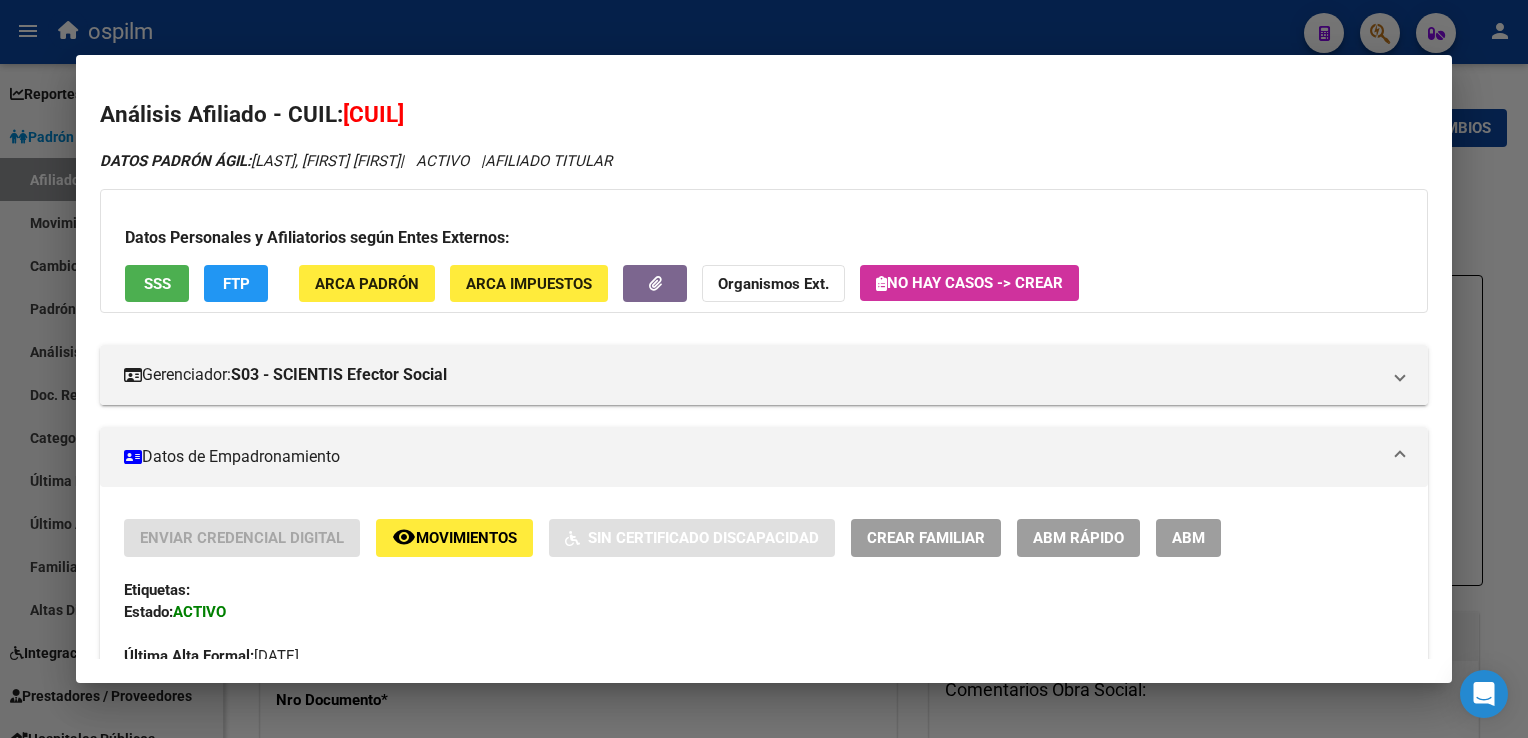 click on "FTP" 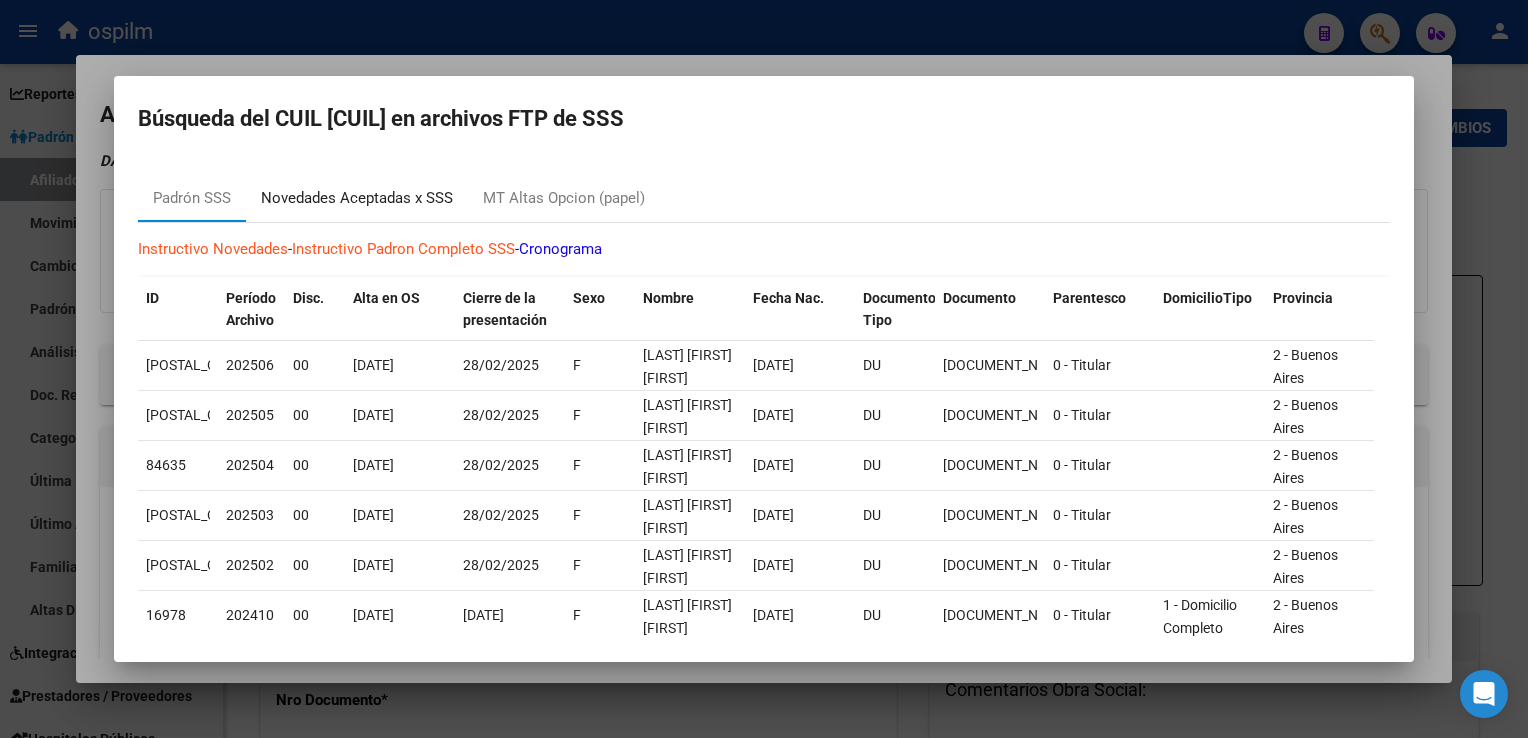 click on "Novedades Aceptadas x SSS" at bounding box center [357, 198] 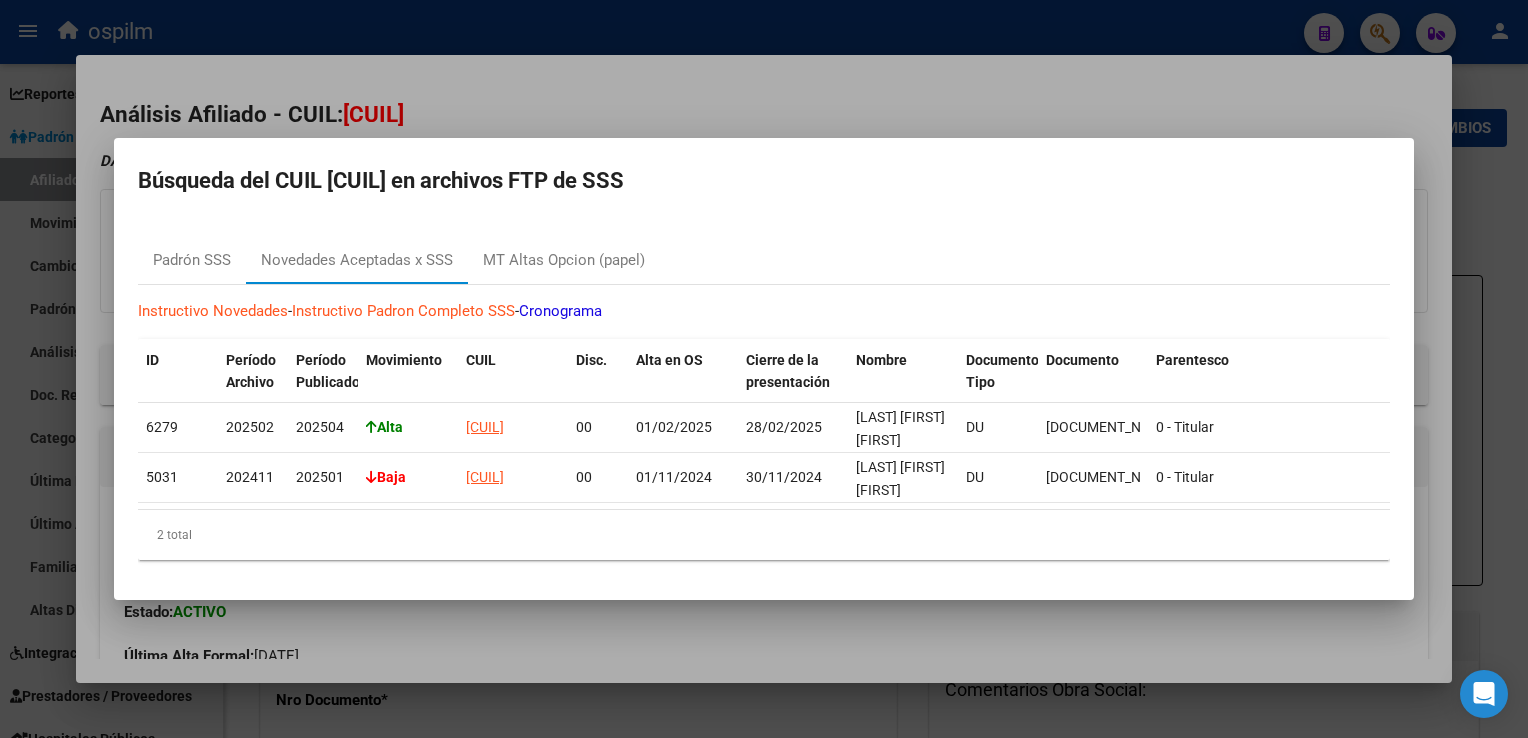 click at bounding box center (764, 369) 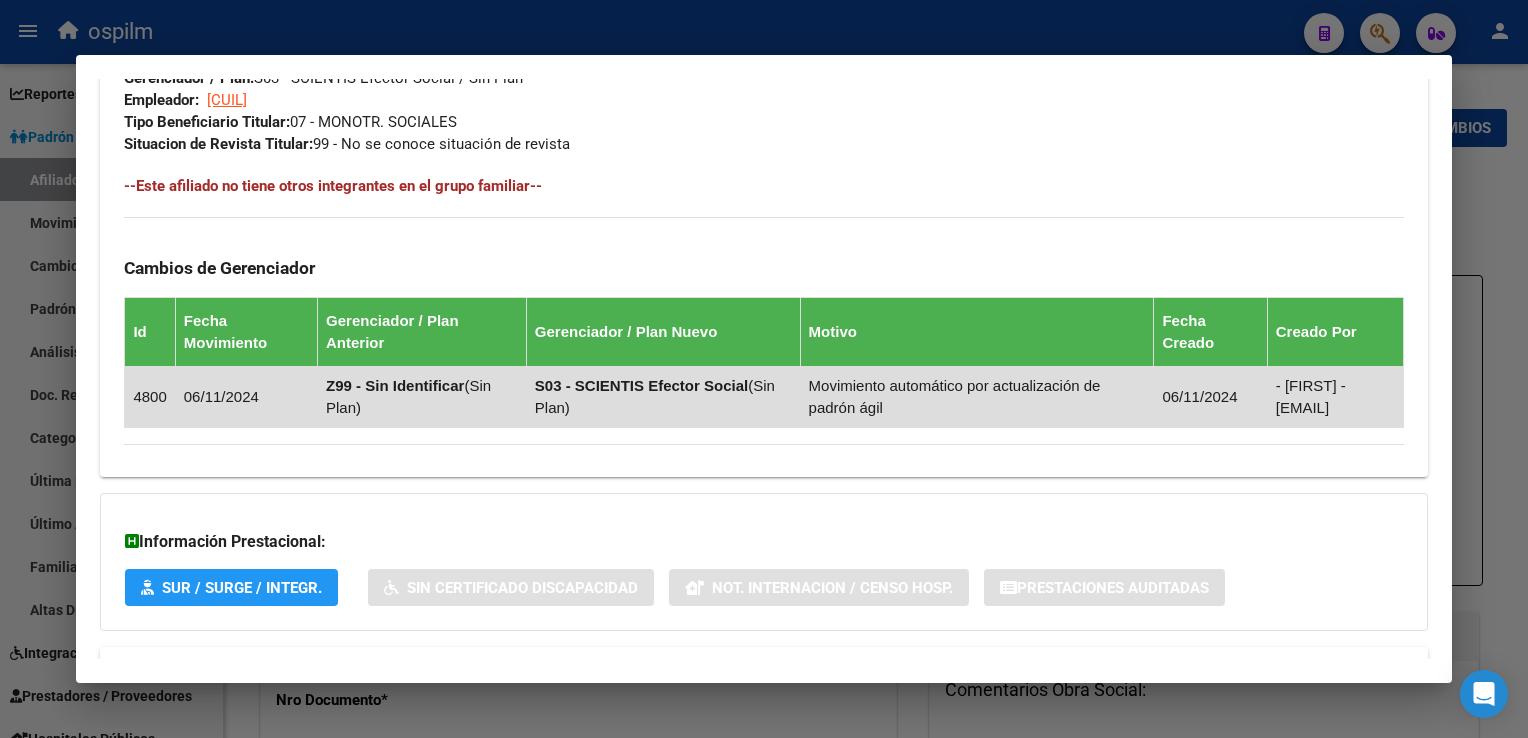 scroll, scrollTop: 1107, scrollLeft: 0, axis: vertical 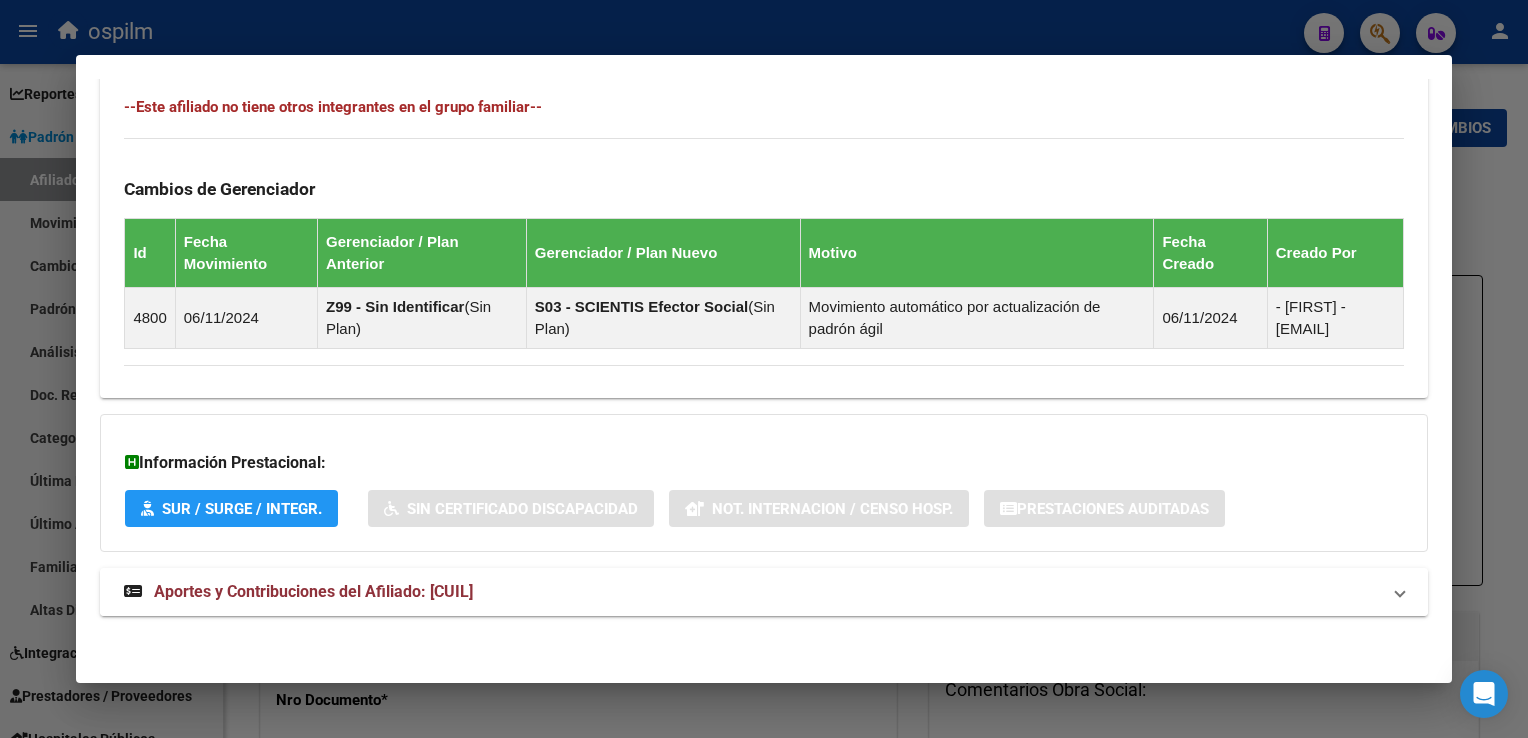 click on "Aportes y Contribuciones del Afiliado: 27282653465" at bounding box center [313, 591] 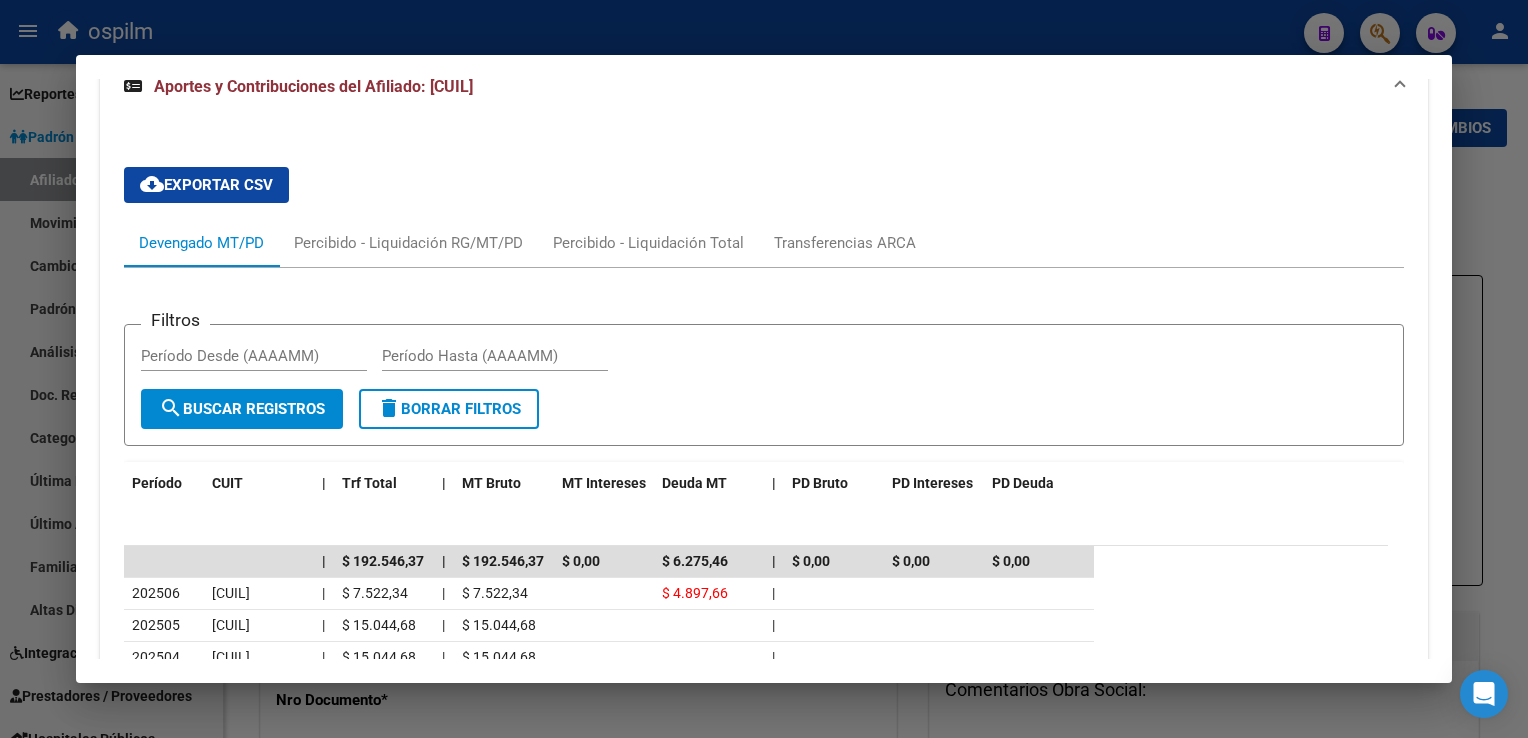 scroll, scrollTop: 2000, scrollLeft: 0, axis: vertical 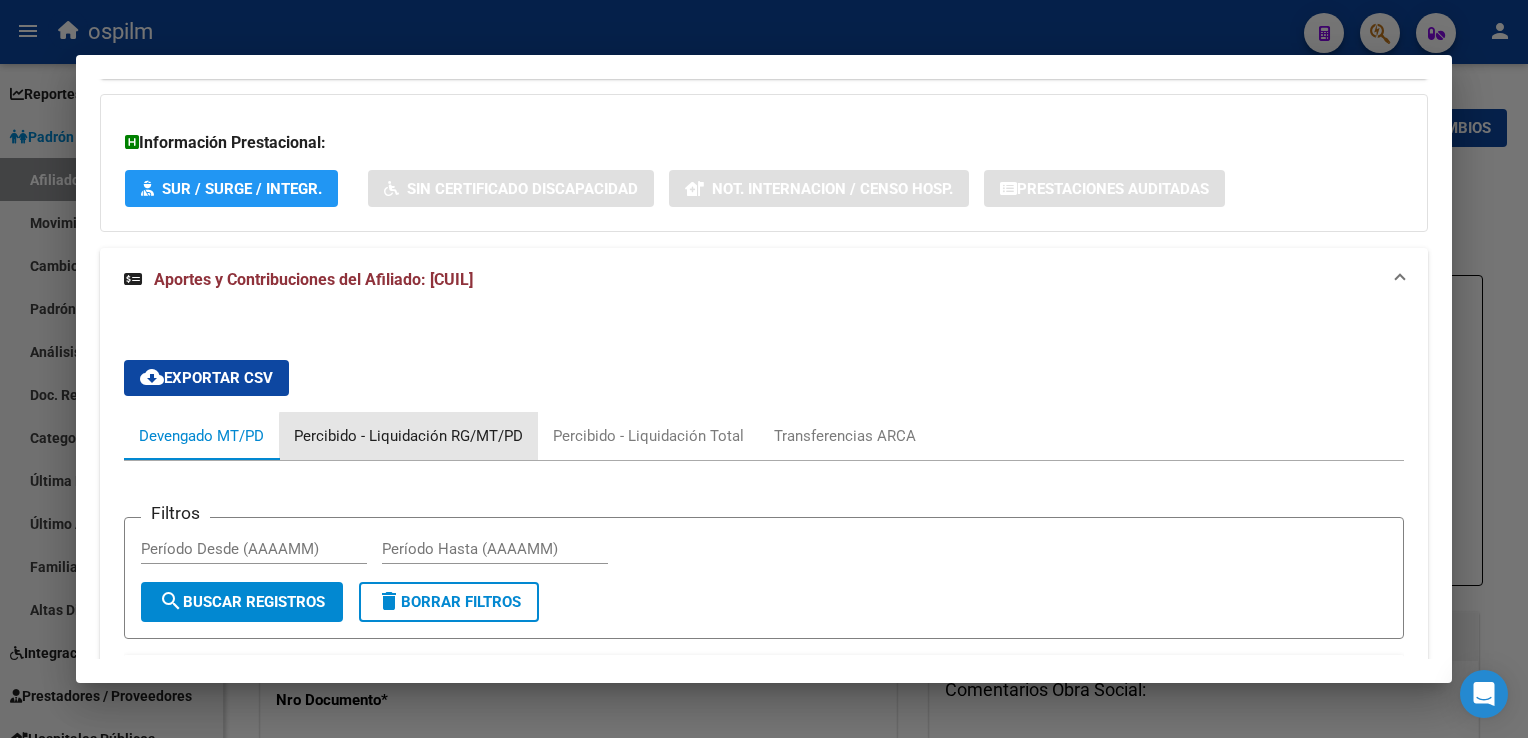 click on "Percibido - Liquidación RG/MT/PD" at bounding box center [408, 436] 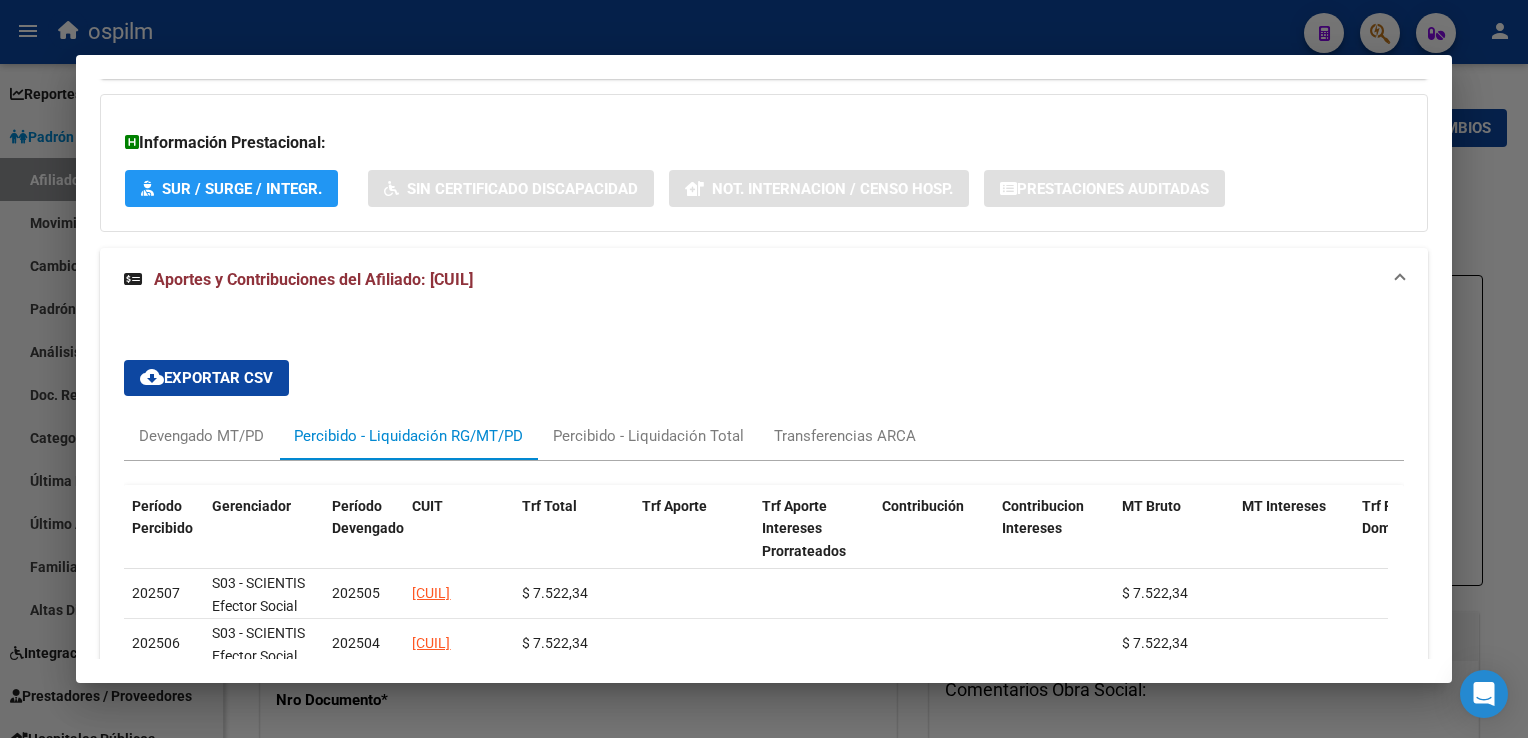 scroll, scrollTop: 2000, scrollLeft: 0, axis: vertical 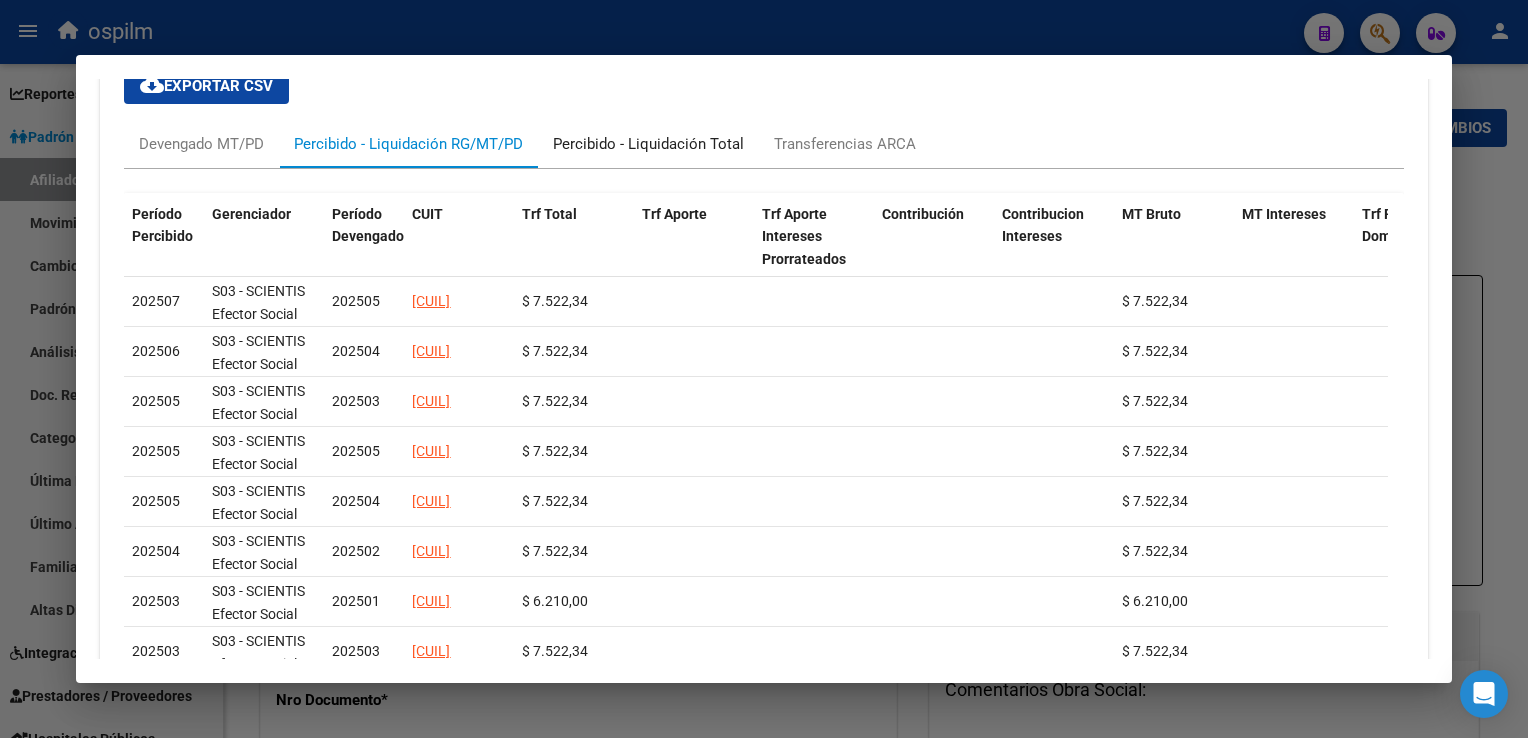 click on "Percibido - Liquidación Total" at bounding box center (648, 144) 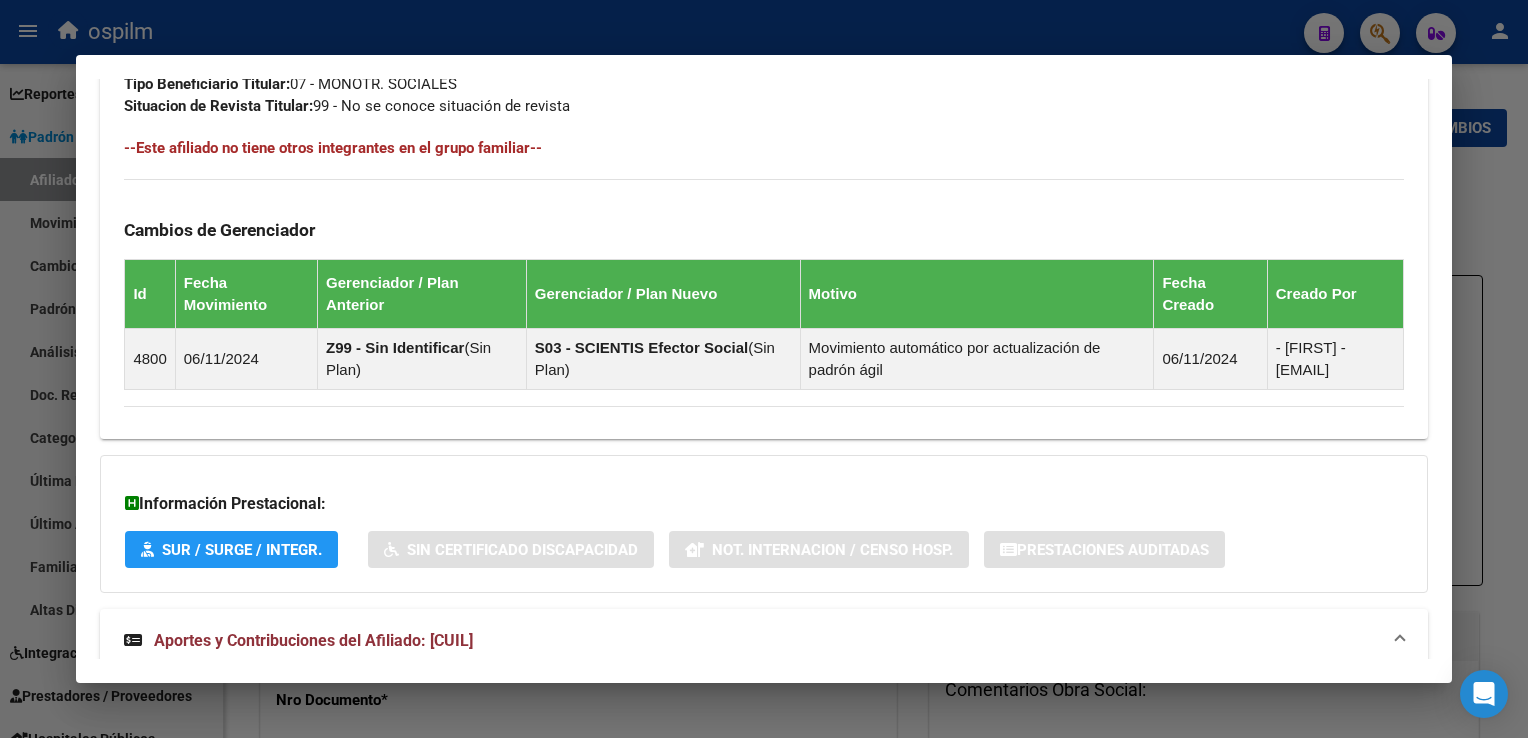 scroll, scrollTop: 2000, scrollLeft: 0, axis: vertical 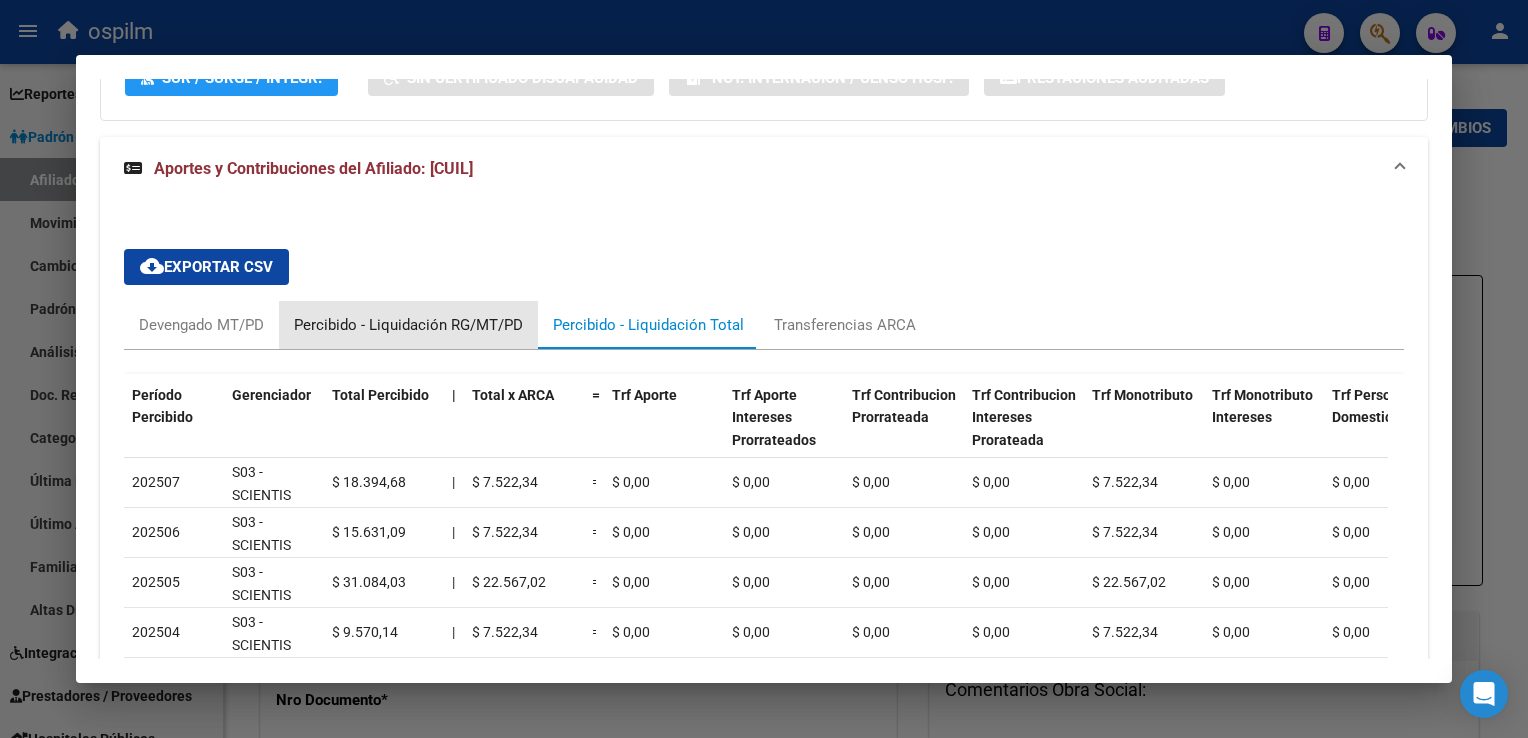 click on "Percibido - Liquidación RG/MT/PD" at bounding box center (408, 325) 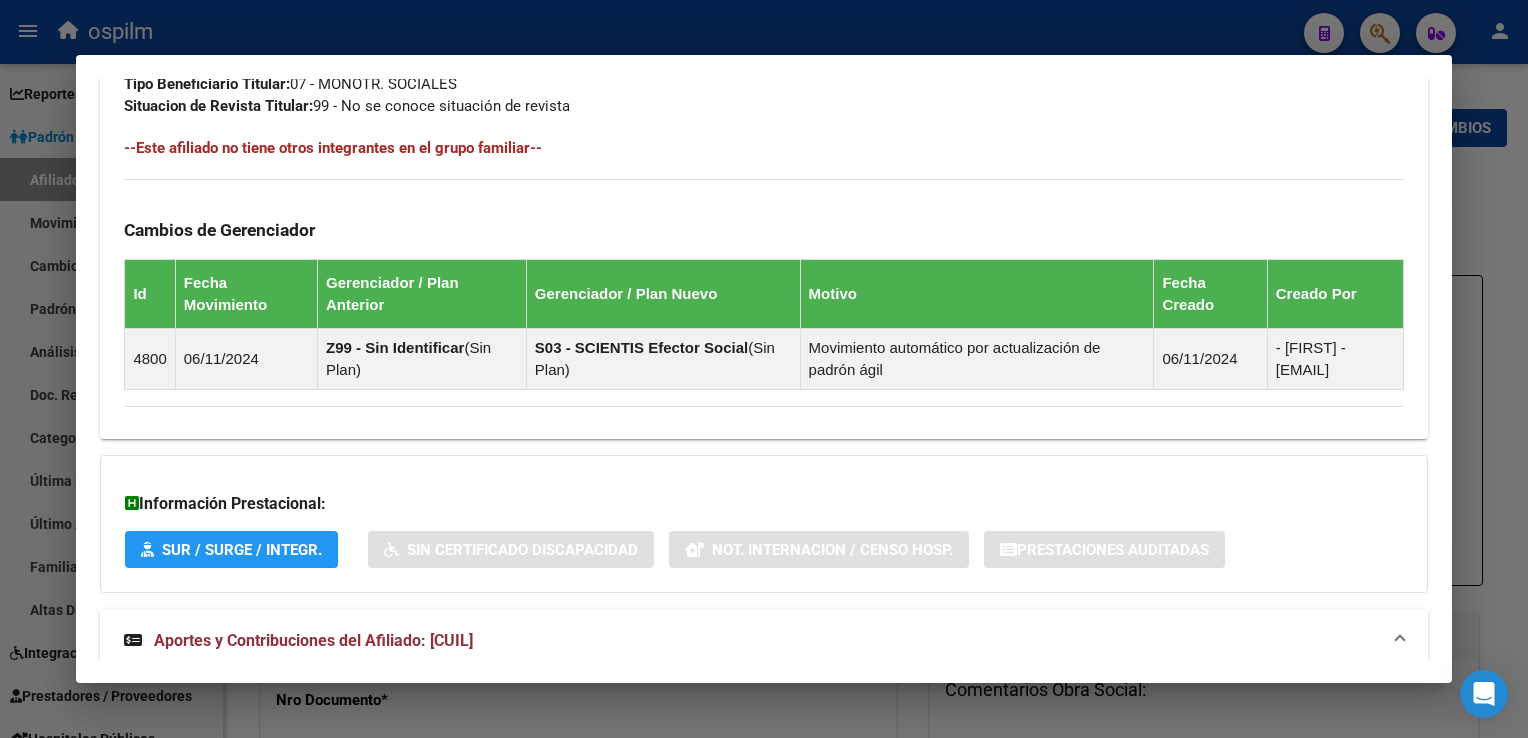 scroll, scrollTop: 133, scrollLeft: 0, axis: vertical 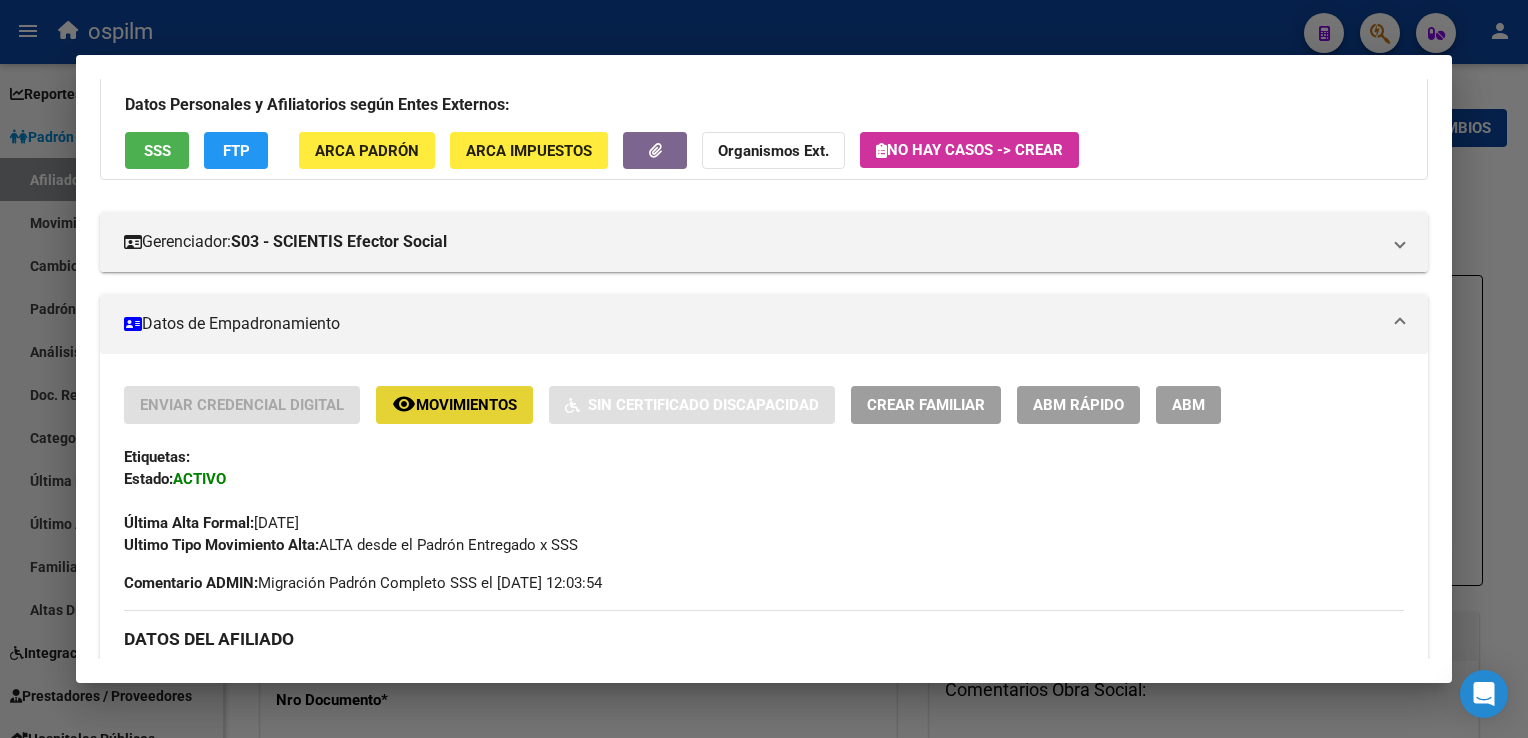 click on "Movimientos" 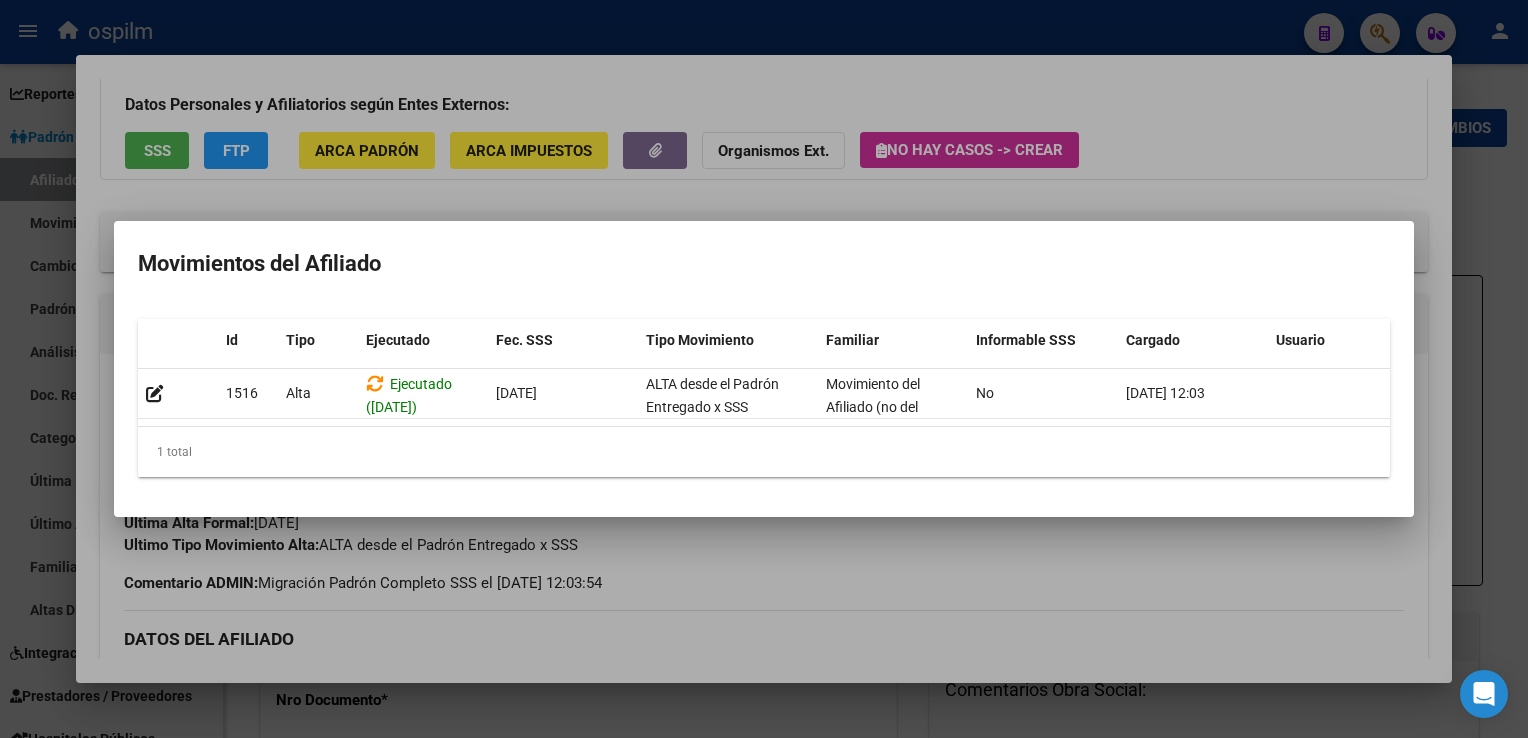 click at bounding box center (764, 369) 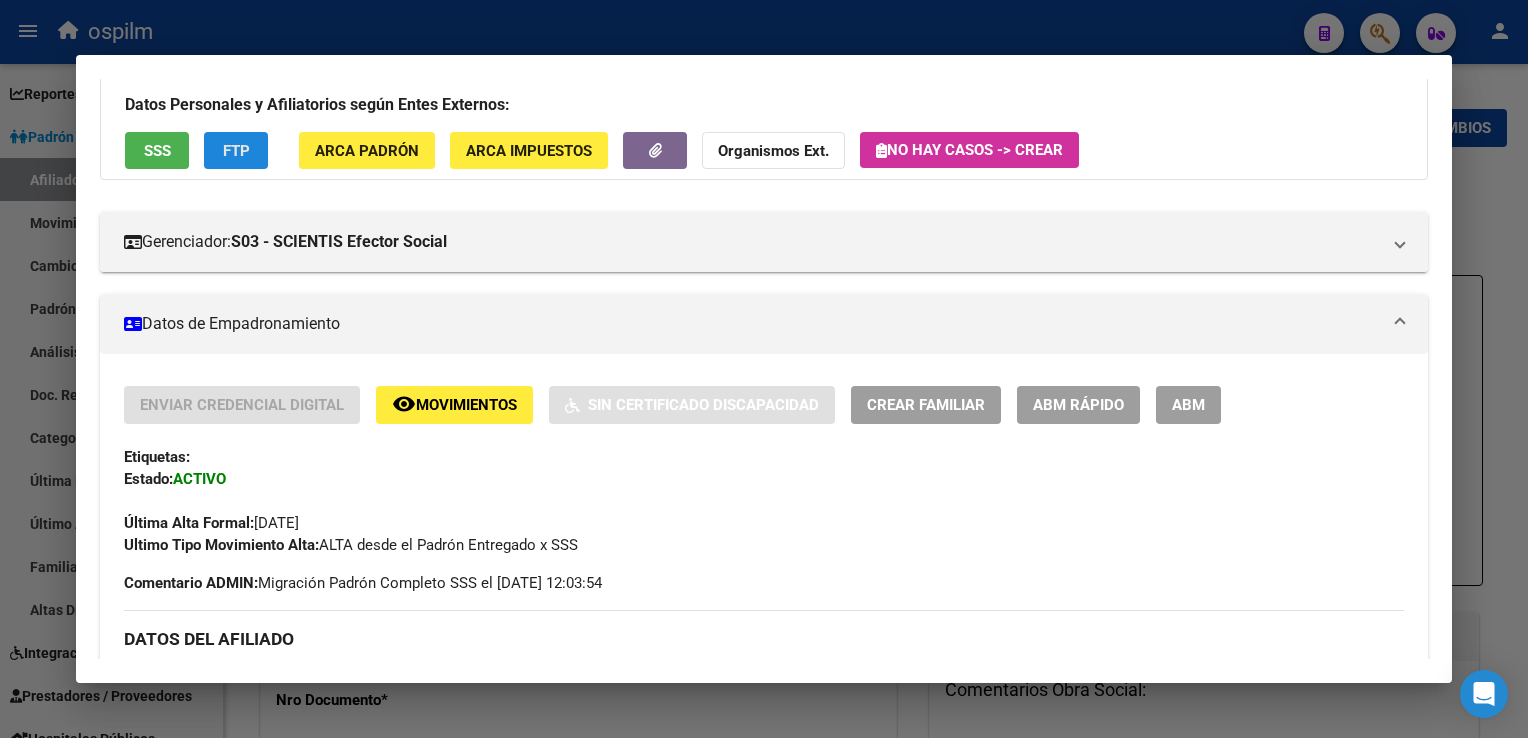 click on "FTP" 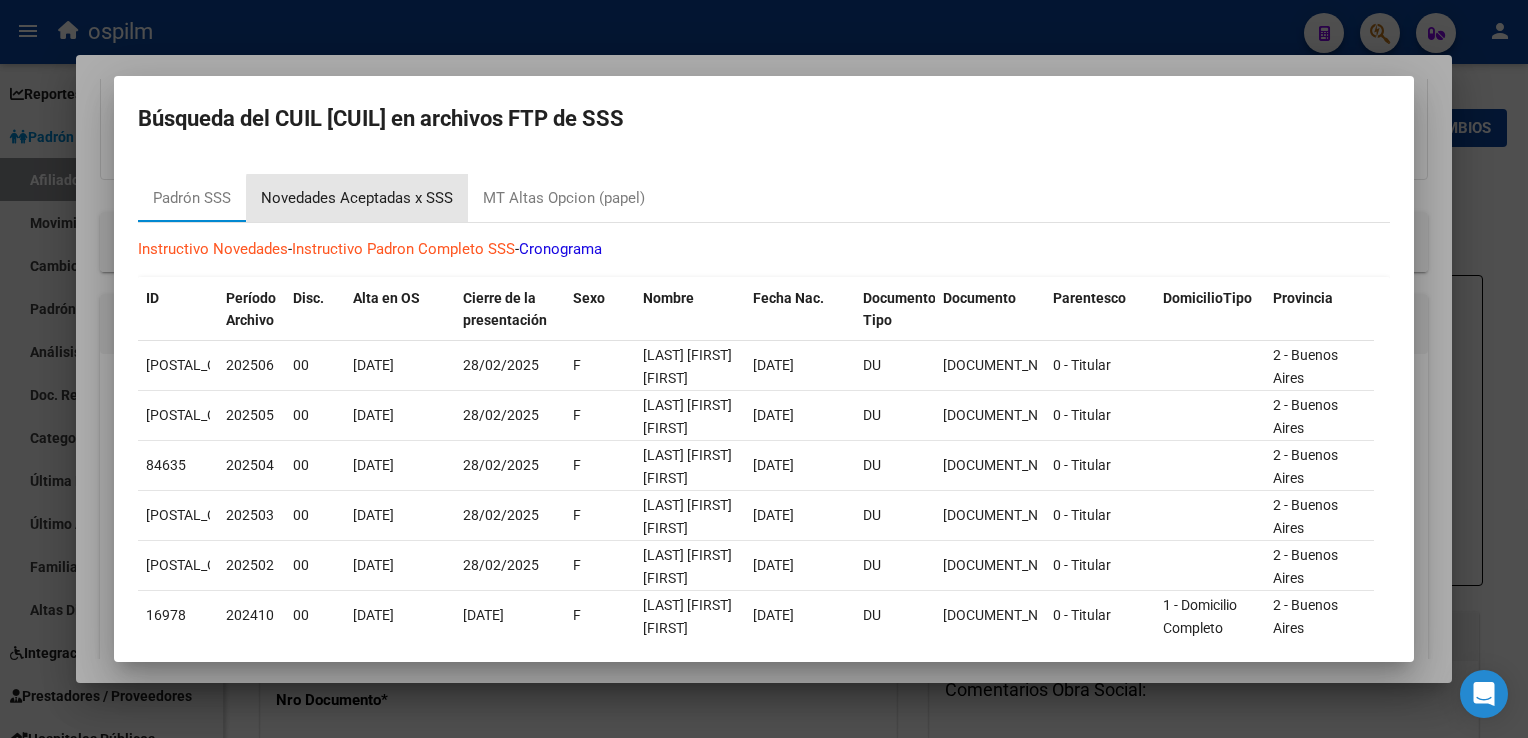 drag, startPoint x: 364, startPoint y: 198, endPoint x: 371, endPoint y: 227, distance: 29.832869 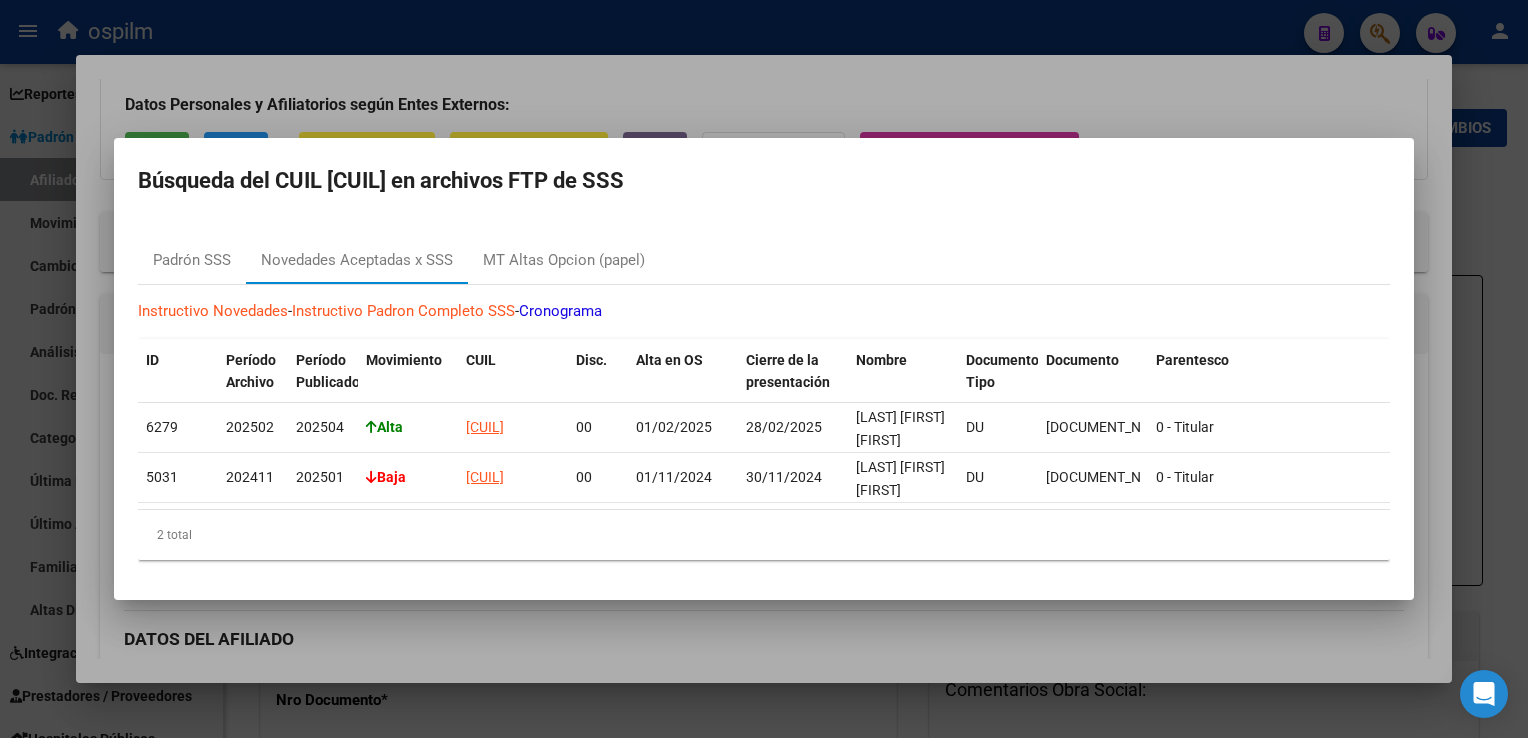 click at bounding box center [764, 369] 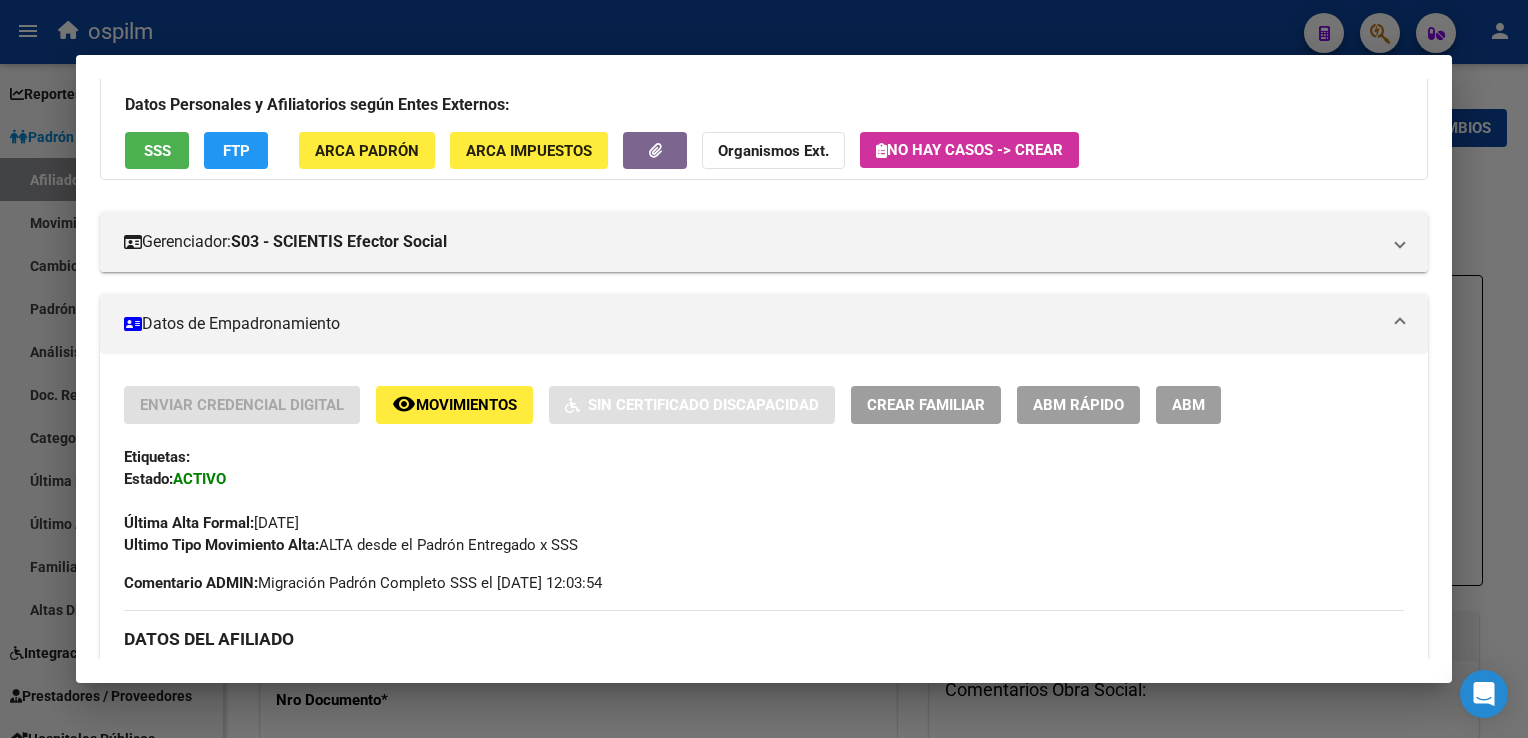 scroll, scrollTop: 0, scrollLeft: 0, axis: both 